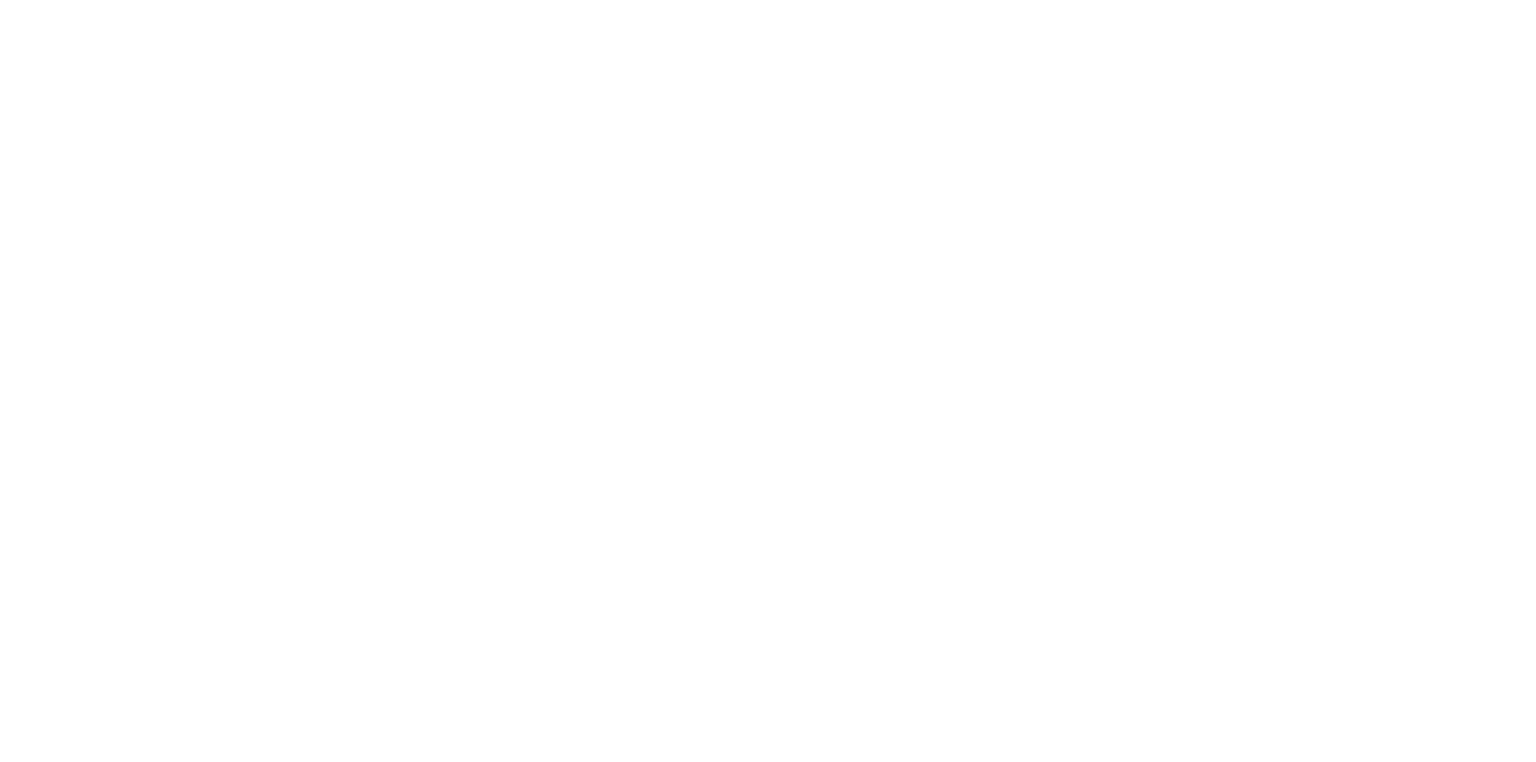 scroll, scrollTop: 0, scrollLeft: 0, axis: both 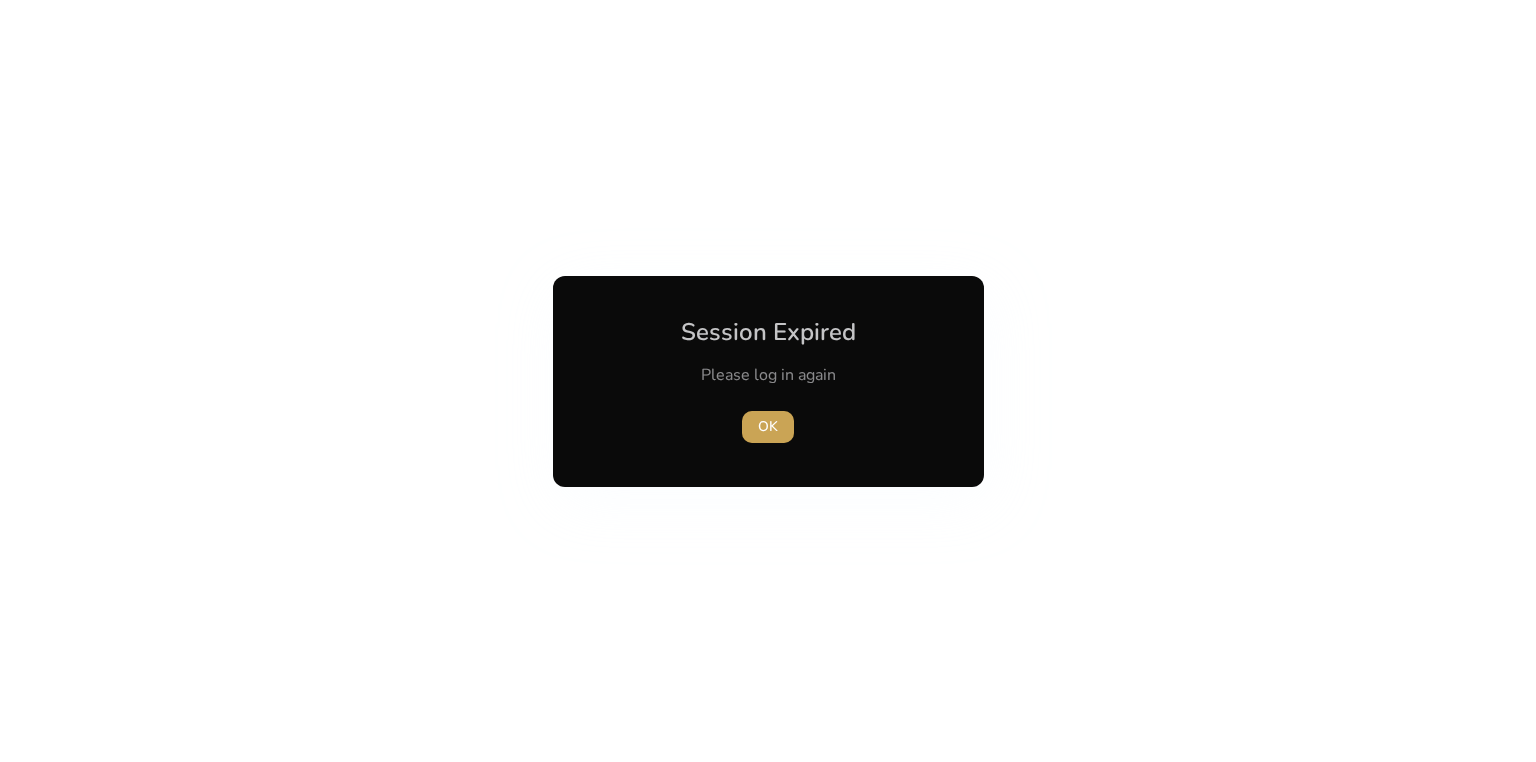 click at bounding box center [768, 427] 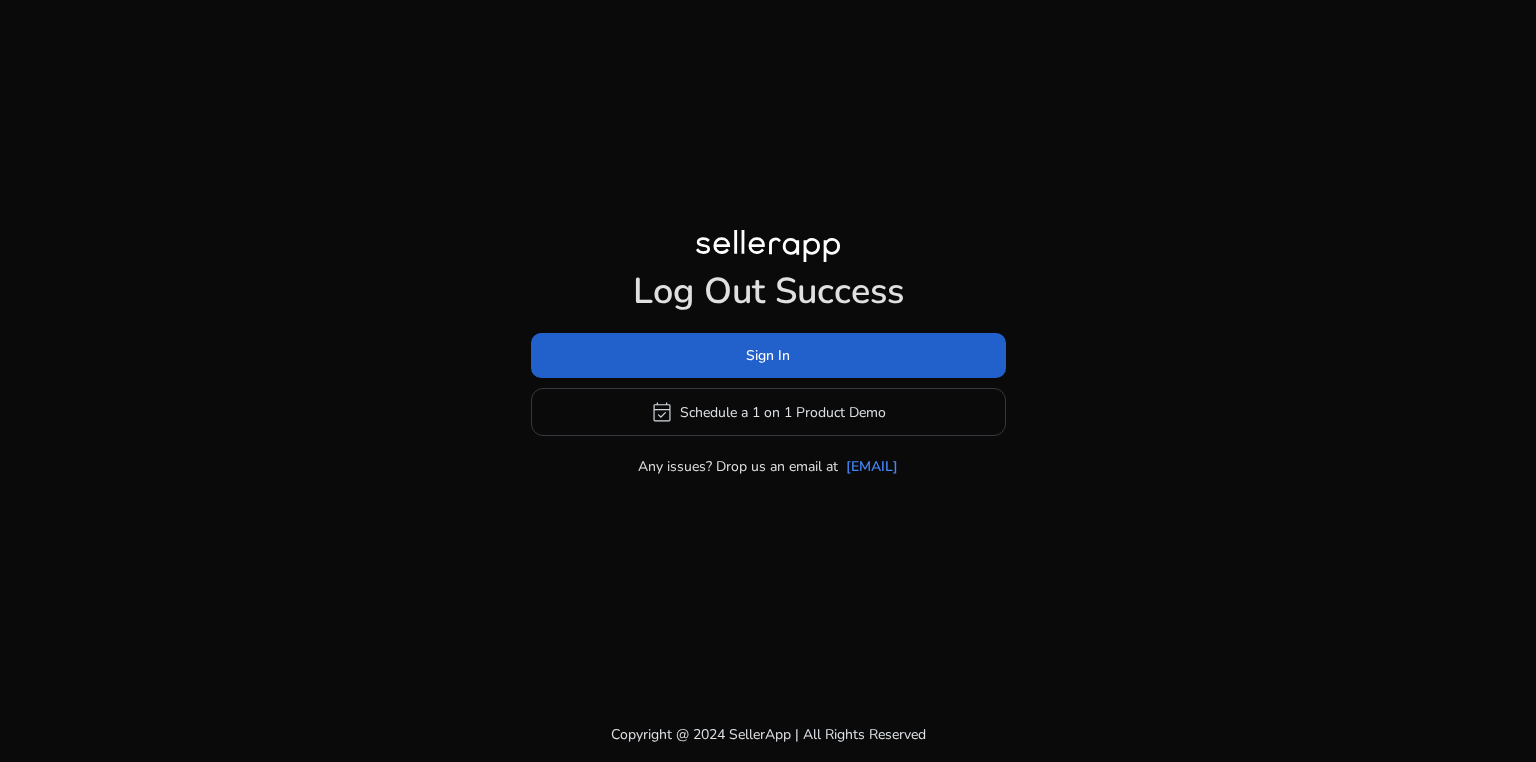 click 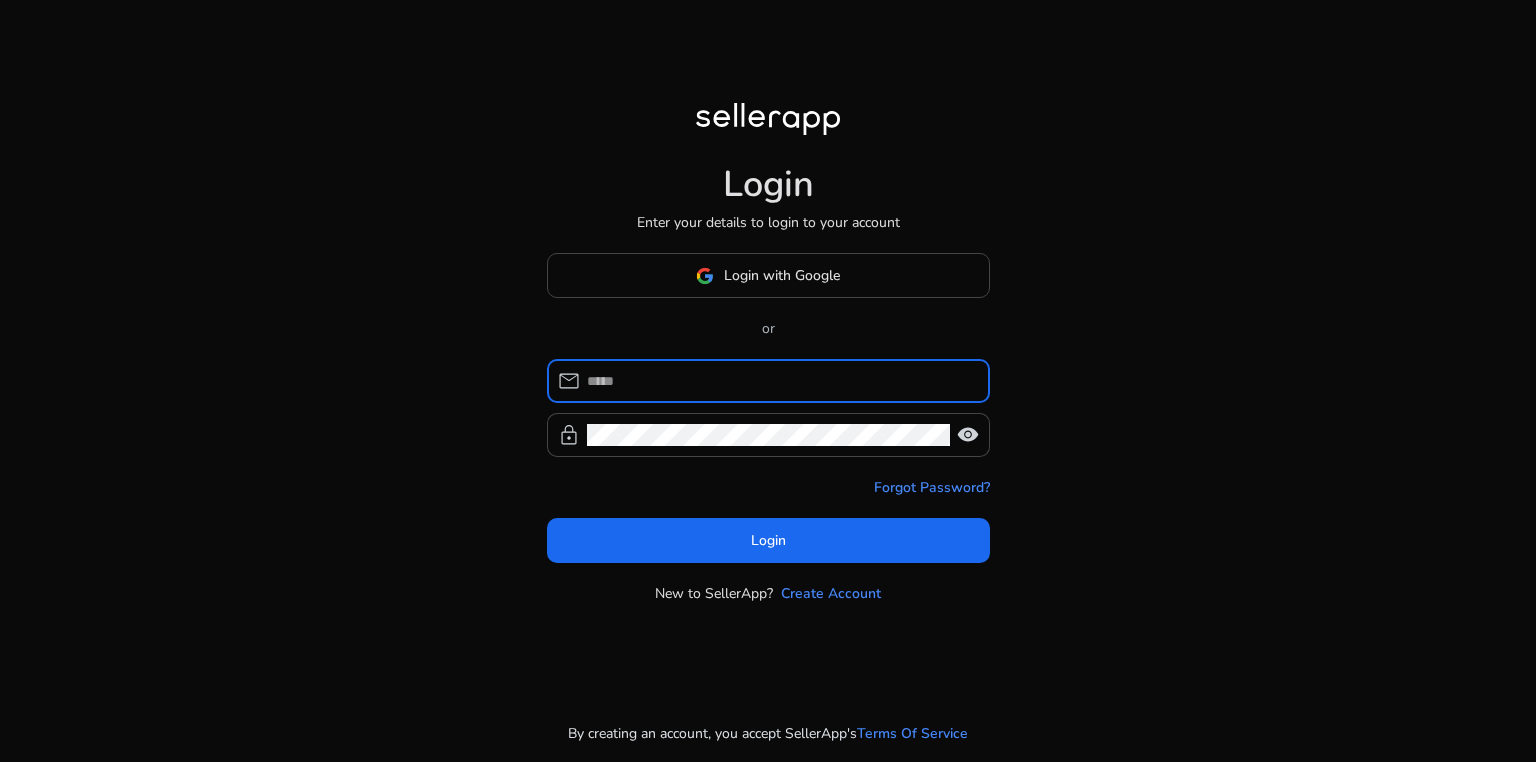 type on "**********" 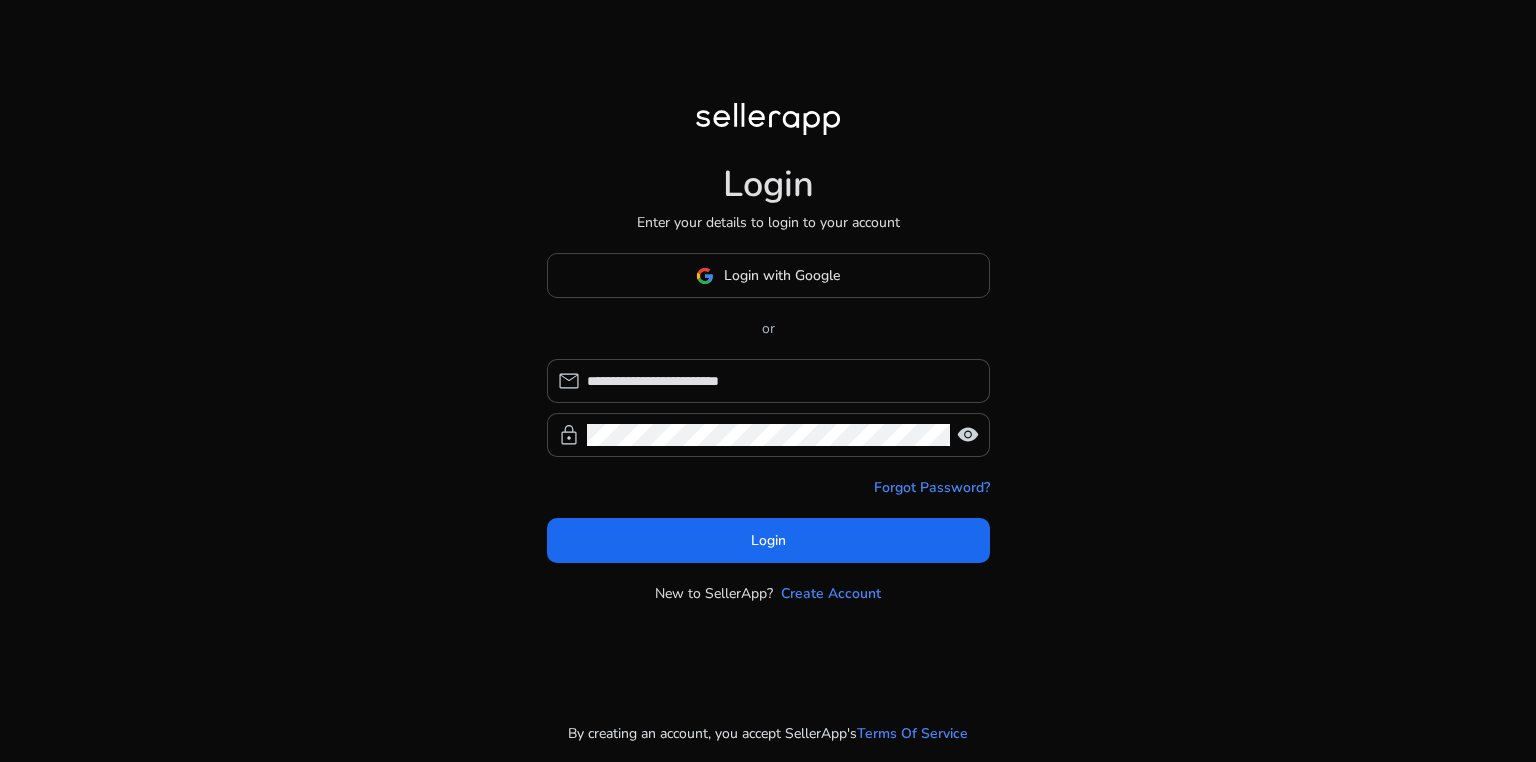 click on "**********" 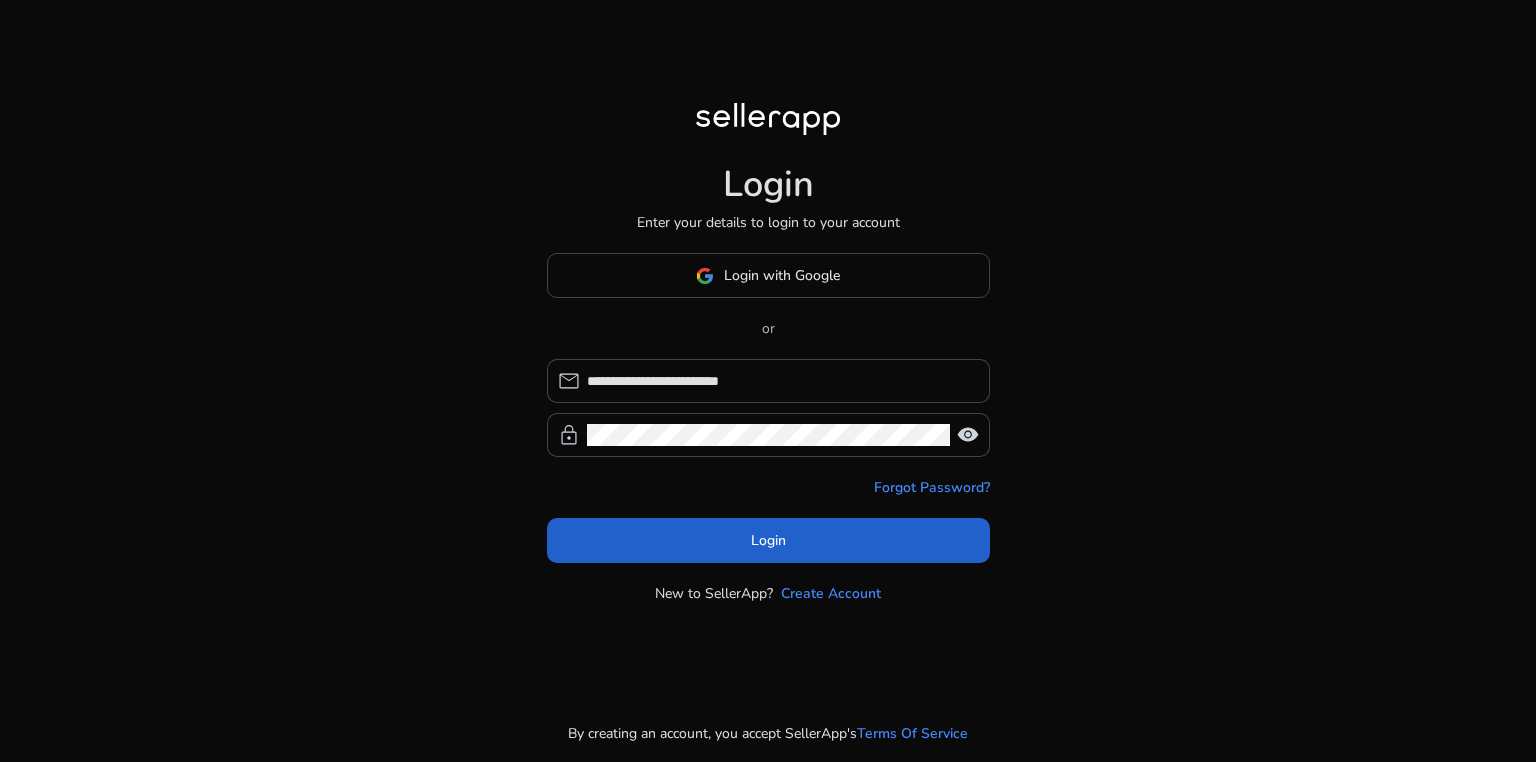 click at bounding box center (768, 541) 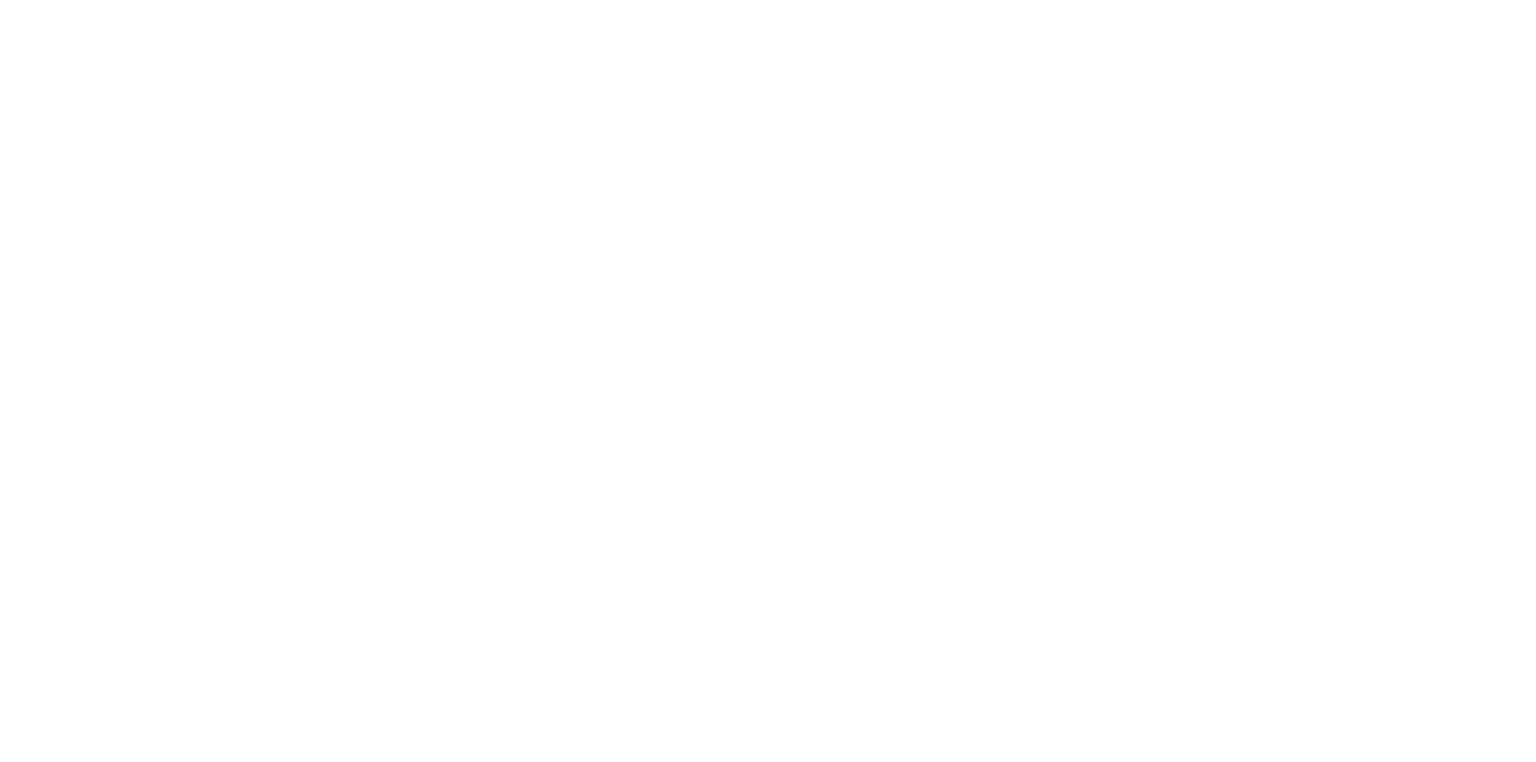 scroll, scrollTop: 0, scrollLeft: 0, axis: both 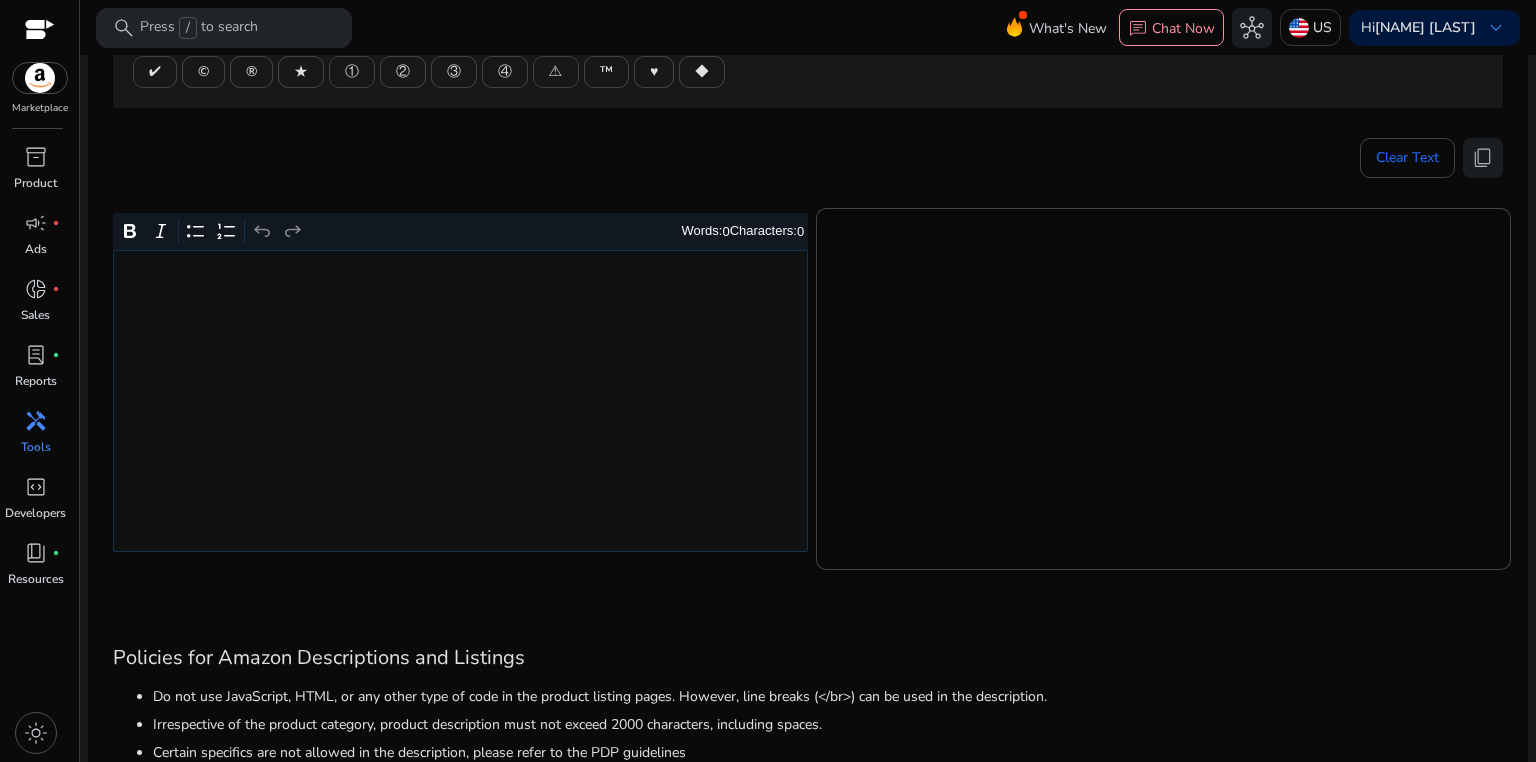 click 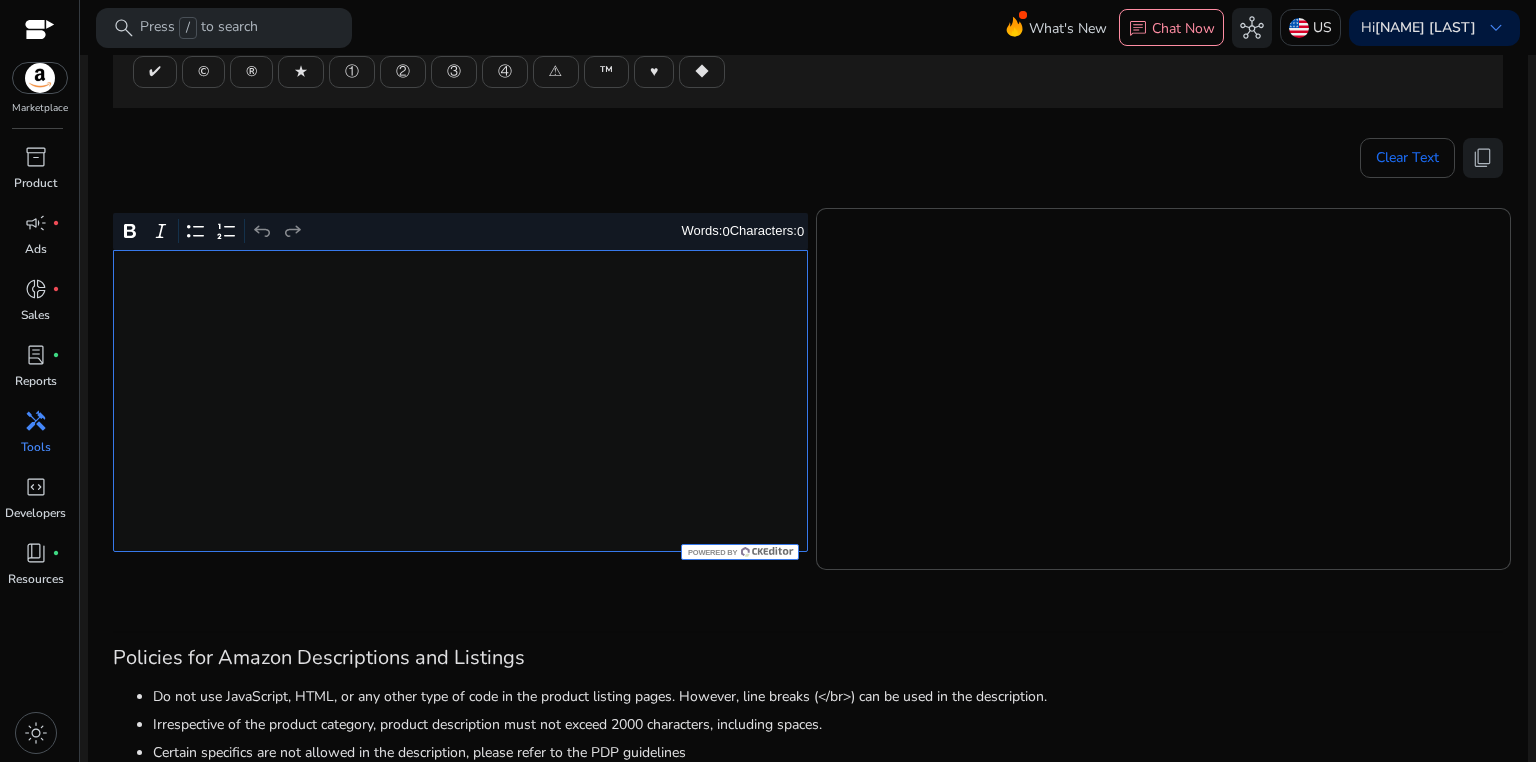 click 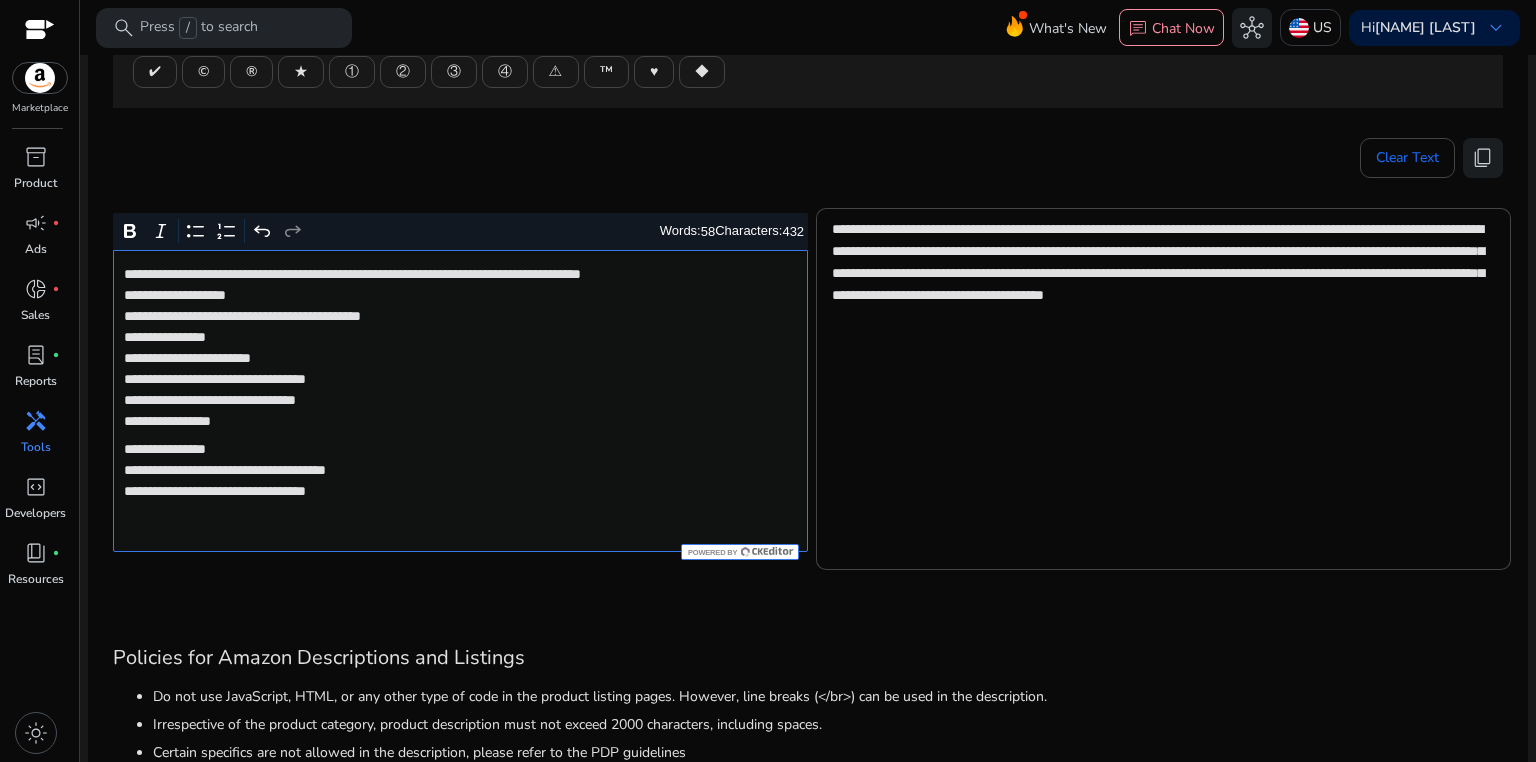 click on "**********" 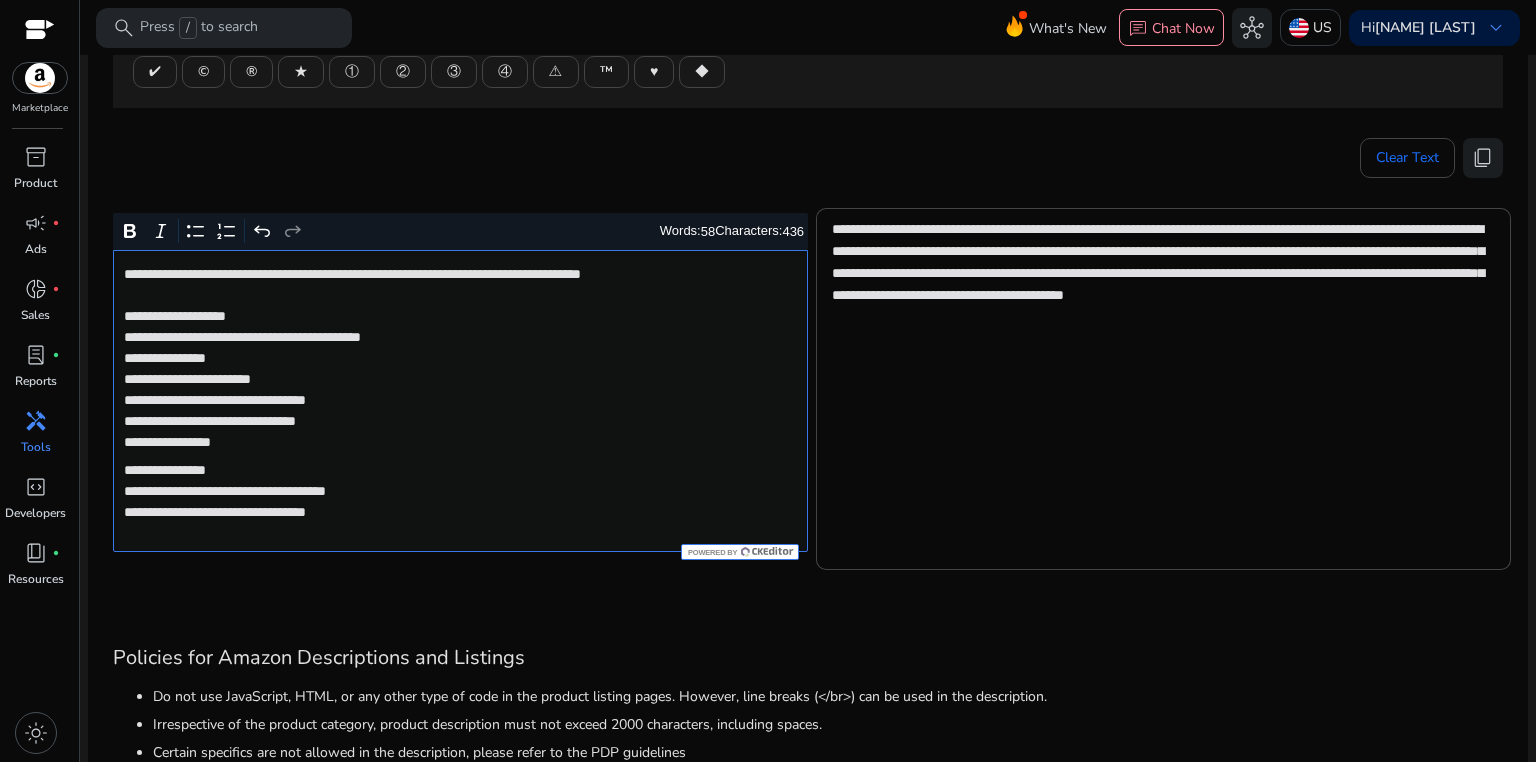 scroll, scrollTop: 0, scrollLeft: 0, axis: both 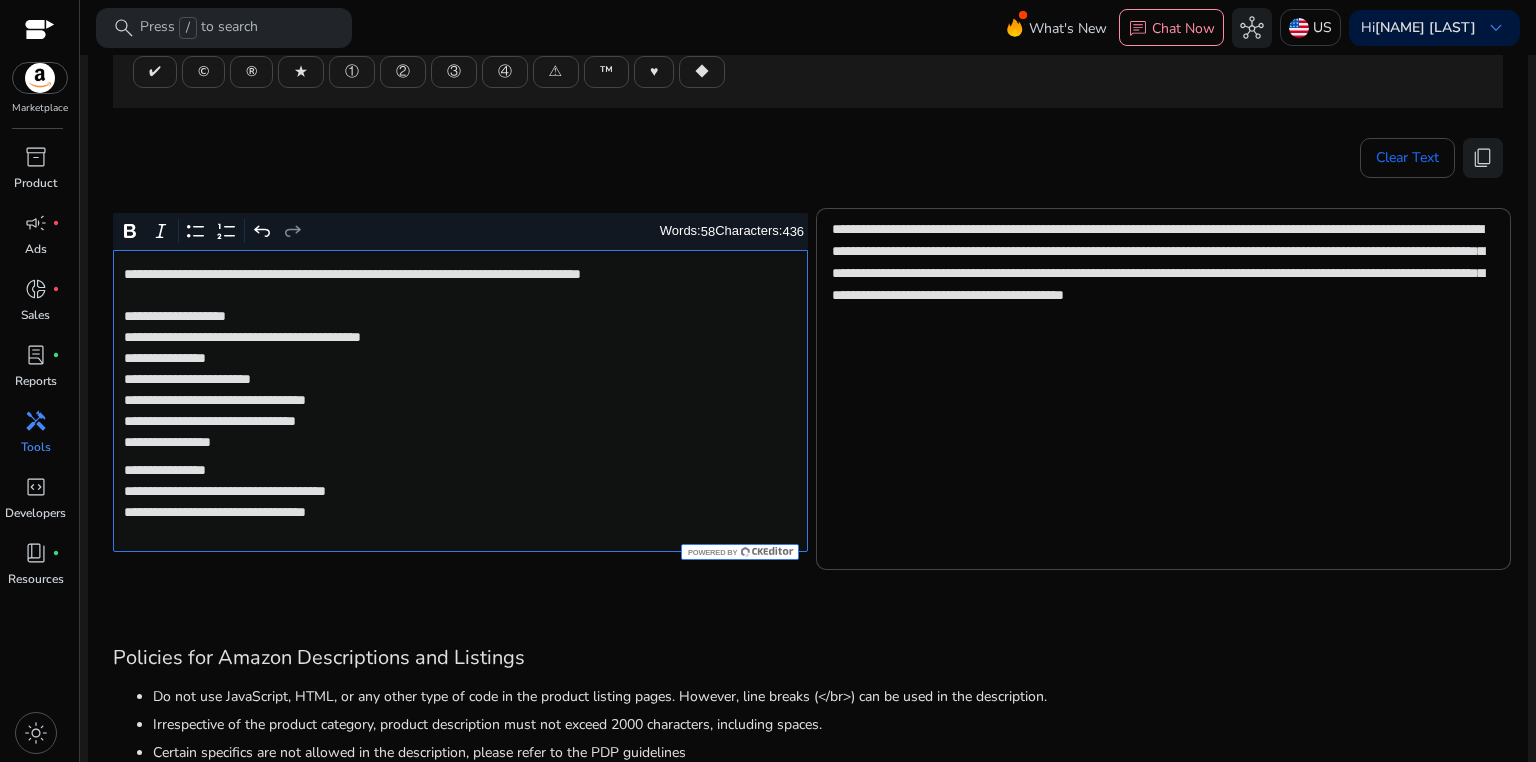 click on "**********" 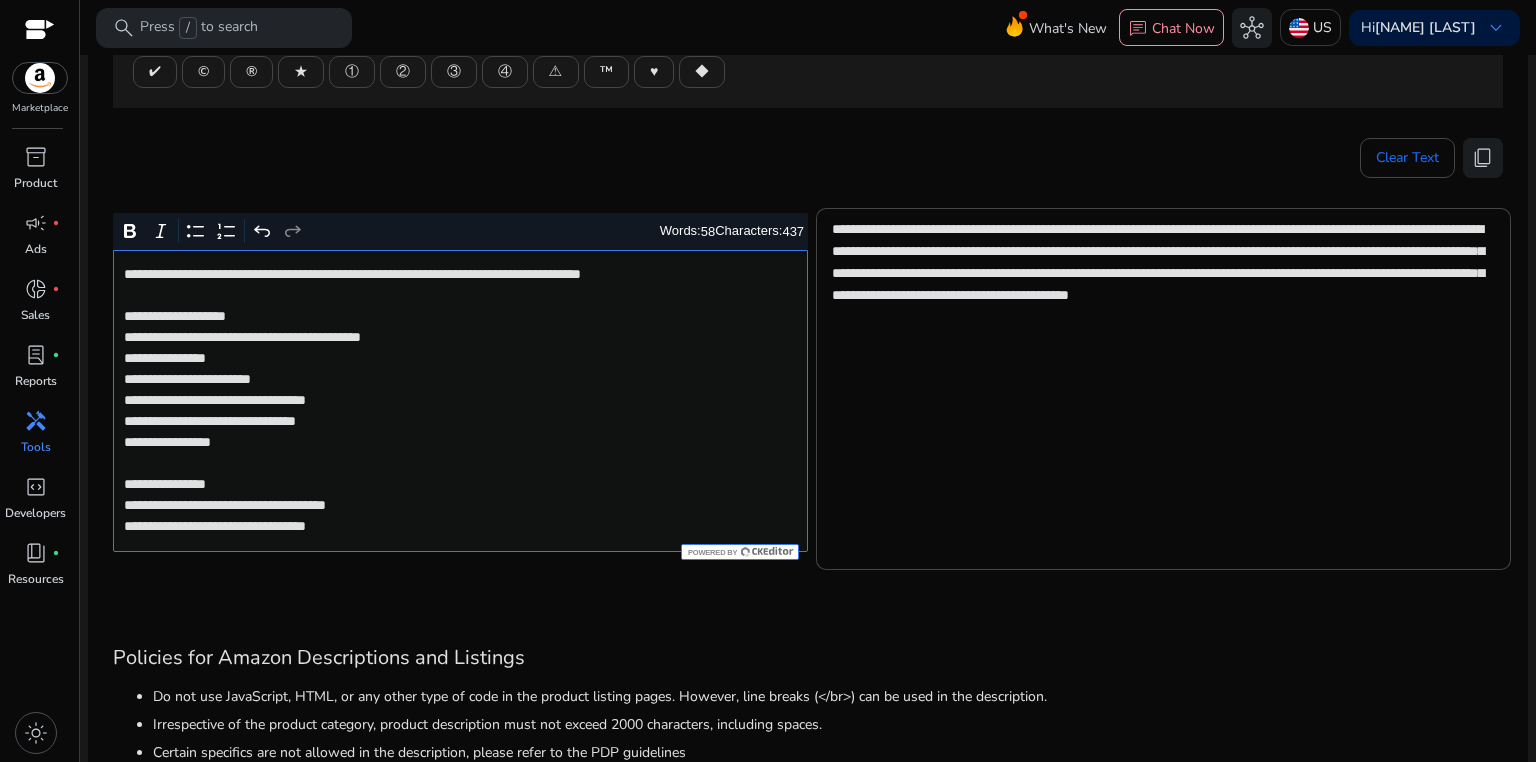click on "**********" 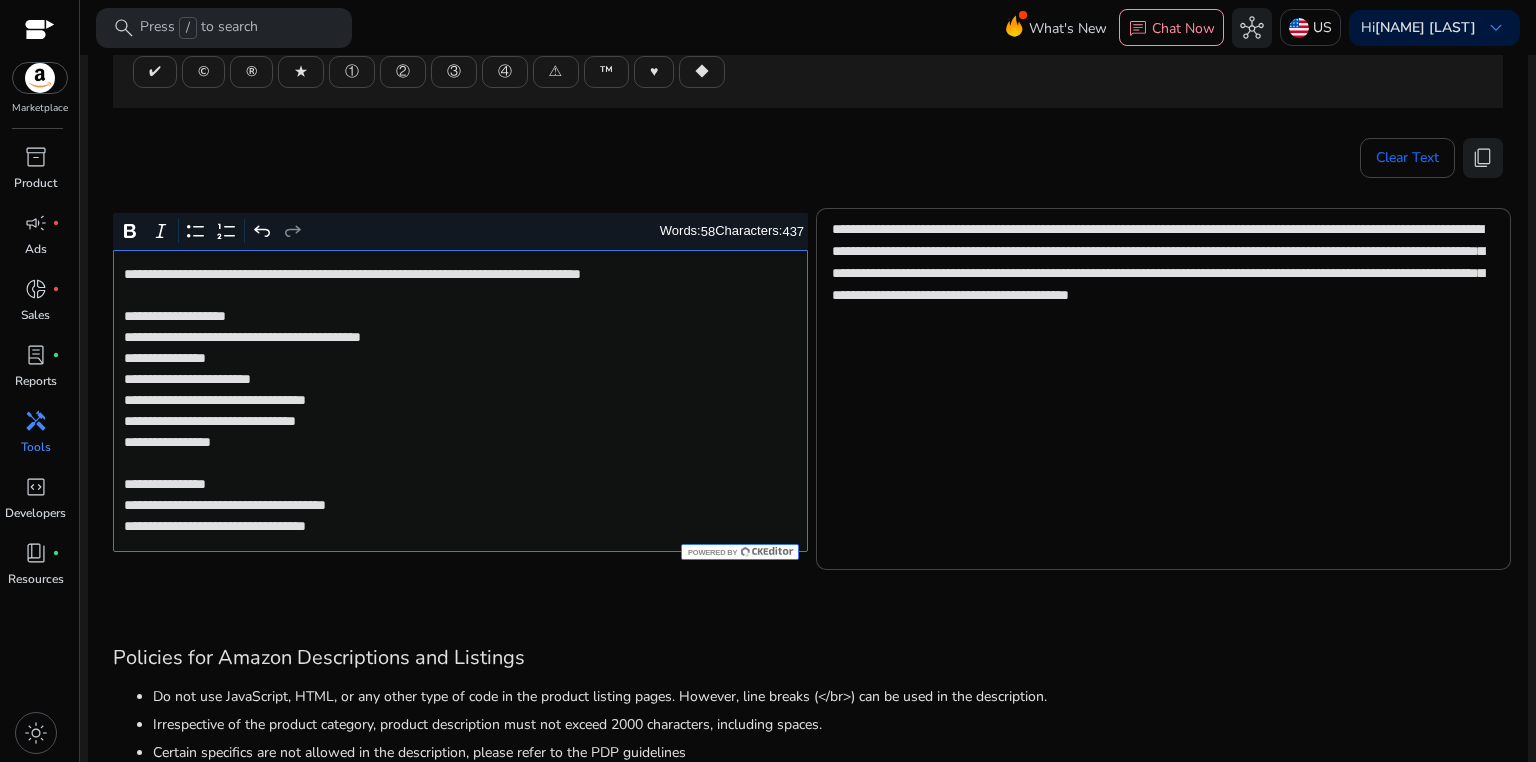 click on "**********" 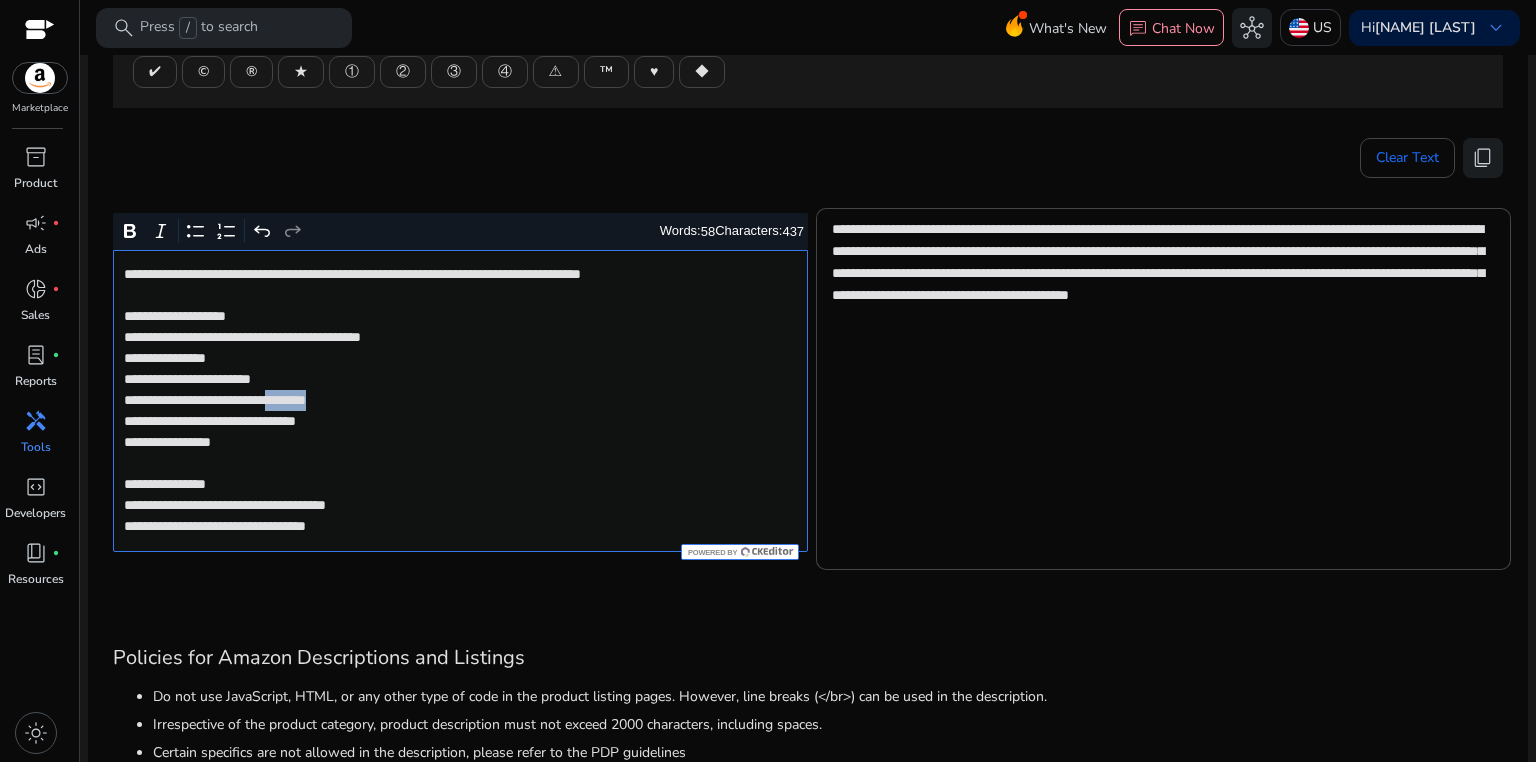 click on "**********" 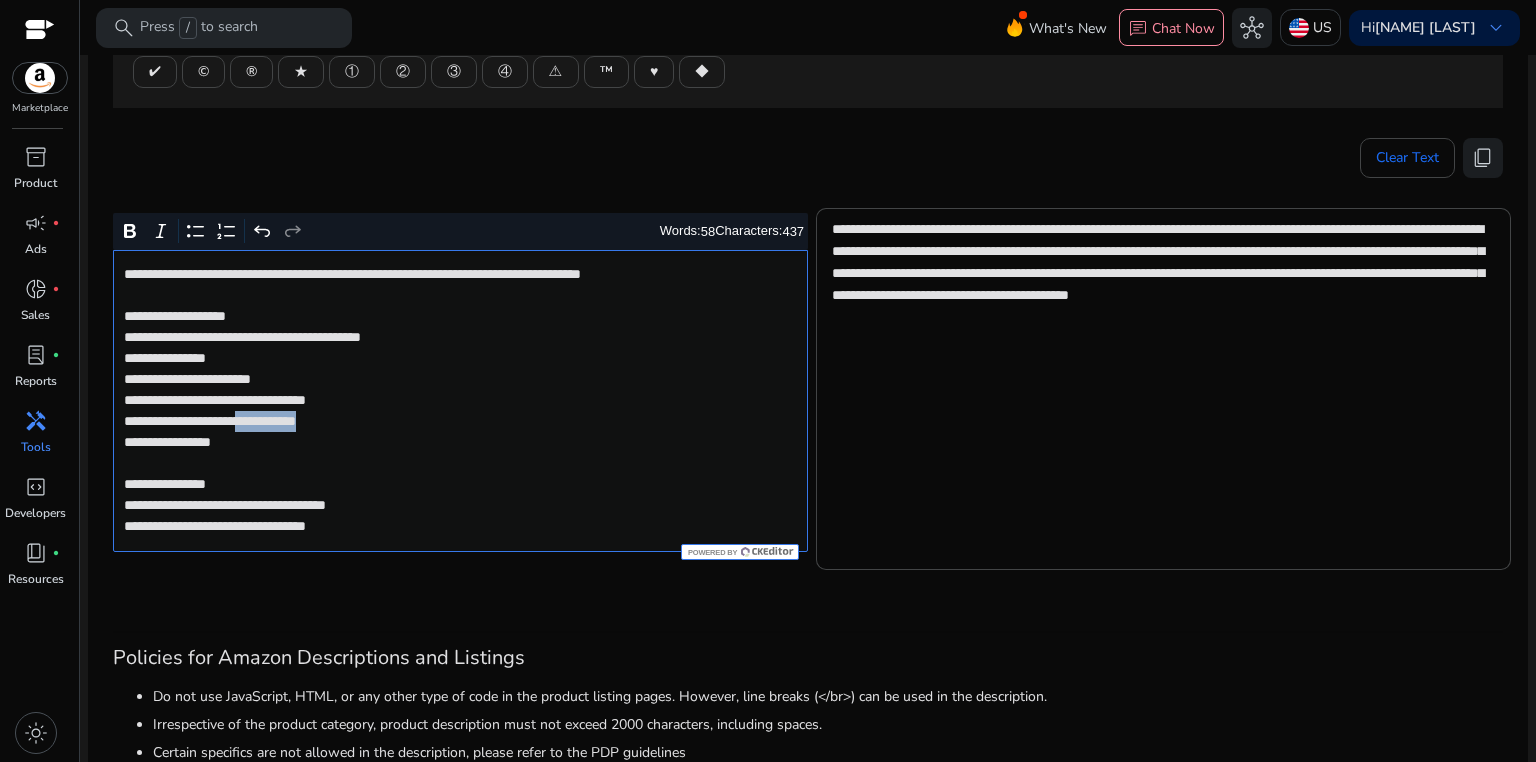 drag, startPoint x: 285, startPoint y: 418, endPoint x: 416, endPoint y: 418, distance: 131 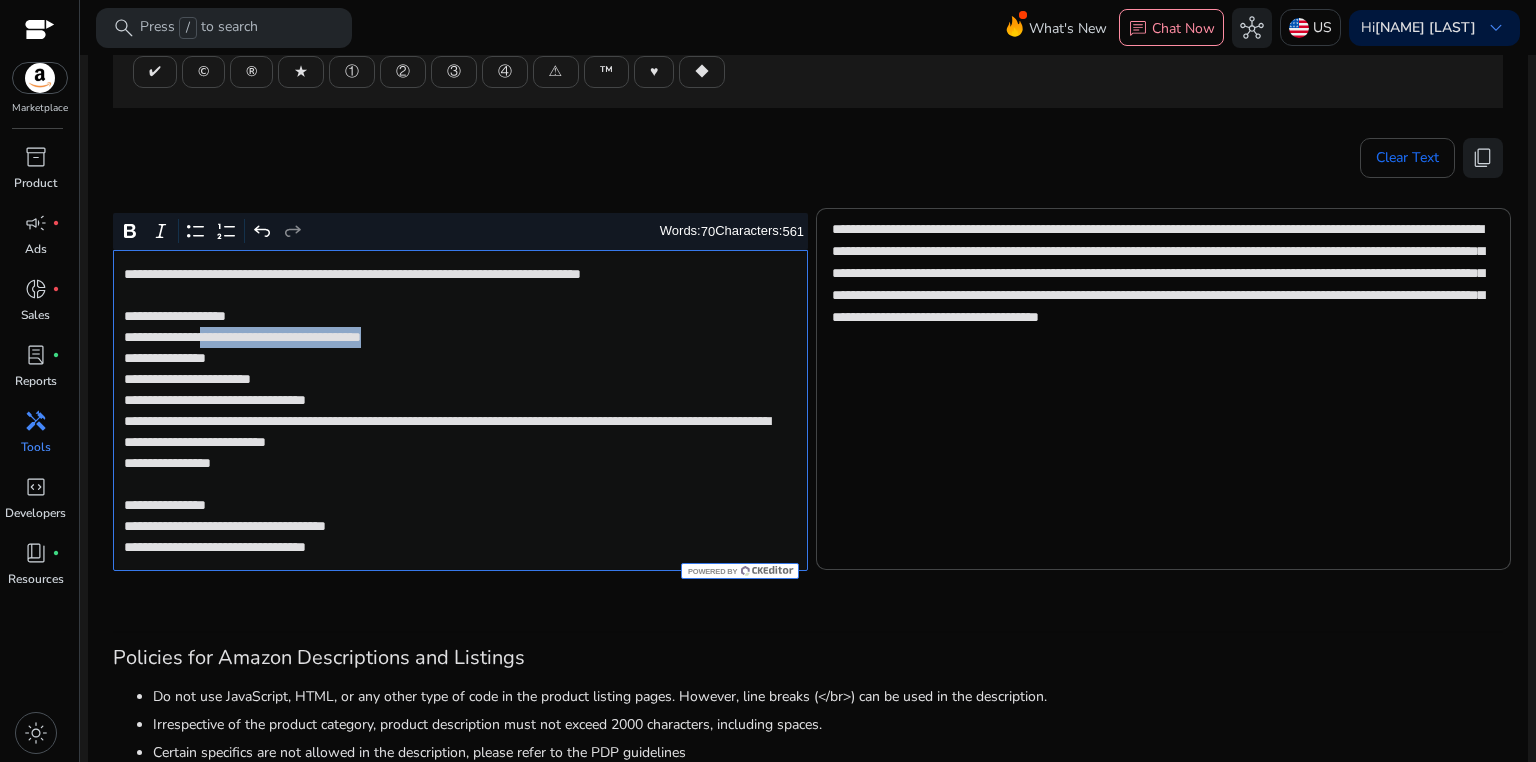drag, startPoint x: 220, startPoint y: 332, endPoint x: 468, endPoint y: 331, distance: 248.00201 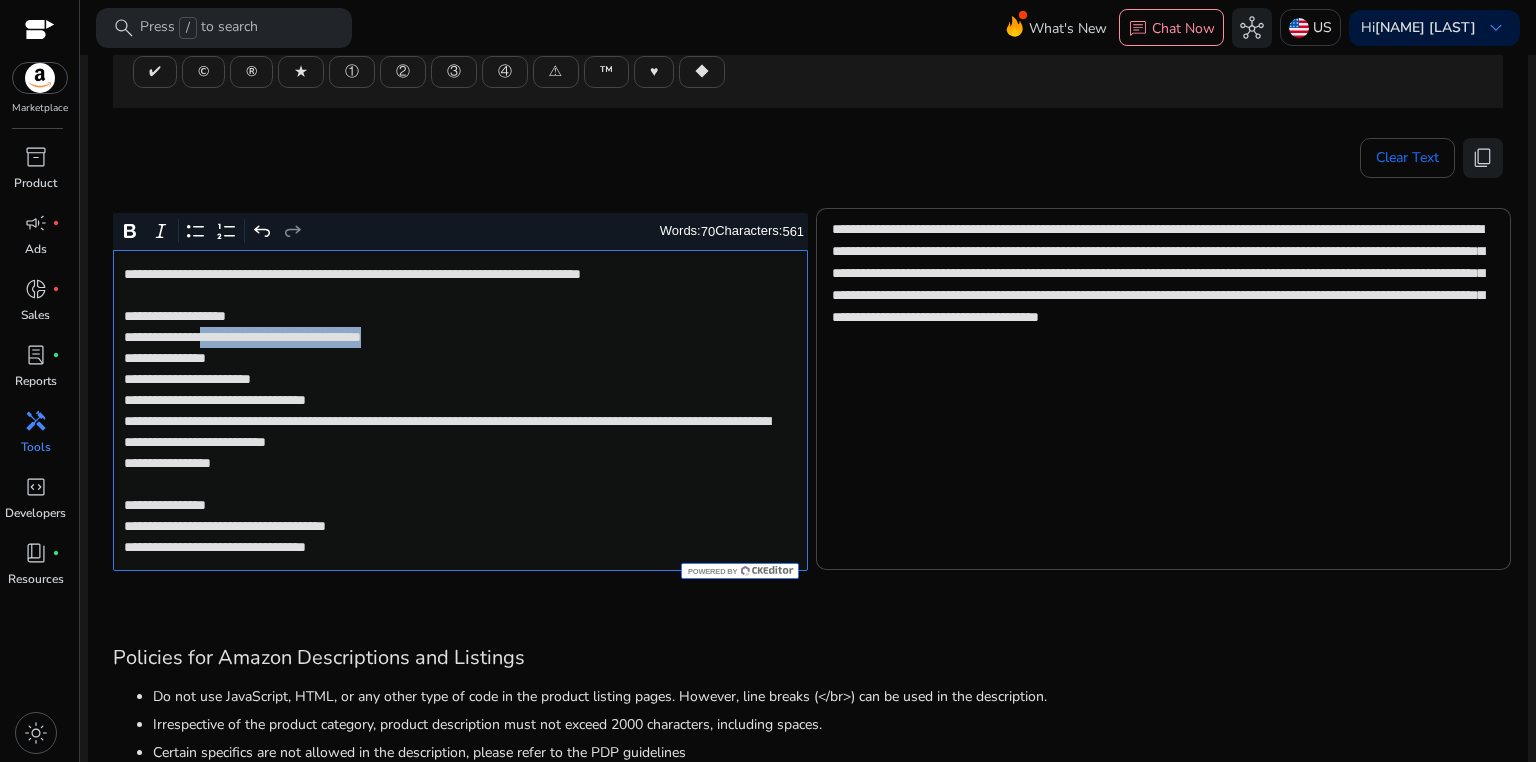 click on "**********" 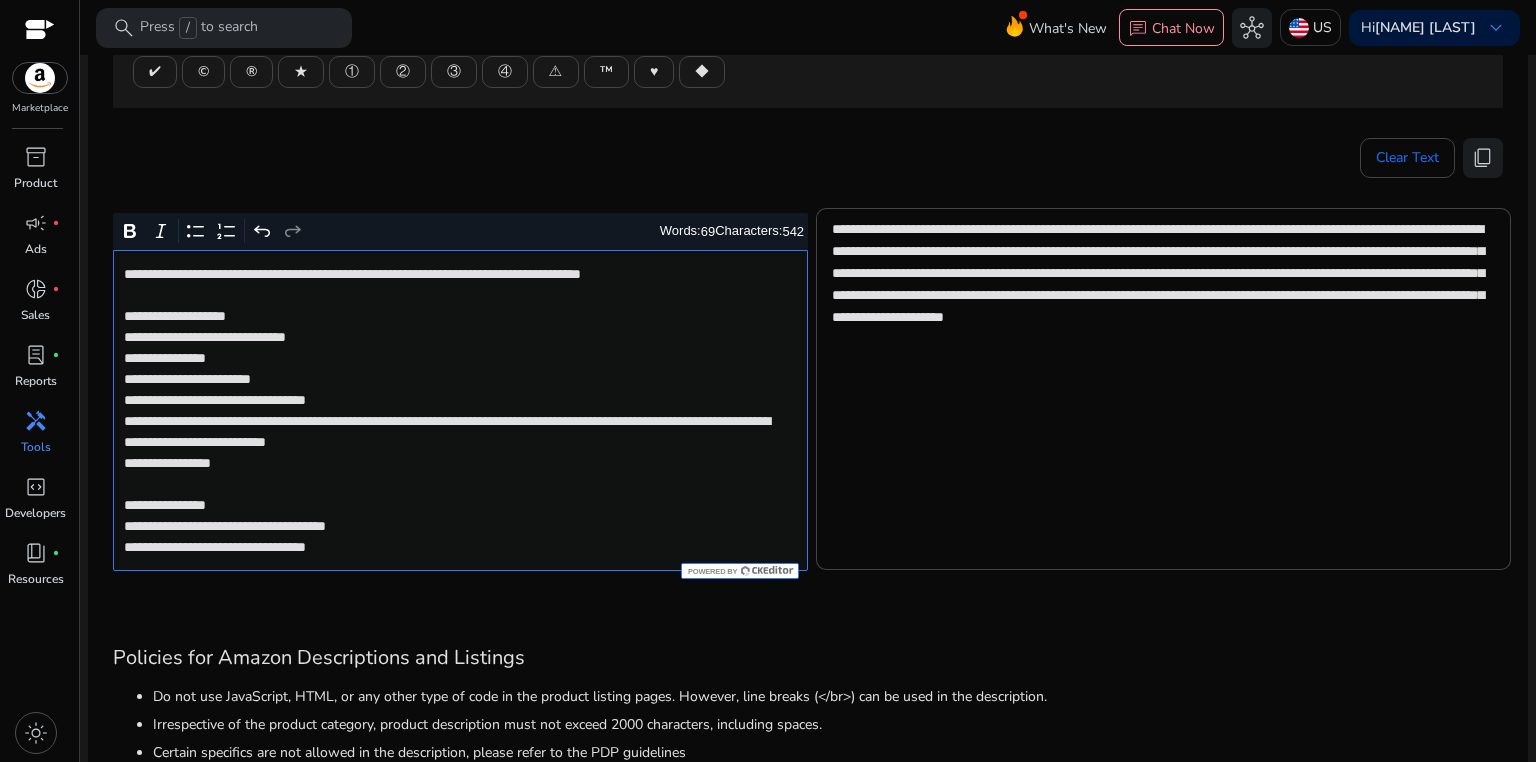 click on "**********" 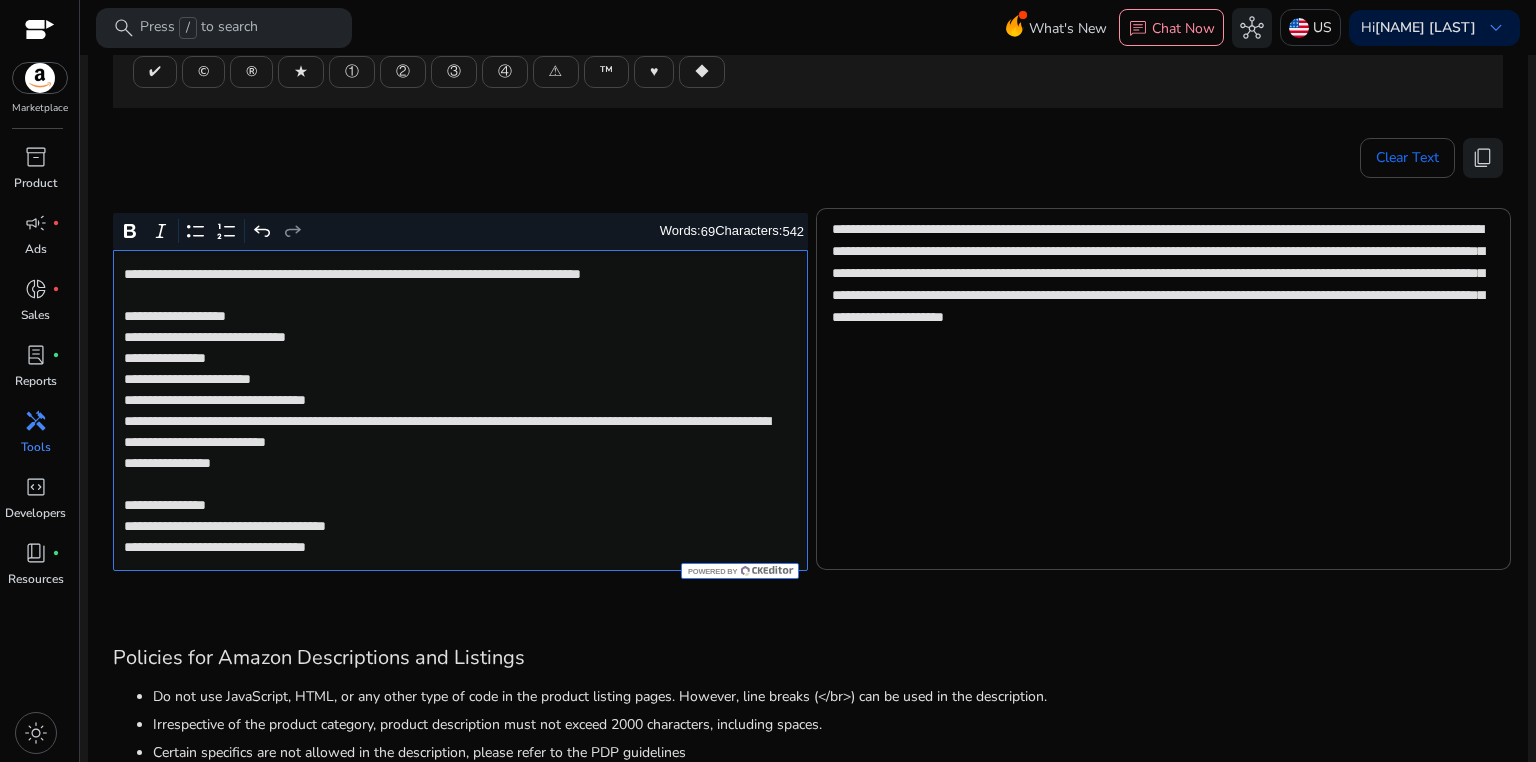 click on "**********" 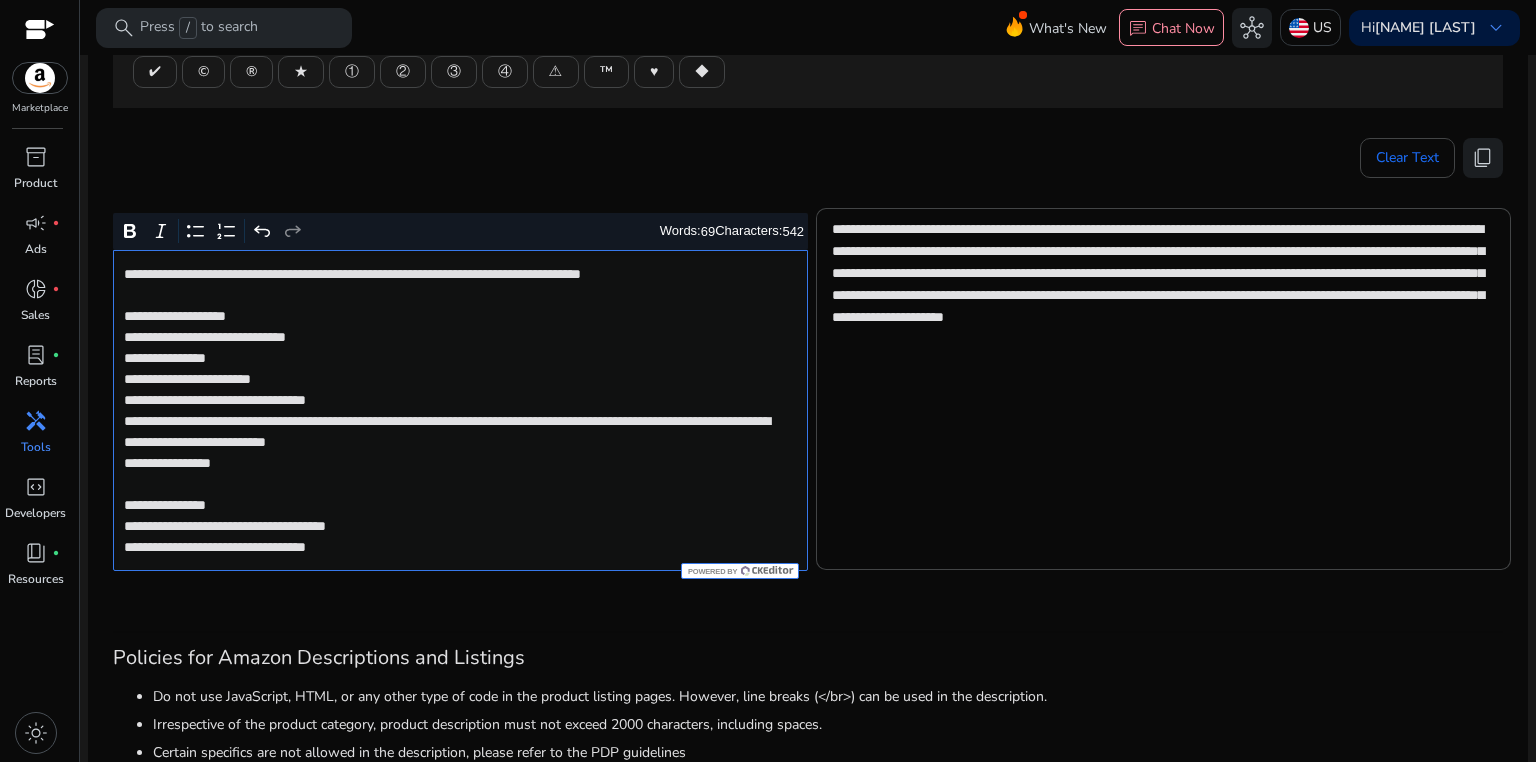 click on "**********" 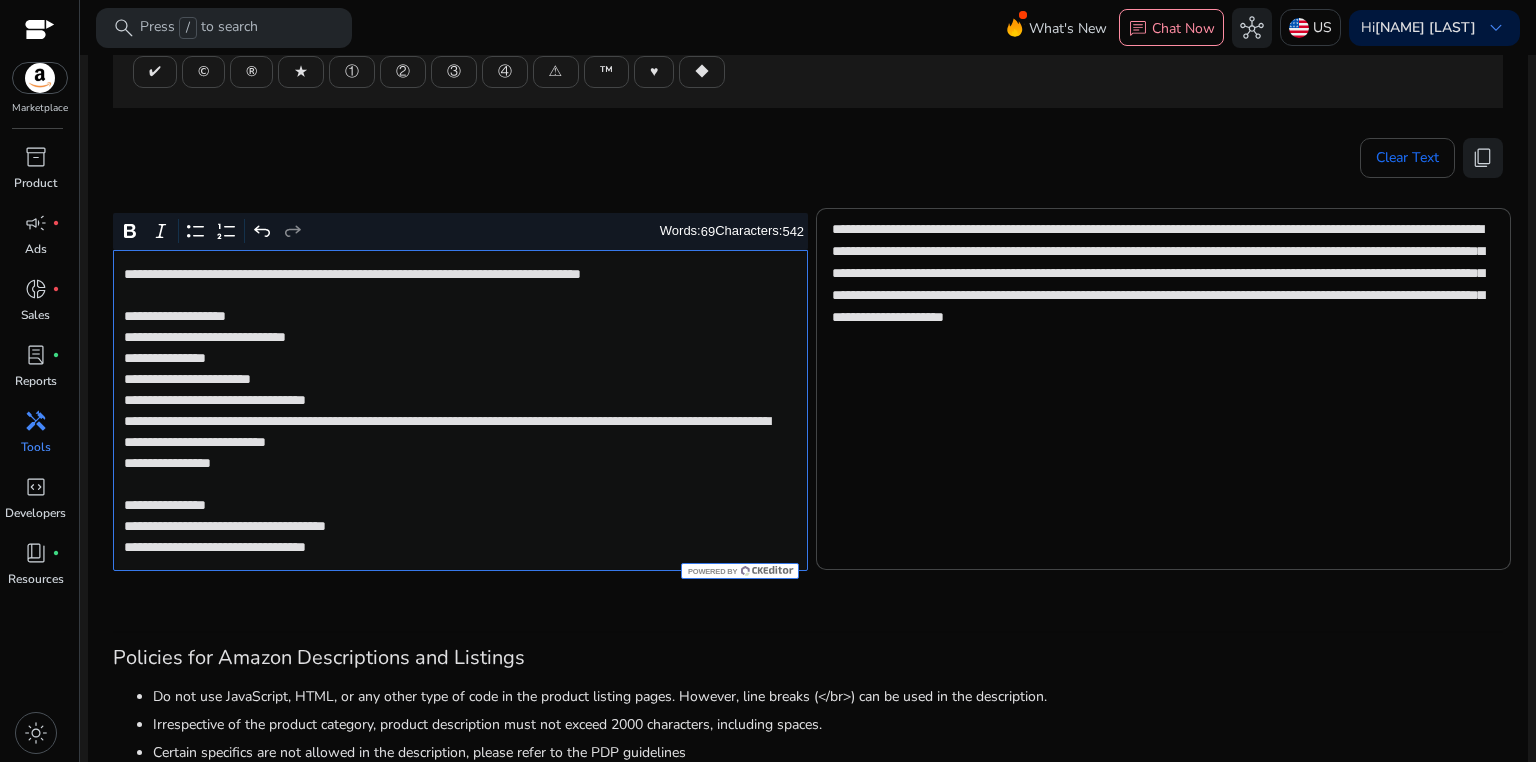 click on "**********" 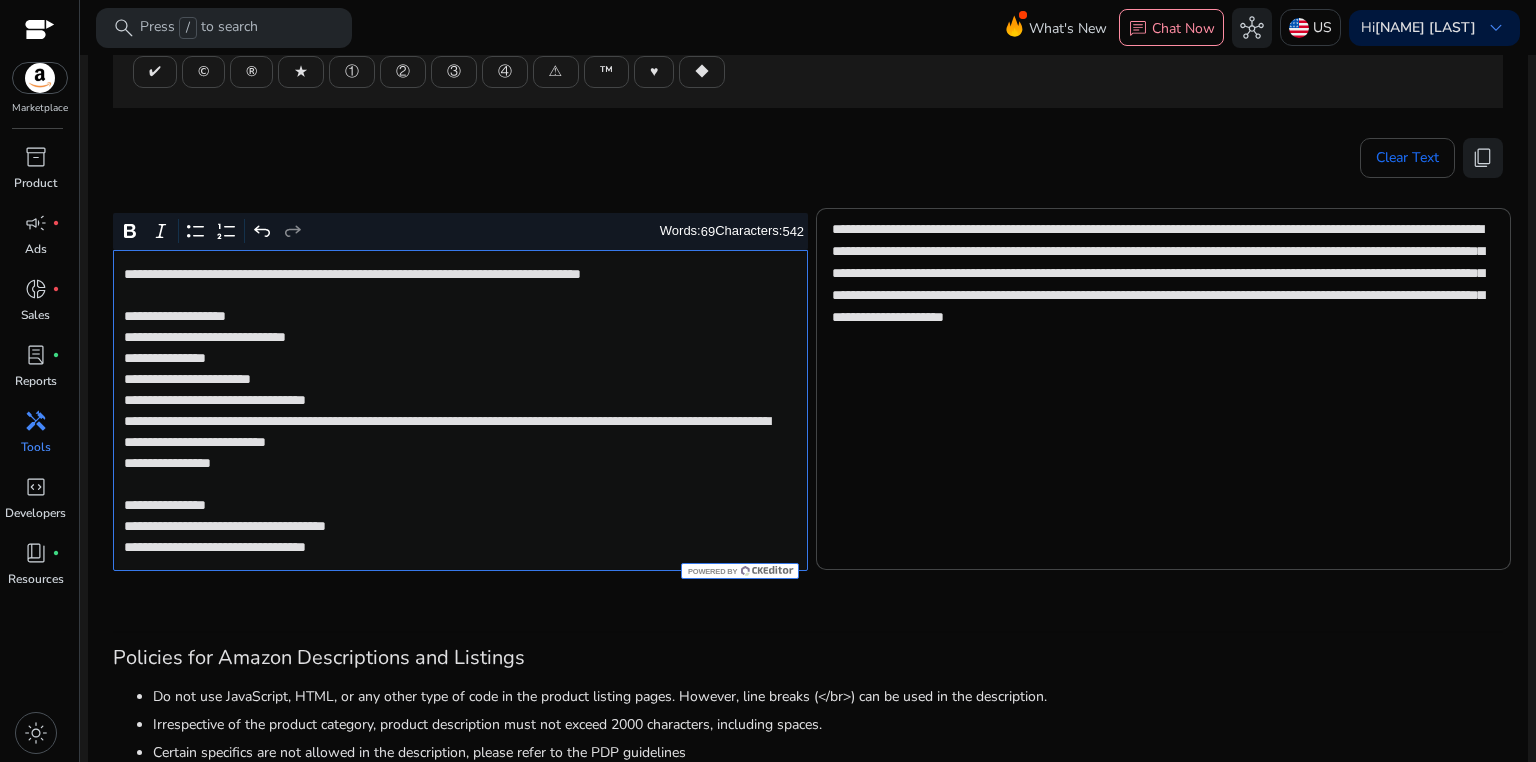 click on "**********" 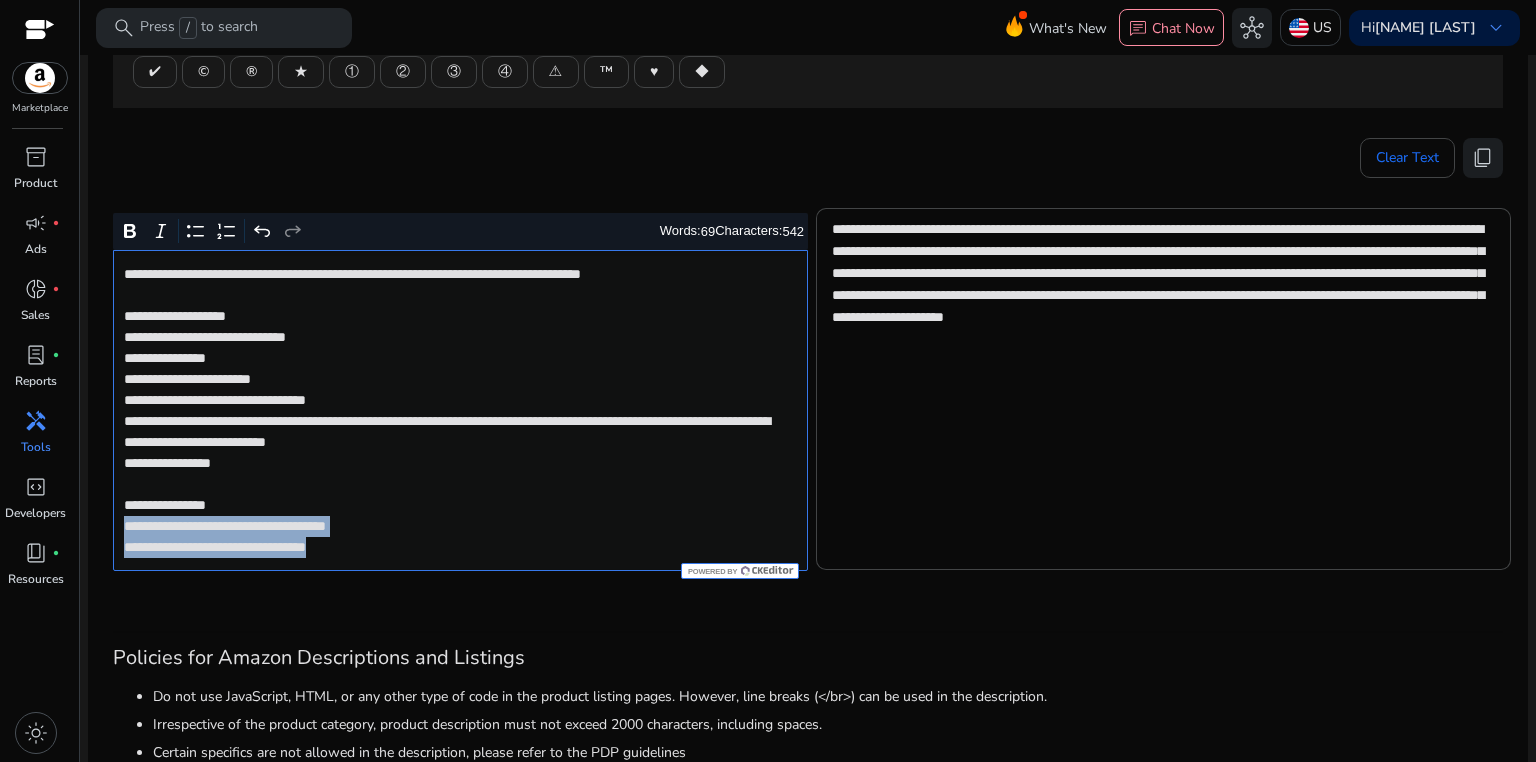 drag, startPoint x: 120, startPoint y: 524, endPoint x: 456, endPoint y: 558, distance: 337.71585 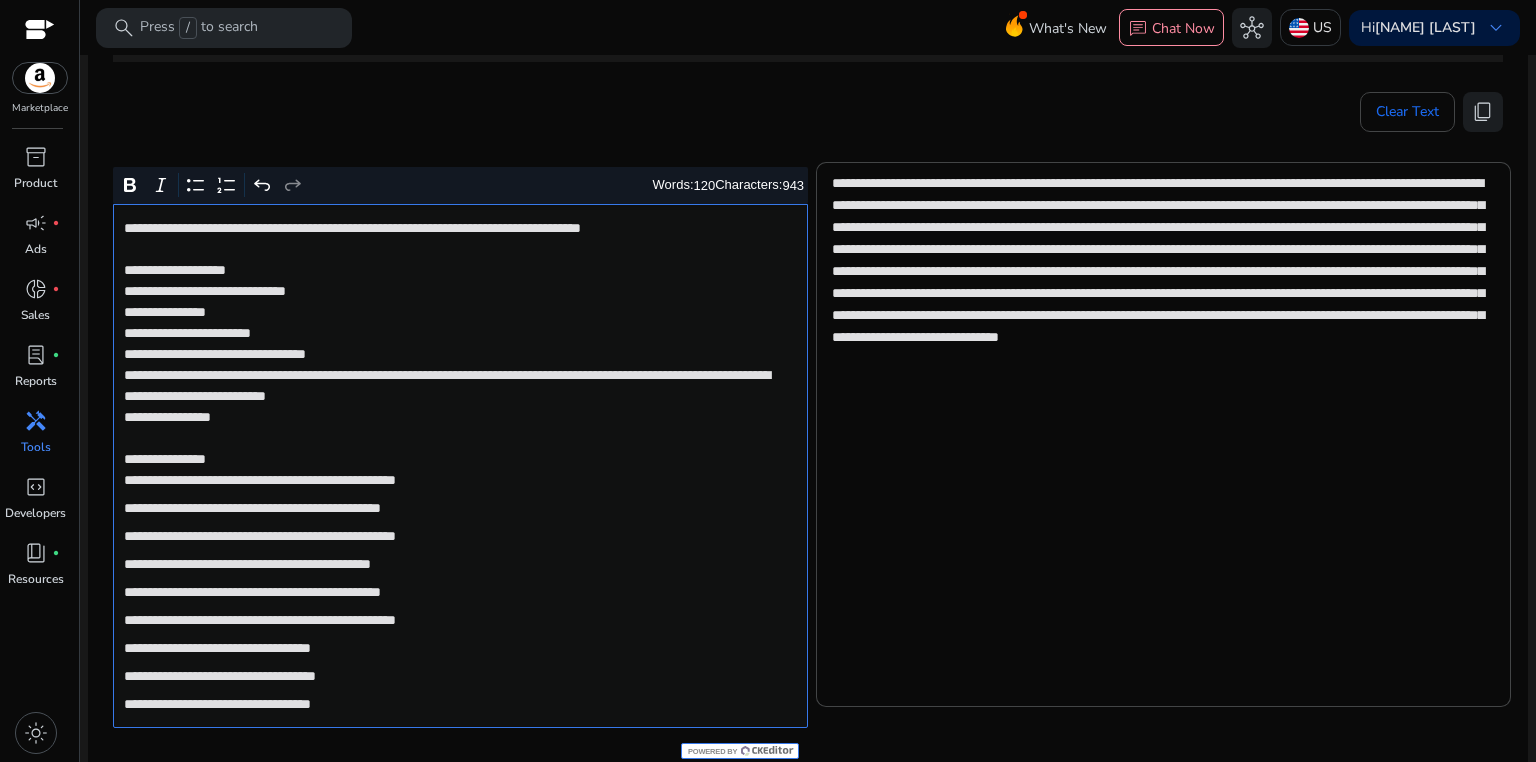 scroll, scrollTop: 289, scrollLeft: 0, axis: vertical 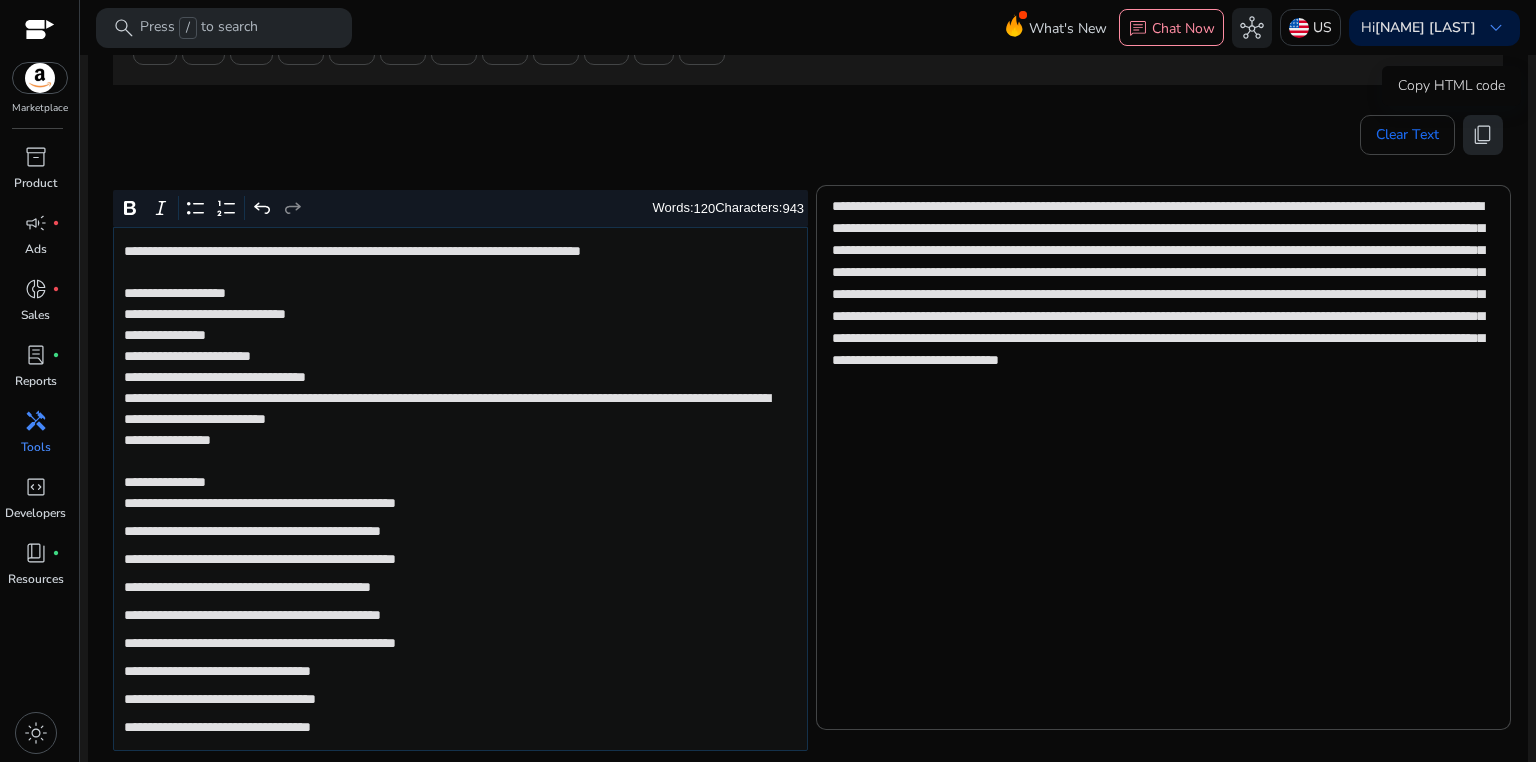 click on "content_copy" 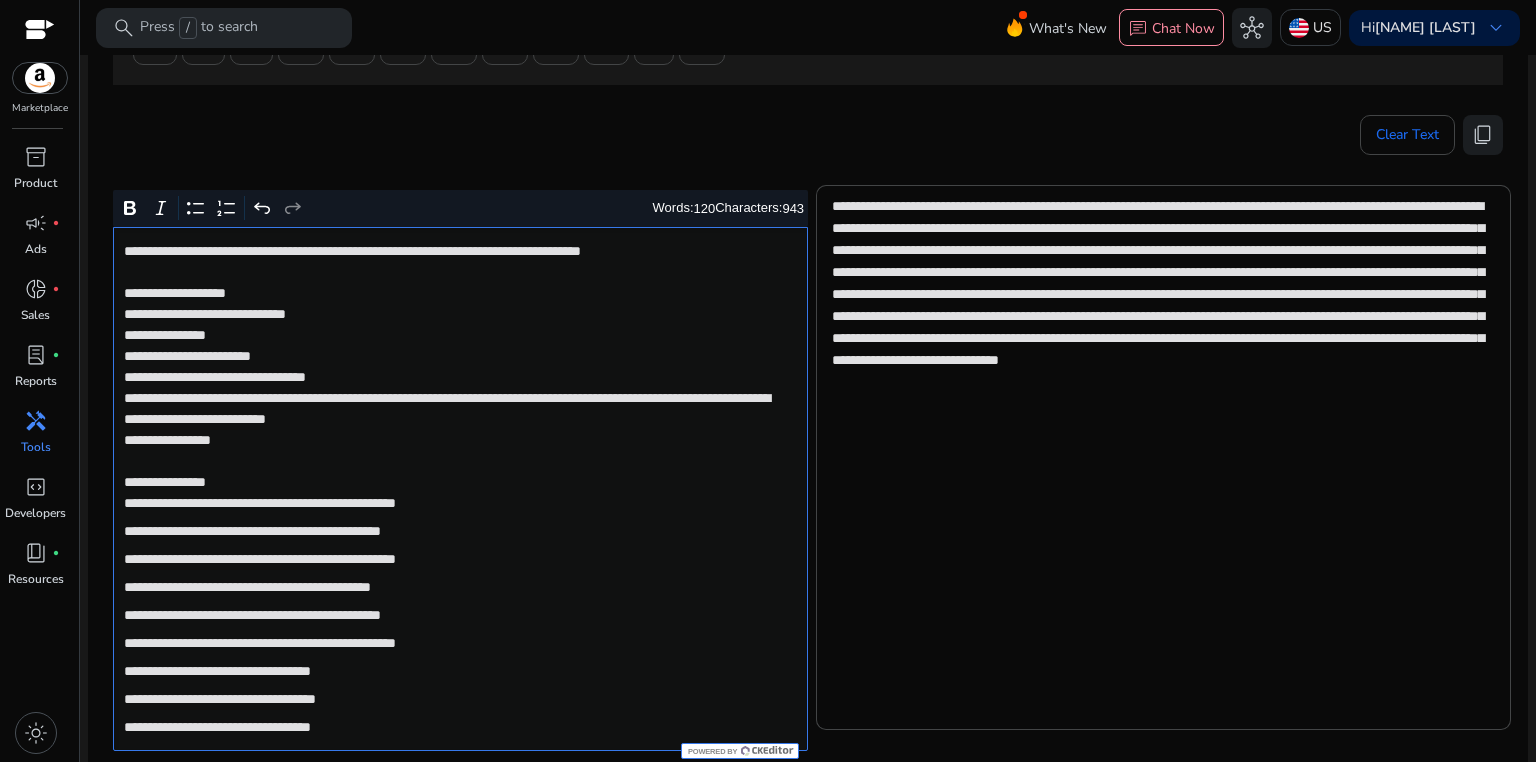 click on "**********" 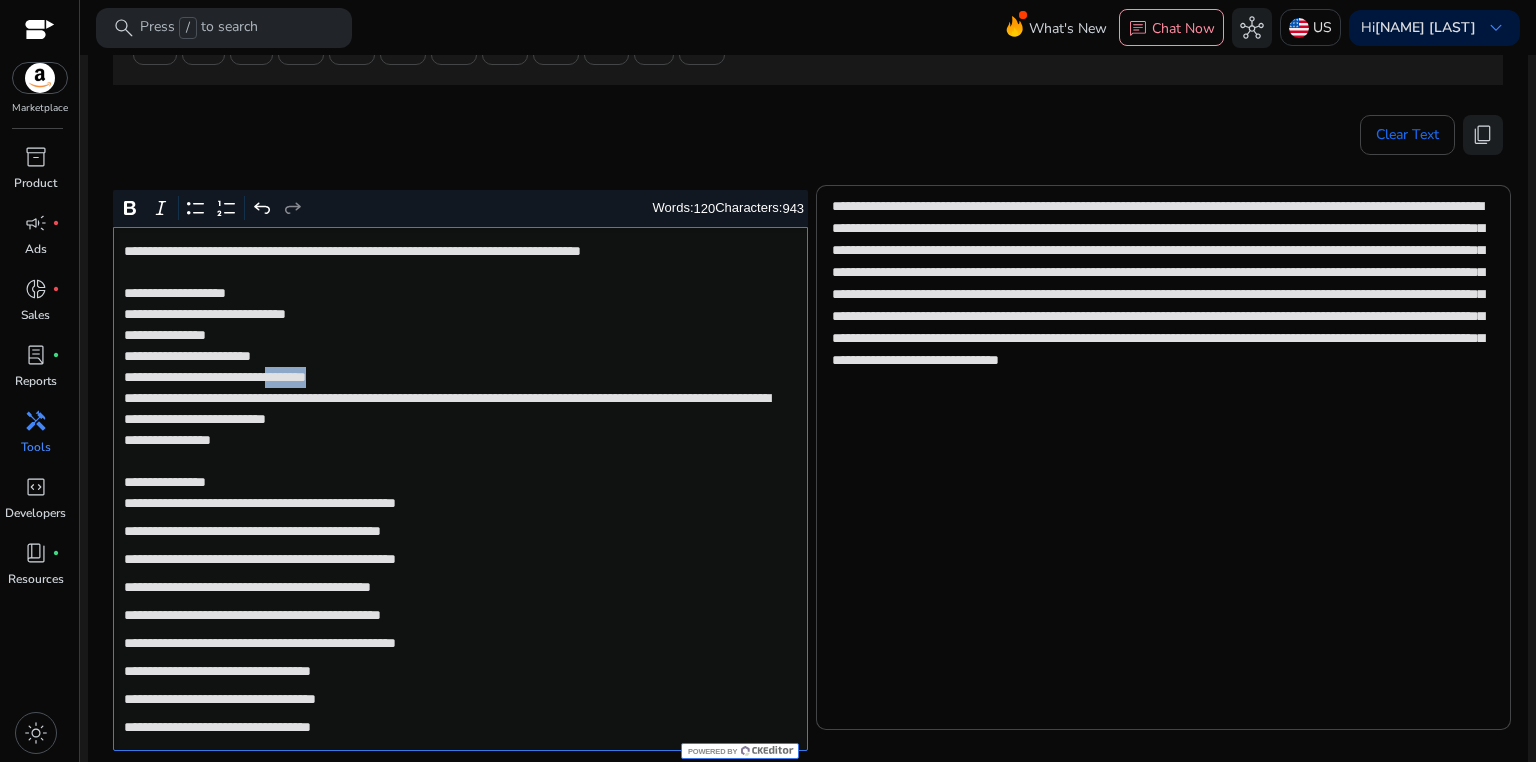 click on "**********" 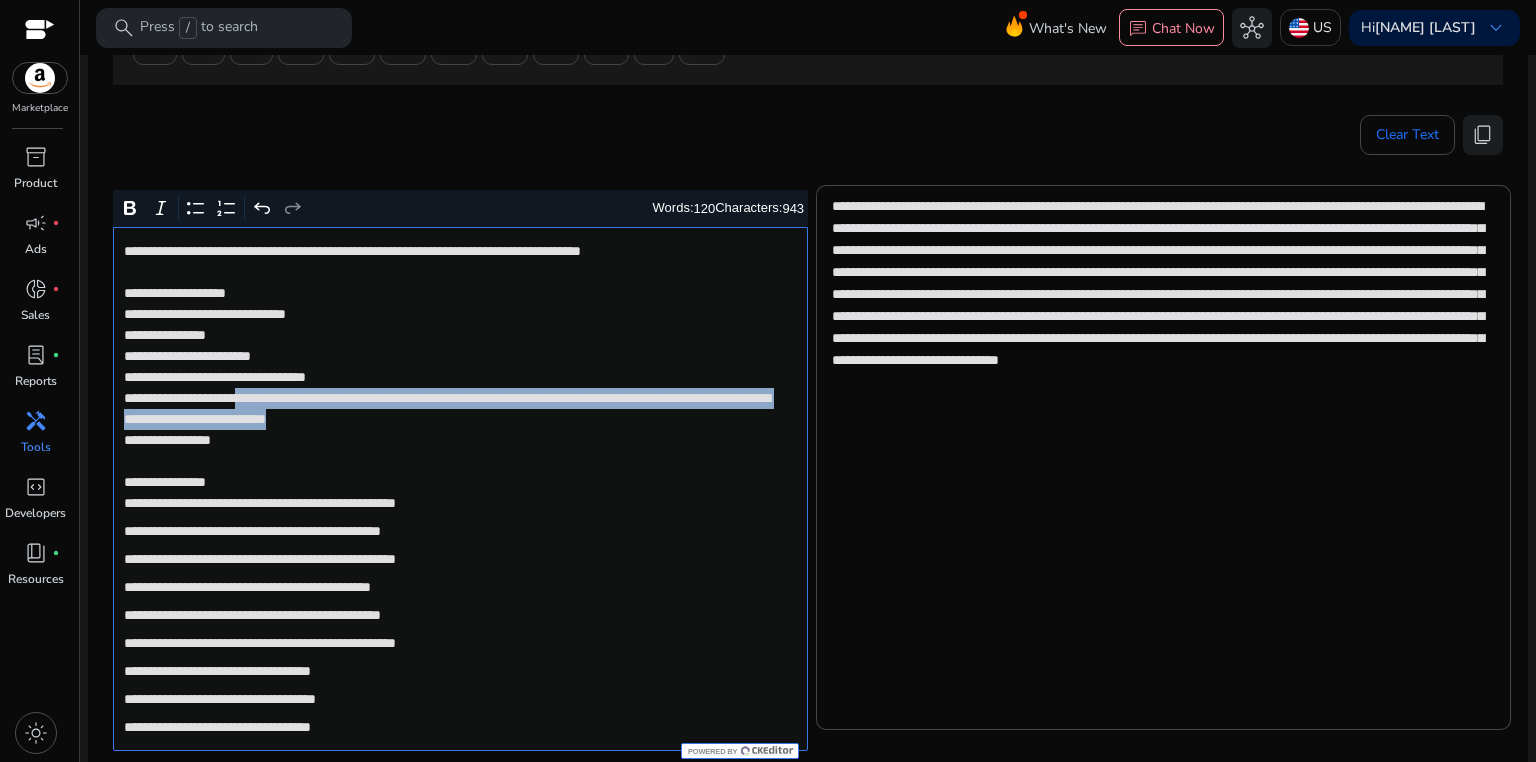 drag, startPoint x: 282, startPoint y: 392, endPoint x: 676, endPoint y: 419, distance: 394.92404 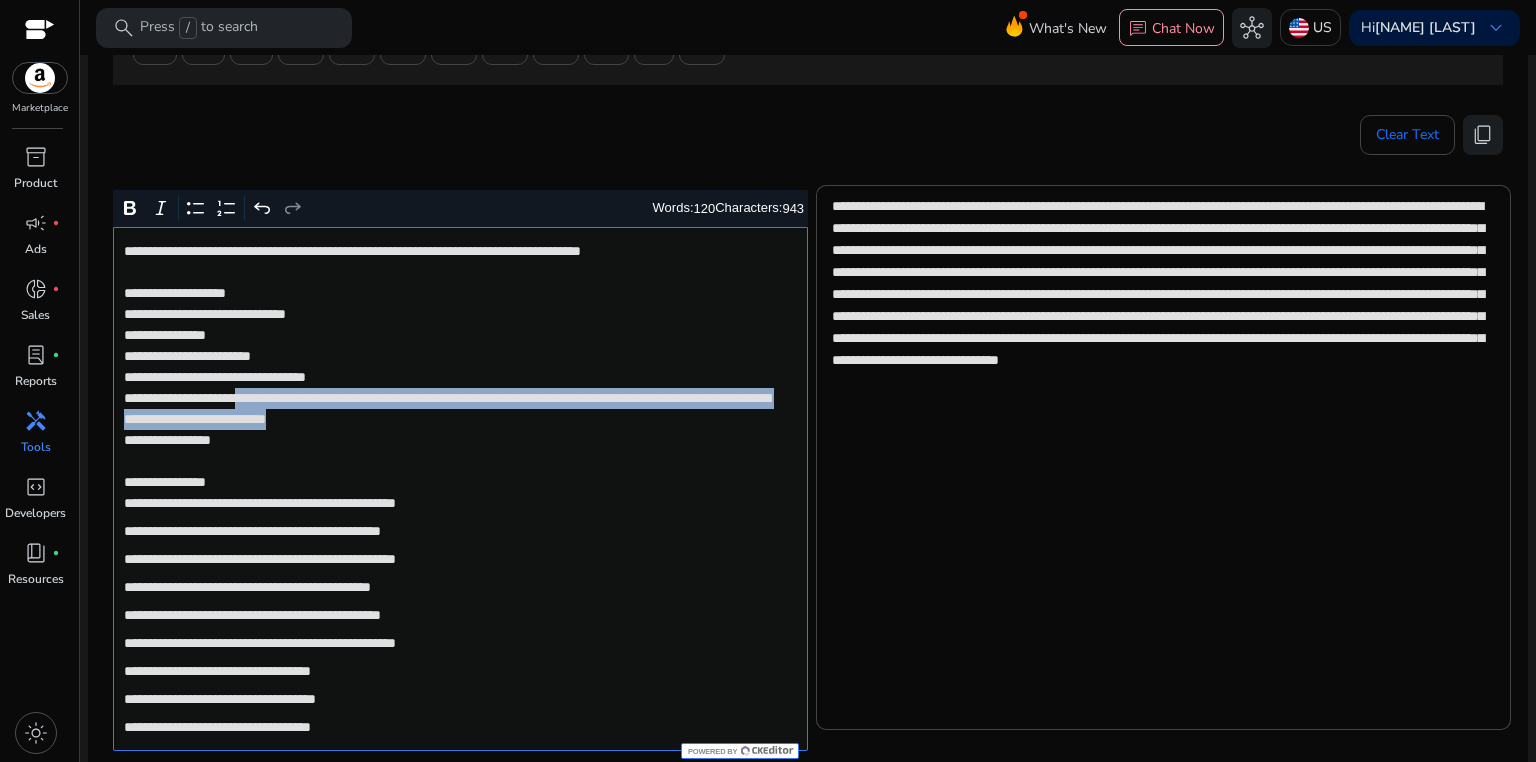 click on "**********" 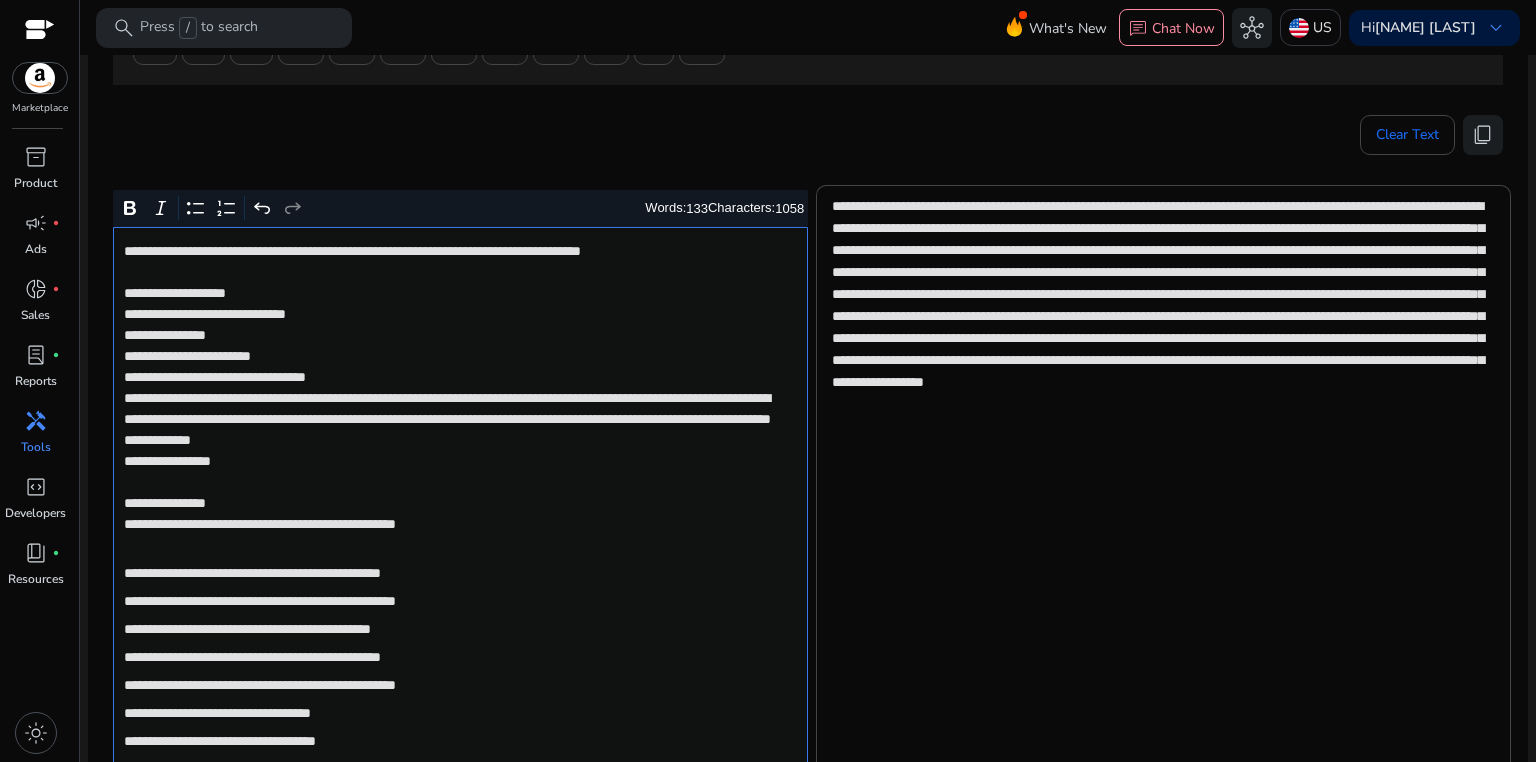 scroll, scrollTop: 423, scrollLeft: 0, axis: vertical 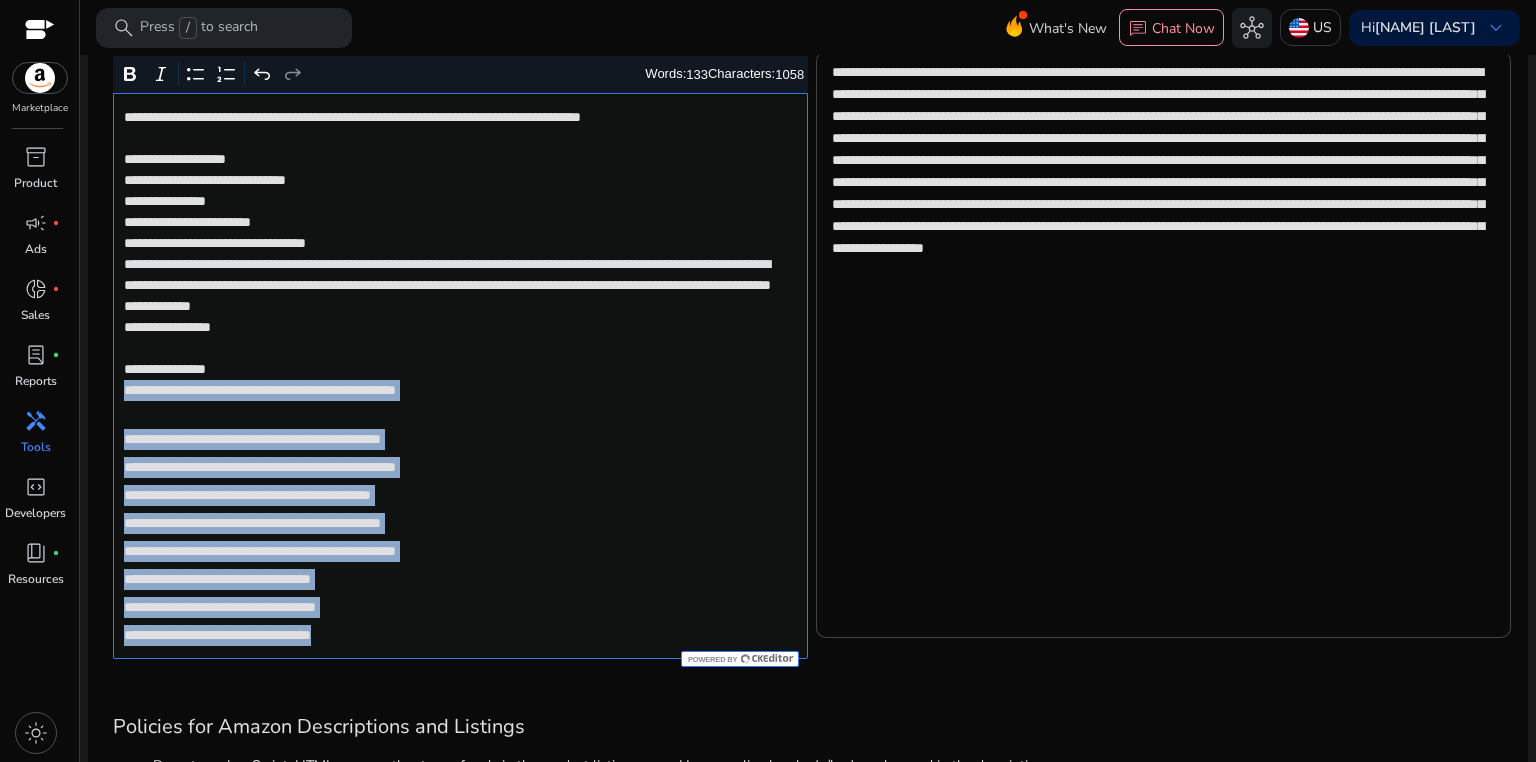 drag, startPoint x: 122, startPoint y: 412, endPoint x: 517, endPoint y: 635, distance: 453.60114 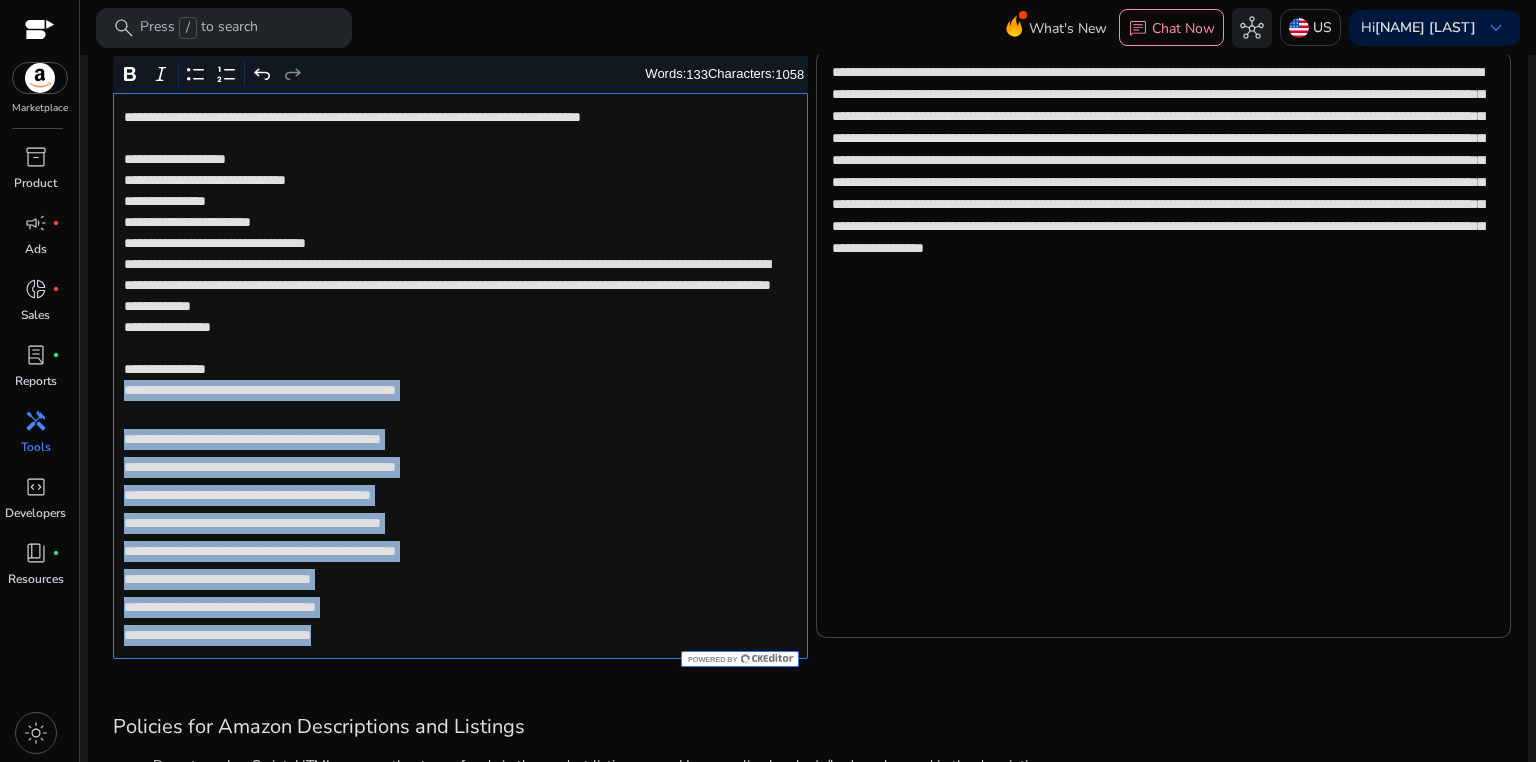 click on "**********" 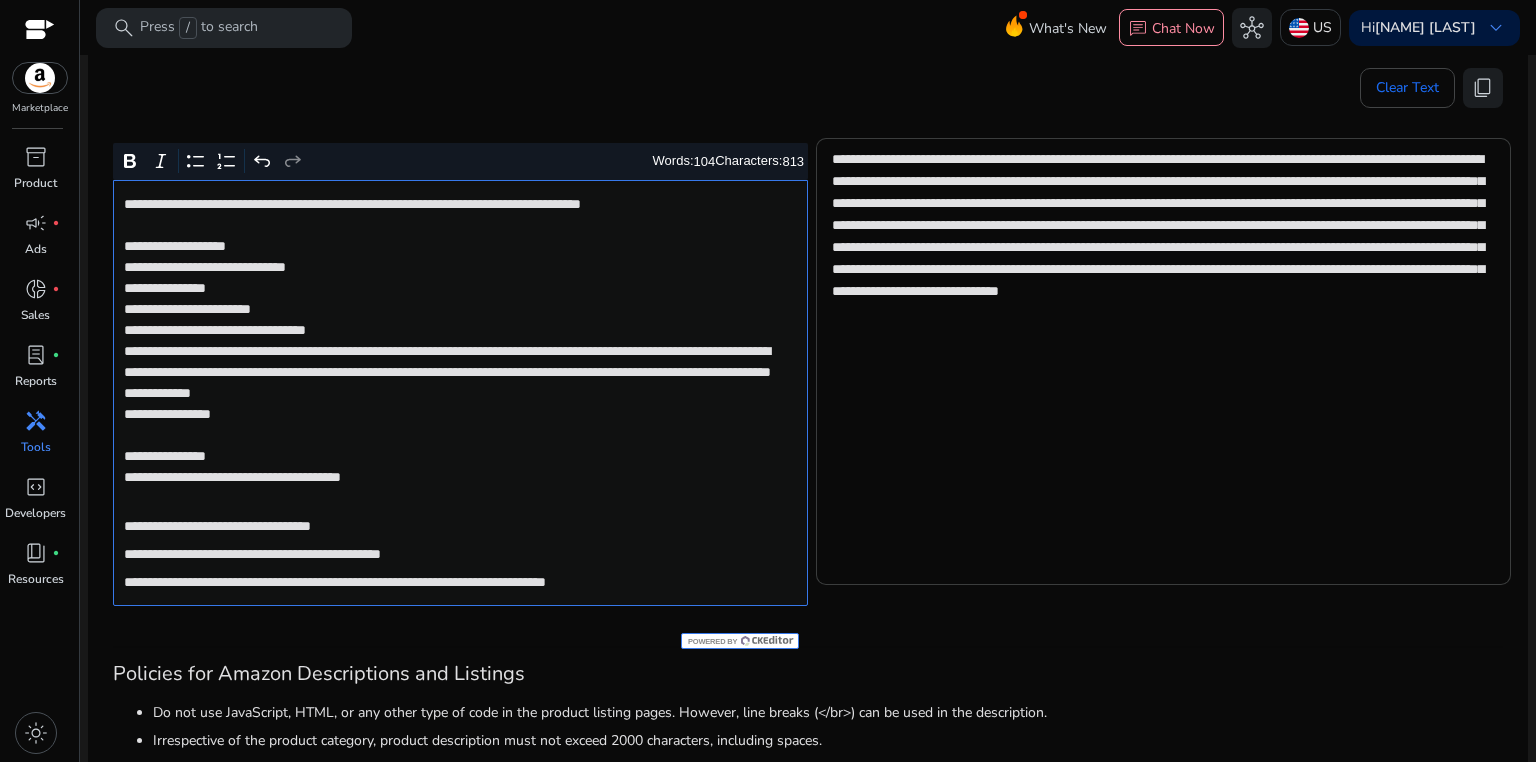 scroll, scrollTop: 287, scrollLeft: 0, axis: vertical 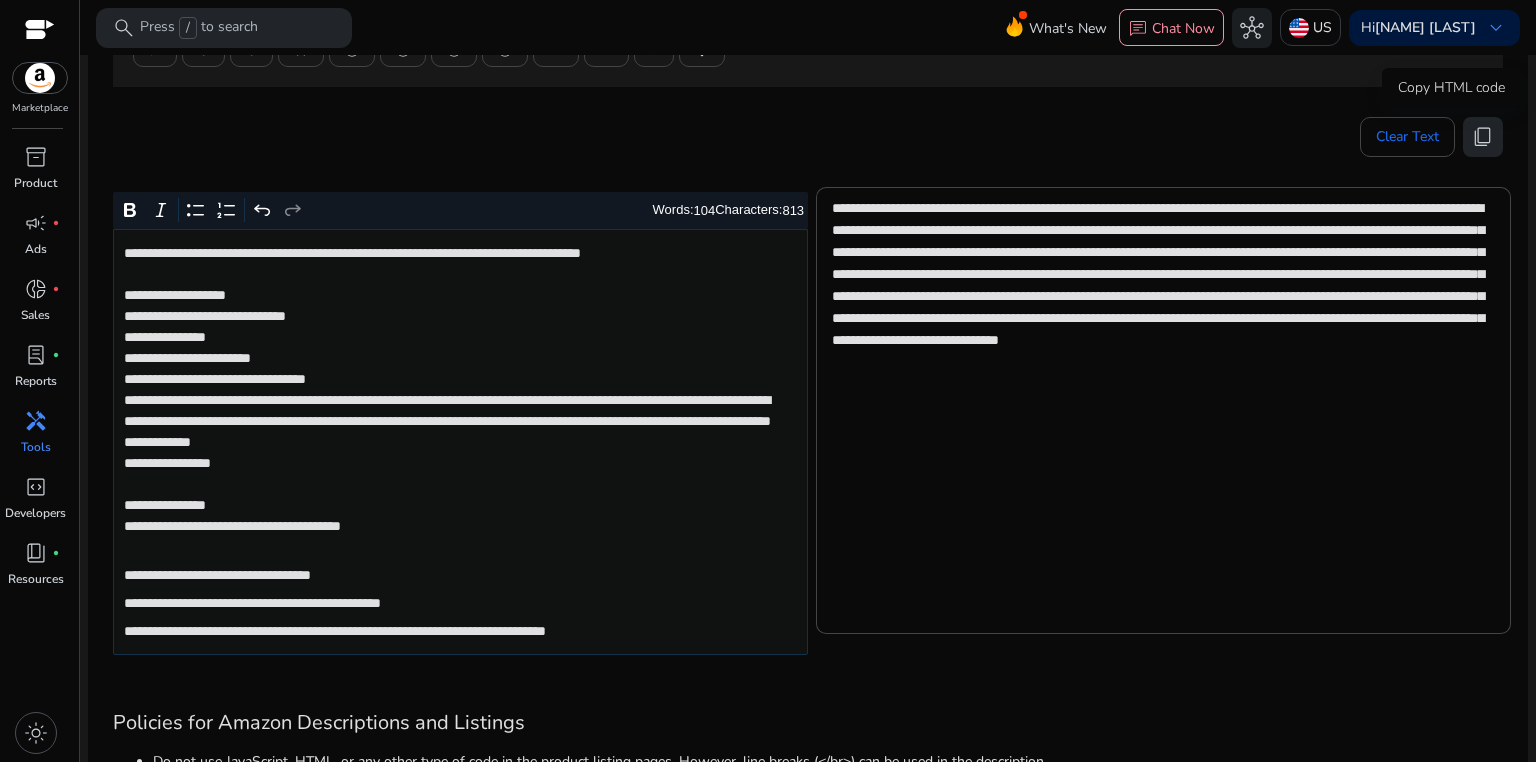 click on "content_copy" 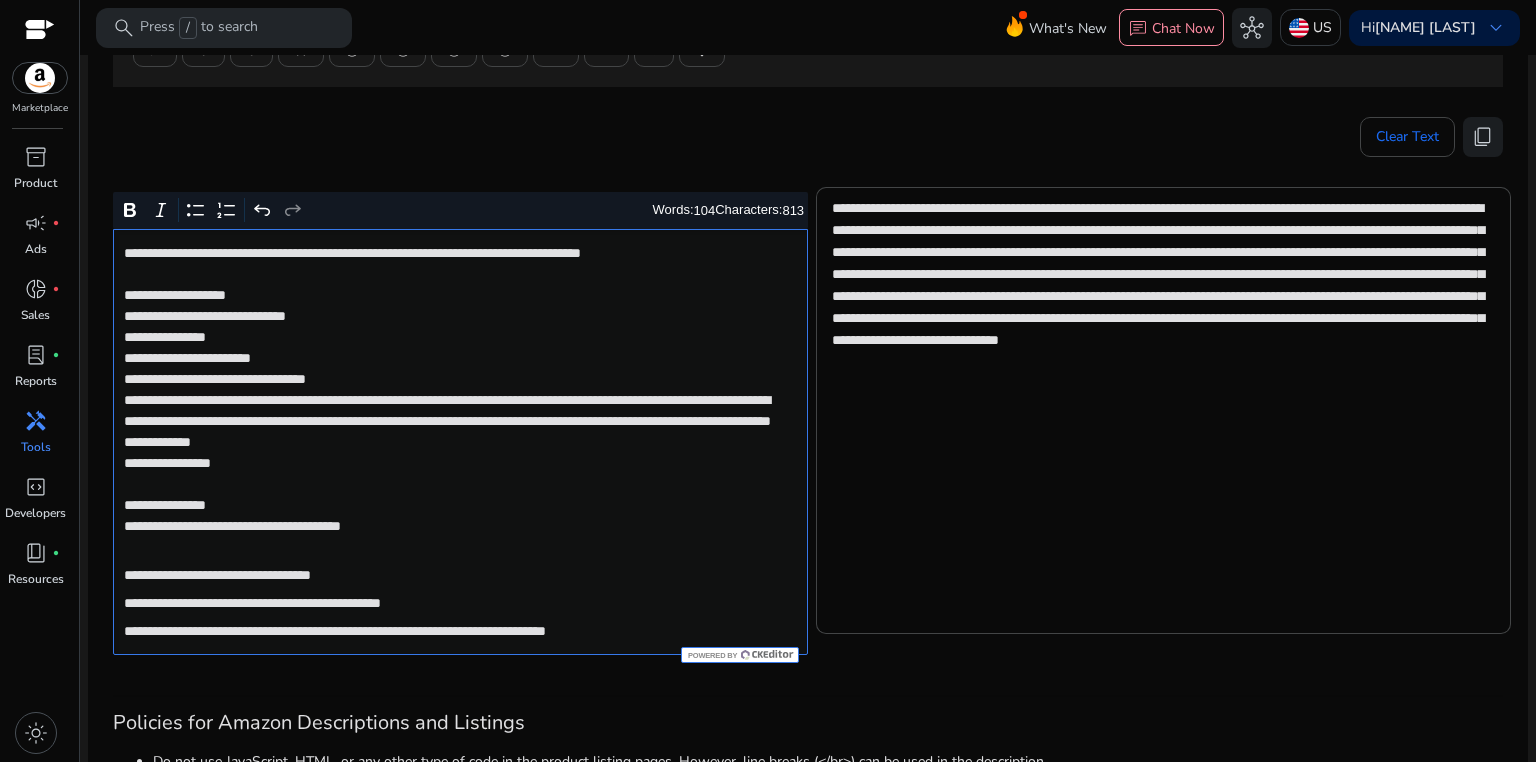 click on "**********" 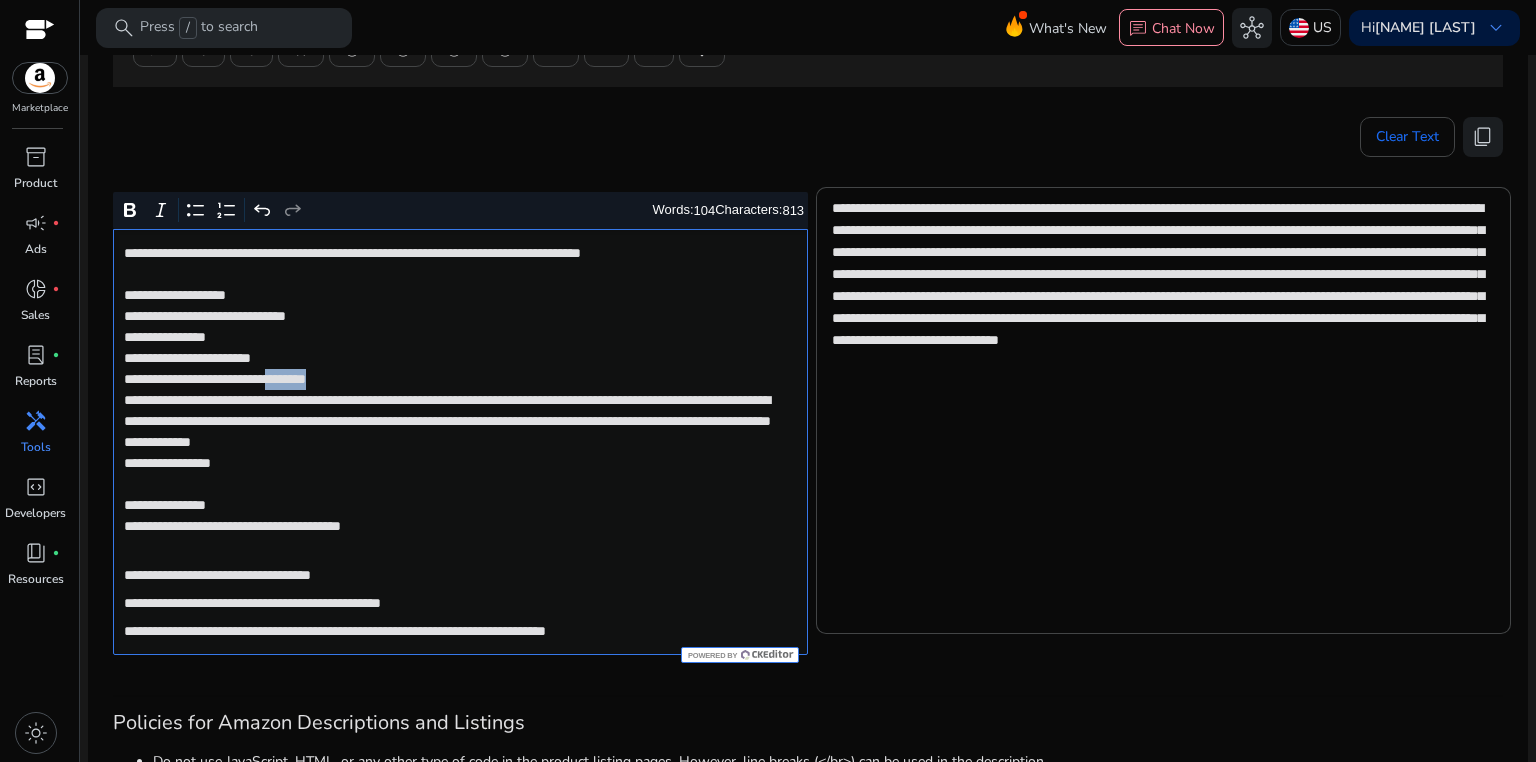 click on "**********" 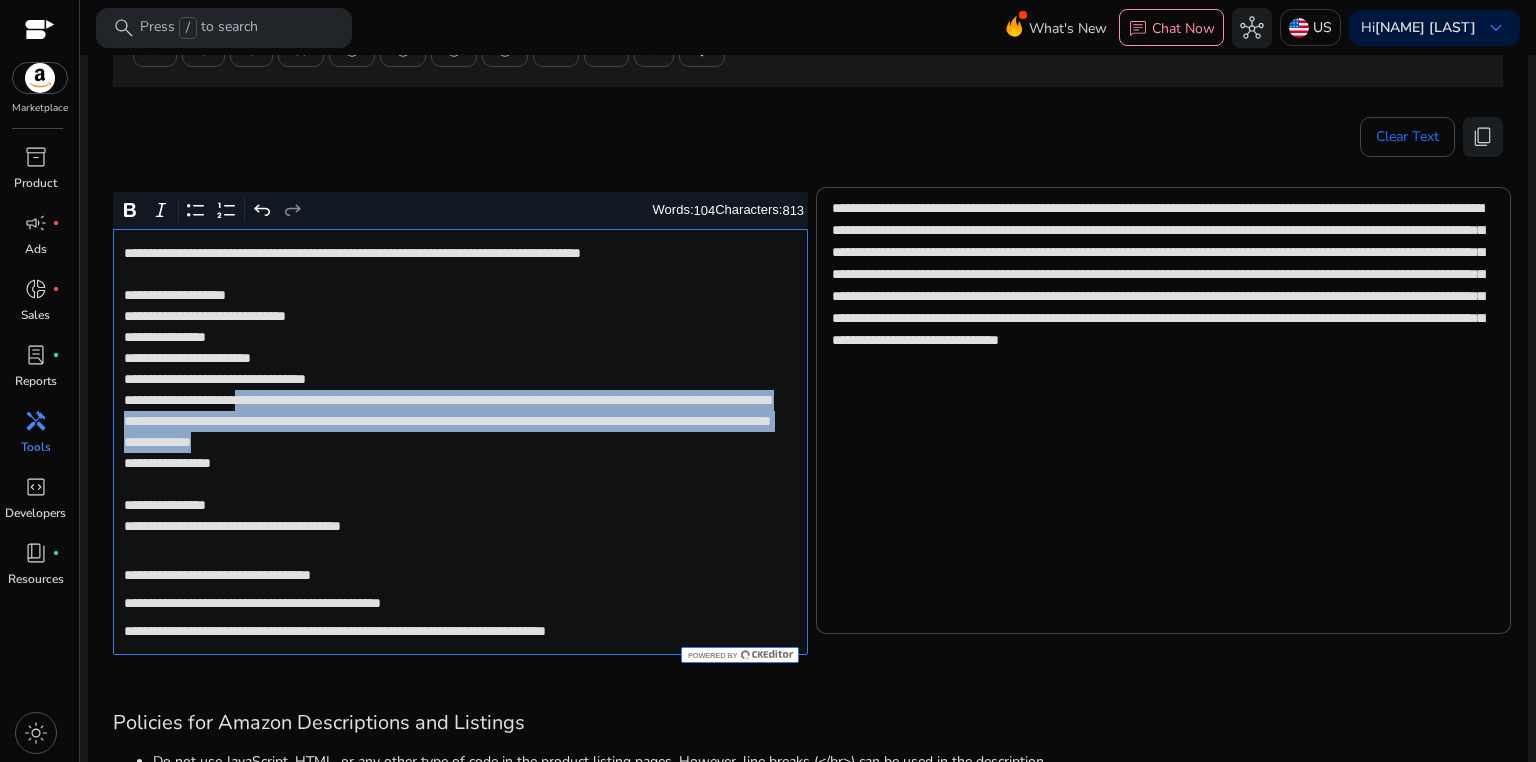drag, startPoint x: 284, startPoint y: 400, endPoint x: 292, endPoint y: 459, distance: 59.5399 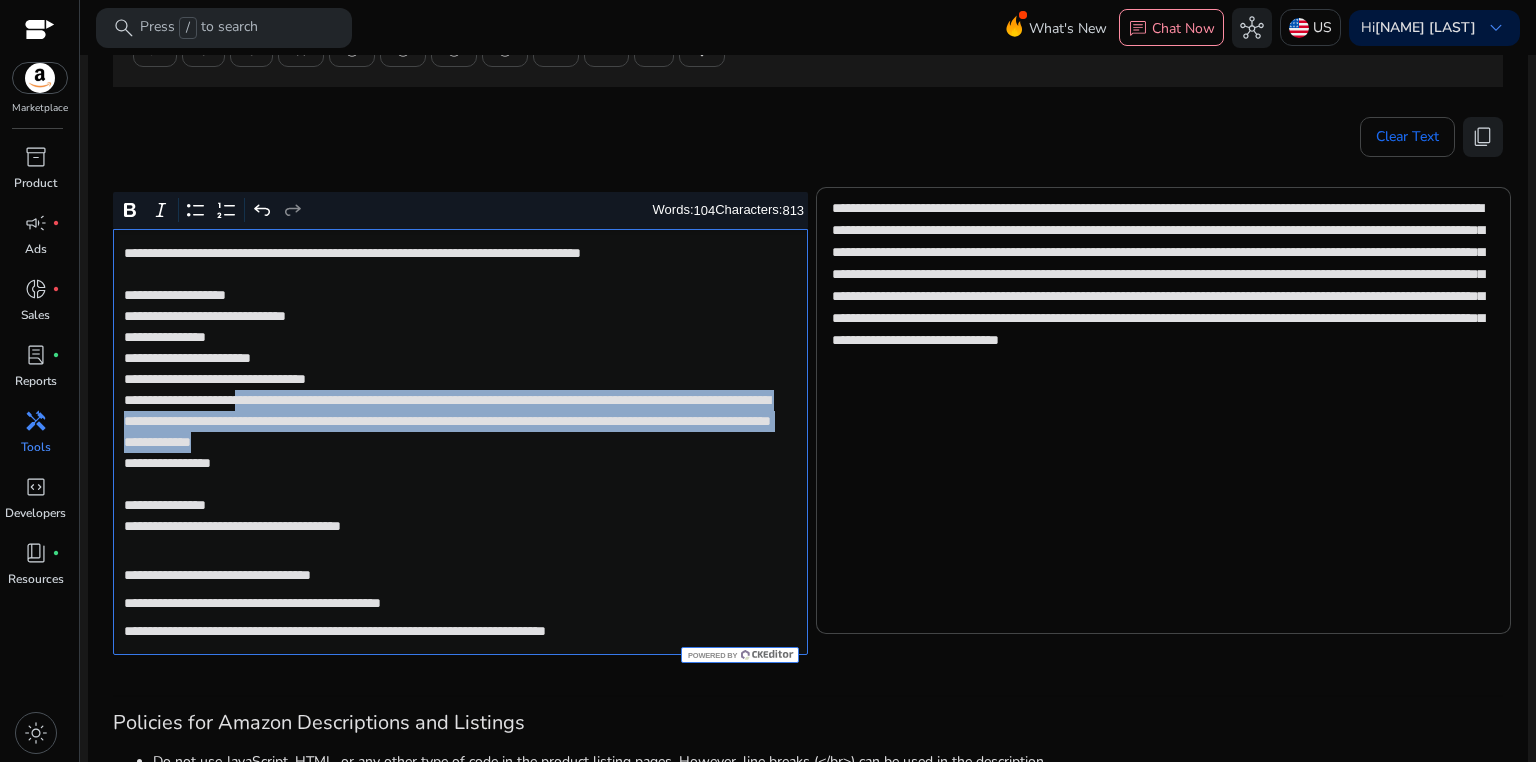 click on "**********" 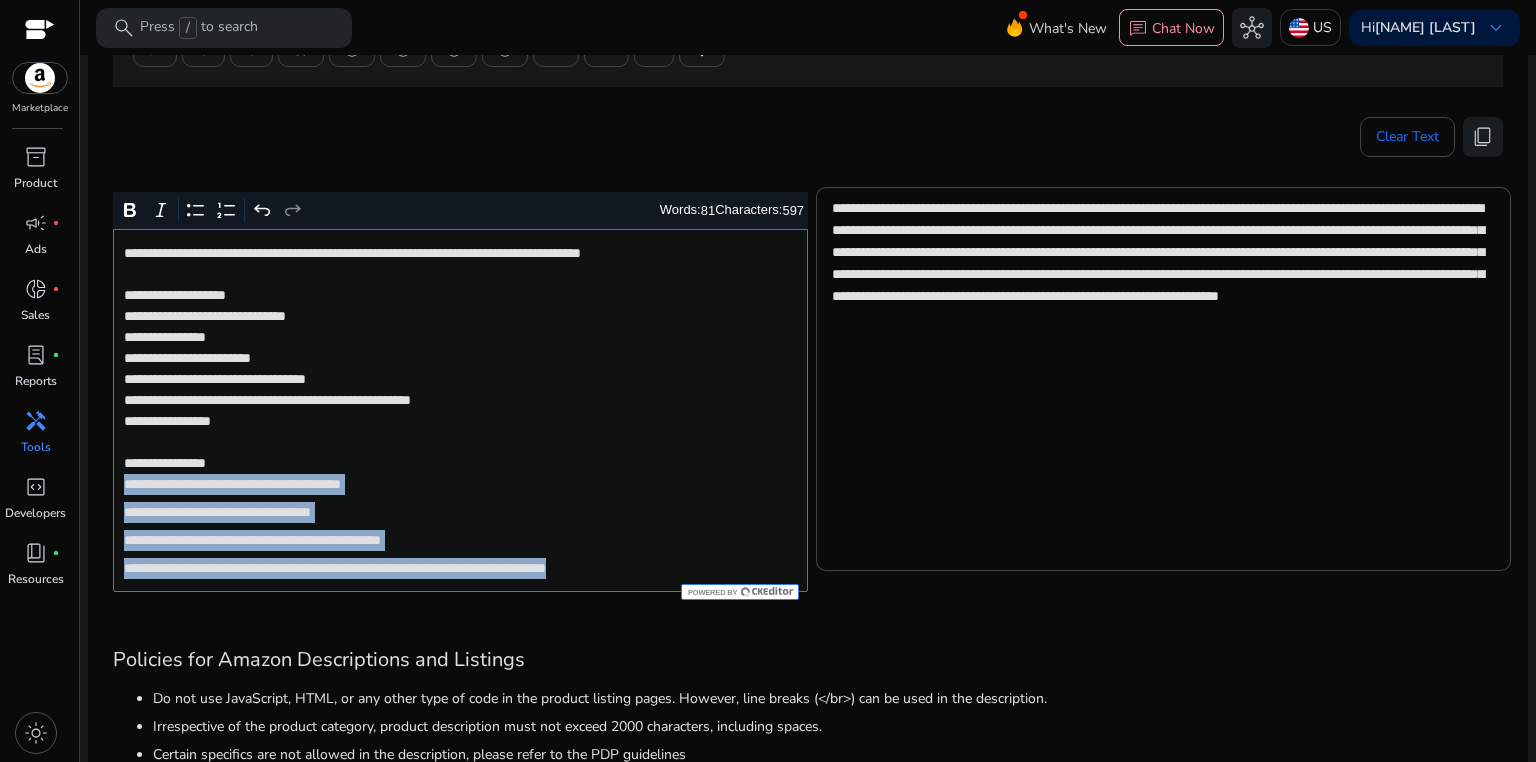 drag, startPoint x: 125, startPoint y: 485, endPoint x: 740, endPoint y: 573, distance: 621.26404 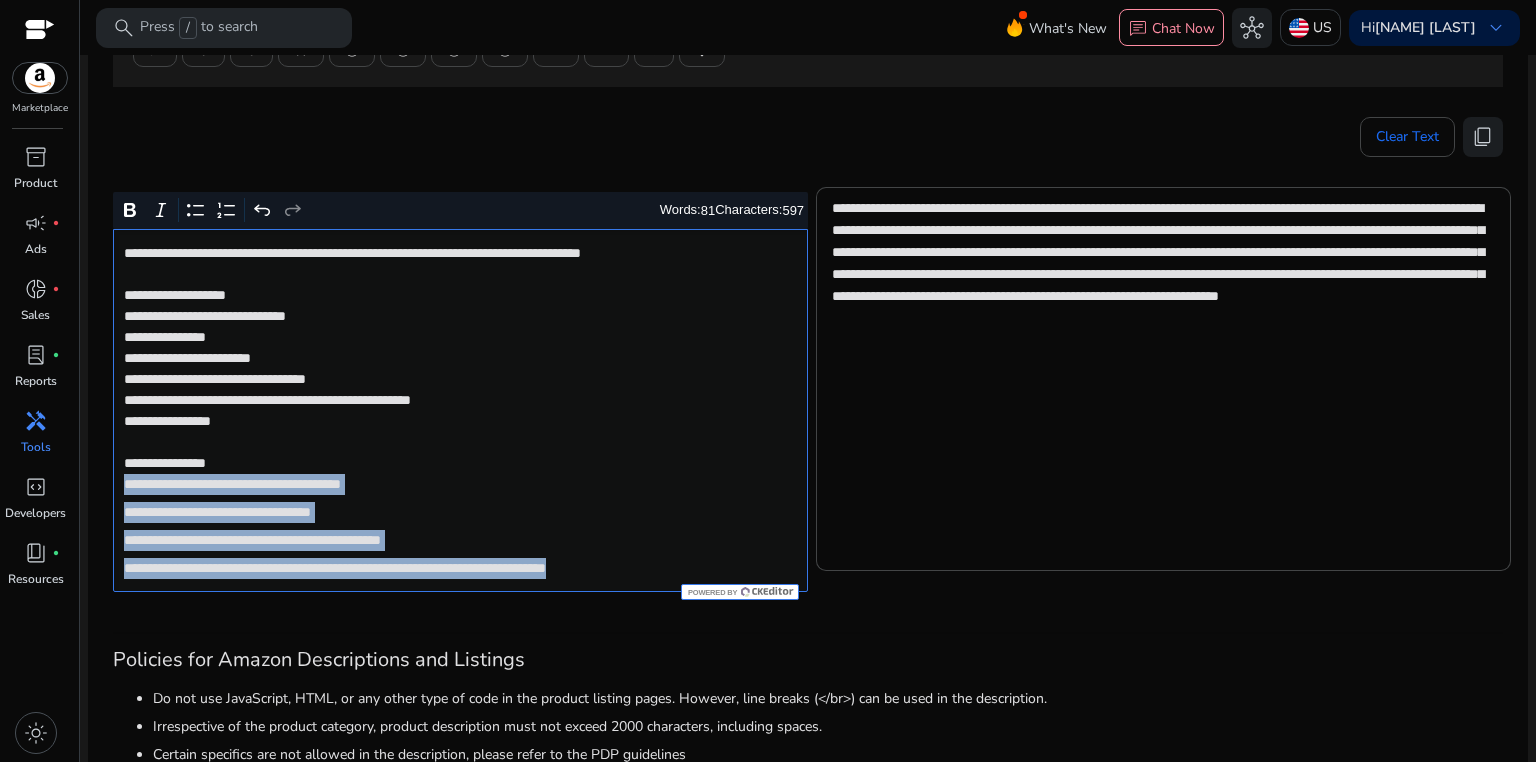 click on "**********" 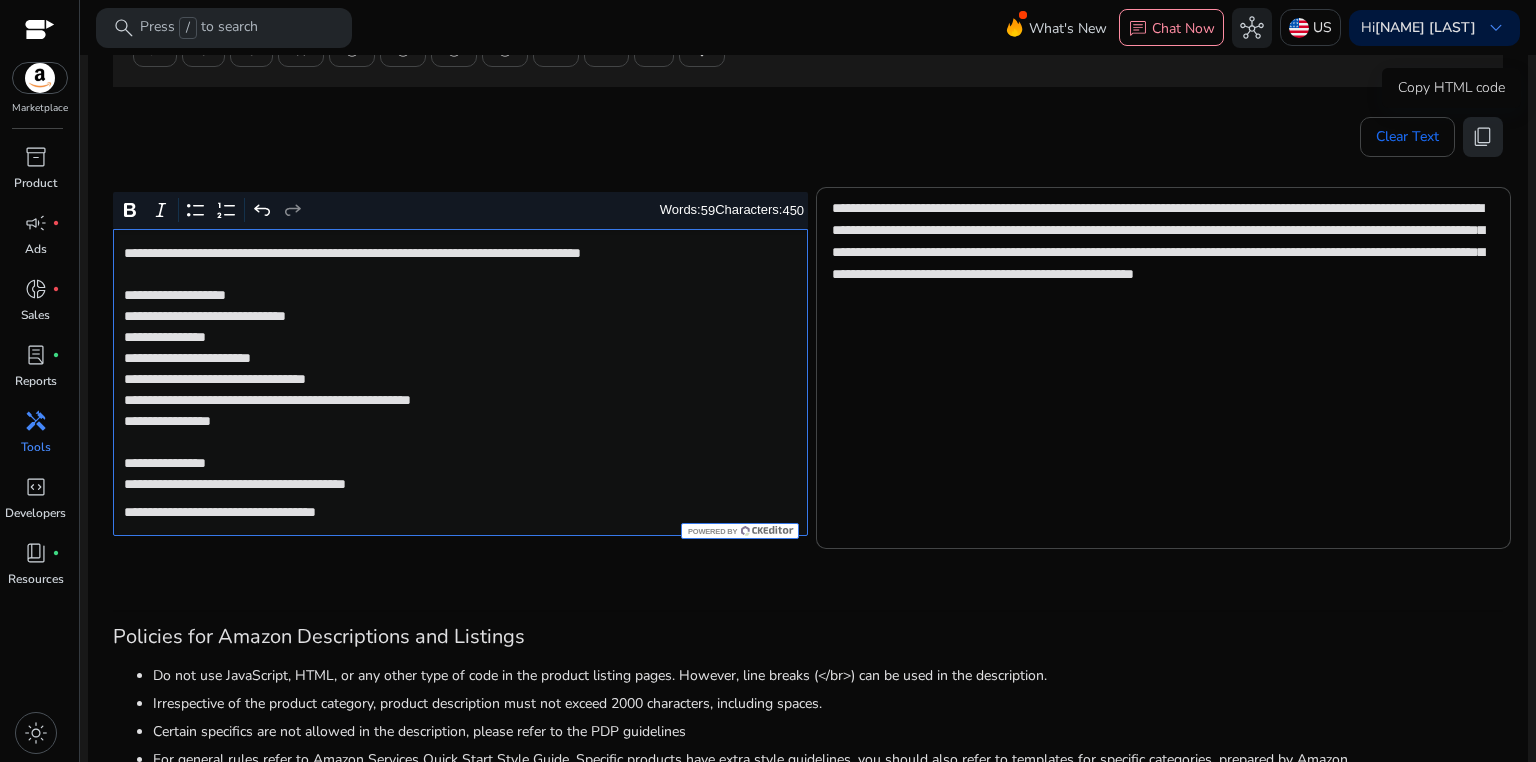 click on "content_copy" 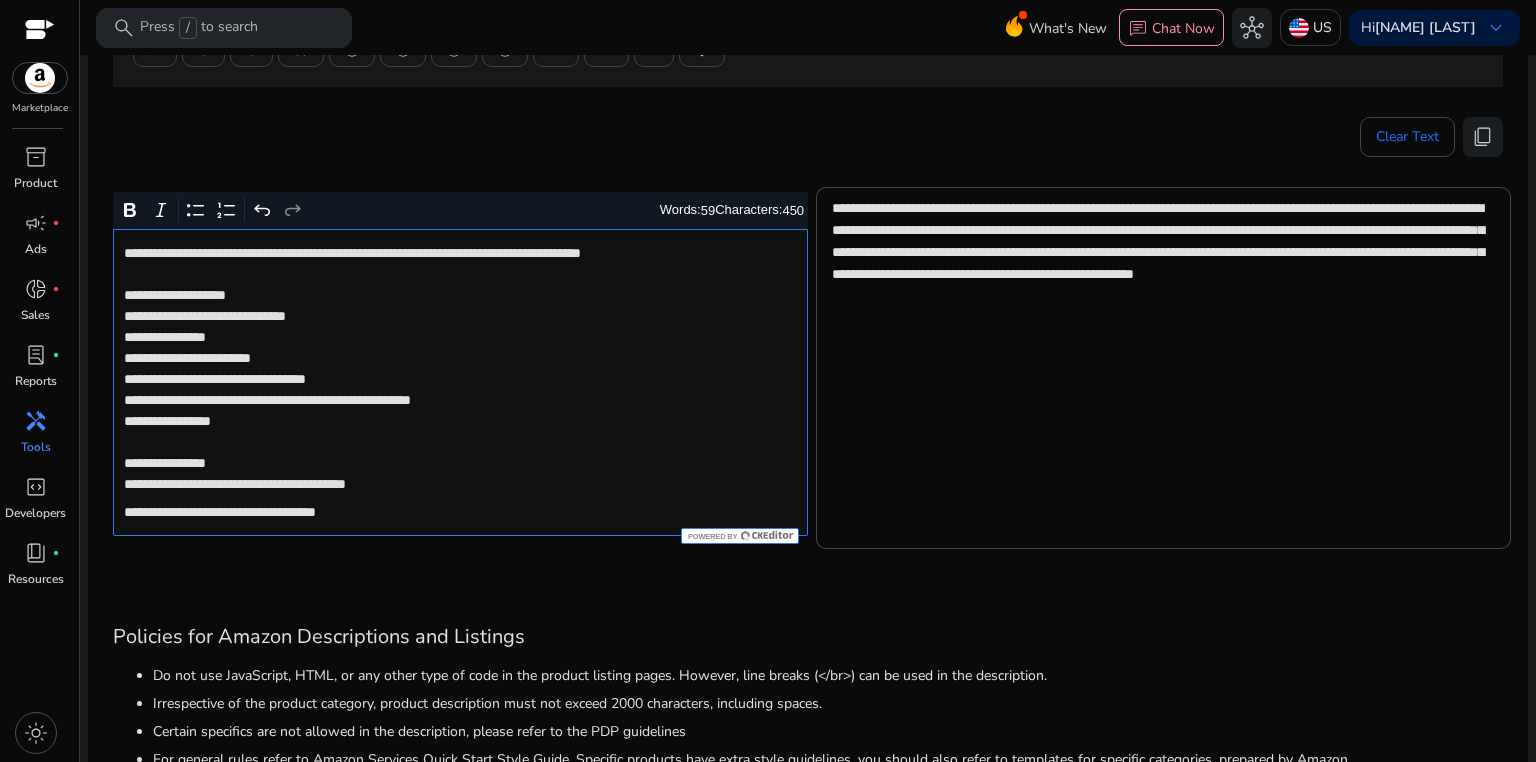 click on "**********" 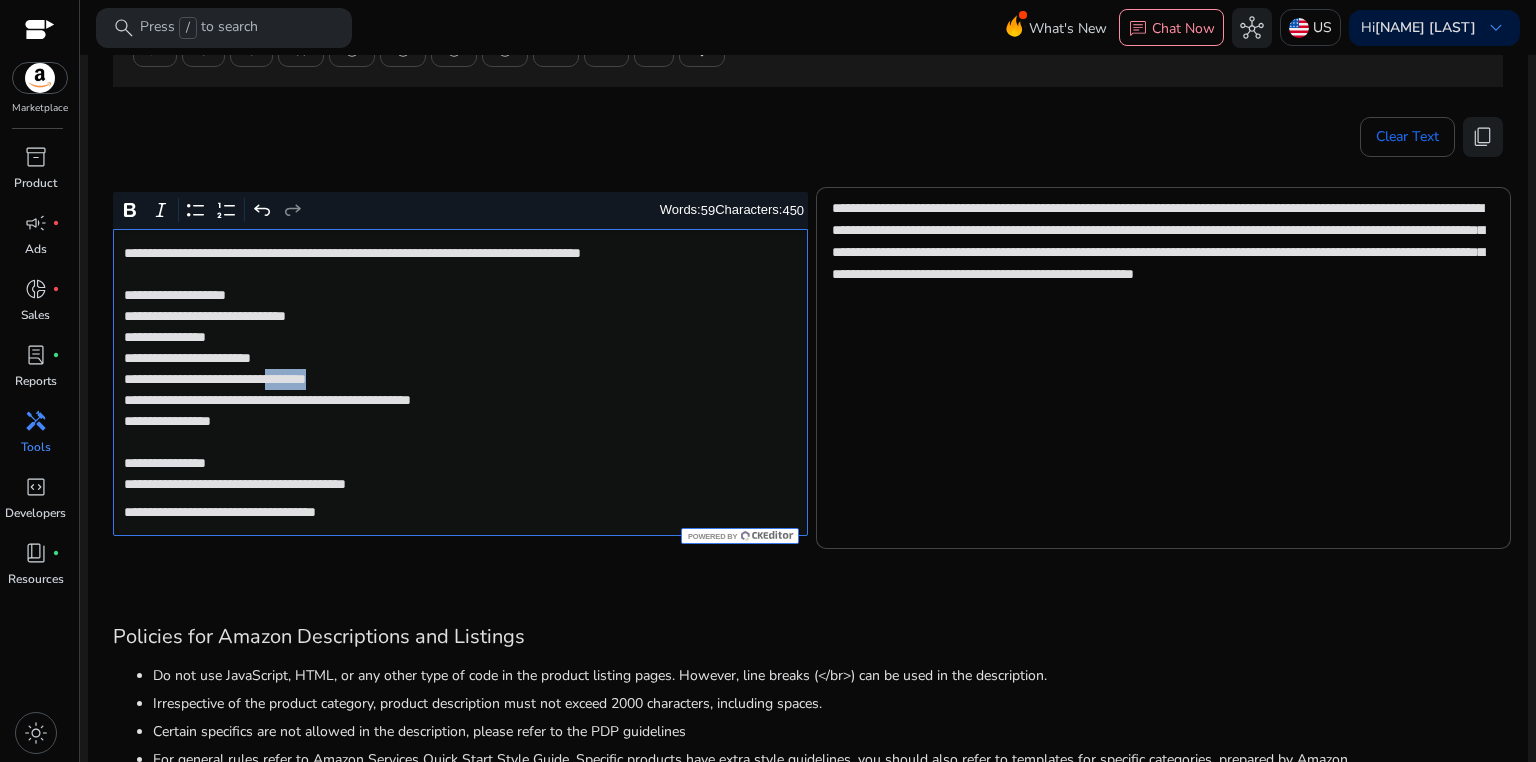 click on "**********" 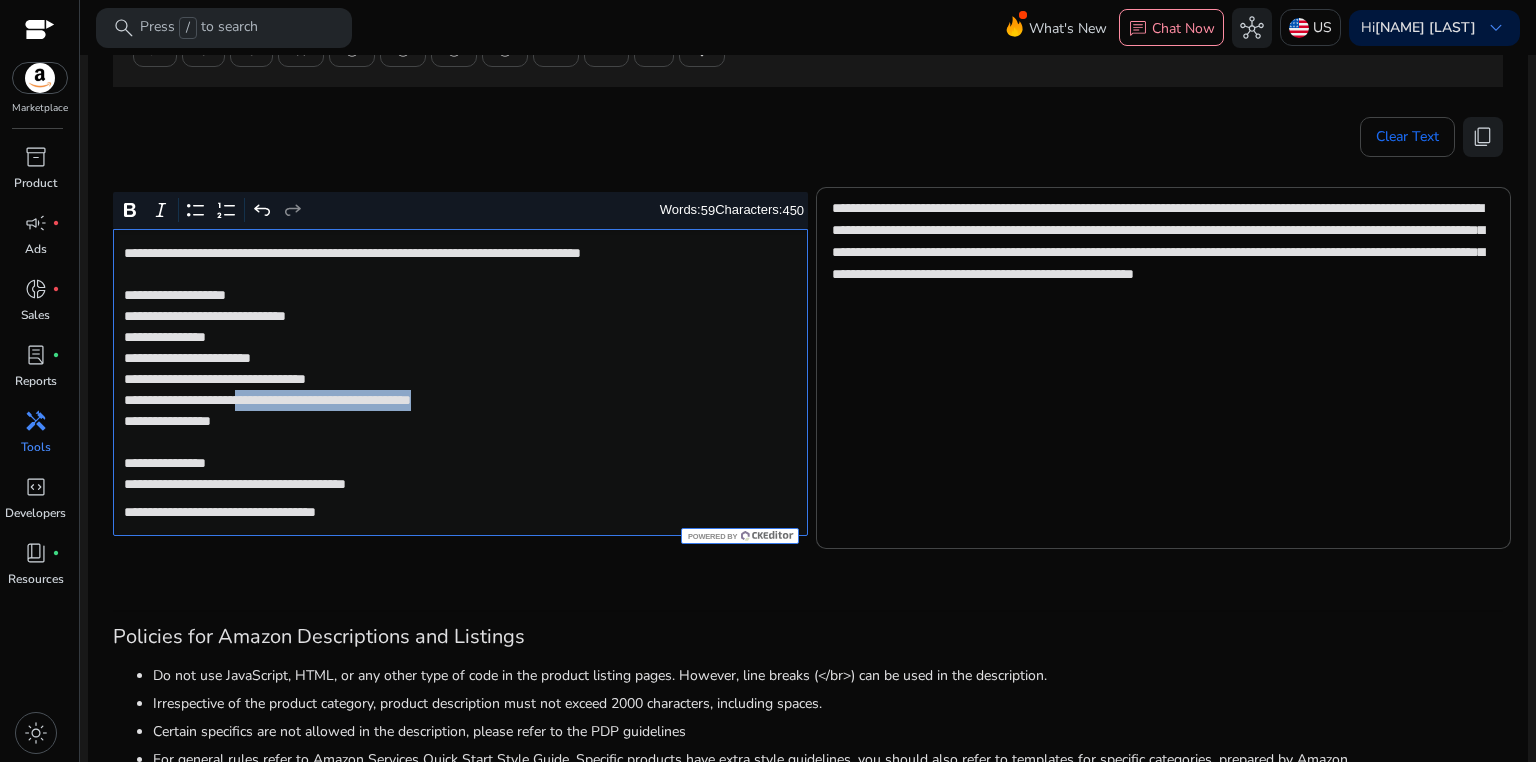 drag, startPoint x: 283, startPoint y: 400, endPoint x: 568, endPoint y: 396, distance: 285.02808 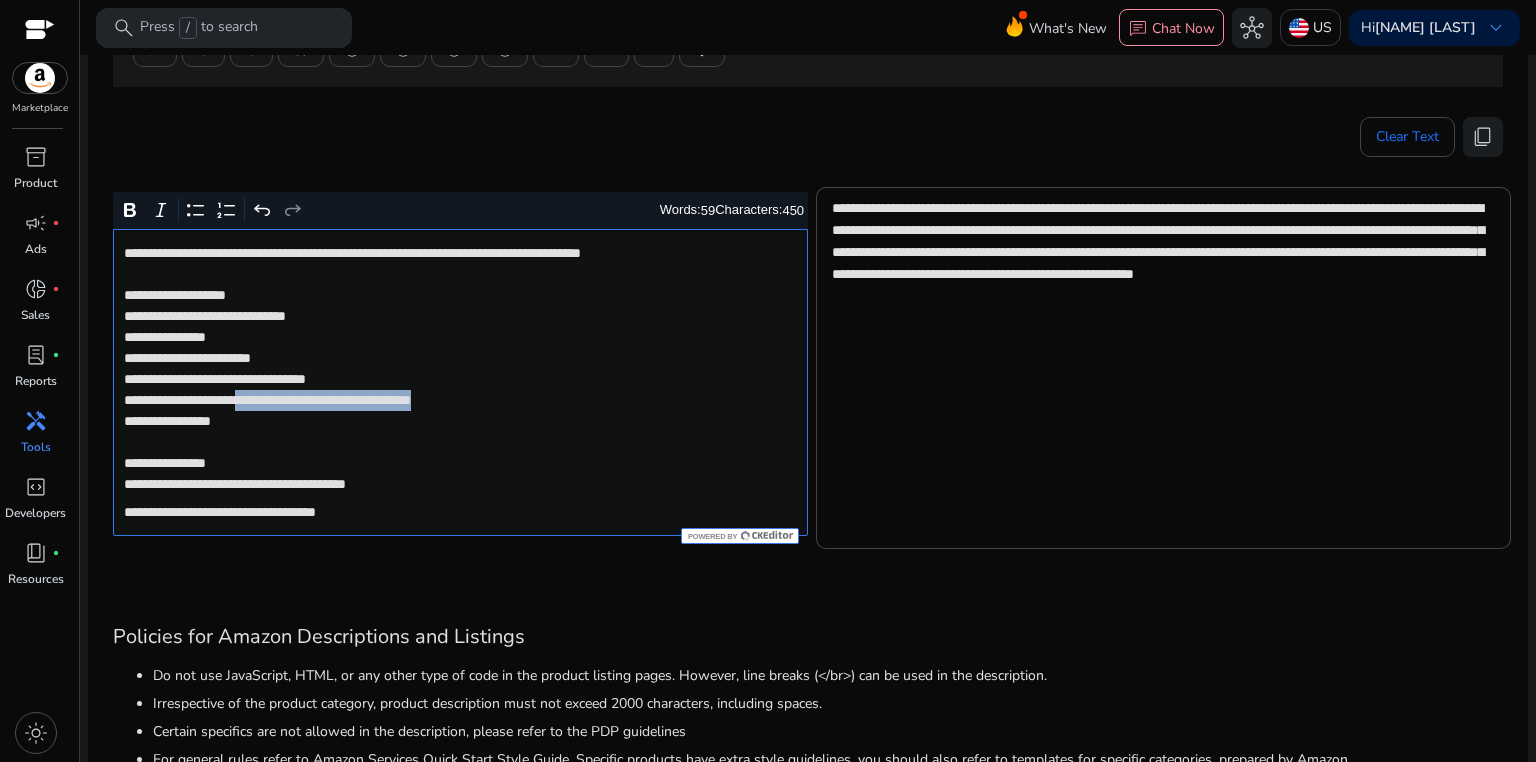 click on "**********" 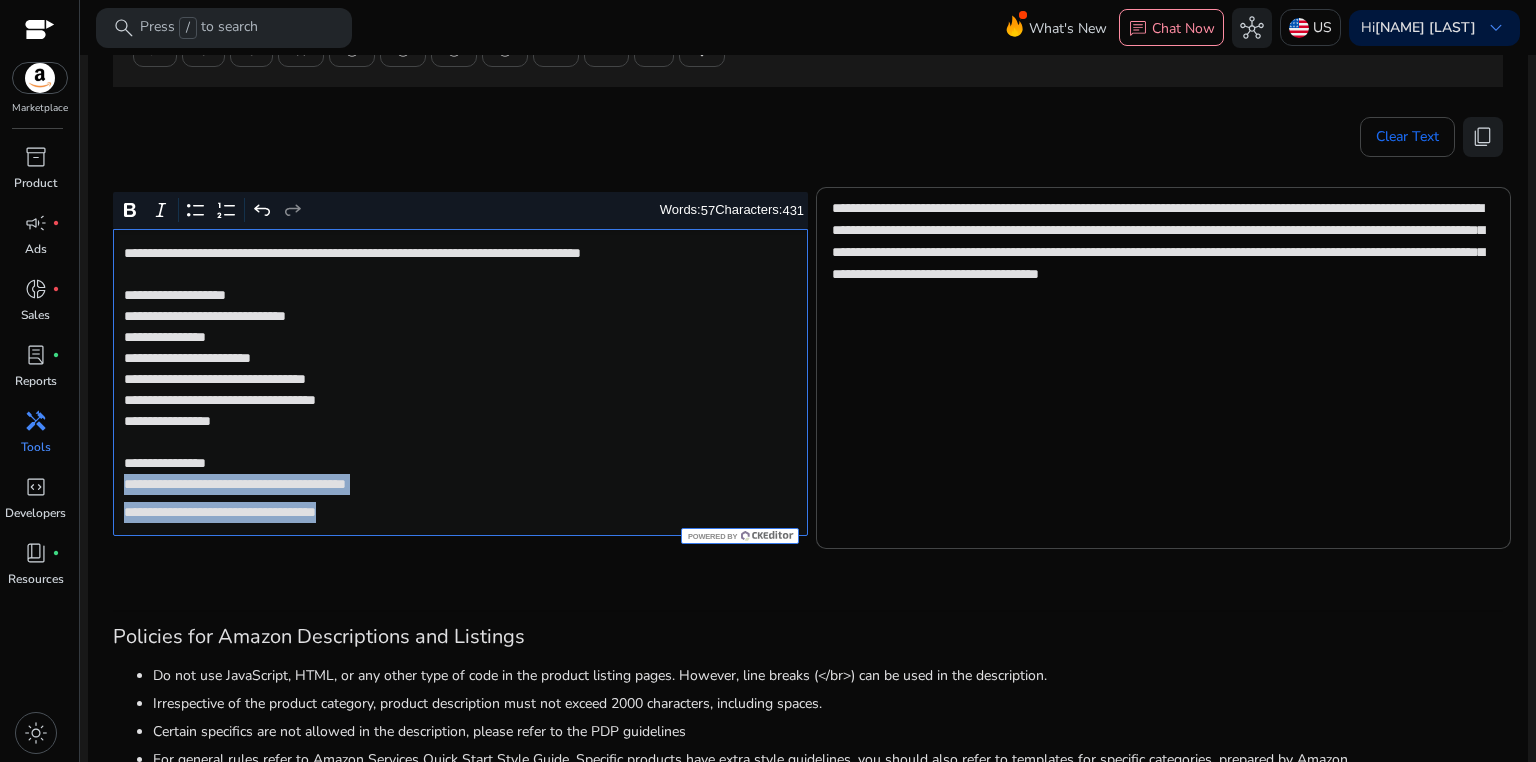 drag, startPoint x: 122, startPoint y: 486, endPoint x: 444, endPoint y: 509, distance: 322.82037 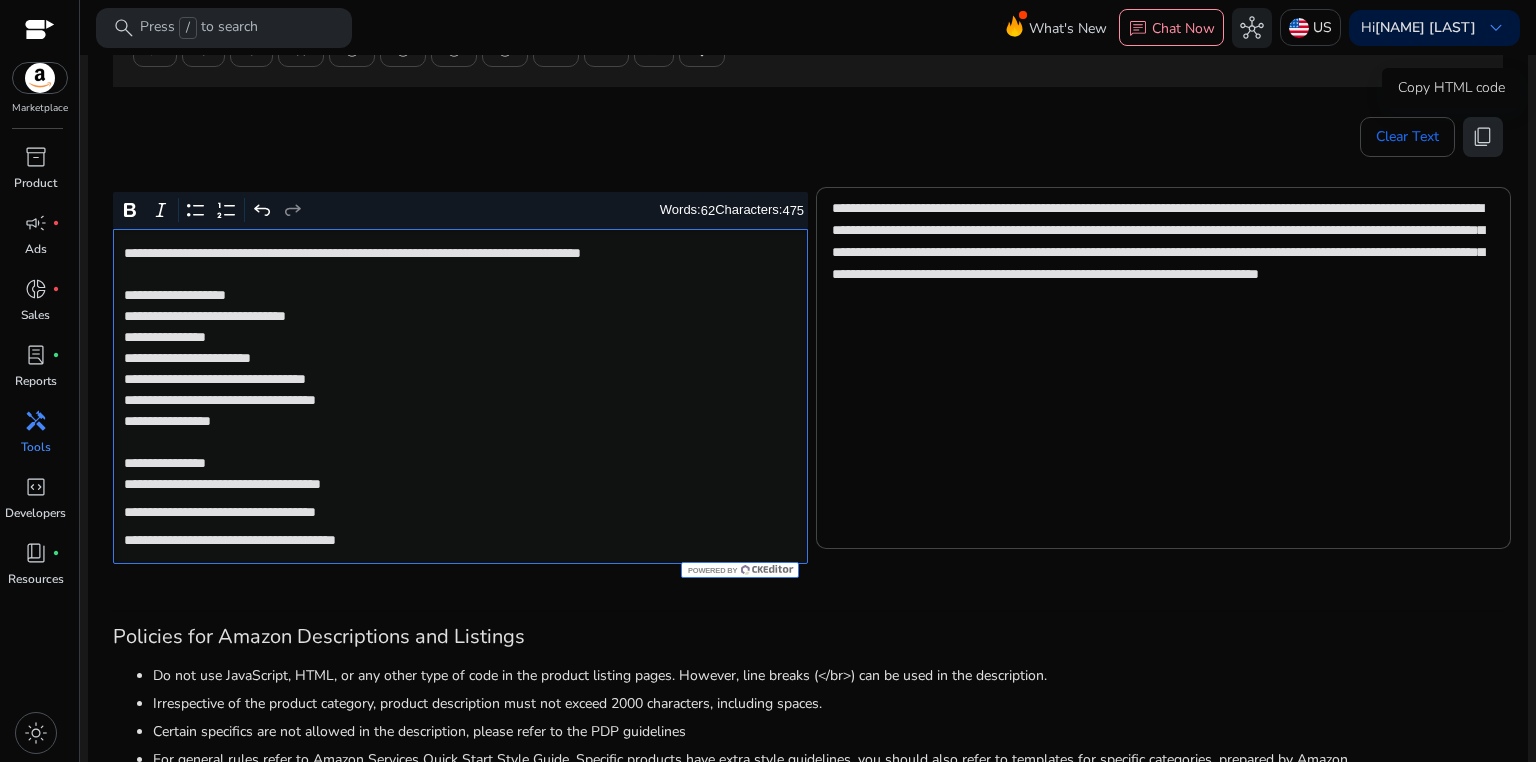 click on "content_copy" 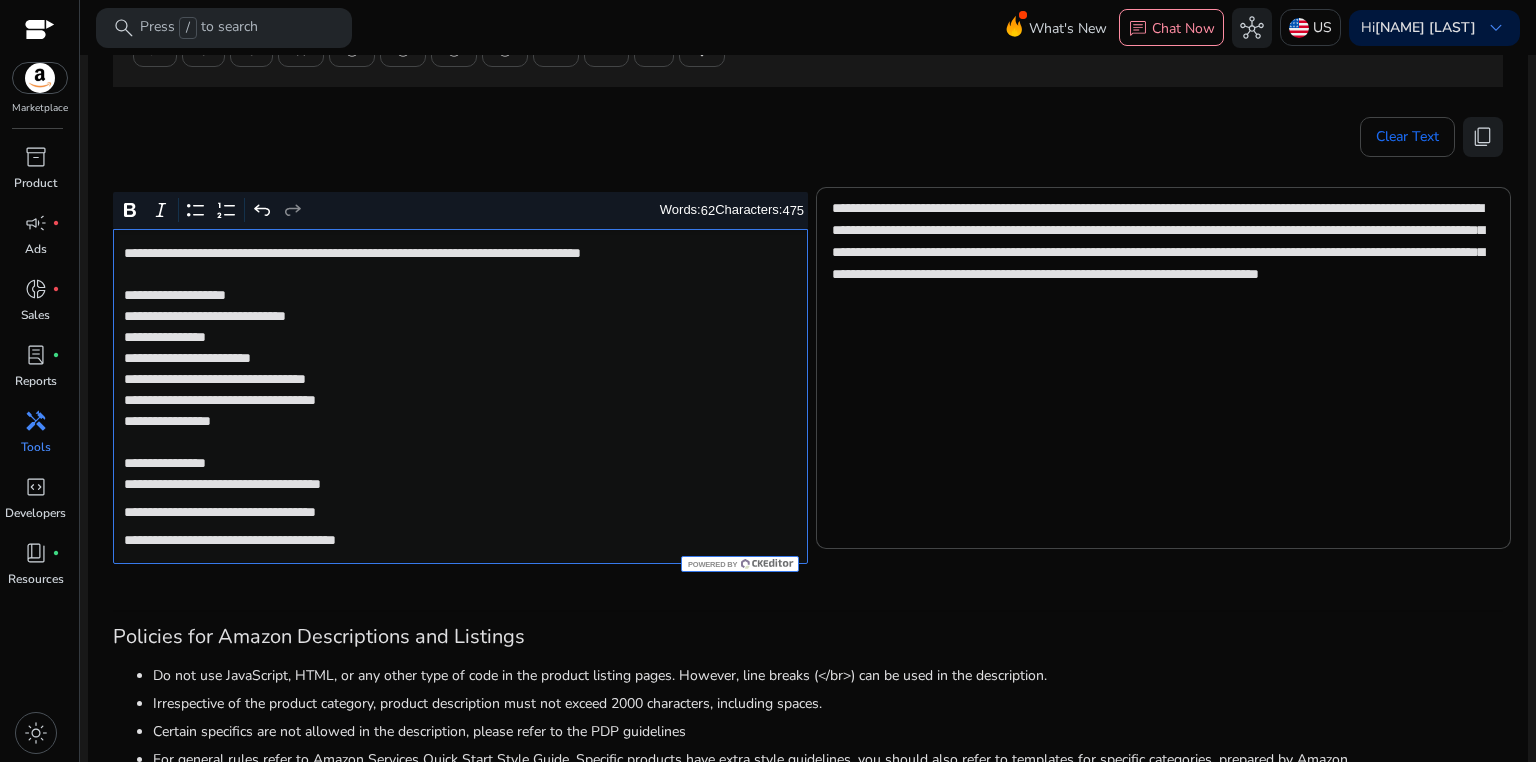 click on "**********" 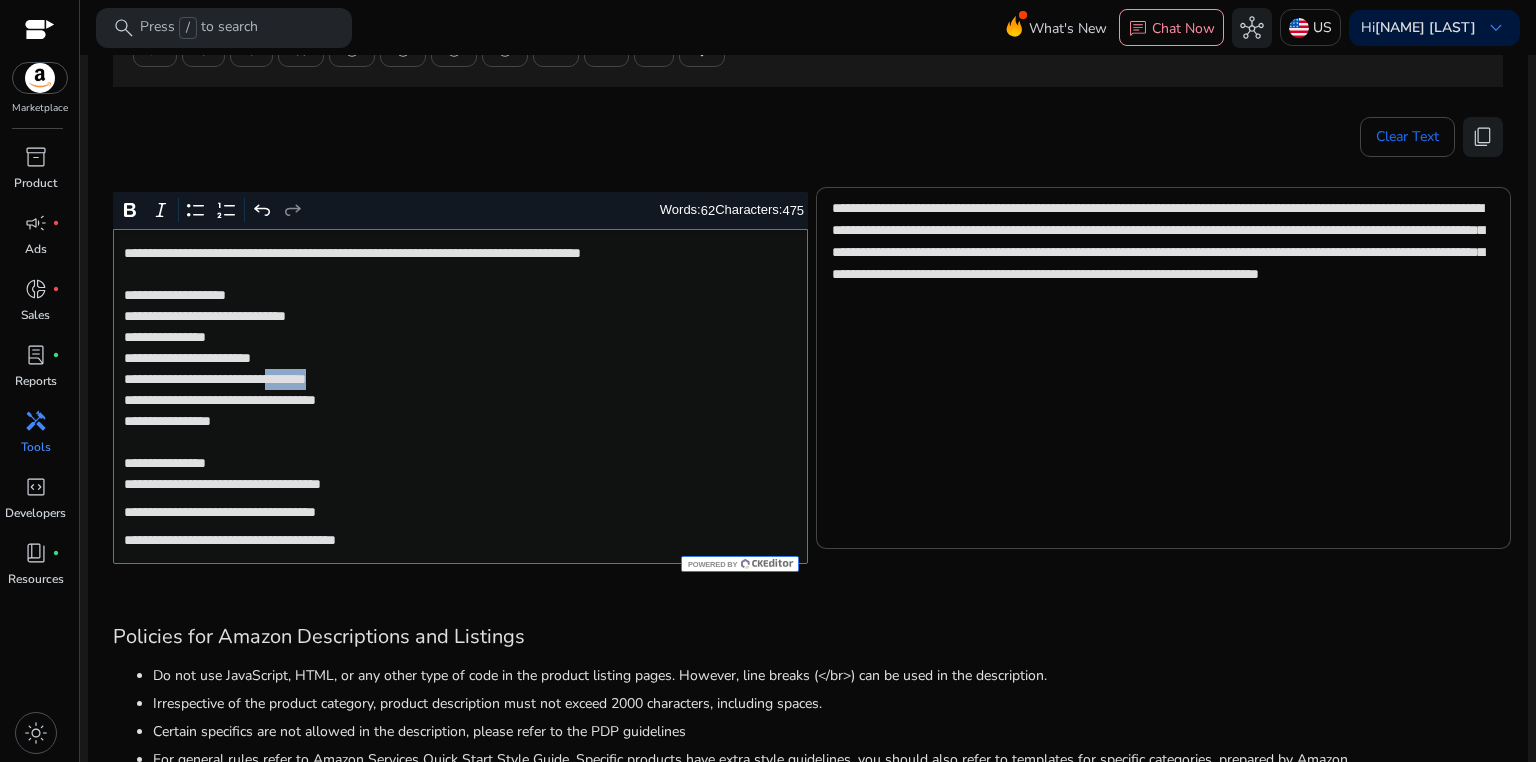 click on "**********" 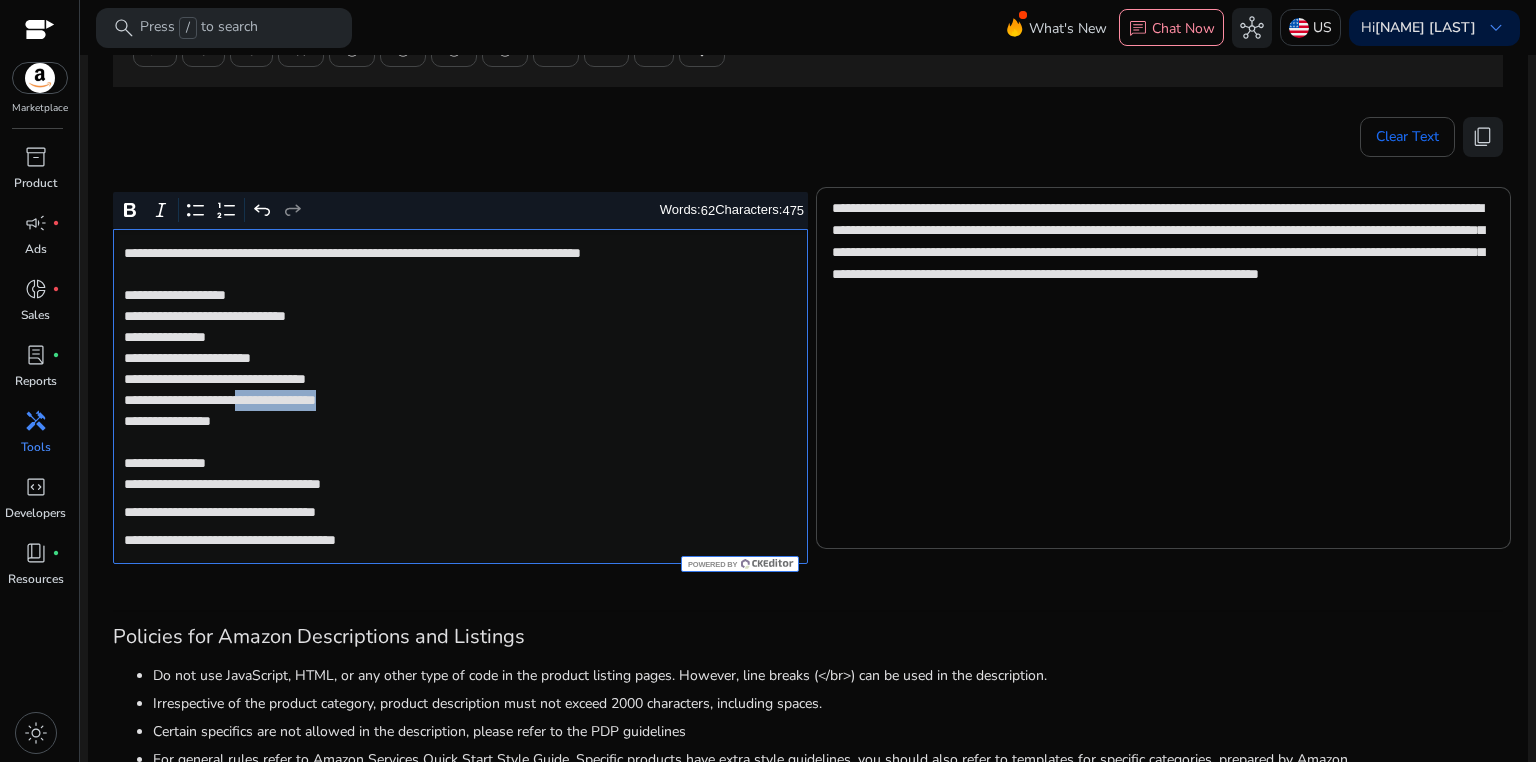 drag, startPoint x: 283, startPoint y: 401, endPoint x: 460, endPoint y: 399, distance: 177.01129 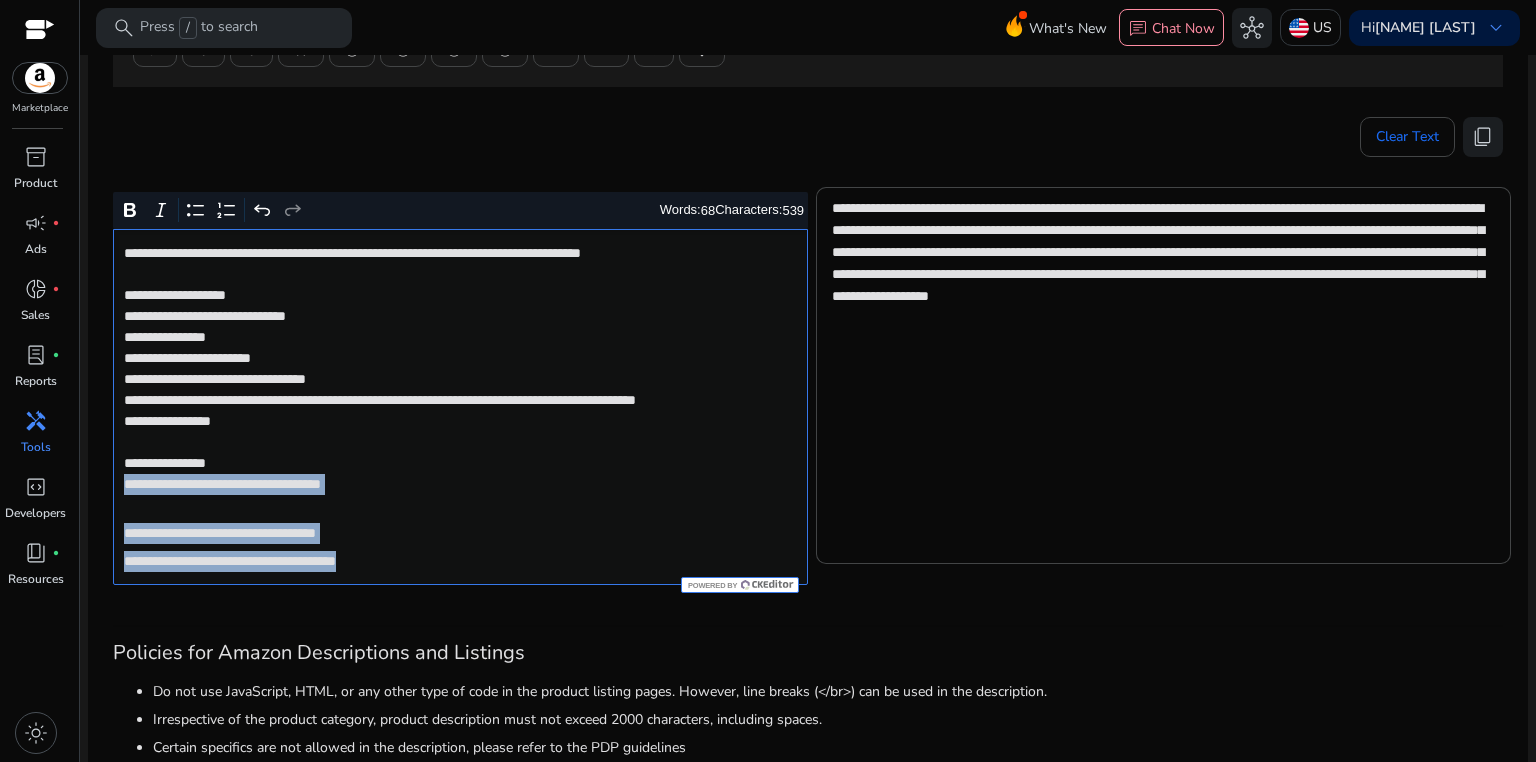 drag, startPoint x: 121, startPoint y: 500, endPoint x: 484, endPoint y: 565, distance: 368.77365 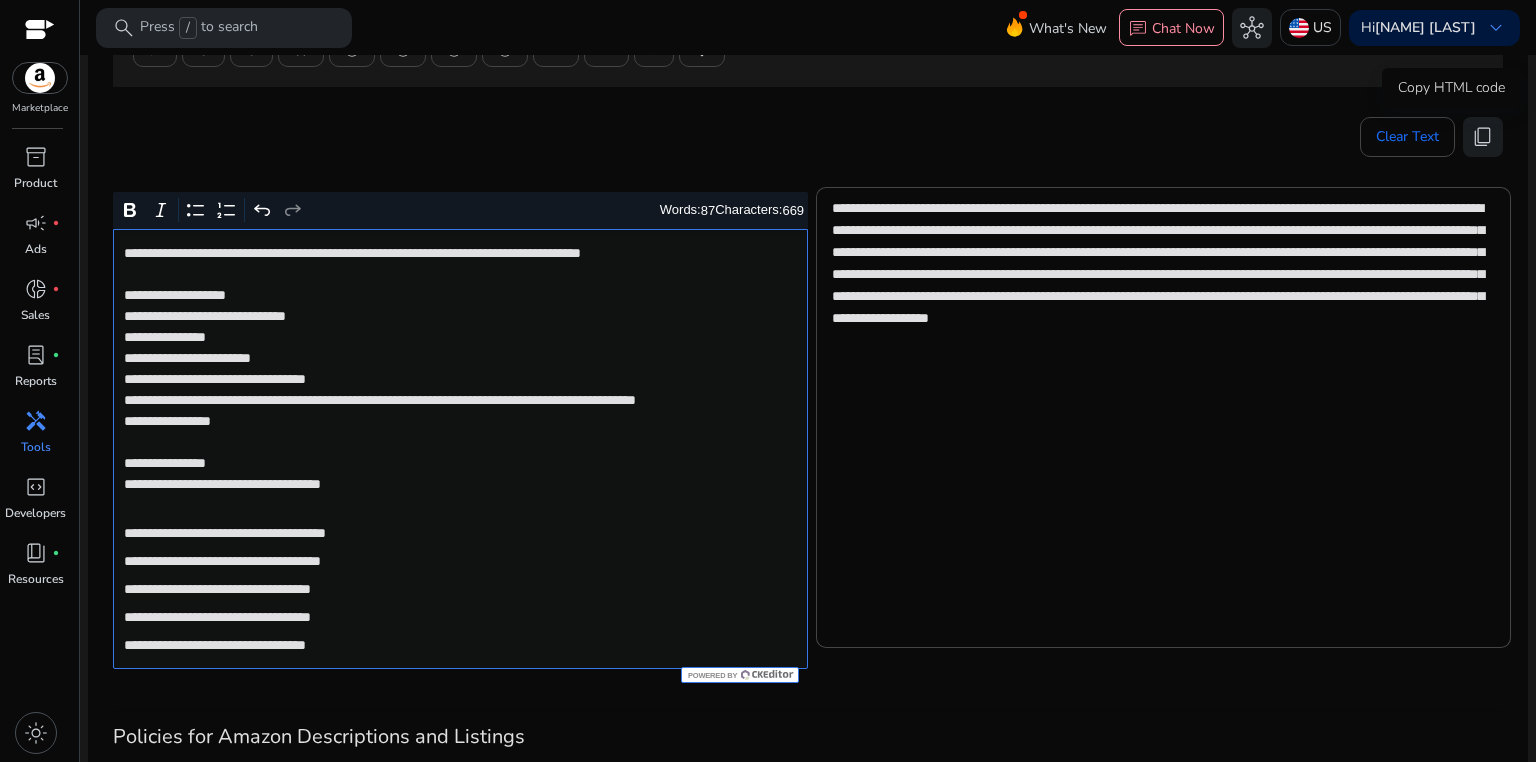 click on "content_copy" 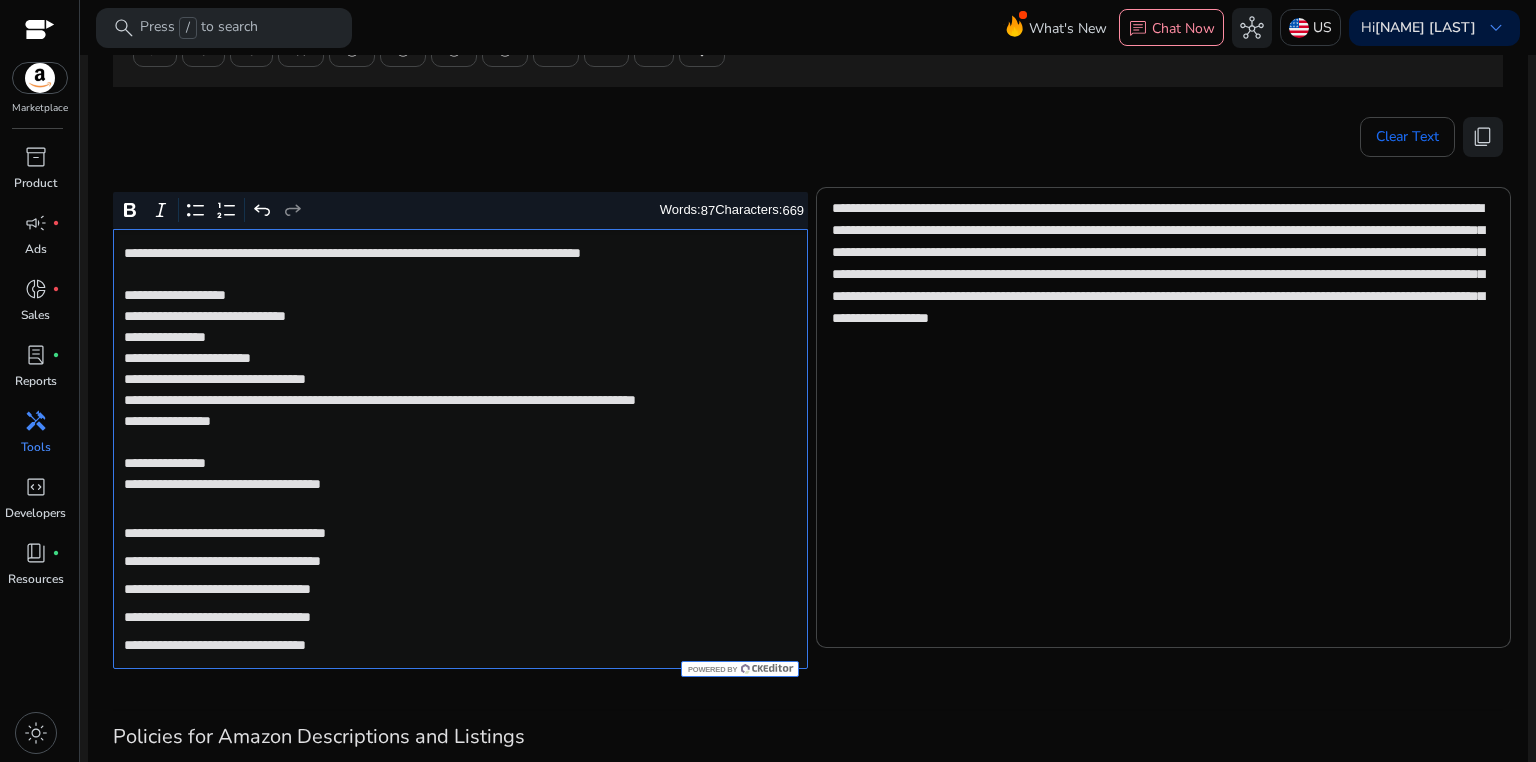 click on "**********" 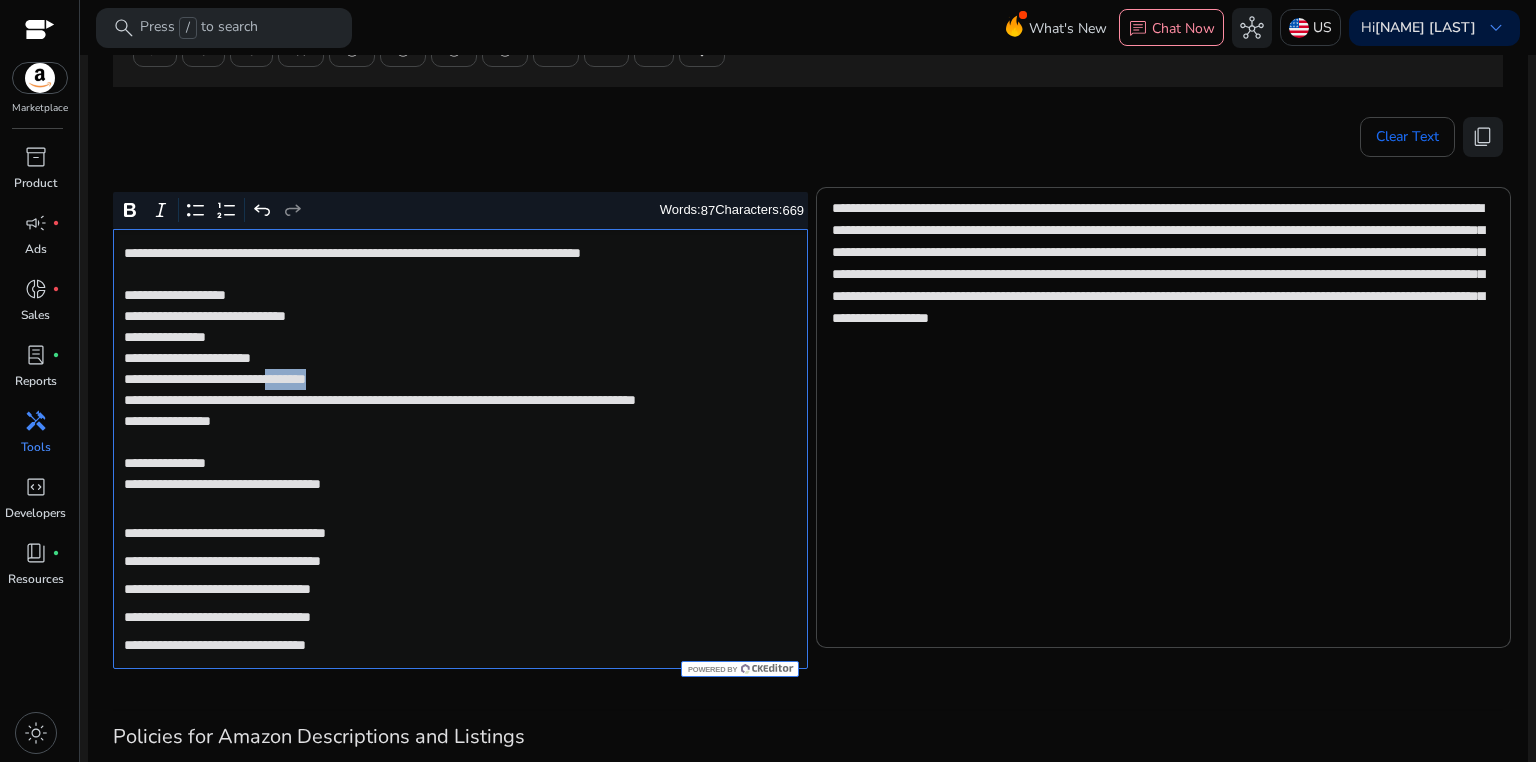 click on "**********" 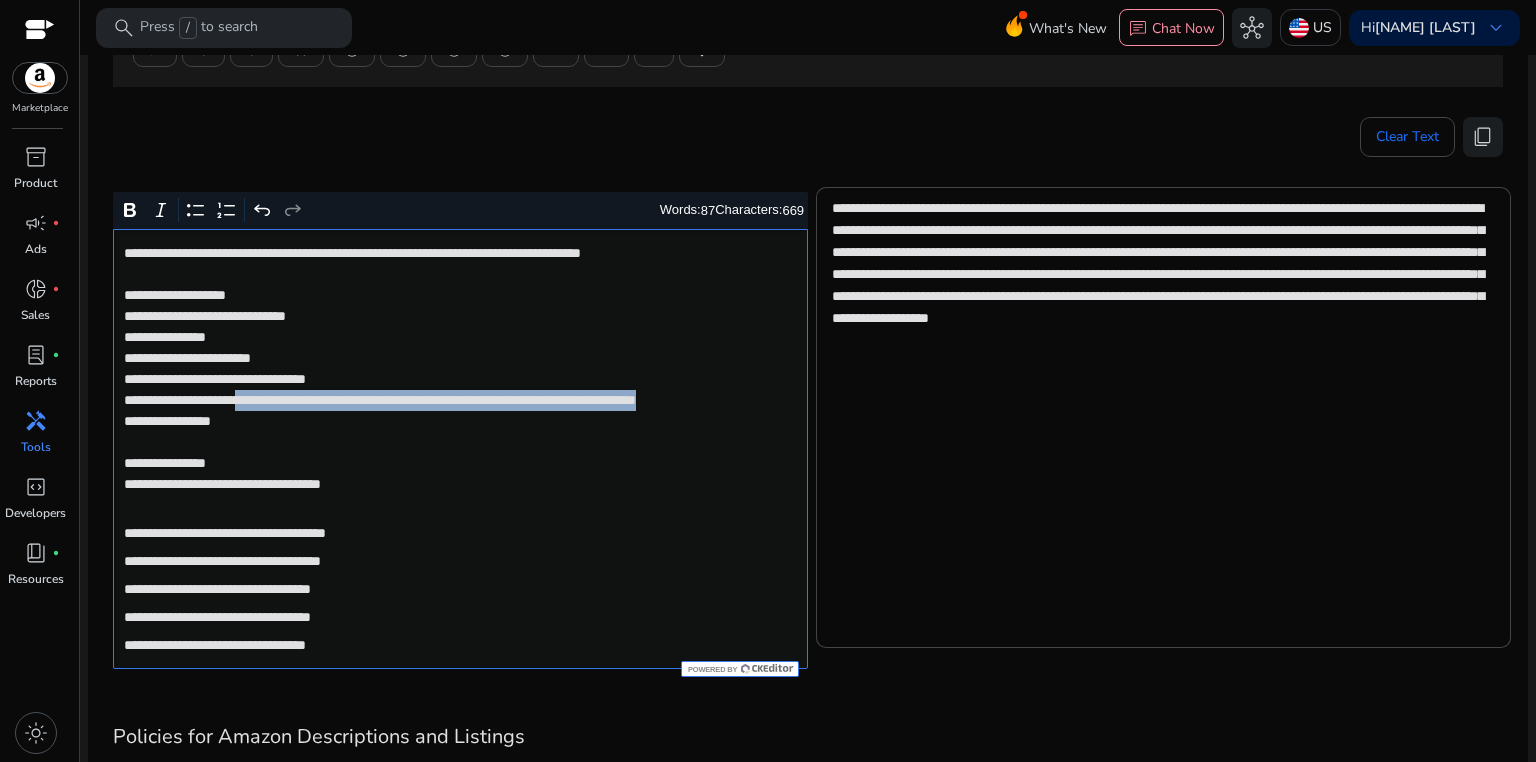 drag, startPoint x: 284, startPoint y: 401, endPoint x: 286, endPoint y: 416, distance: 15.132746 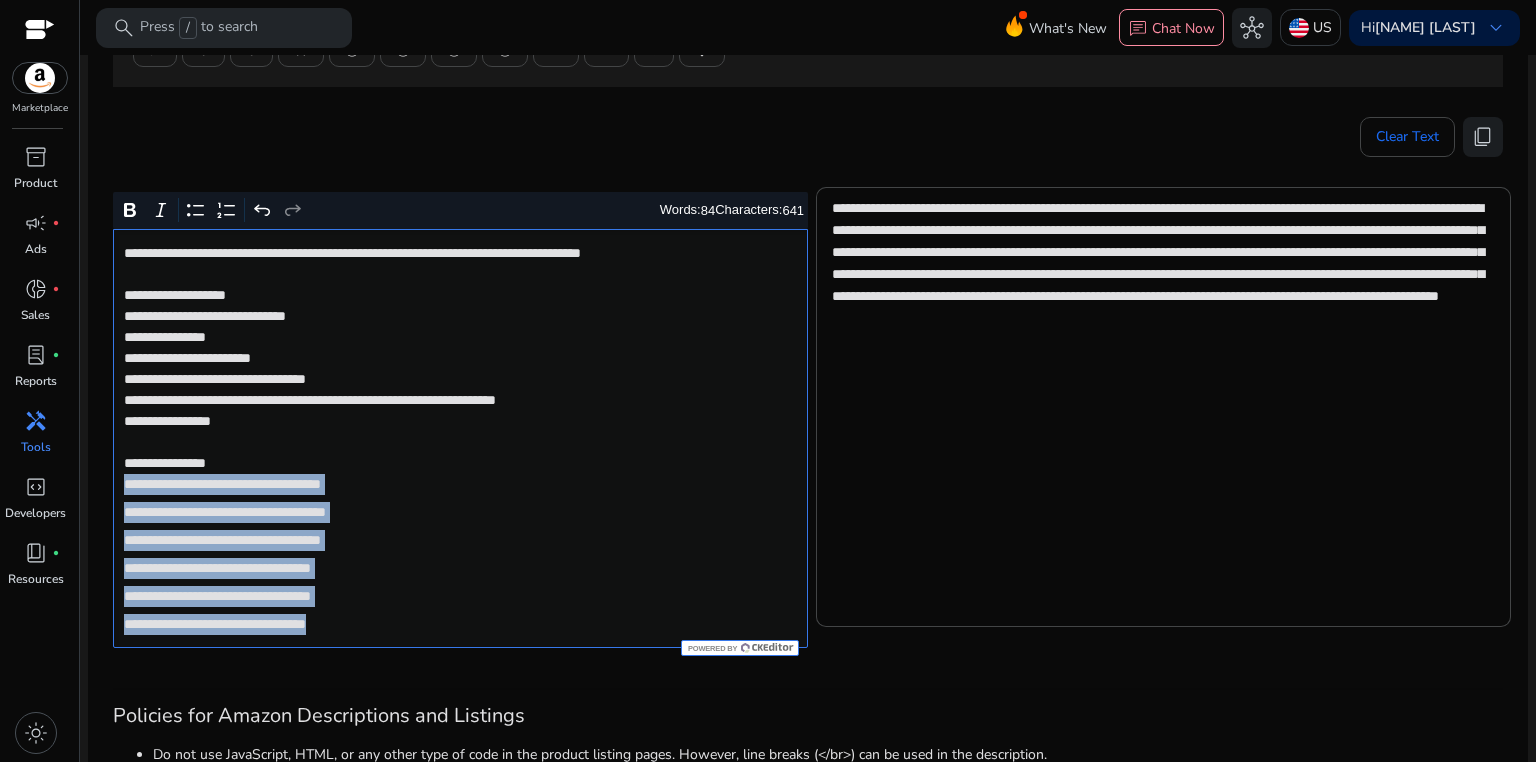 drag, startPoint x: 122, startPoint y: 484, endPoint x: 439, endPoint y: 653, distance: 359.2353 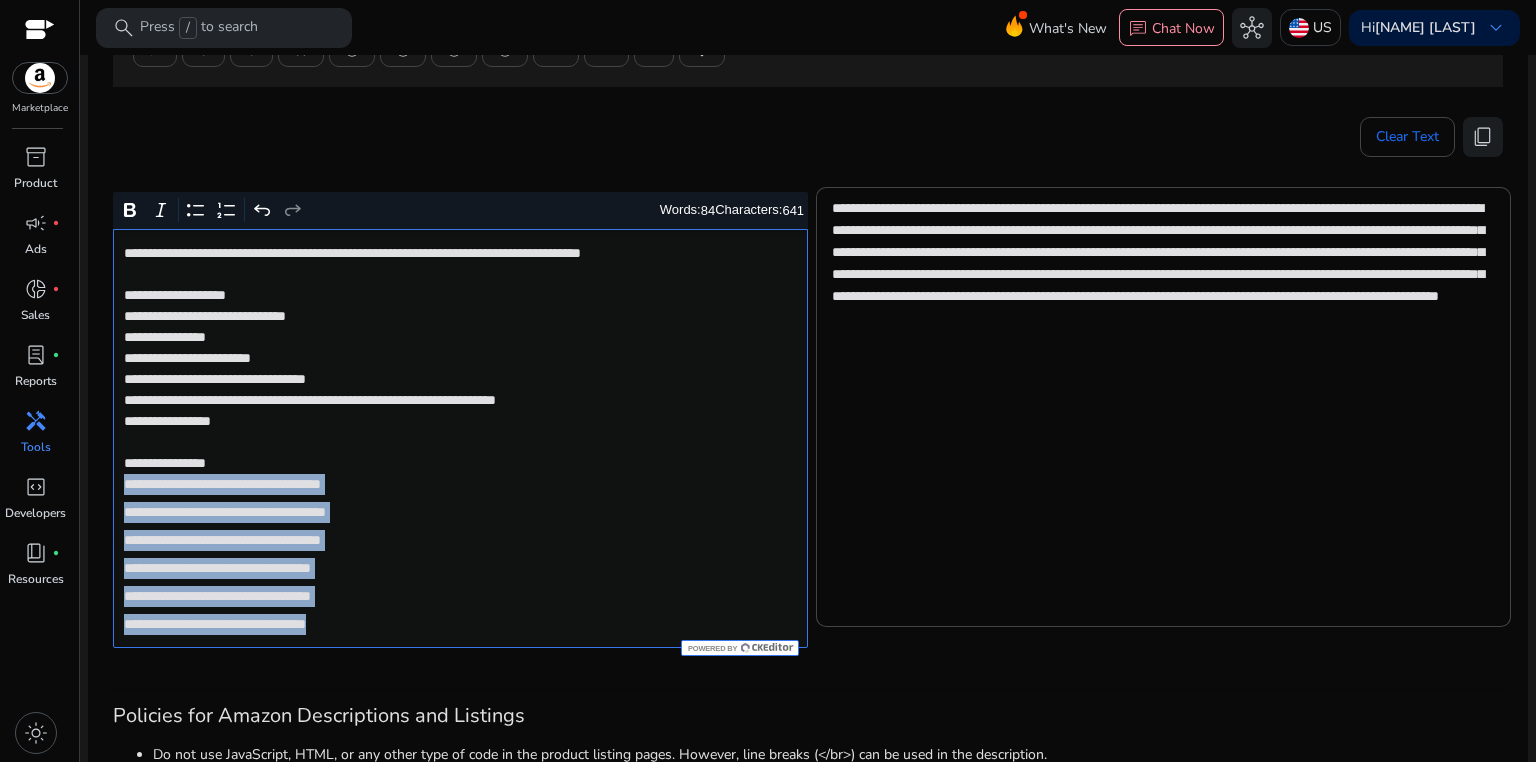 click on "Rich Text Editor Bold Italic Bulleted List Numbered List Undo Redo Words:  84  Characters:  641 [ADDRESS] [ADDRESS] [ADDRESS] [ADDRESS] [ADDRESS] [ADDRESS] [ADDRESS] [ADDRESS] [ADDRESS] [ADDRESS] [ADDRESS] [ADDRESS]" 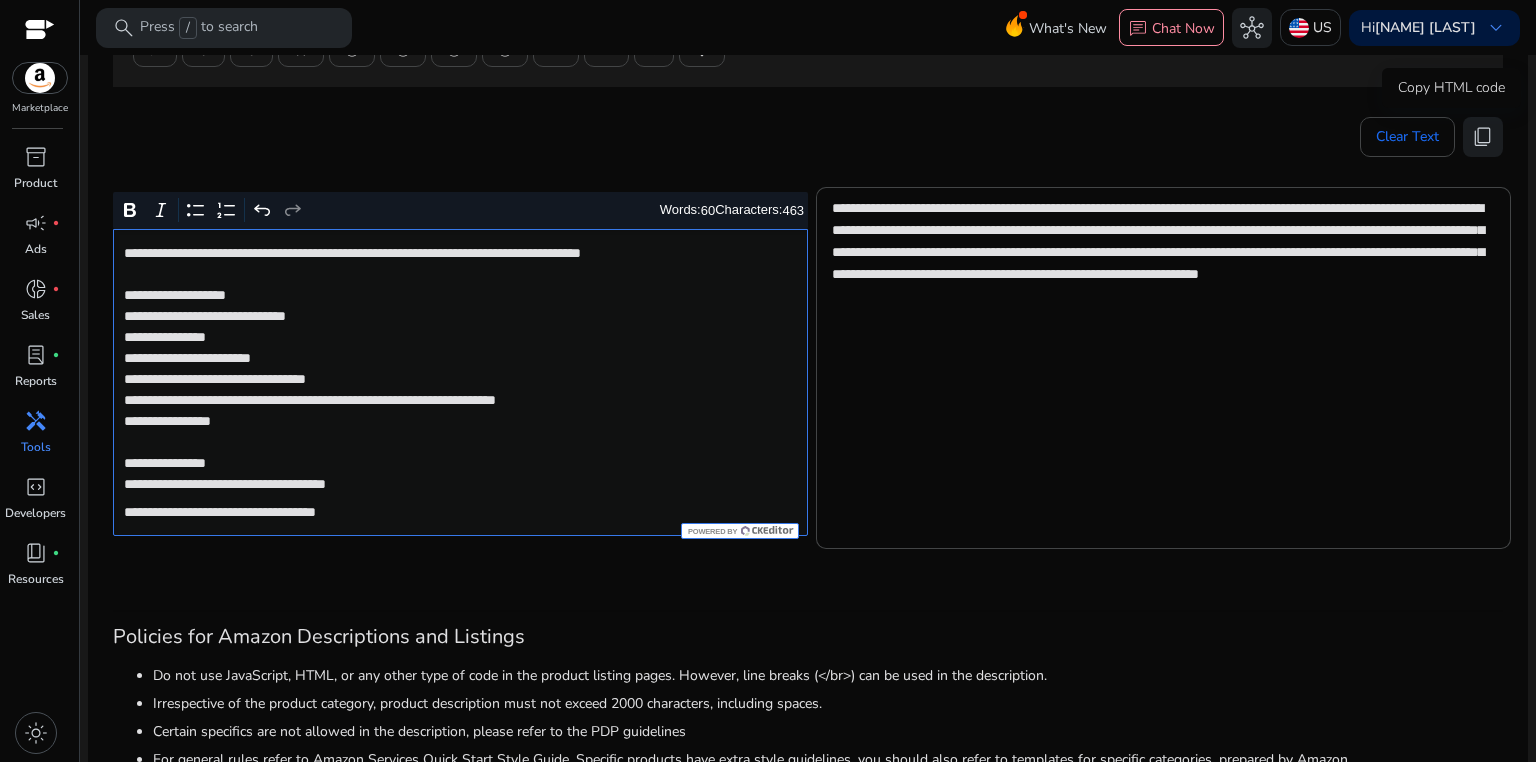 click on "content_copy" 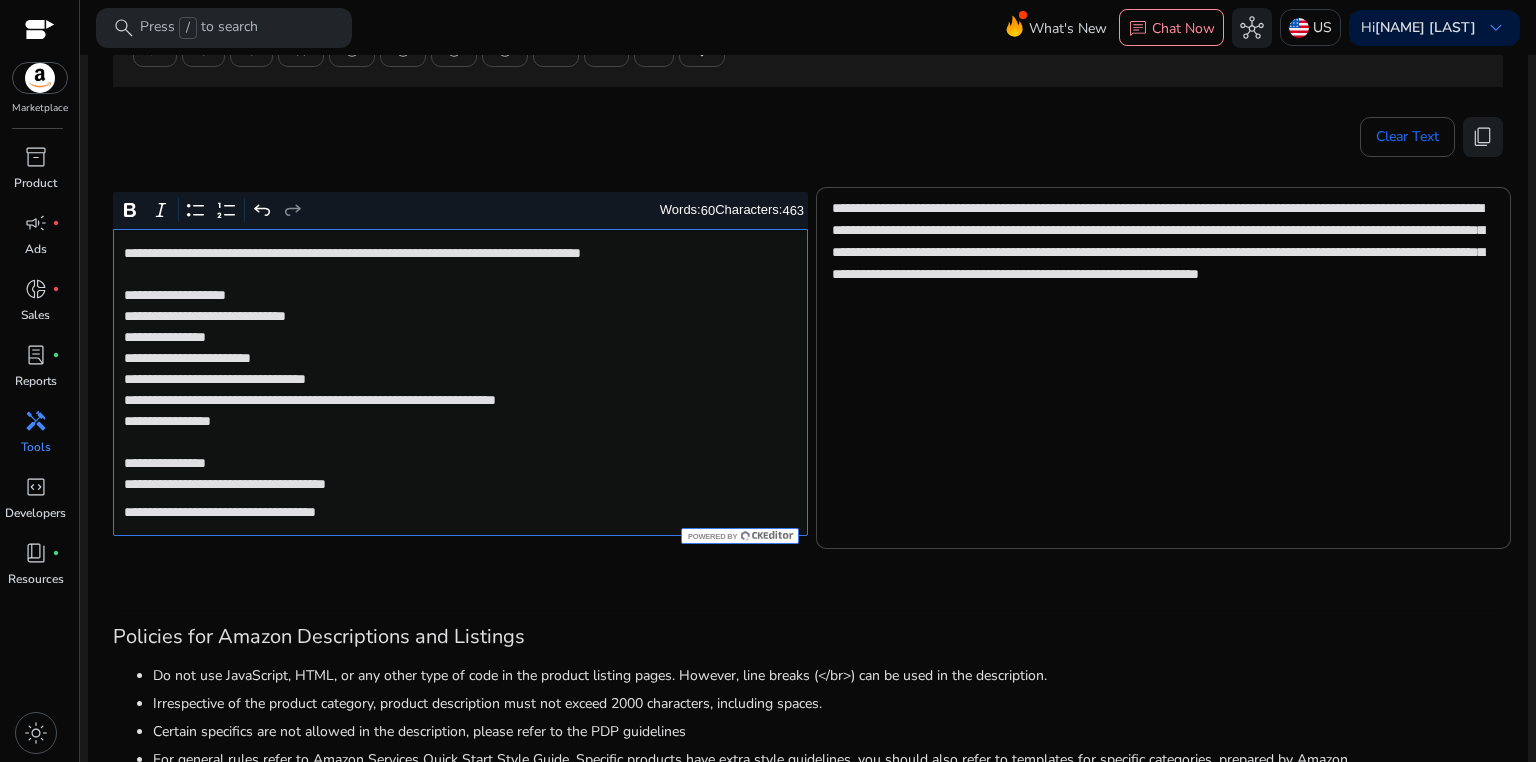 click on "**********" 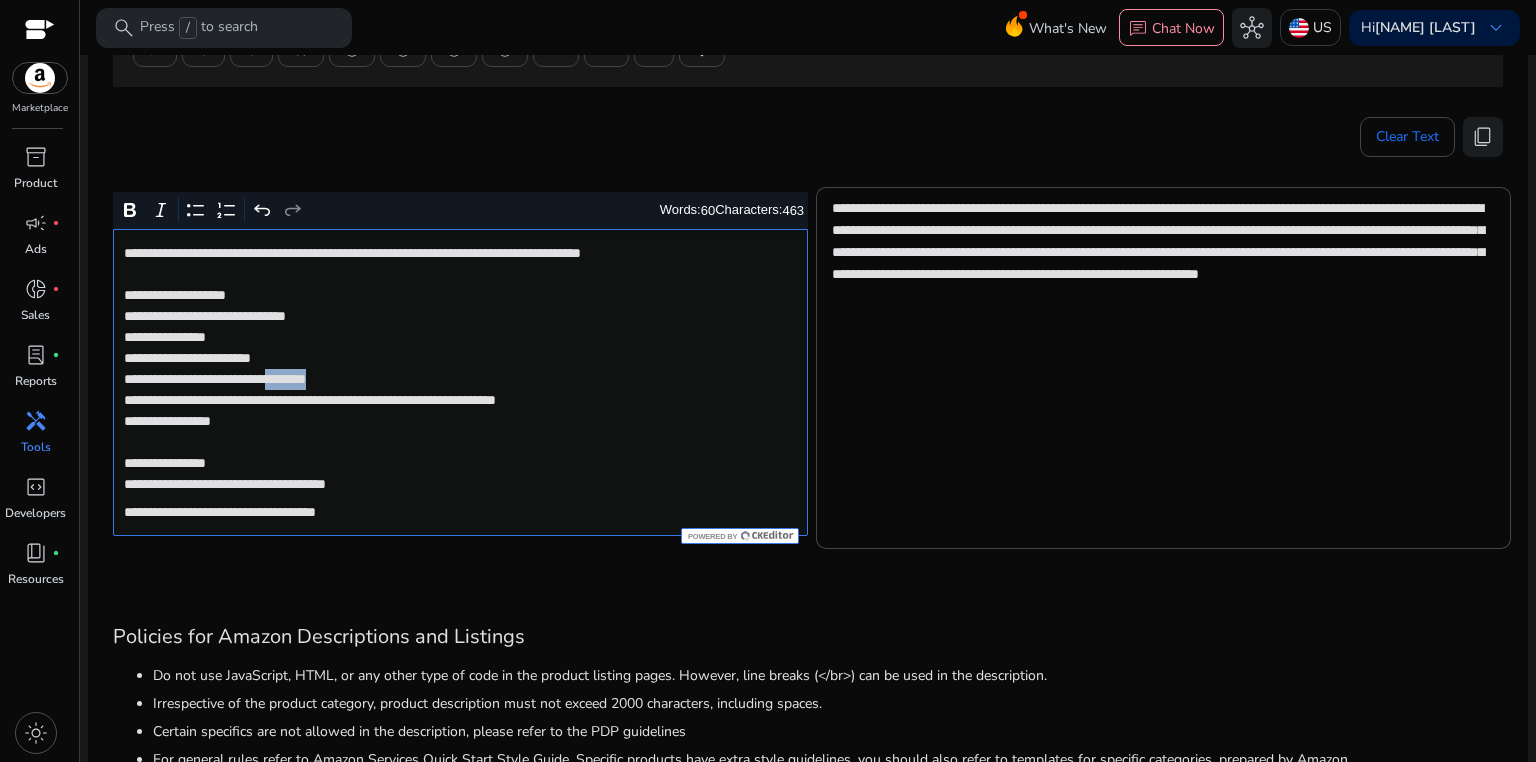 click on "**********" 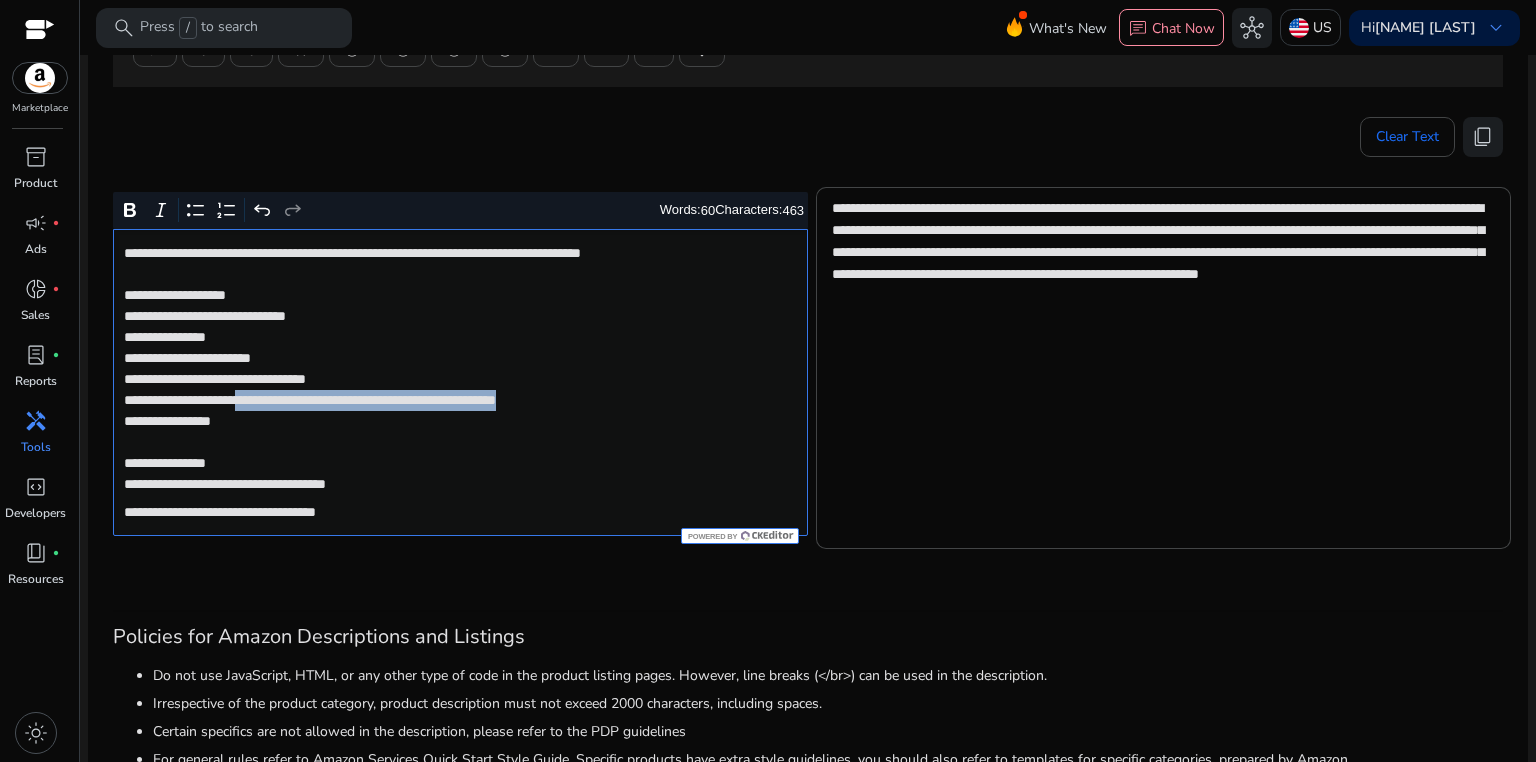 drag, startPoint x: 284, startPoint y: 400, endPoint x: 700, endPoint y: 400, distance: 416 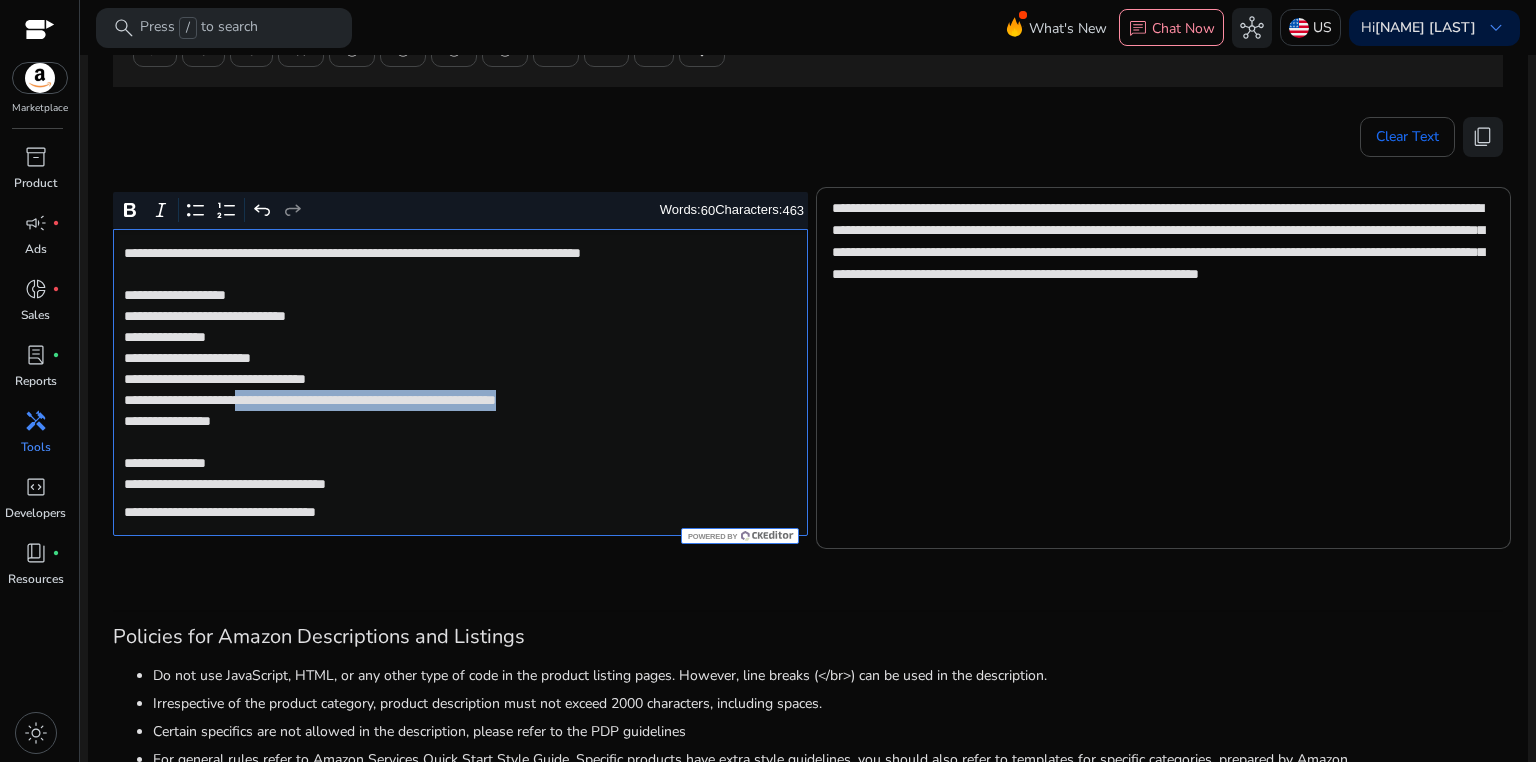 click on "**********" 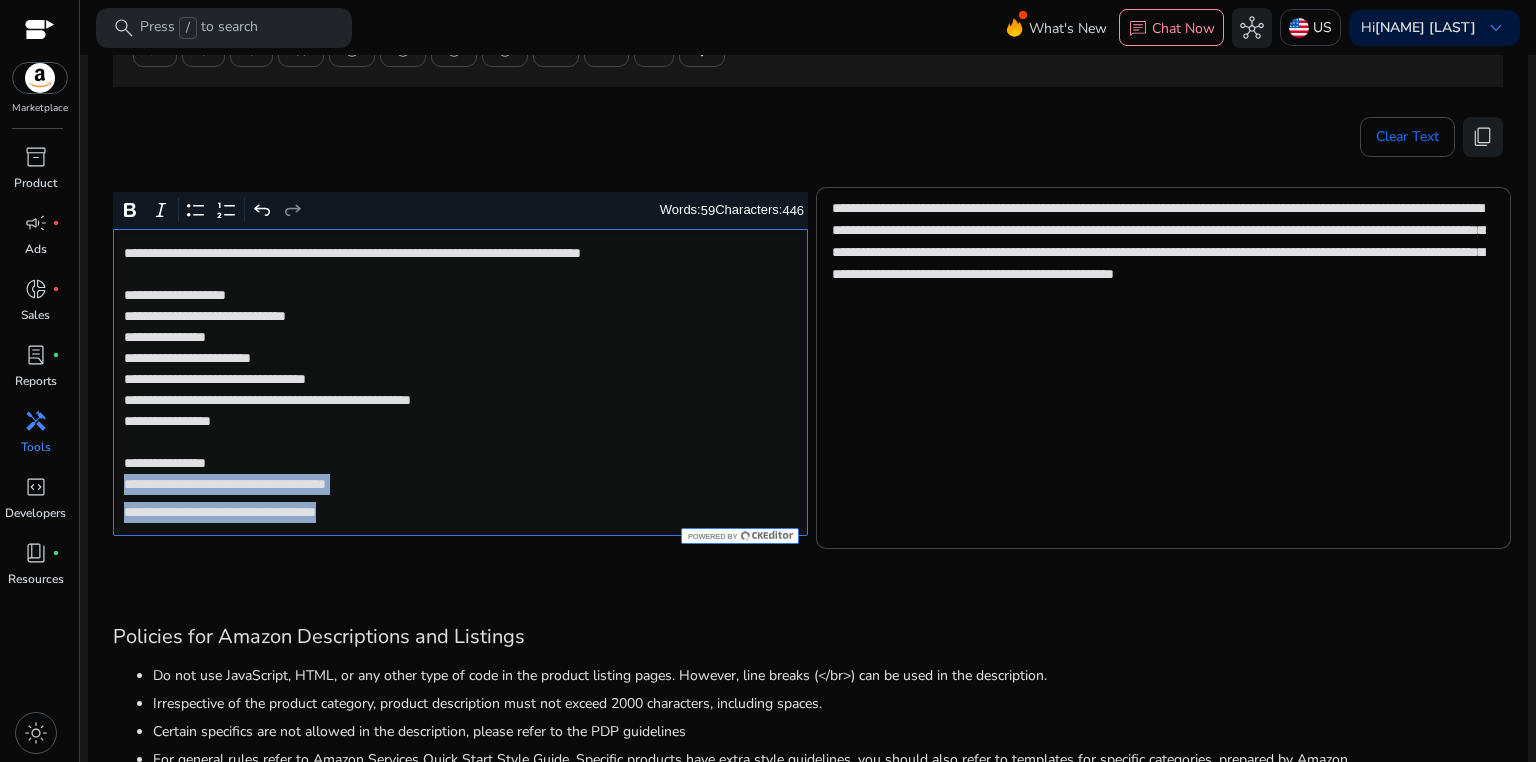 drag, startPoint x: 122, startPoint y: 484, endPoint x: 408, endPoint y: 527, distance: 289.21445 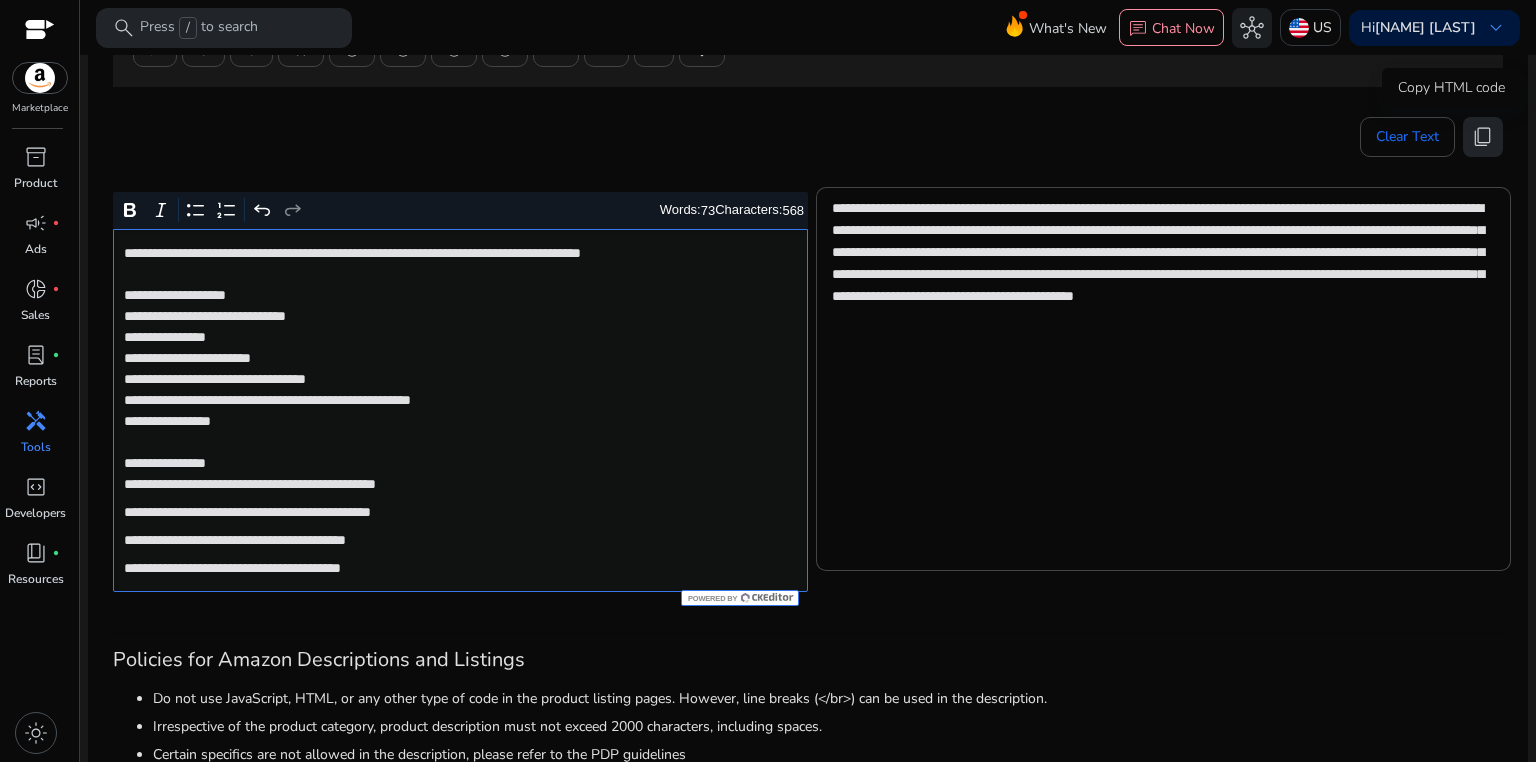 click on "content_copy" 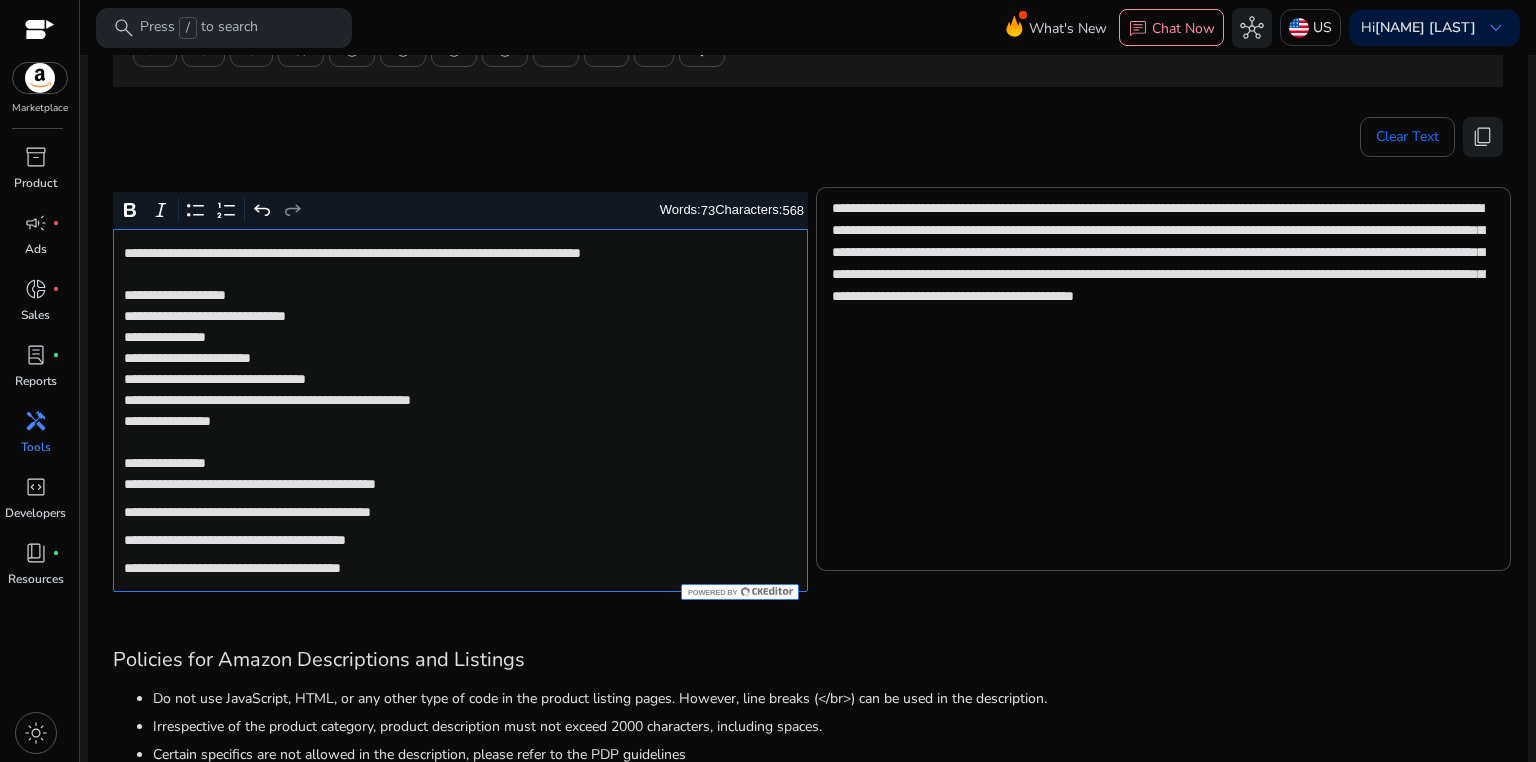 click on "**********" 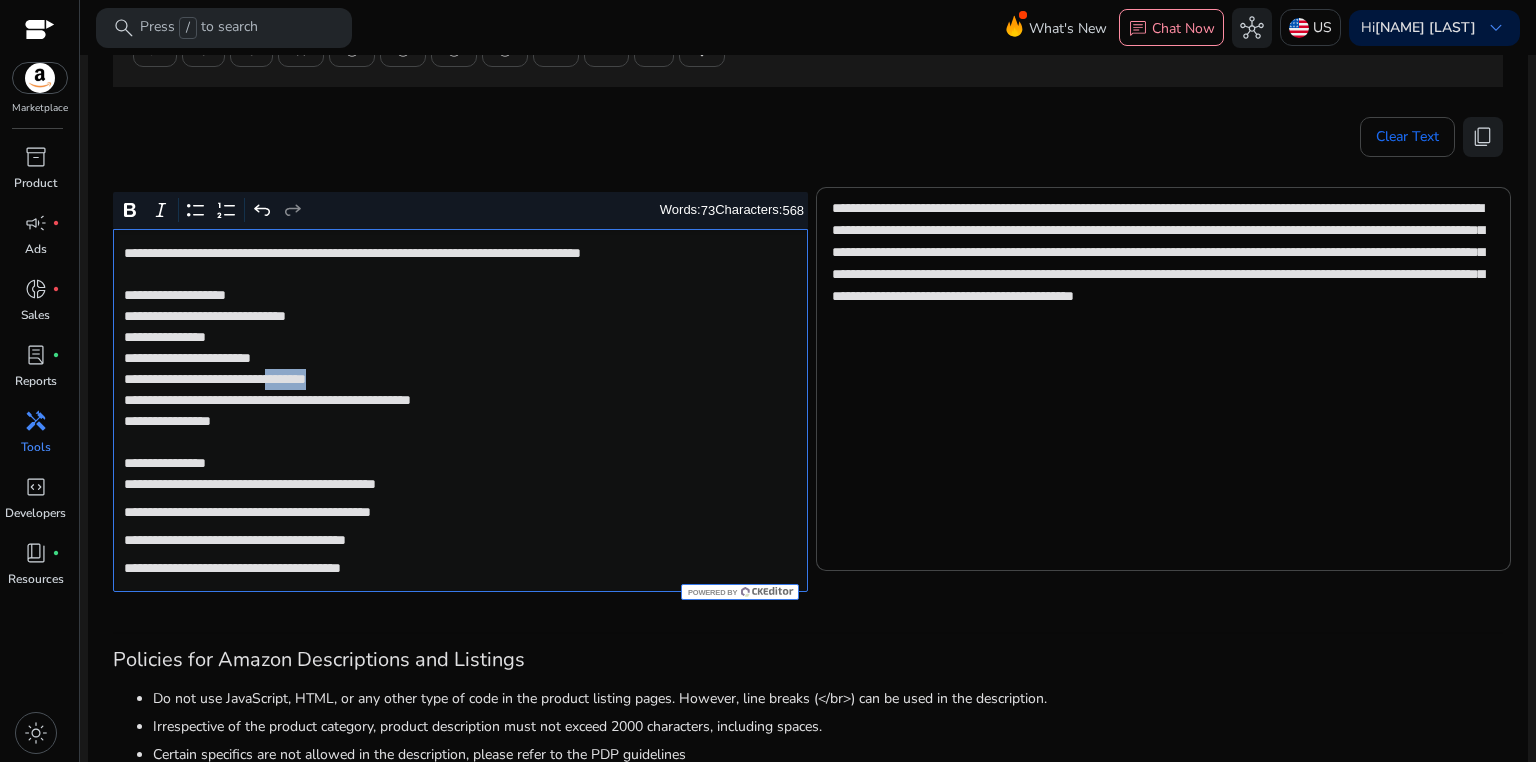 click on "**********" 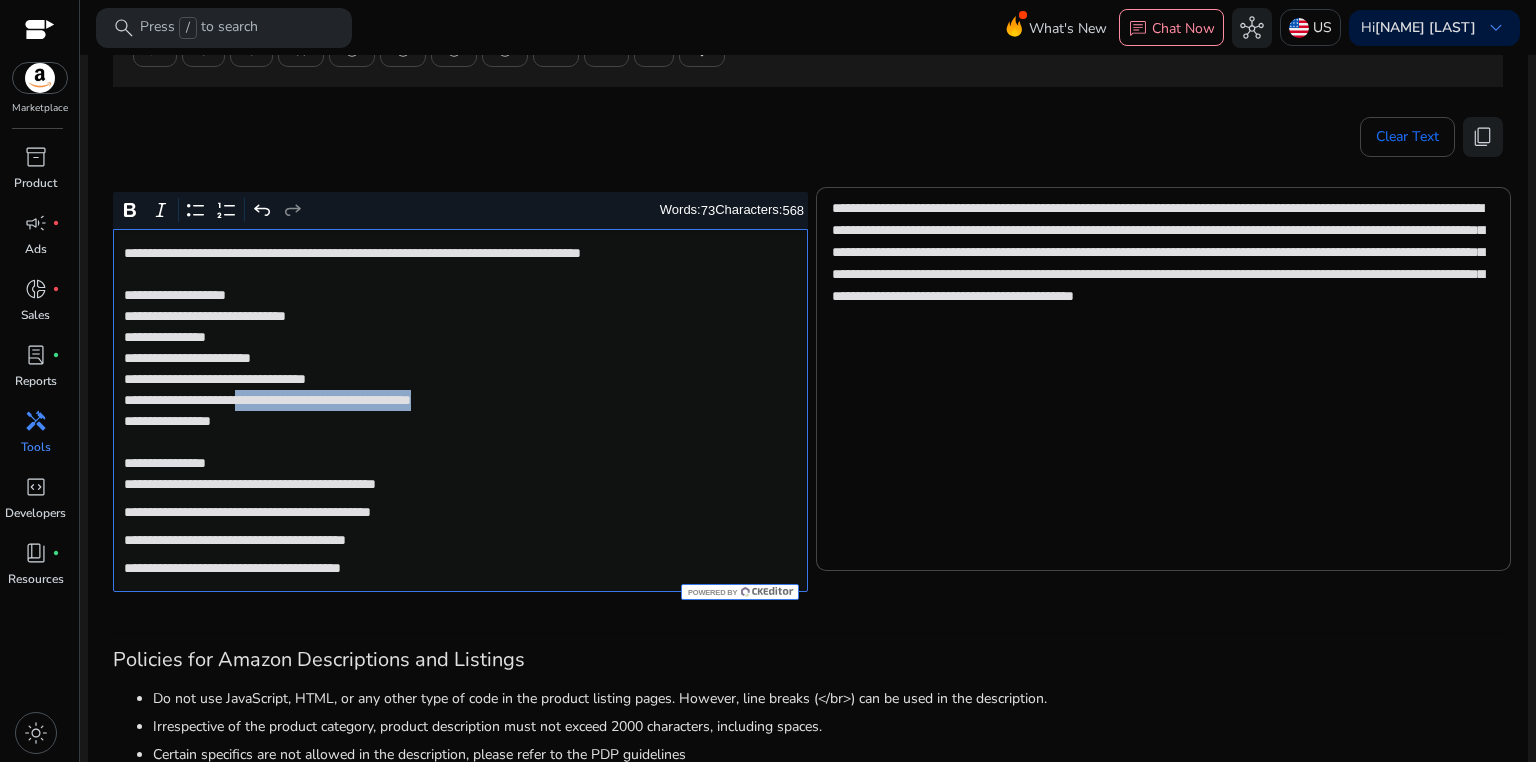 drag, startPoint x: 283, startPoint y: 400, endPoint x: 556, endPoint y: 400, distance: 273 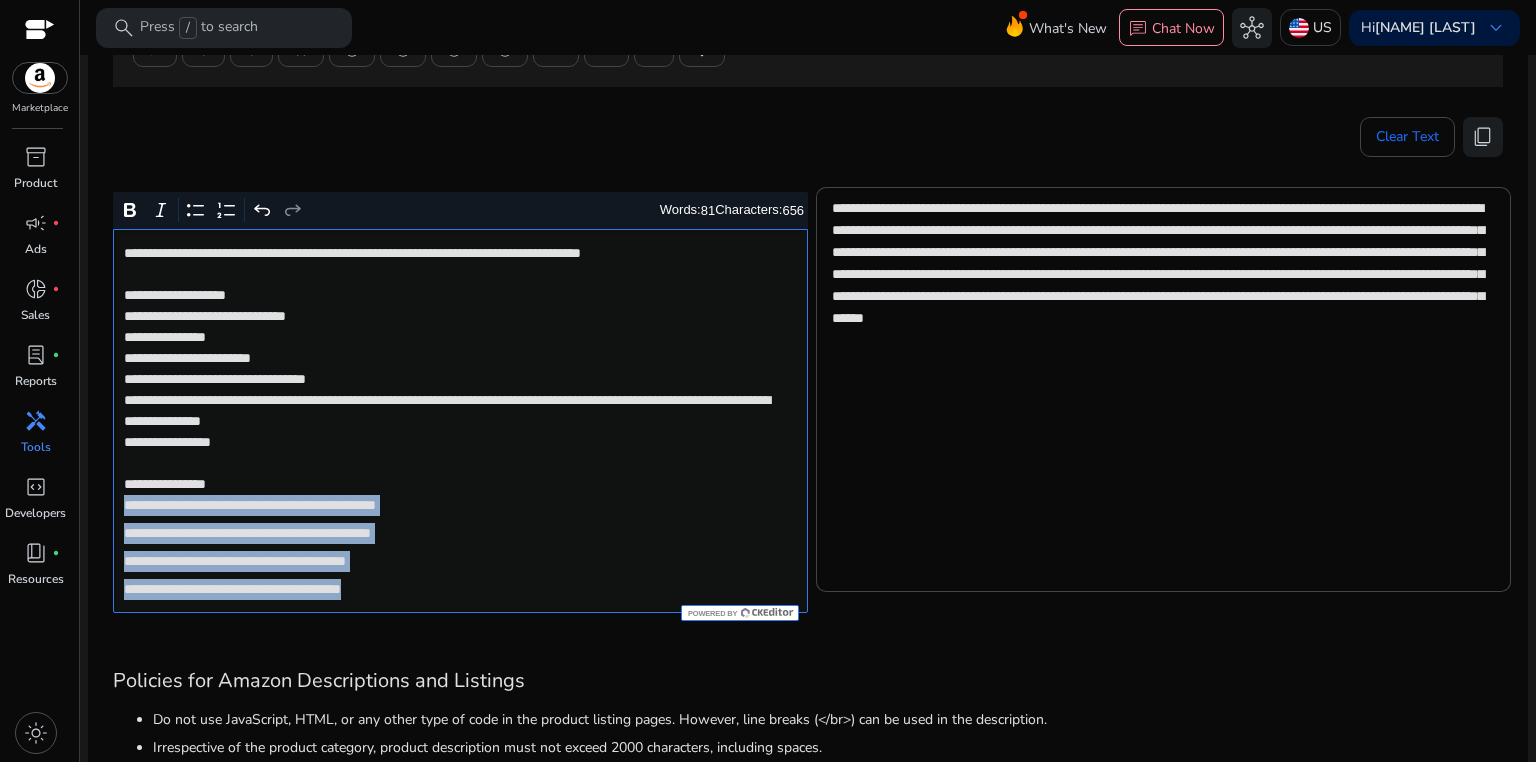 drag, startPoint x: 121, startPoint y: 504, endPoint x: 509, endPoint y: 598, distance: 399.22424 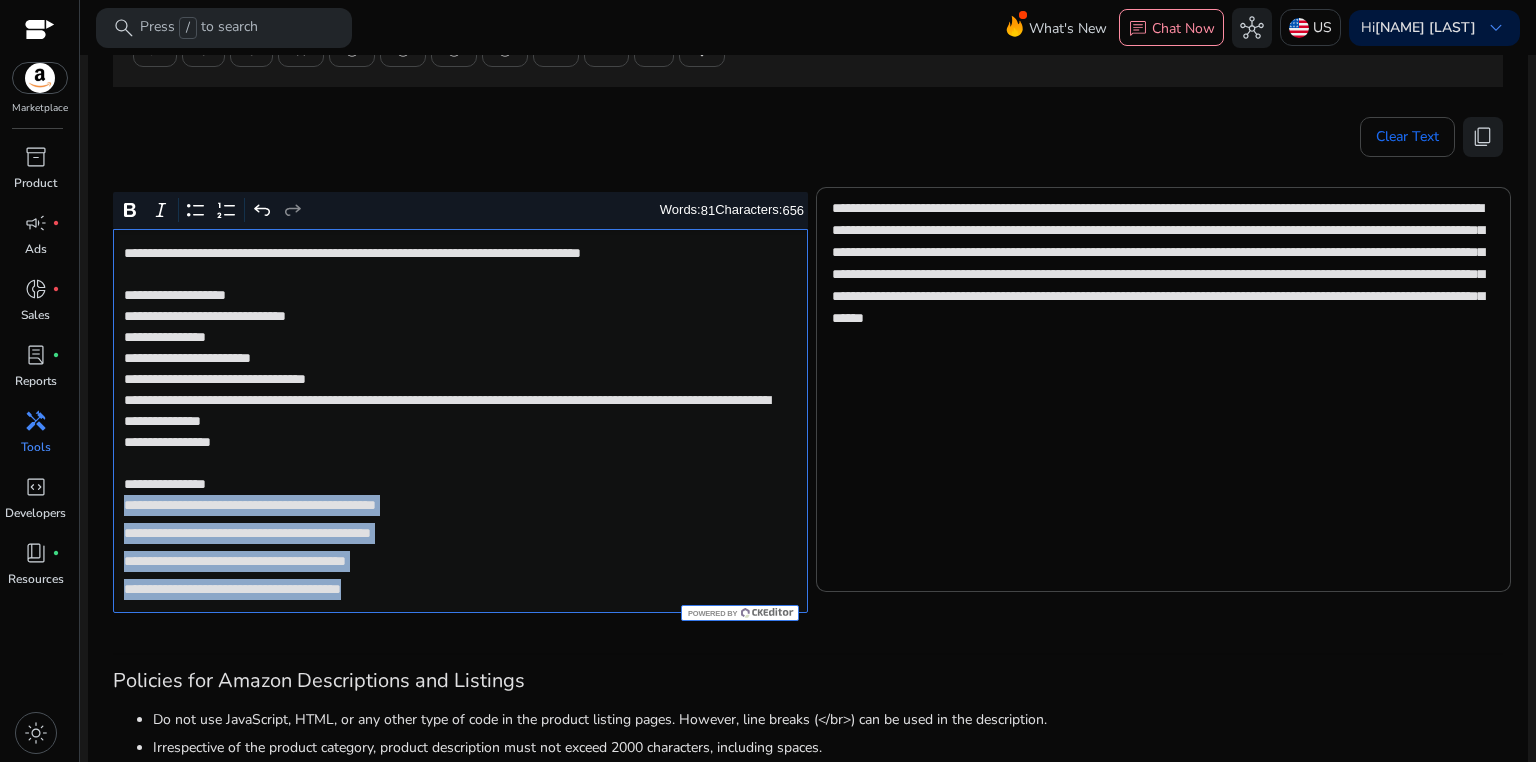 click on "**********" 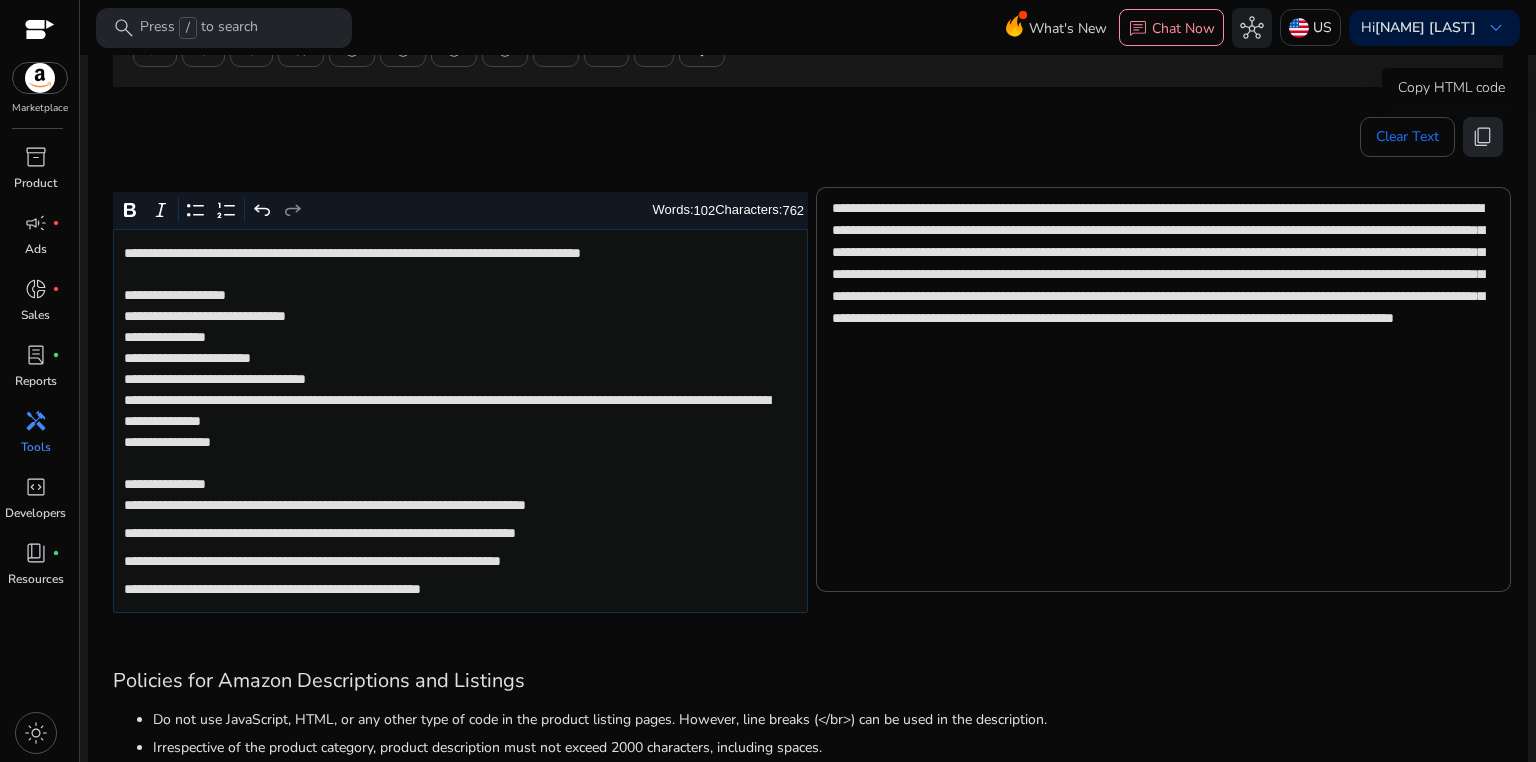 click on "content_copy" 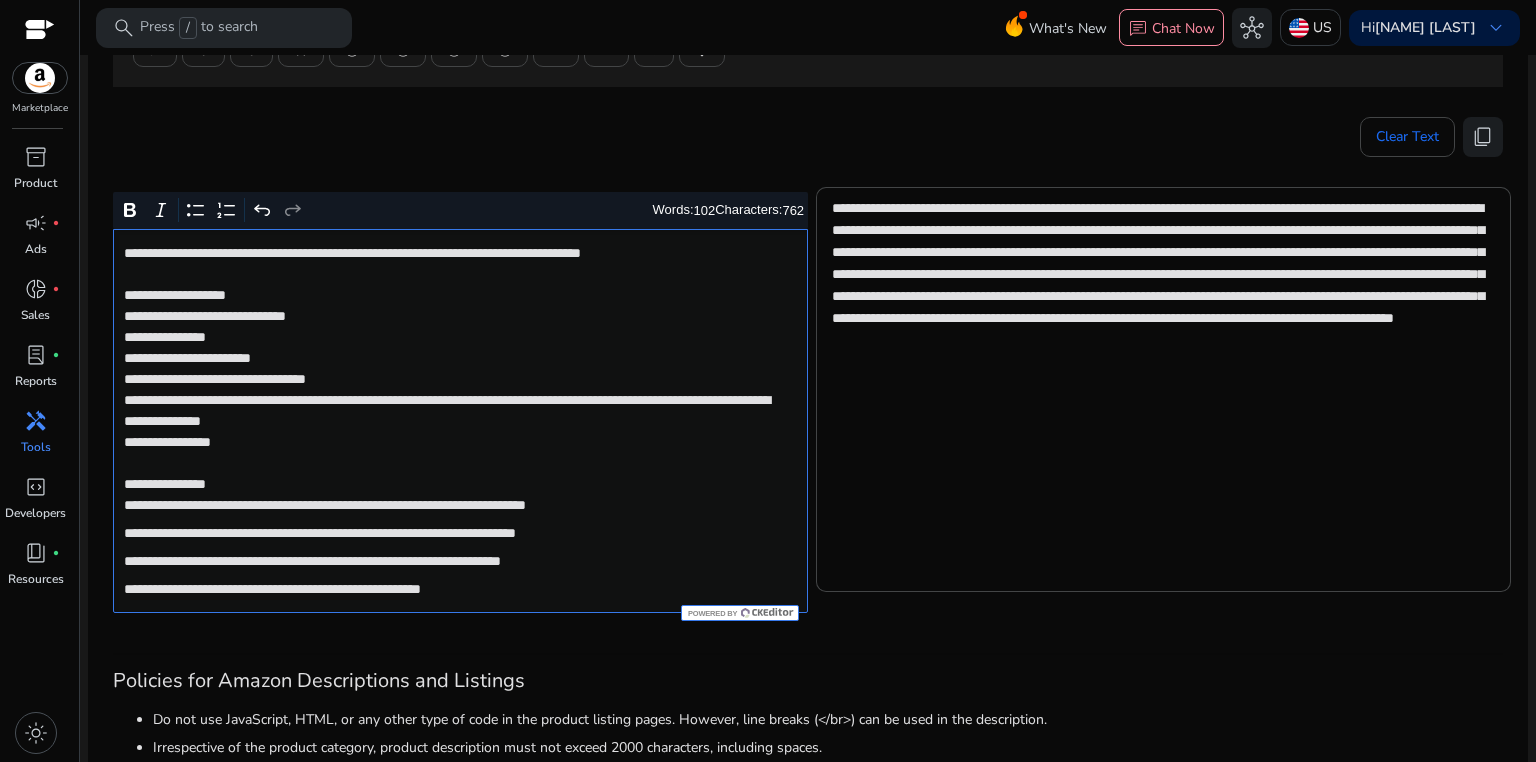 click on "**********" 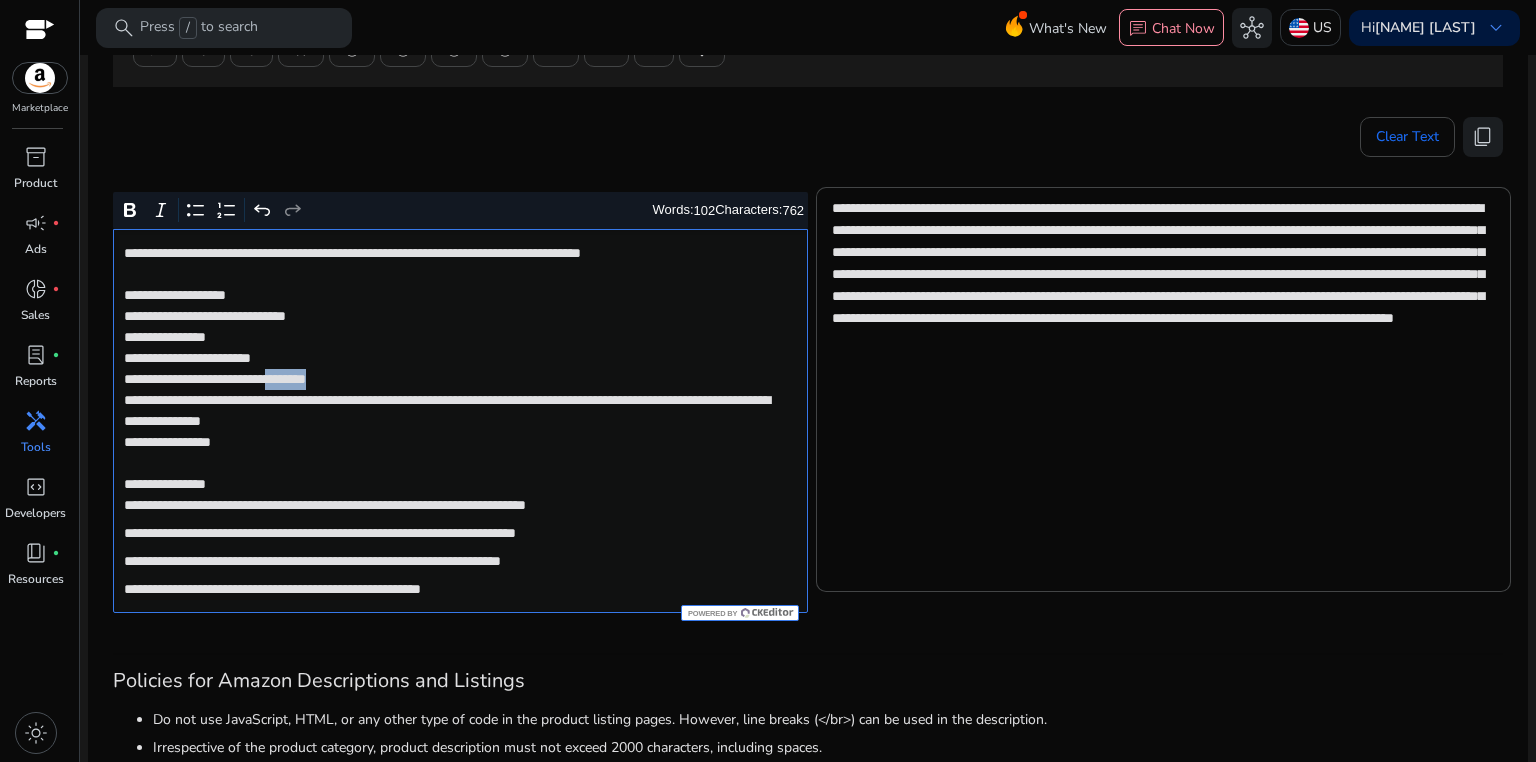 click on "**********" 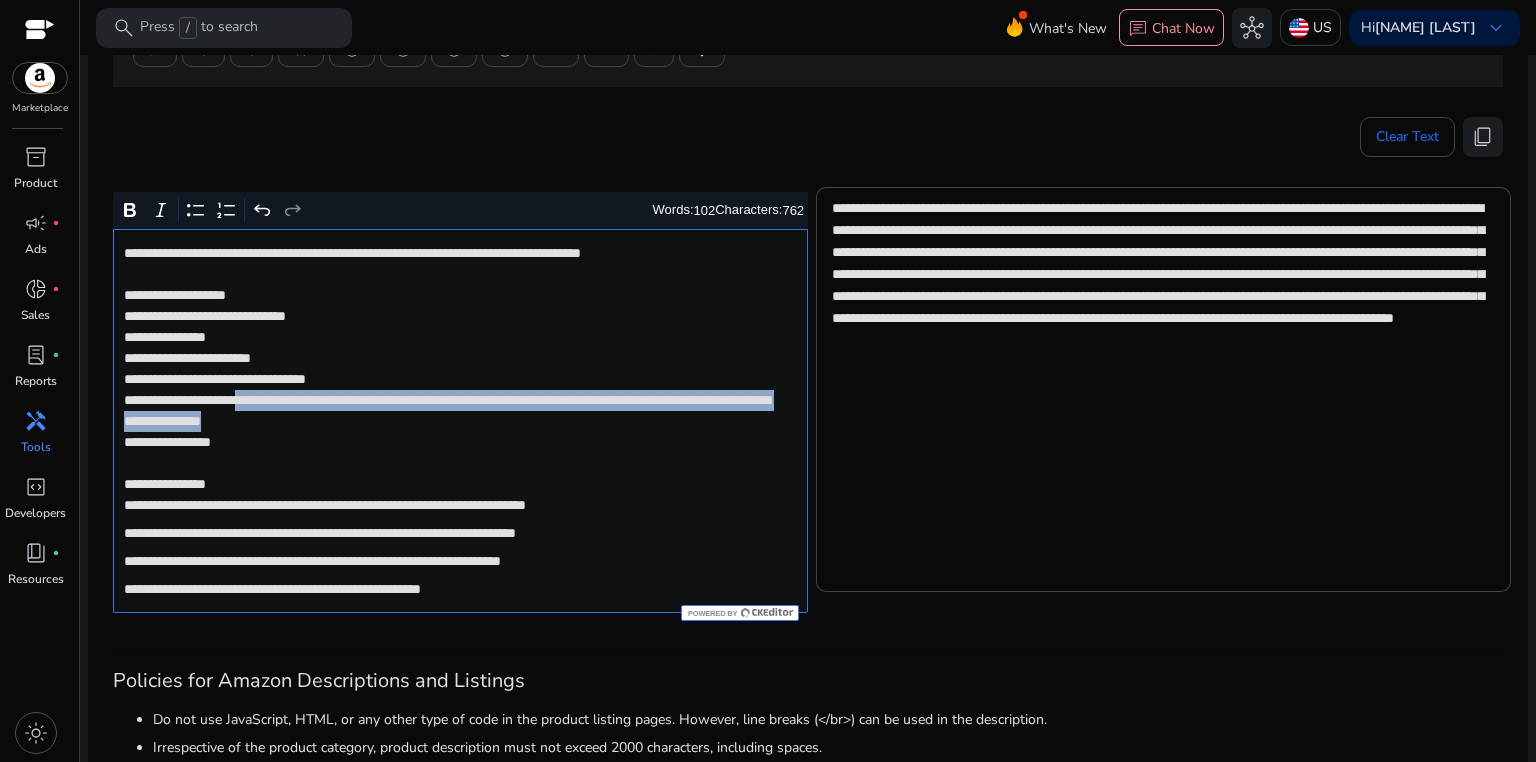 drag, startPoint x: 284, startPoint y: 400, endPoint x: 609, endPoint y: 420, distance: 325.6148 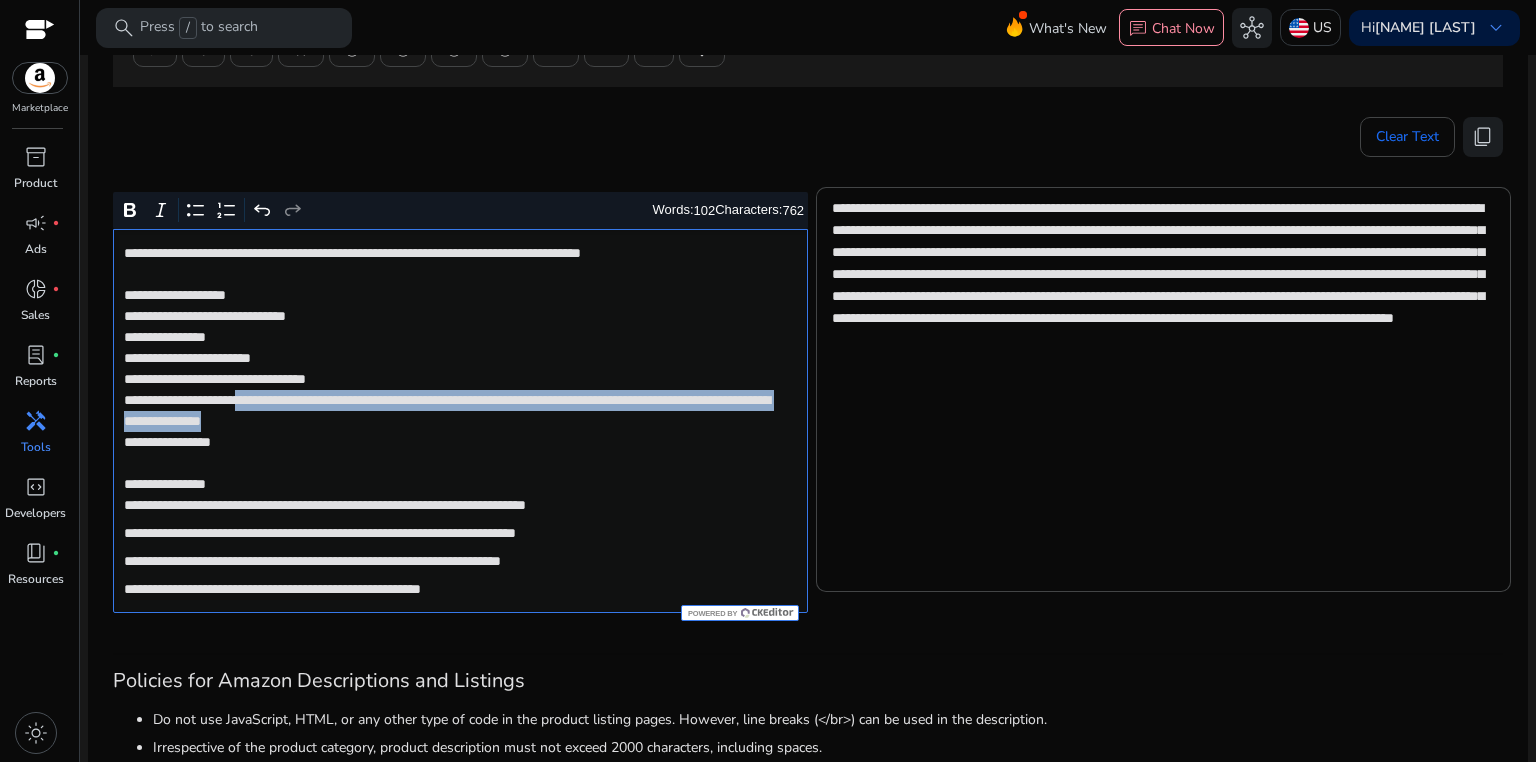 click on "**********" 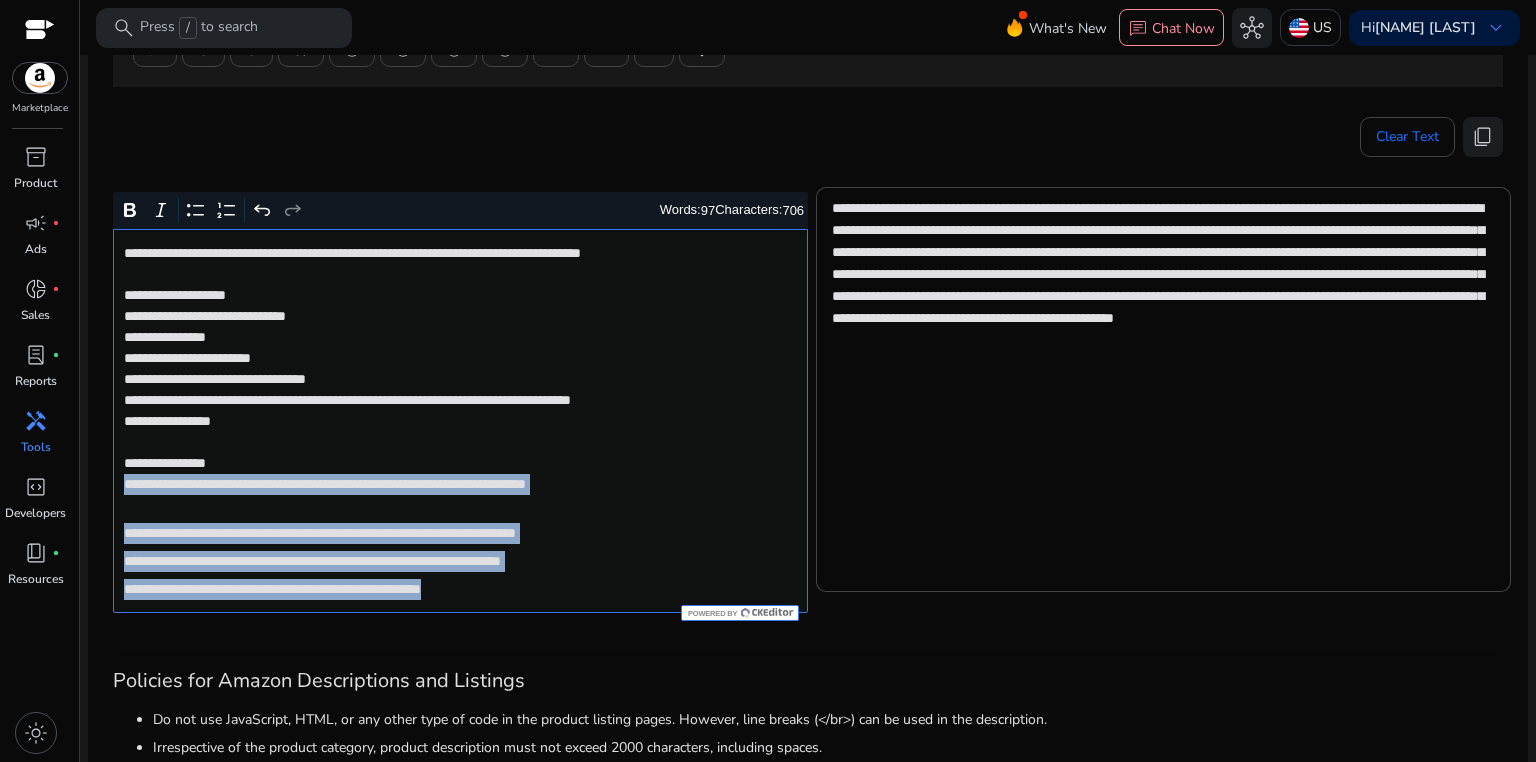 drag, startPoint x: 120, startPoint y: 504, endPoint x: 600, endPoint y: 604, distance: 490.30603 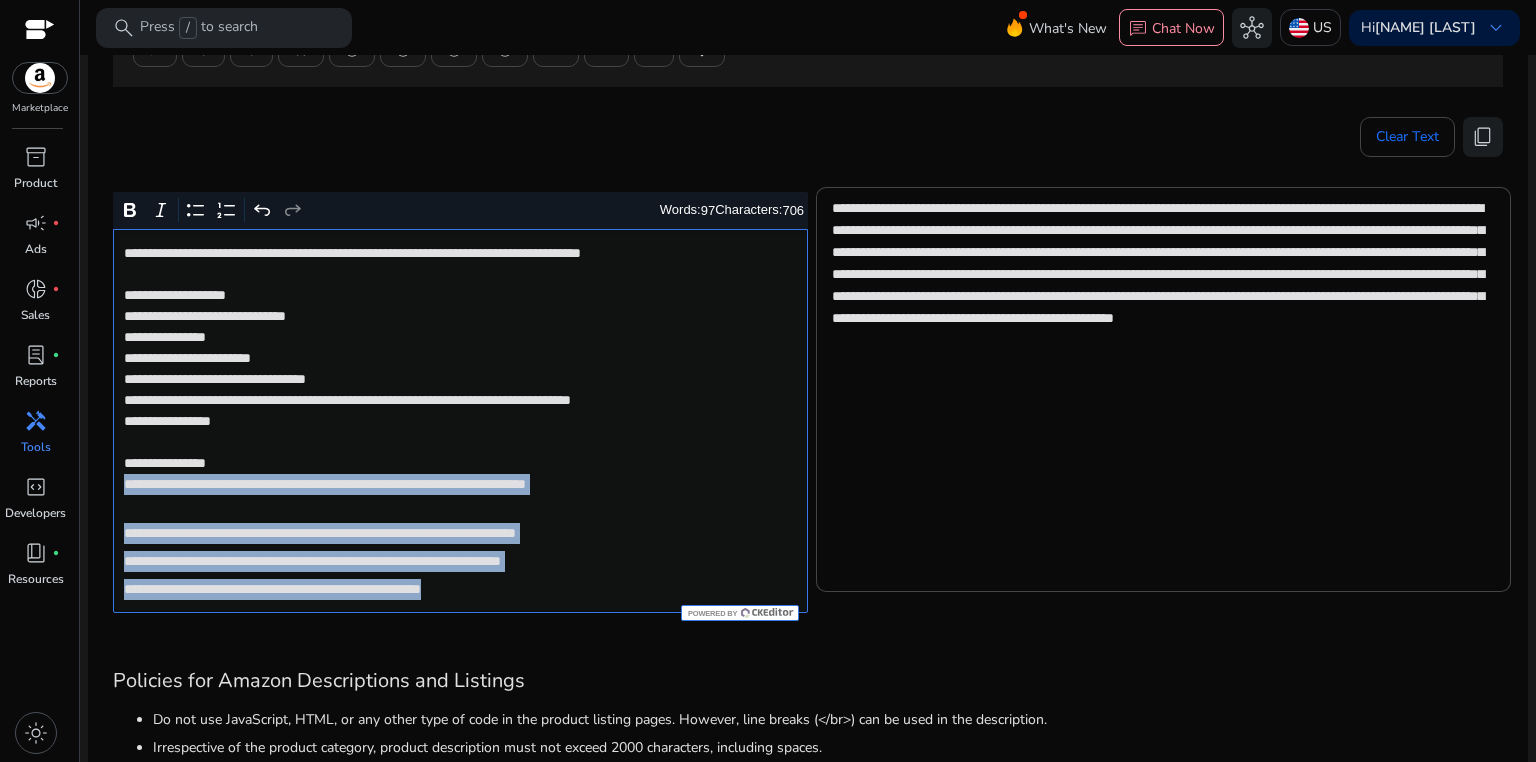 click on "**********" 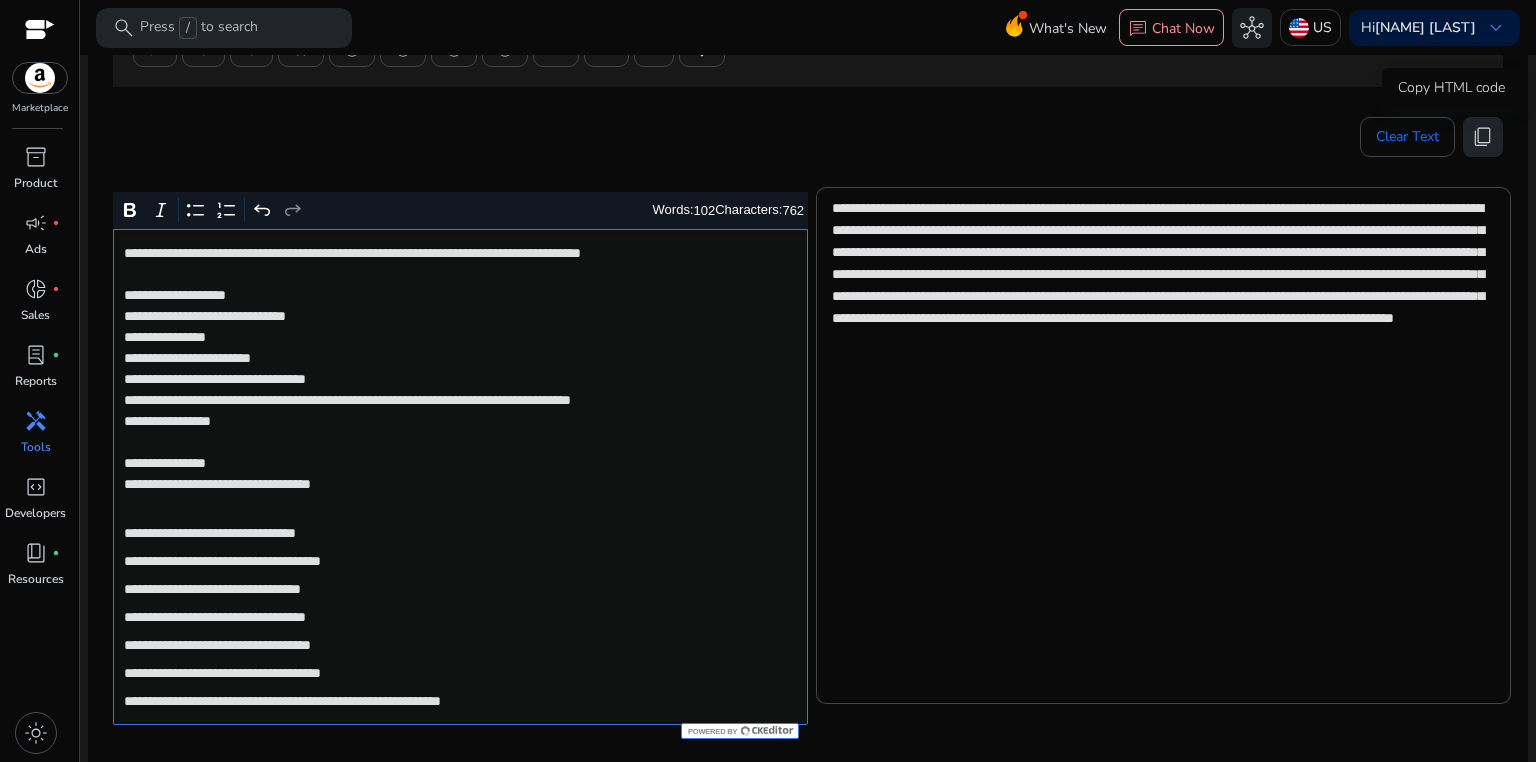 click on "content_copy" 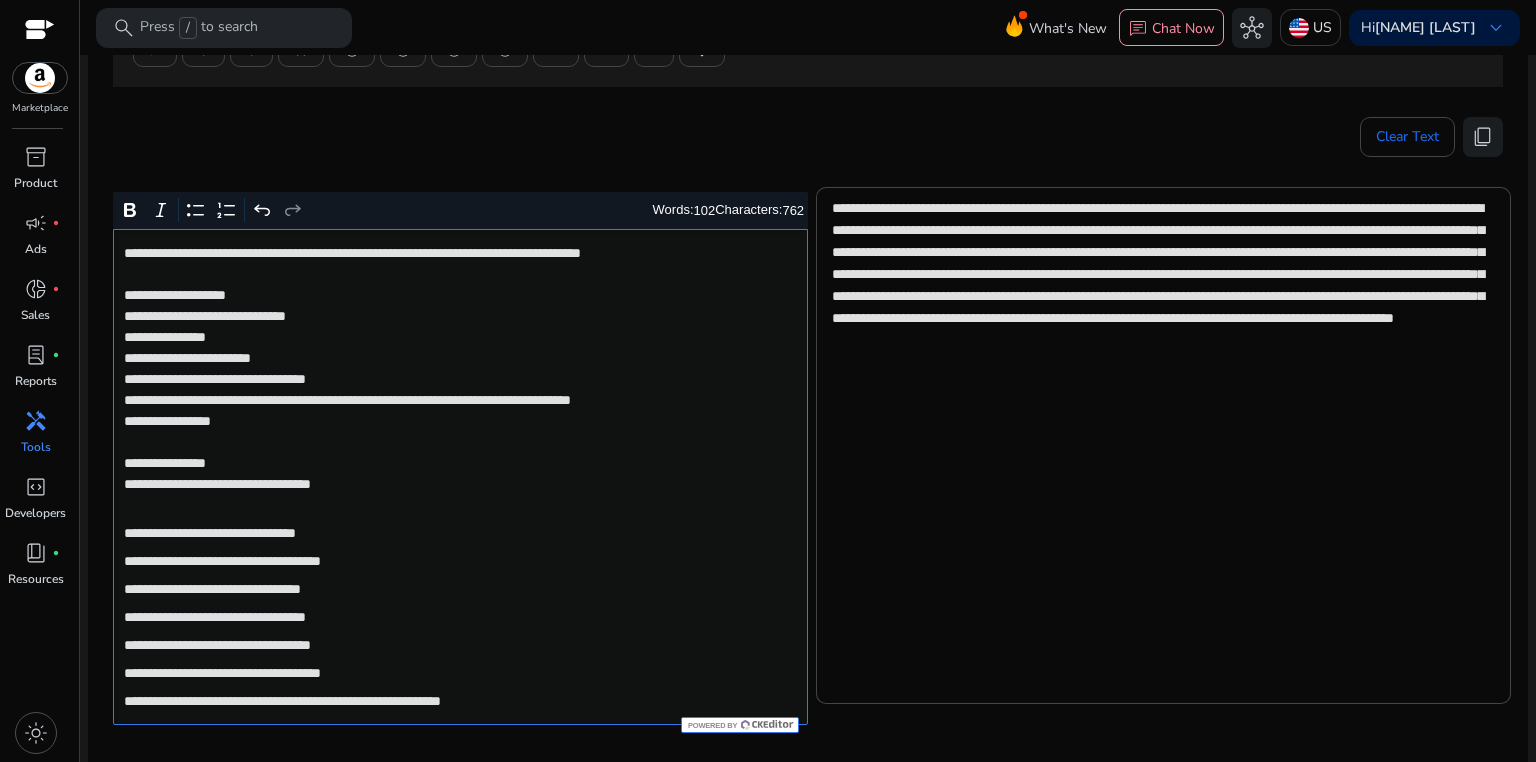 click on "**********" 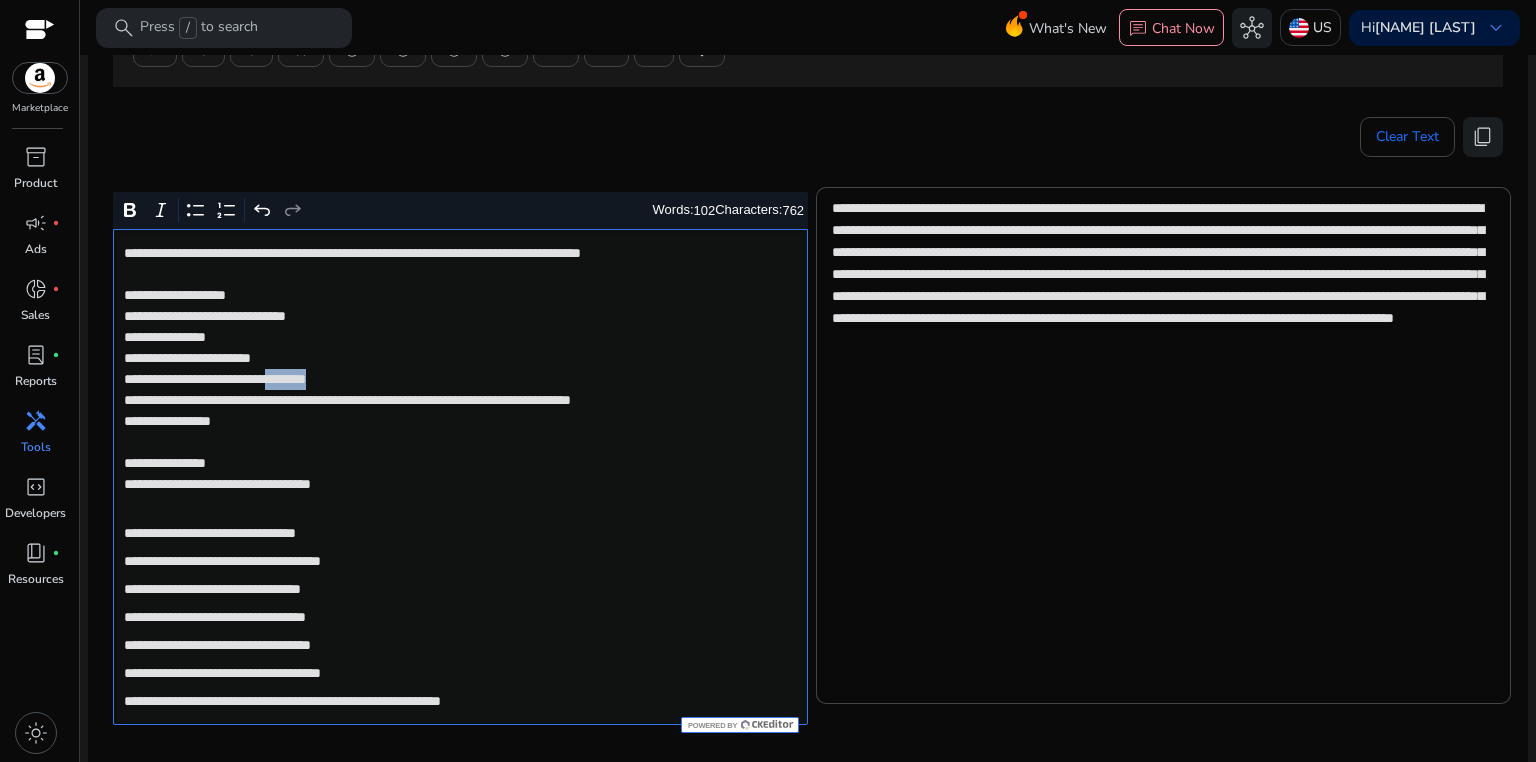 click on "**********" 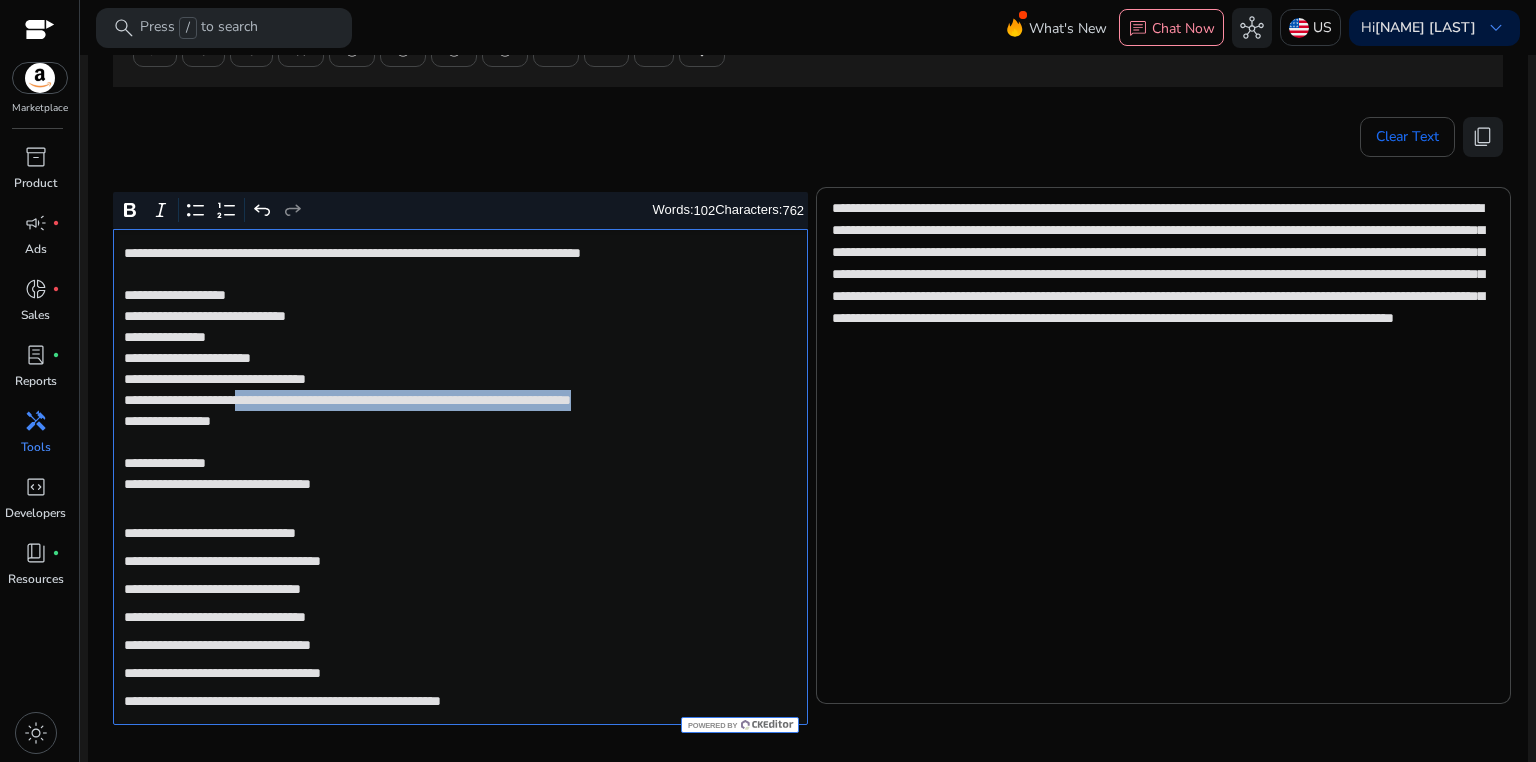 drag, startPoint x: 283, startPoint y: 404, endPoint x: 288, endPoint y: 416, distance: 13 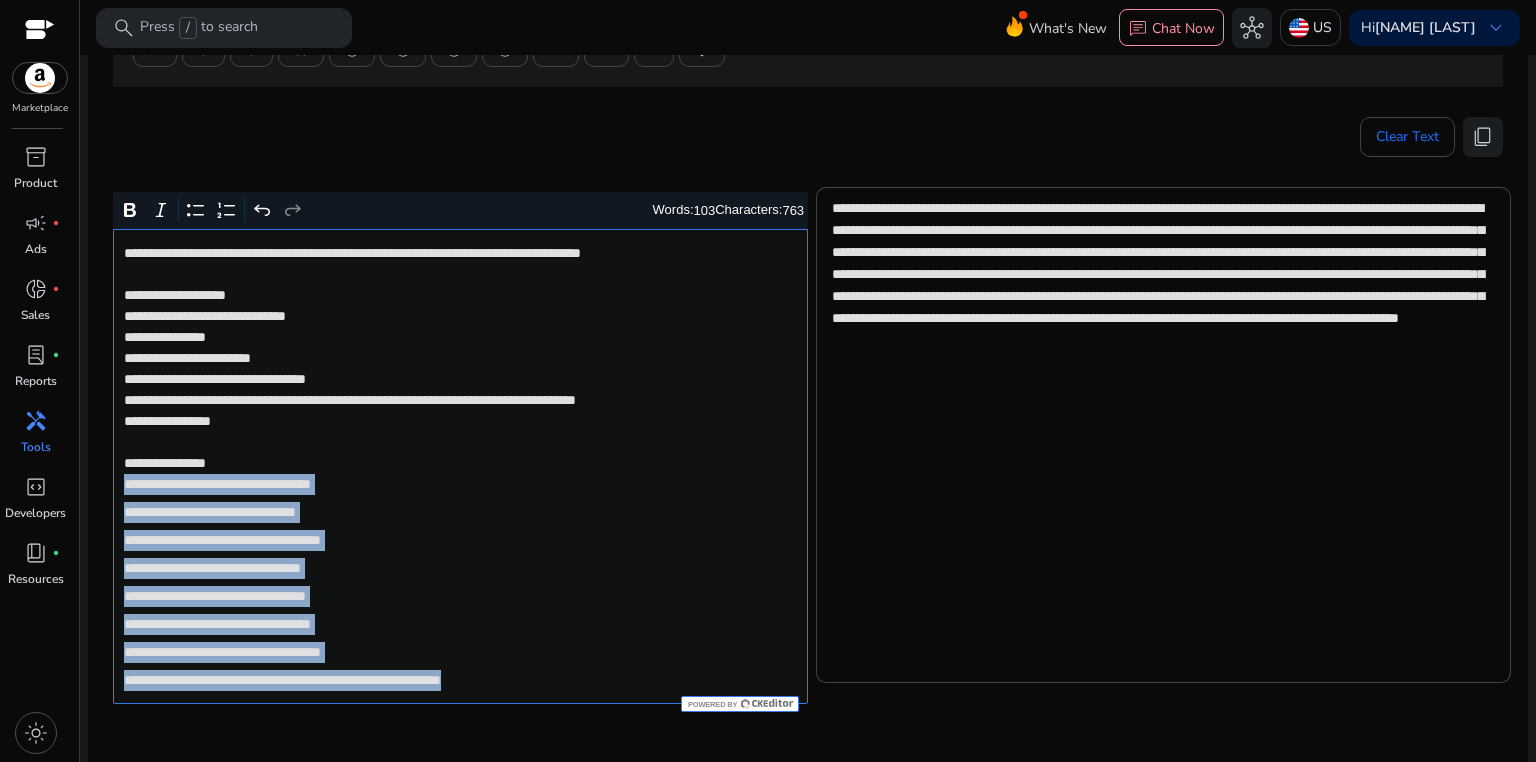 drag, startPoint x: 121, startPoint y: 484, endPoint x: 567, endPoint y: 684, distance: 488.79034 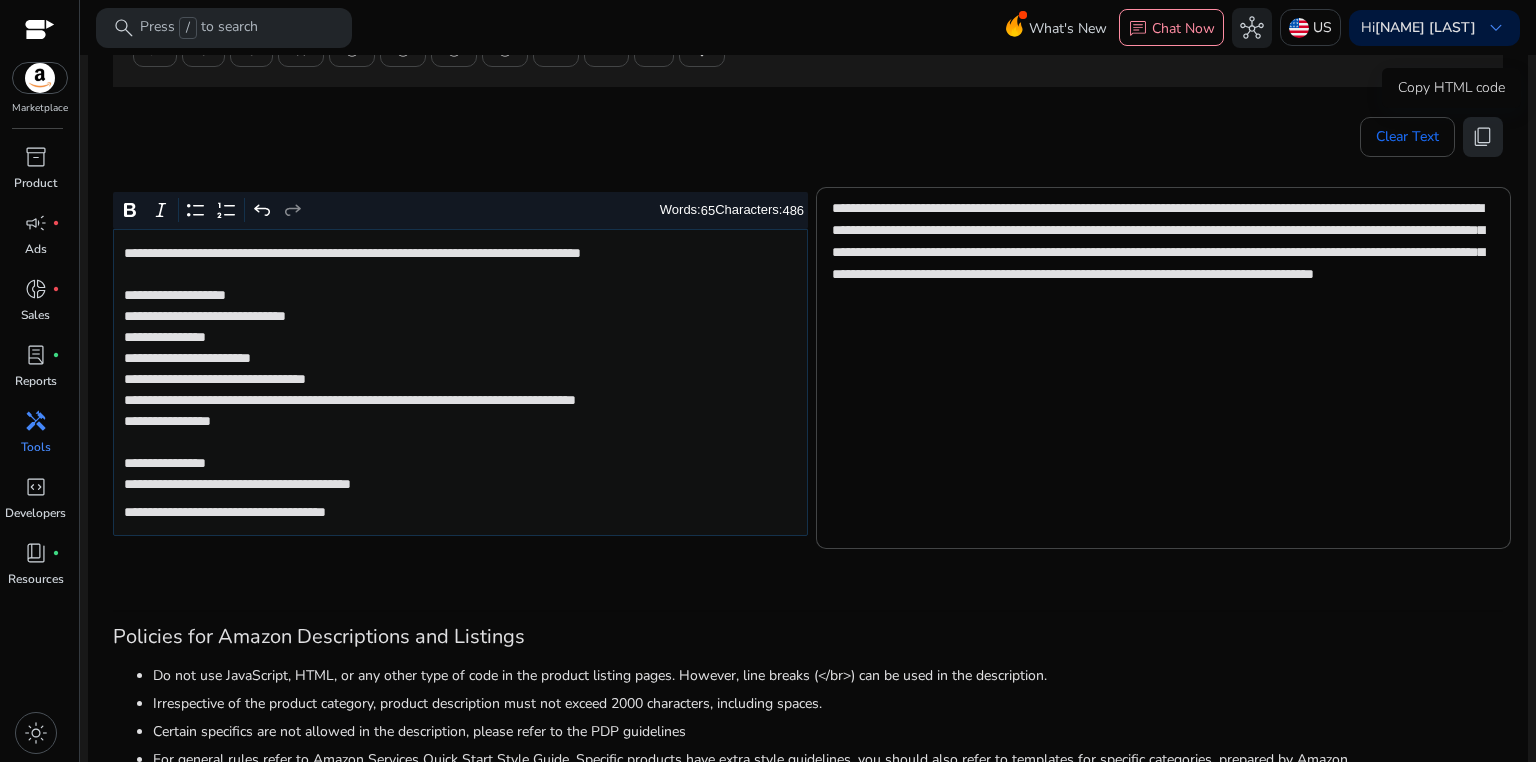 click on "content_copy" 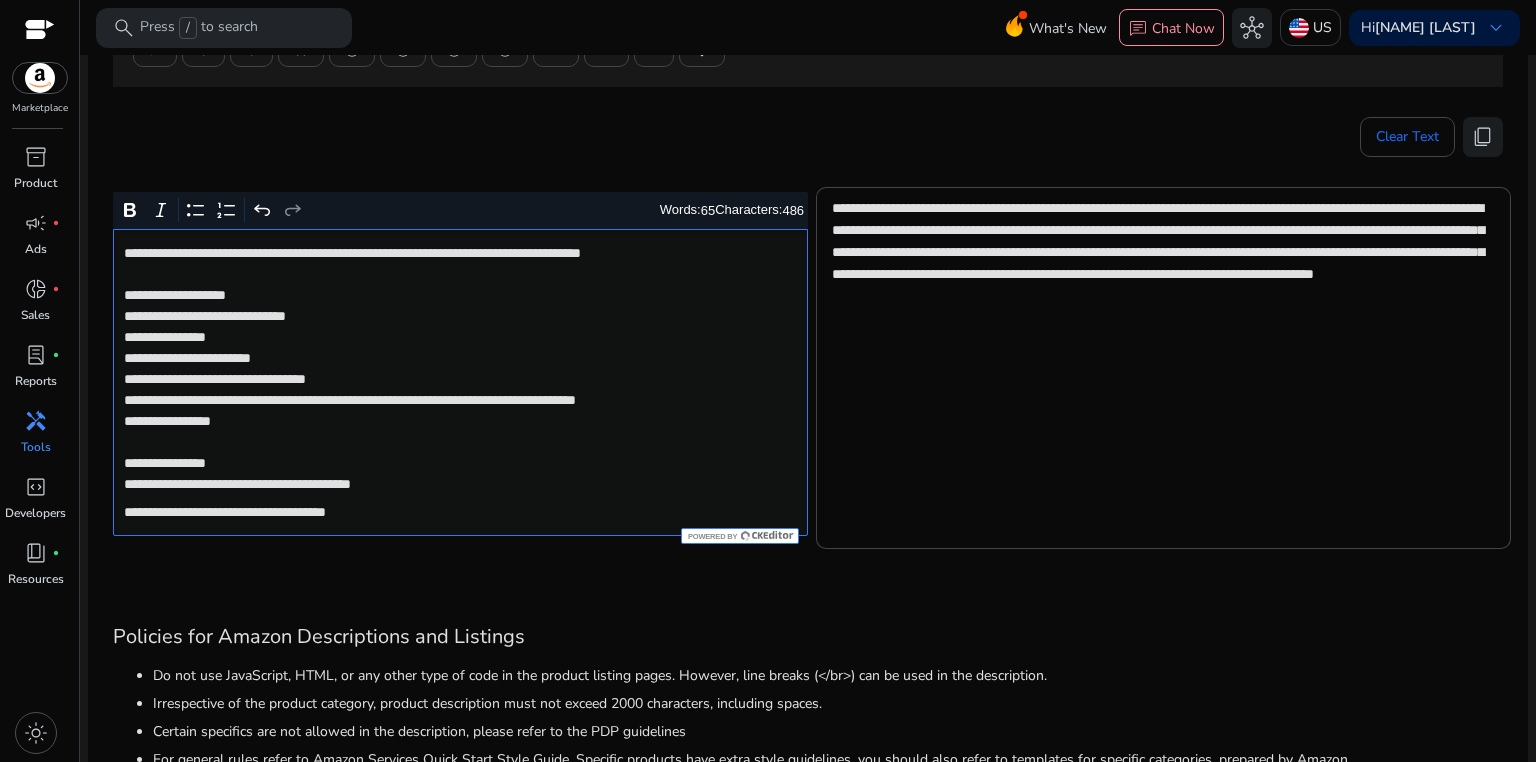 click on "**********" 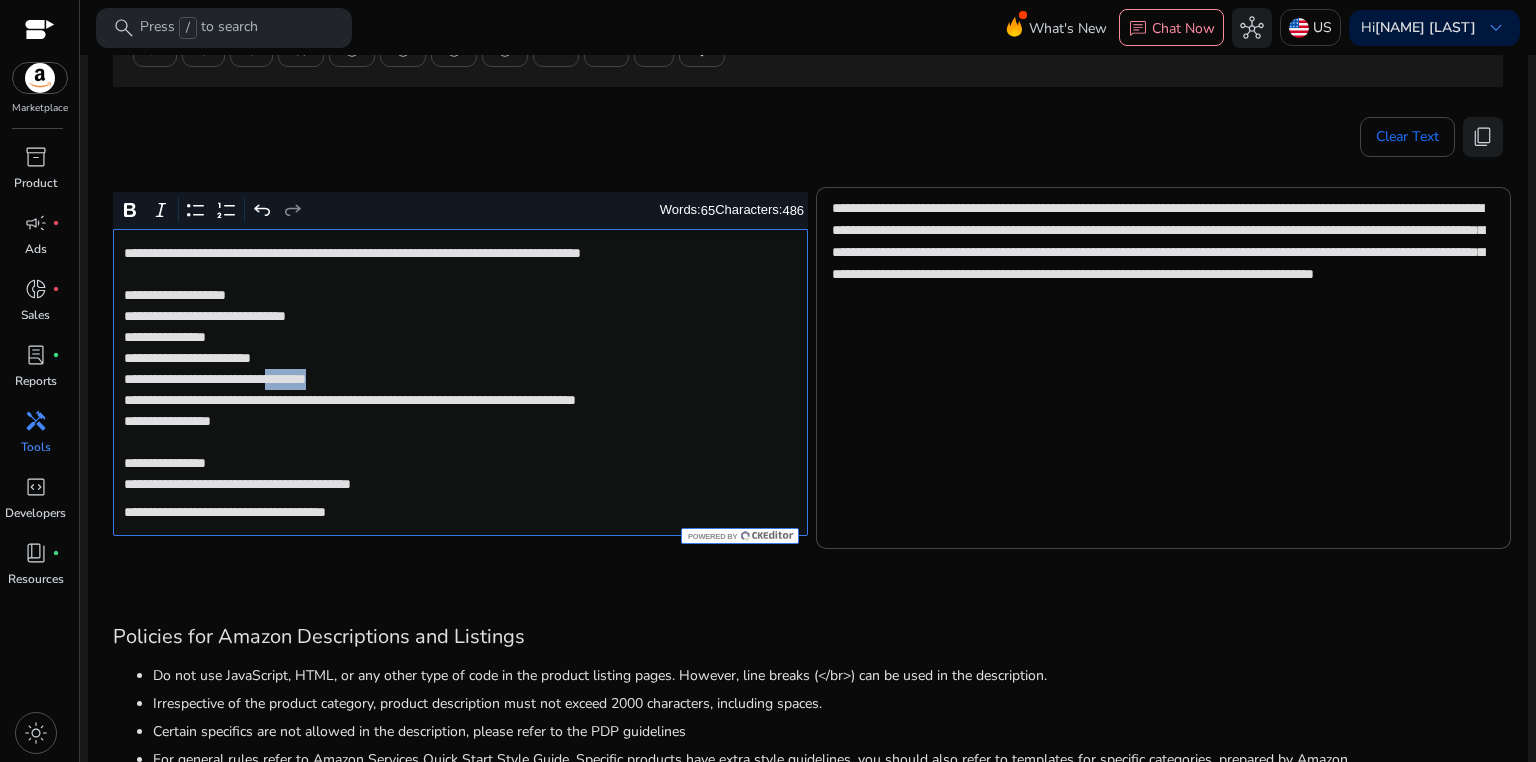 click on "**********" 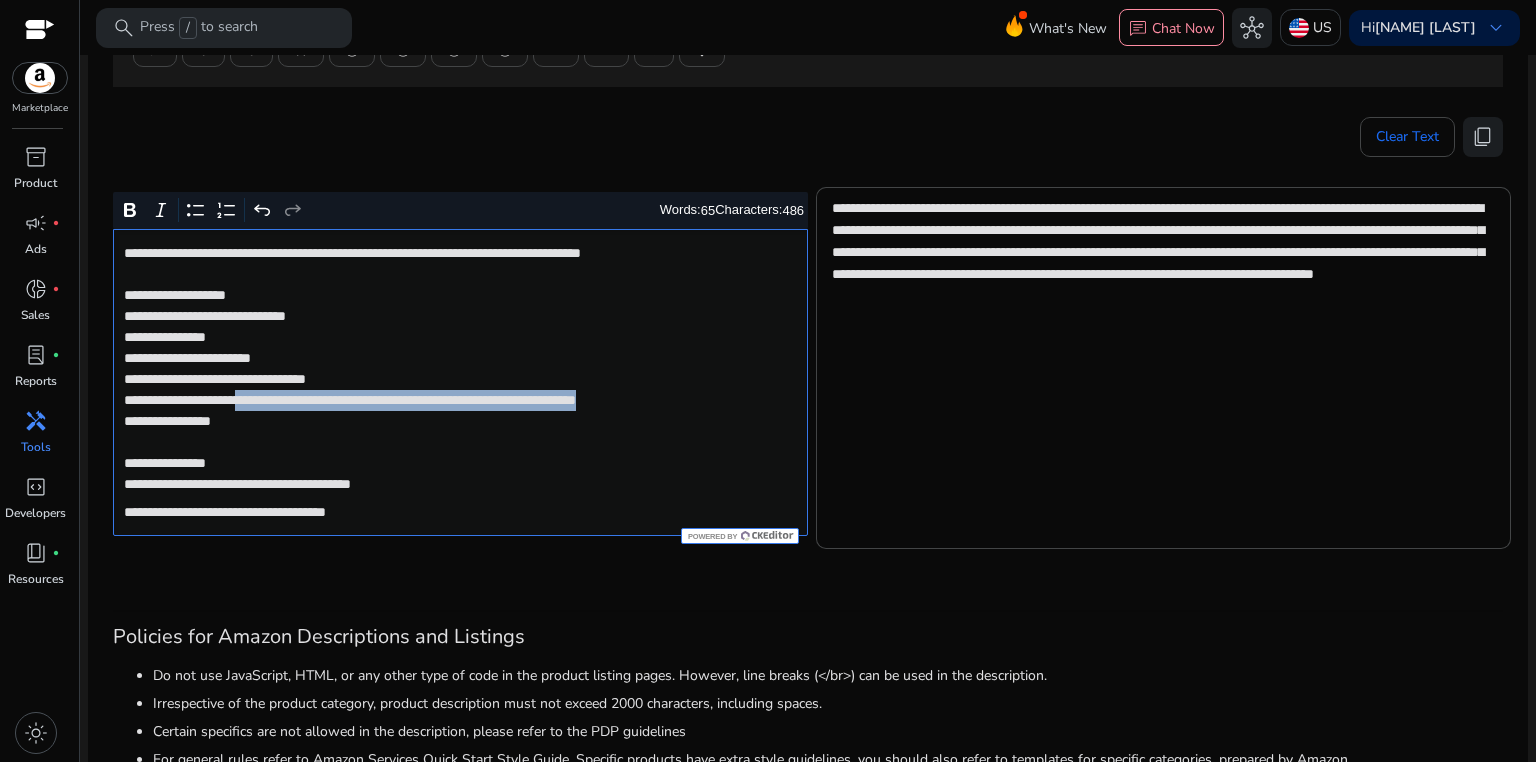 drag, startPoint x: 284, startPoint y: 396, endPoint x: 790, endPoint y: 399, distance: 506.00888 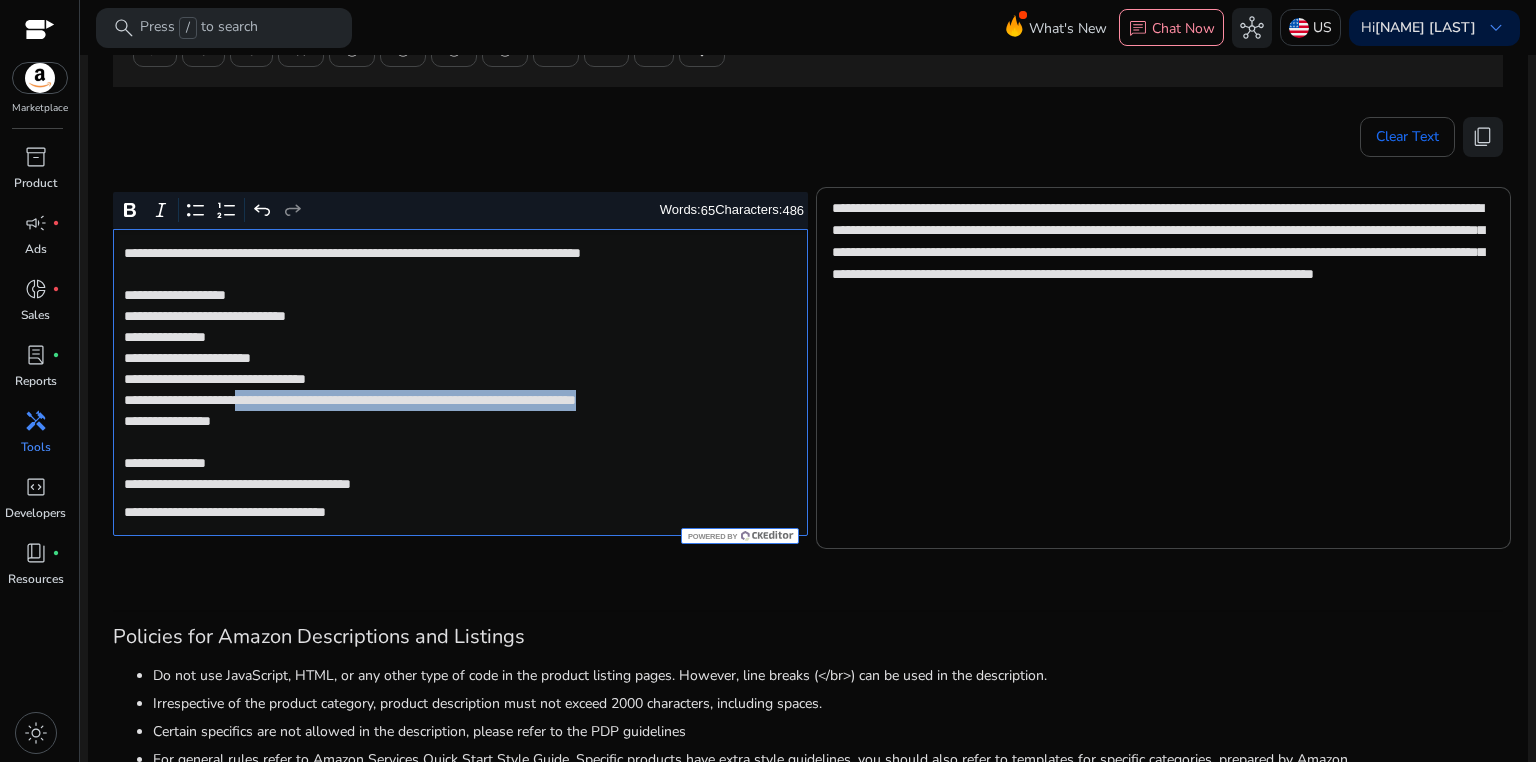 click on "**********" 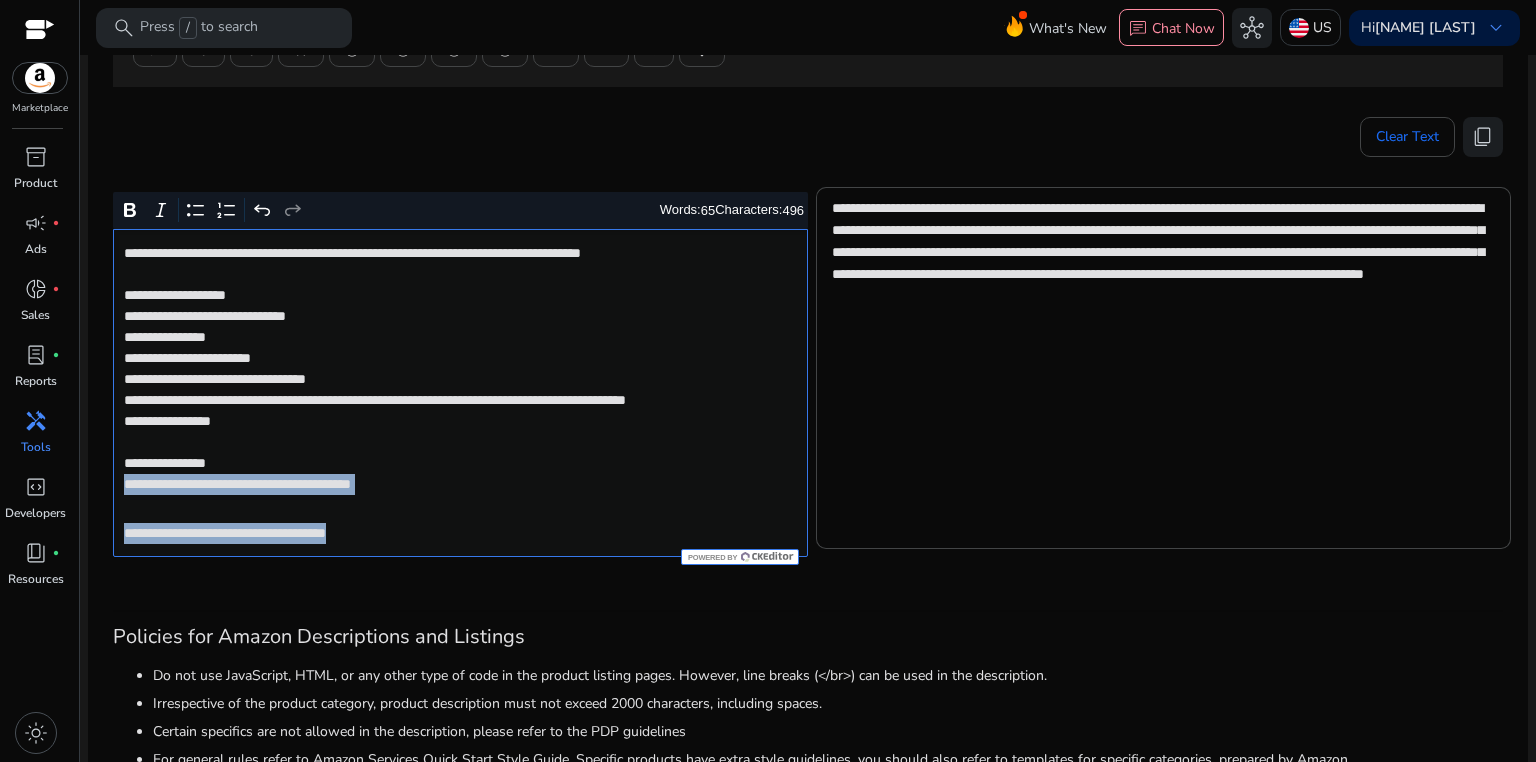 drag, startPoint x: 122, startPoint y: 504, endPoint x: 432, endPoint y: 535, distance: 311.54614 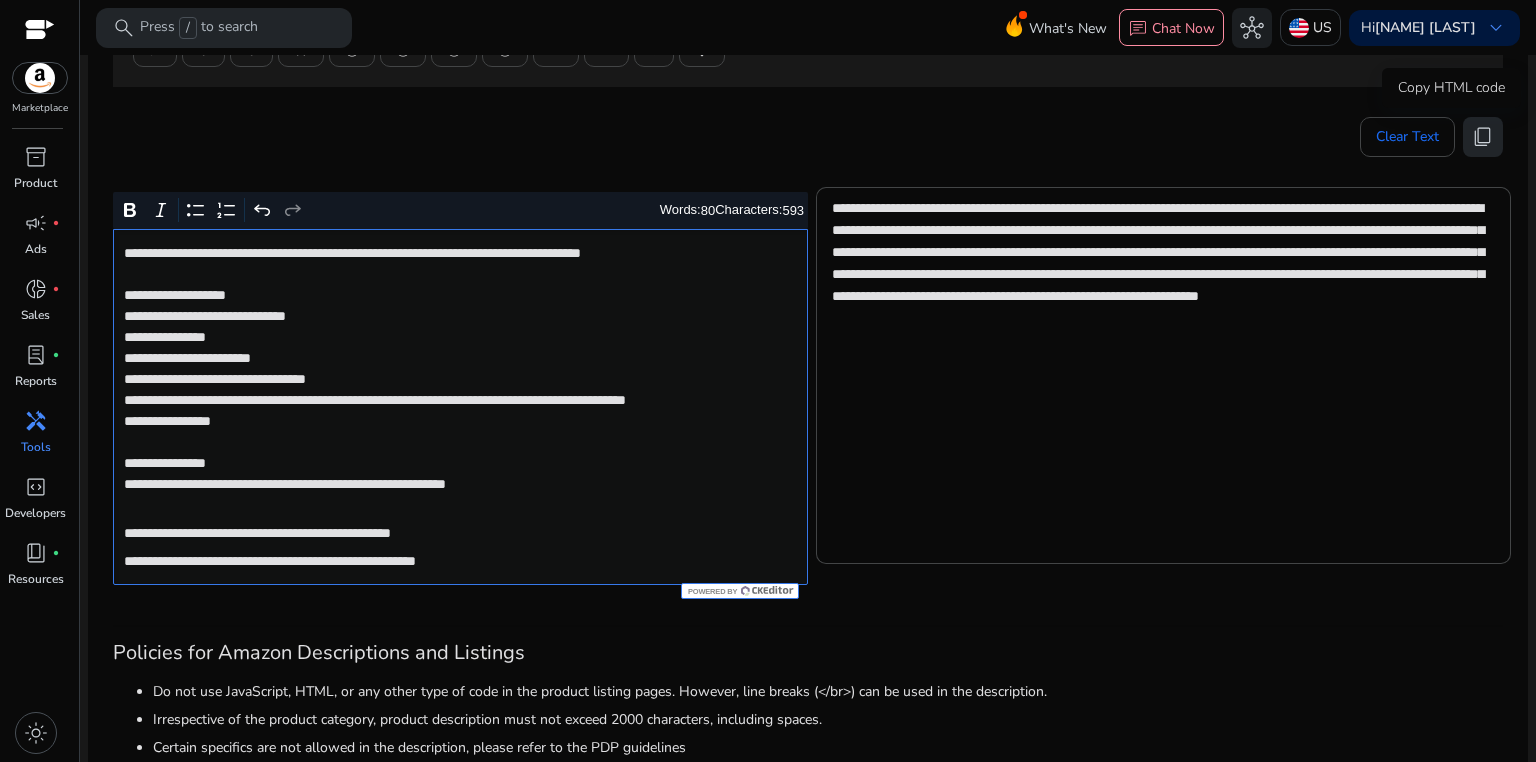 click on "content_copy" 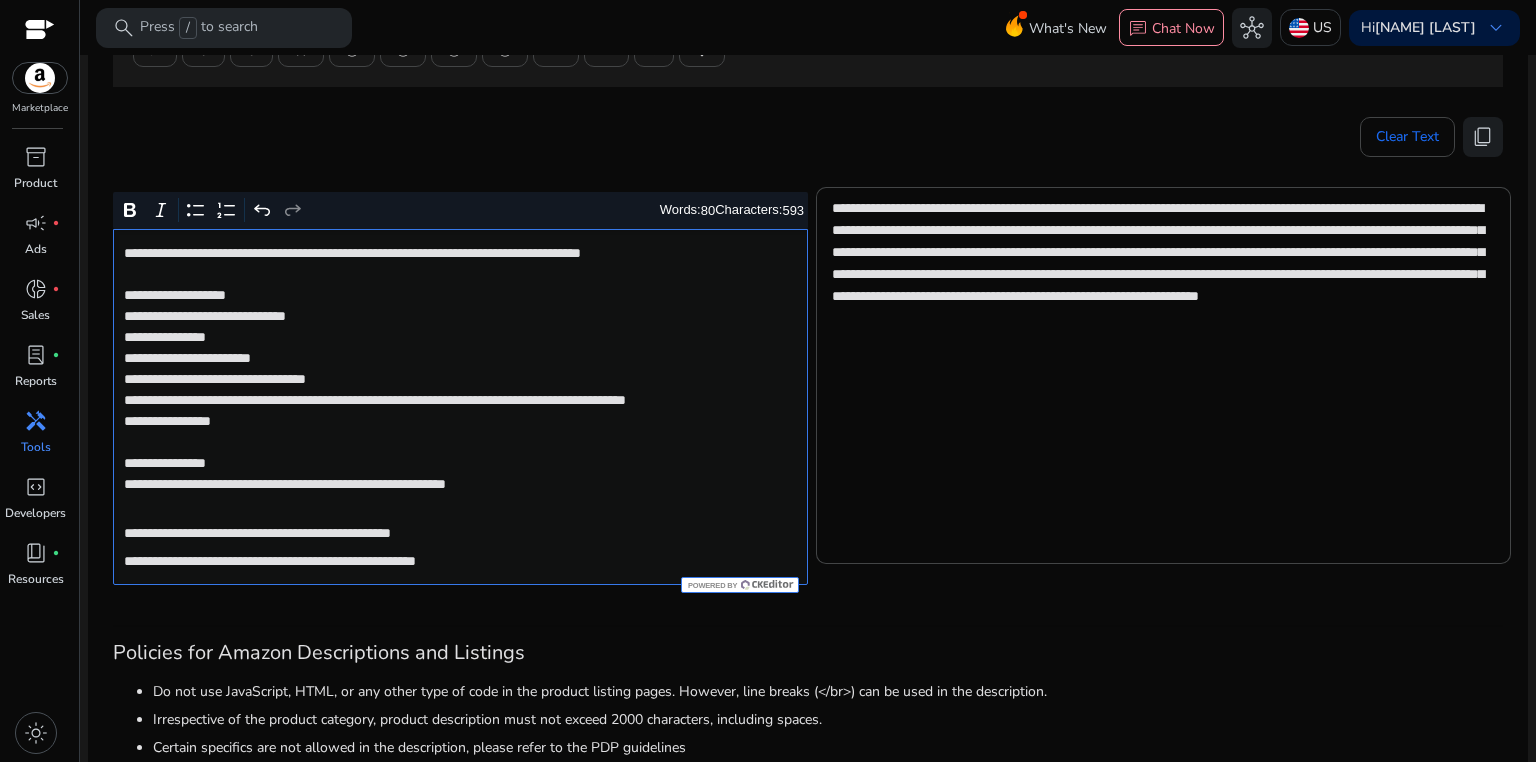click on "**********" 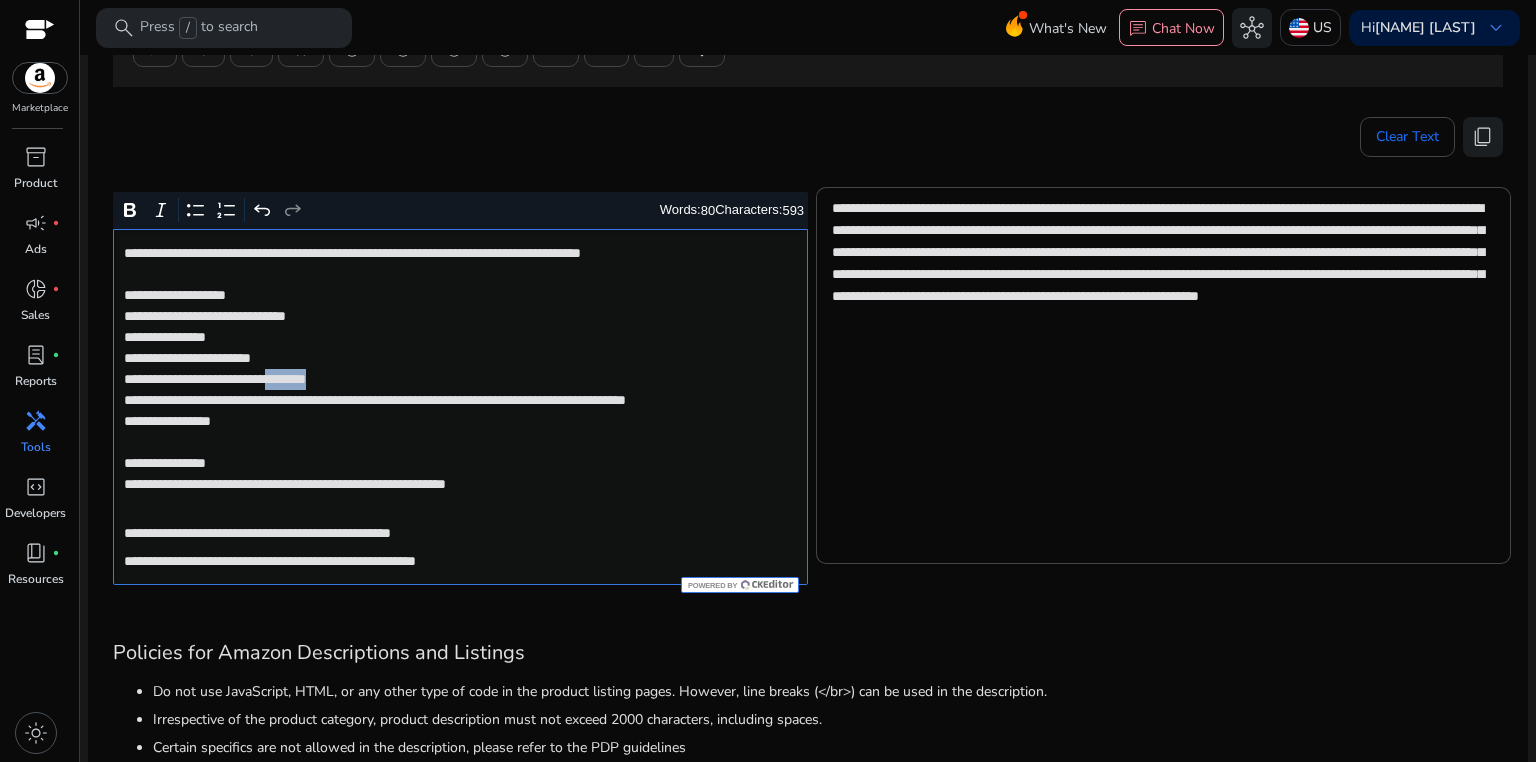 click on "**********" 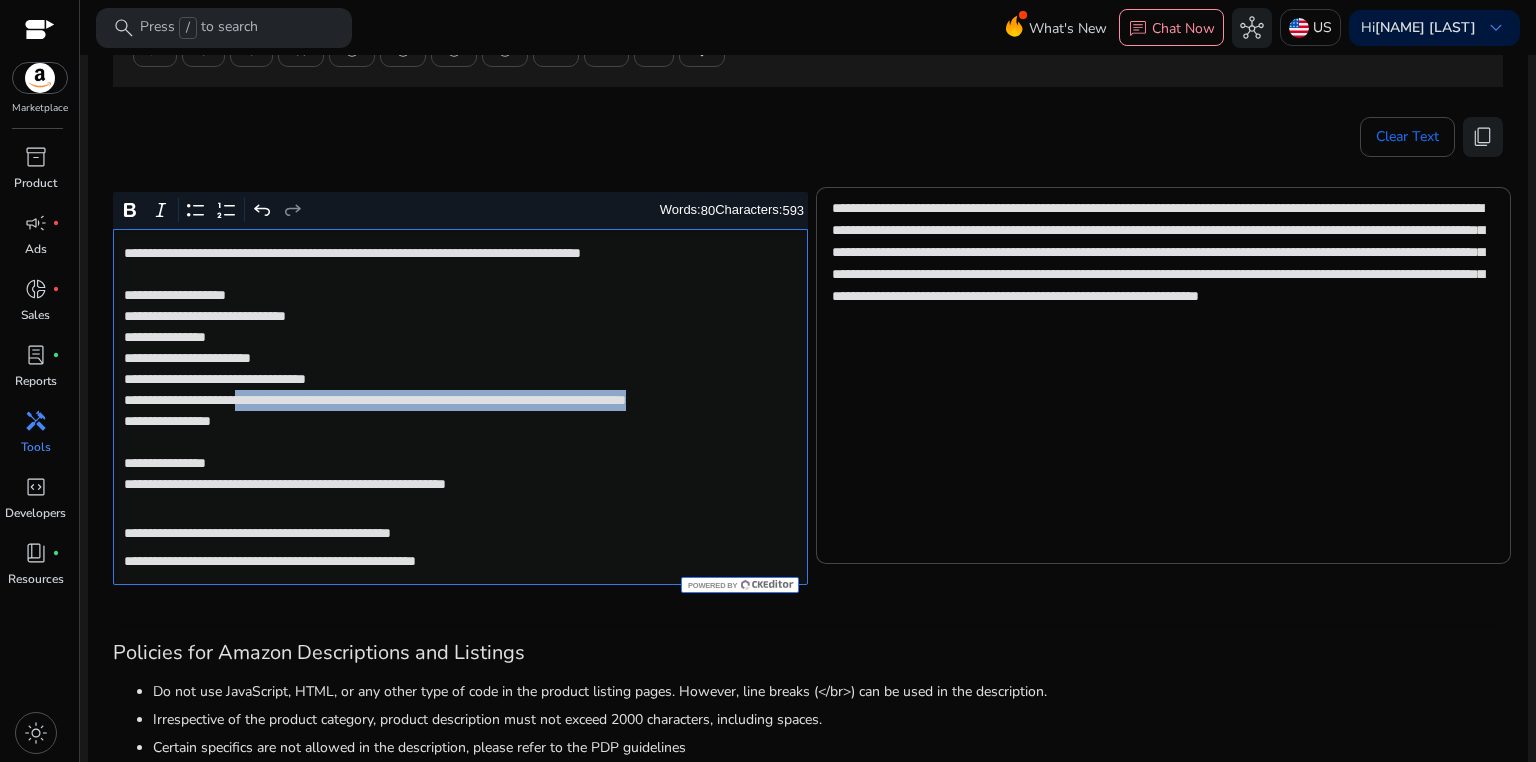drag, startPoint x: 286, startPoint y: 400, endPoint x: 287, endPoint y: 418, distance: 18.027756 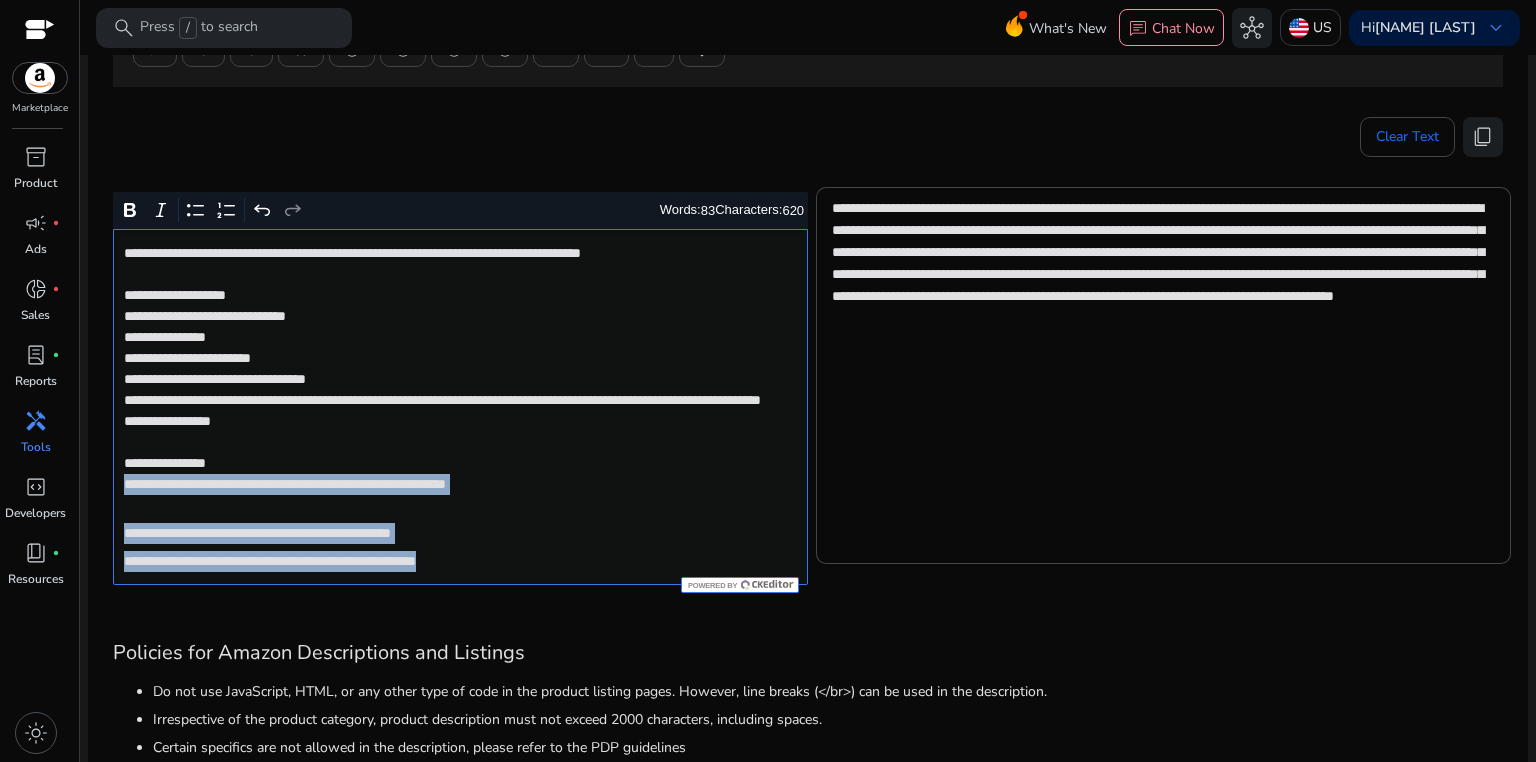 drag, startPoint x: 123, startPoint y: 503, endPoint x: 624, endPoint y: 564, distance: 504.69992 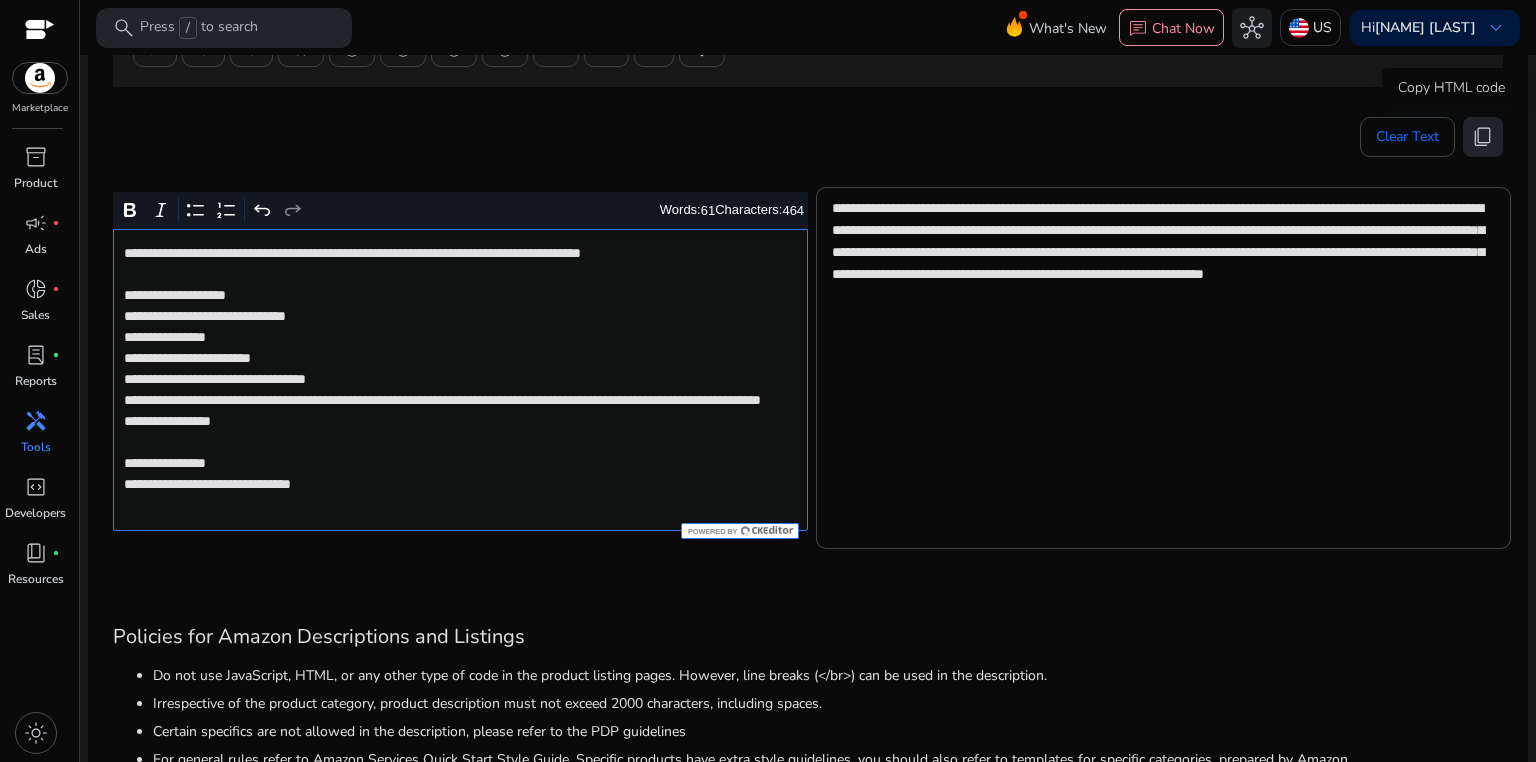 click on "content_copy" 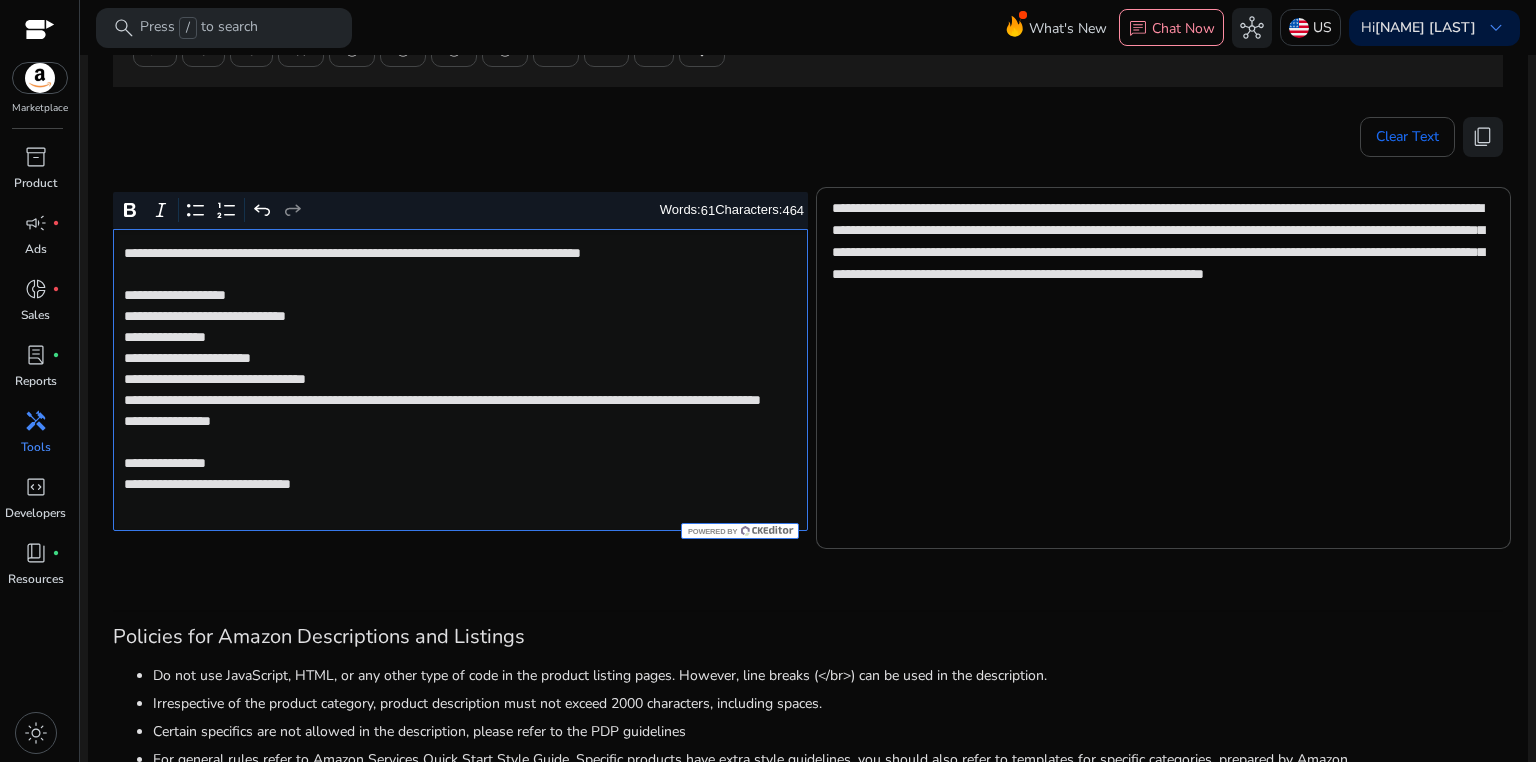 click on "**********" 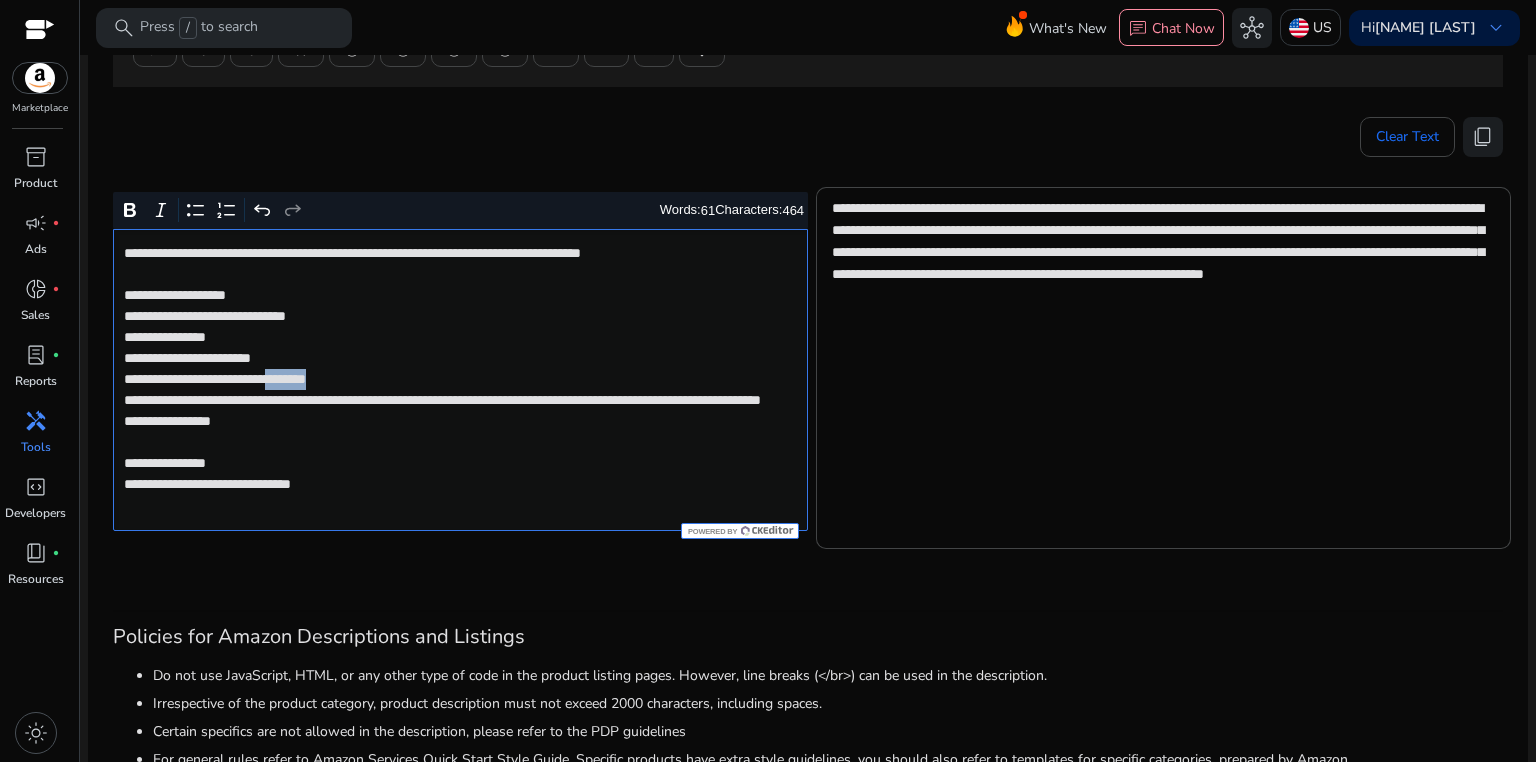 click on "**********" 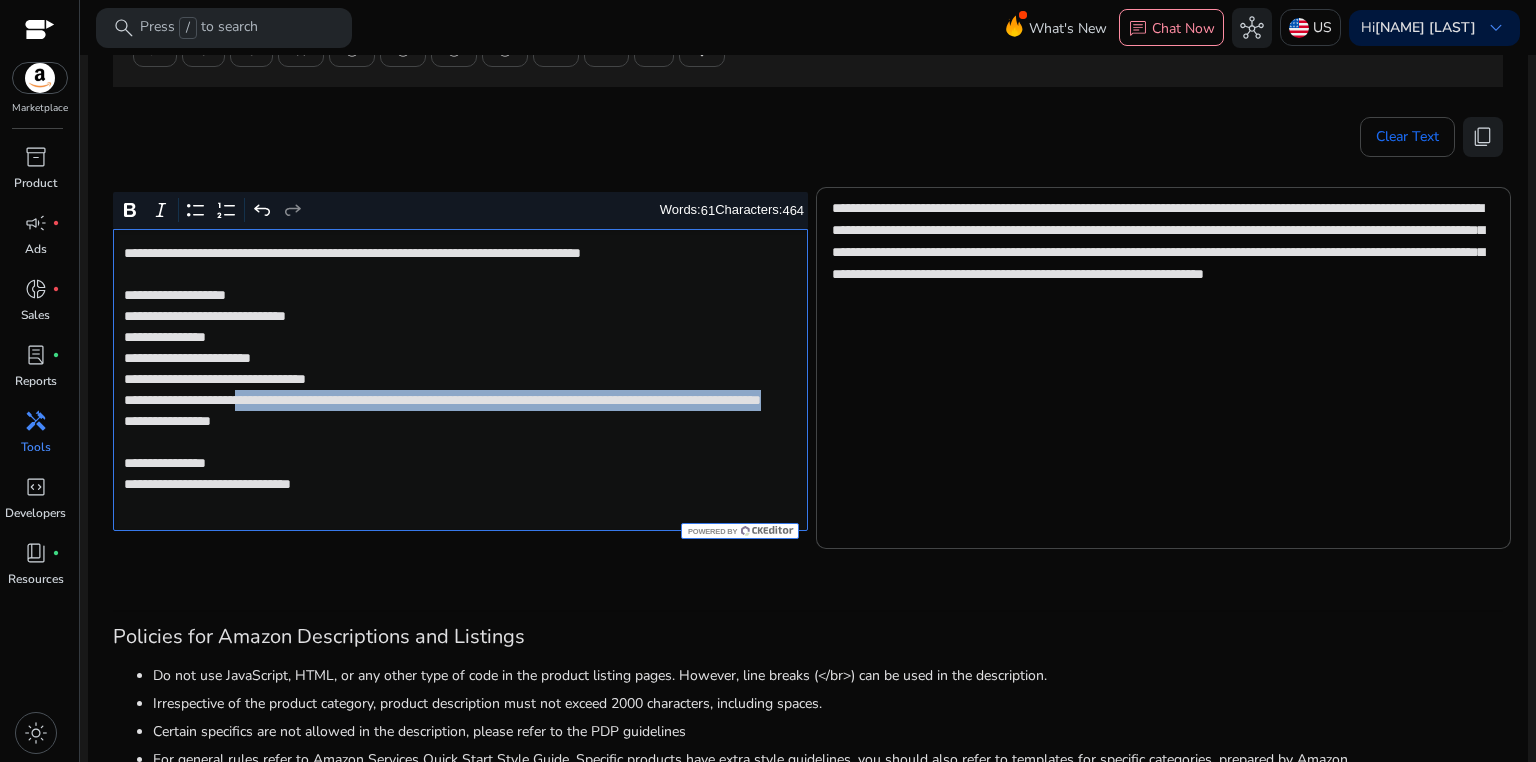 drag, startPoint x: 283, startPoint y: 401, endPoint x: 472, endPoint y: 423, distance: 190.27611 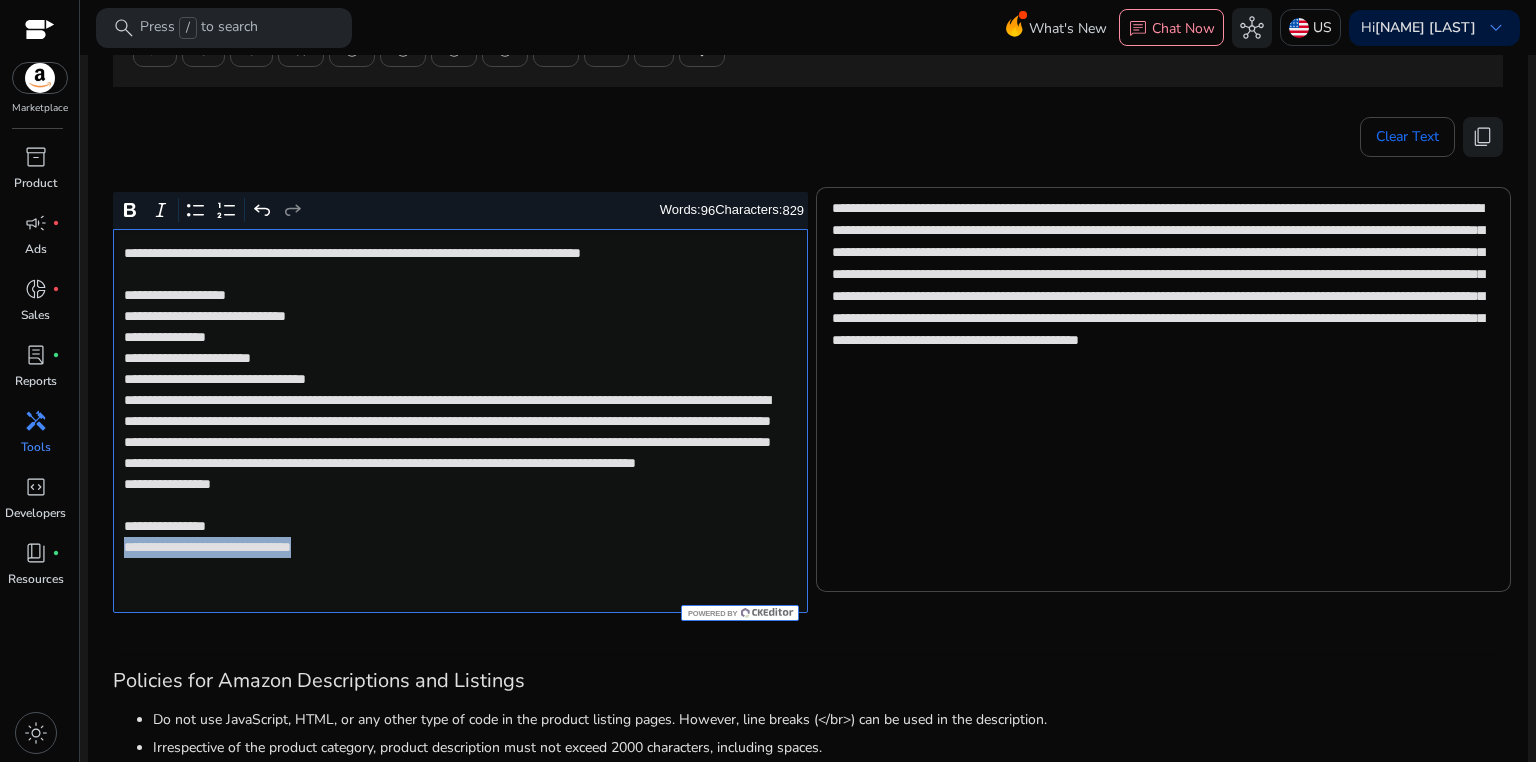 drag, startPoint x: 117, startPoint y: 589, endPoint x: 420, endPoint y: 588, distance: 303.00165 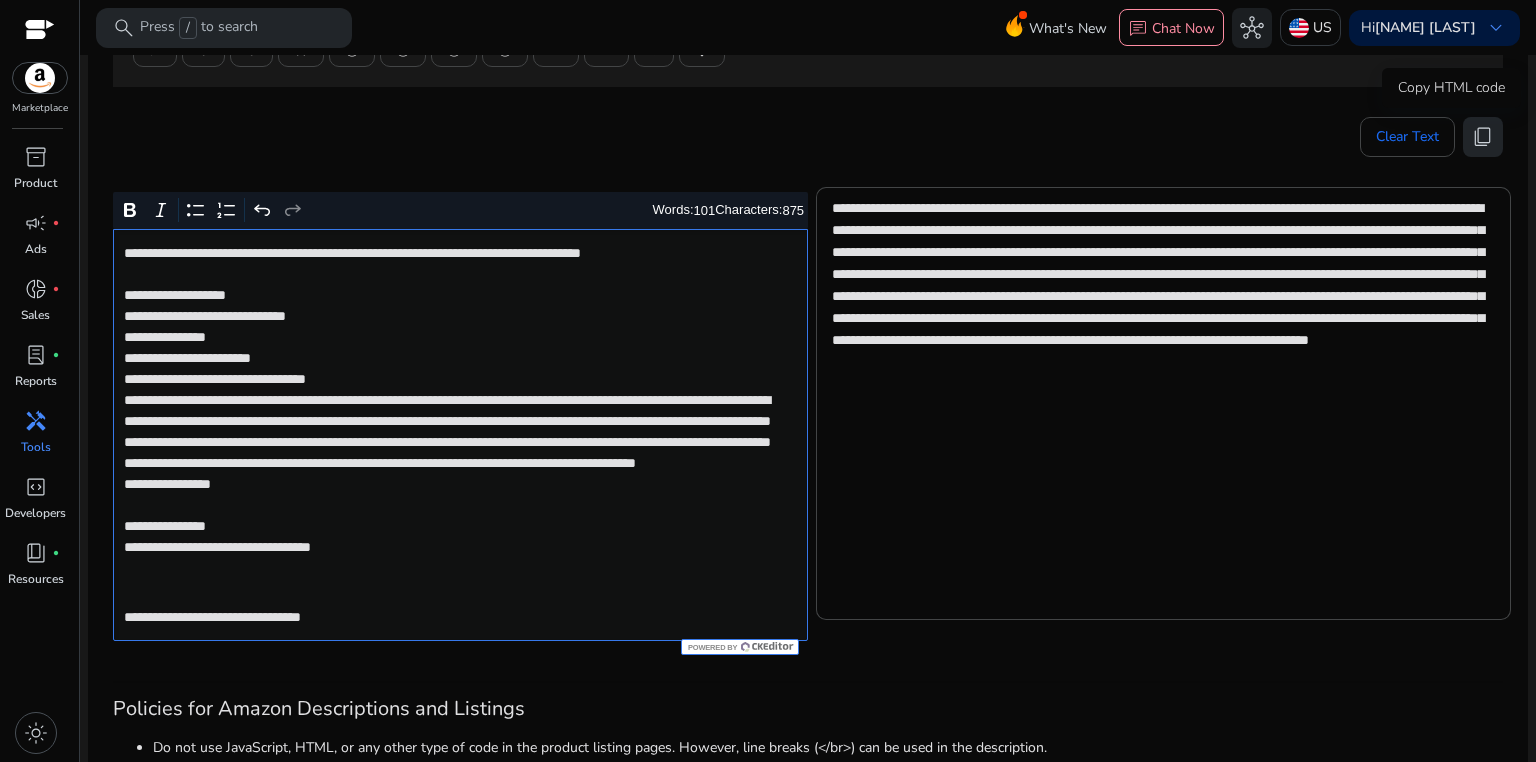 click on "content_copy" 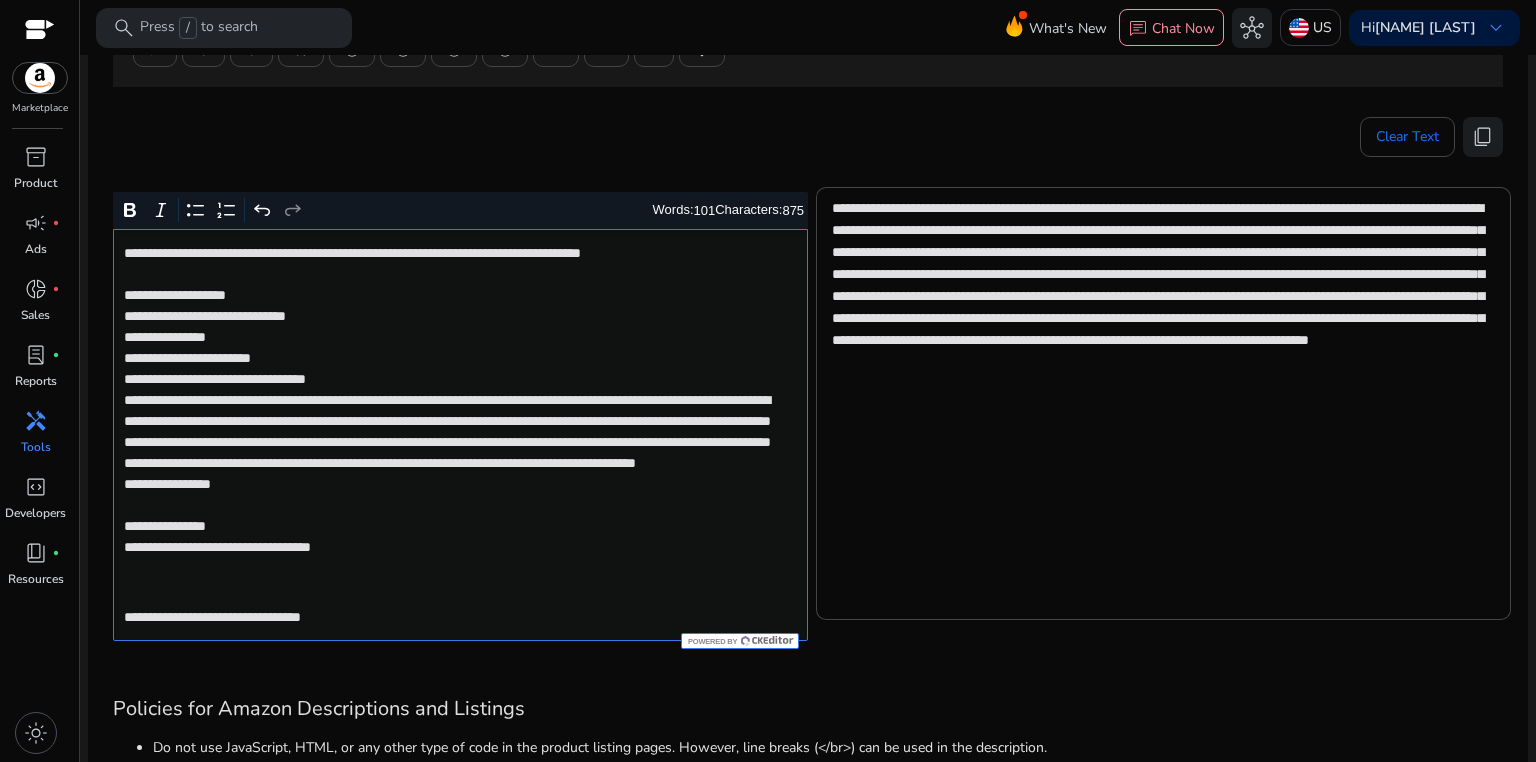 click on "**********" 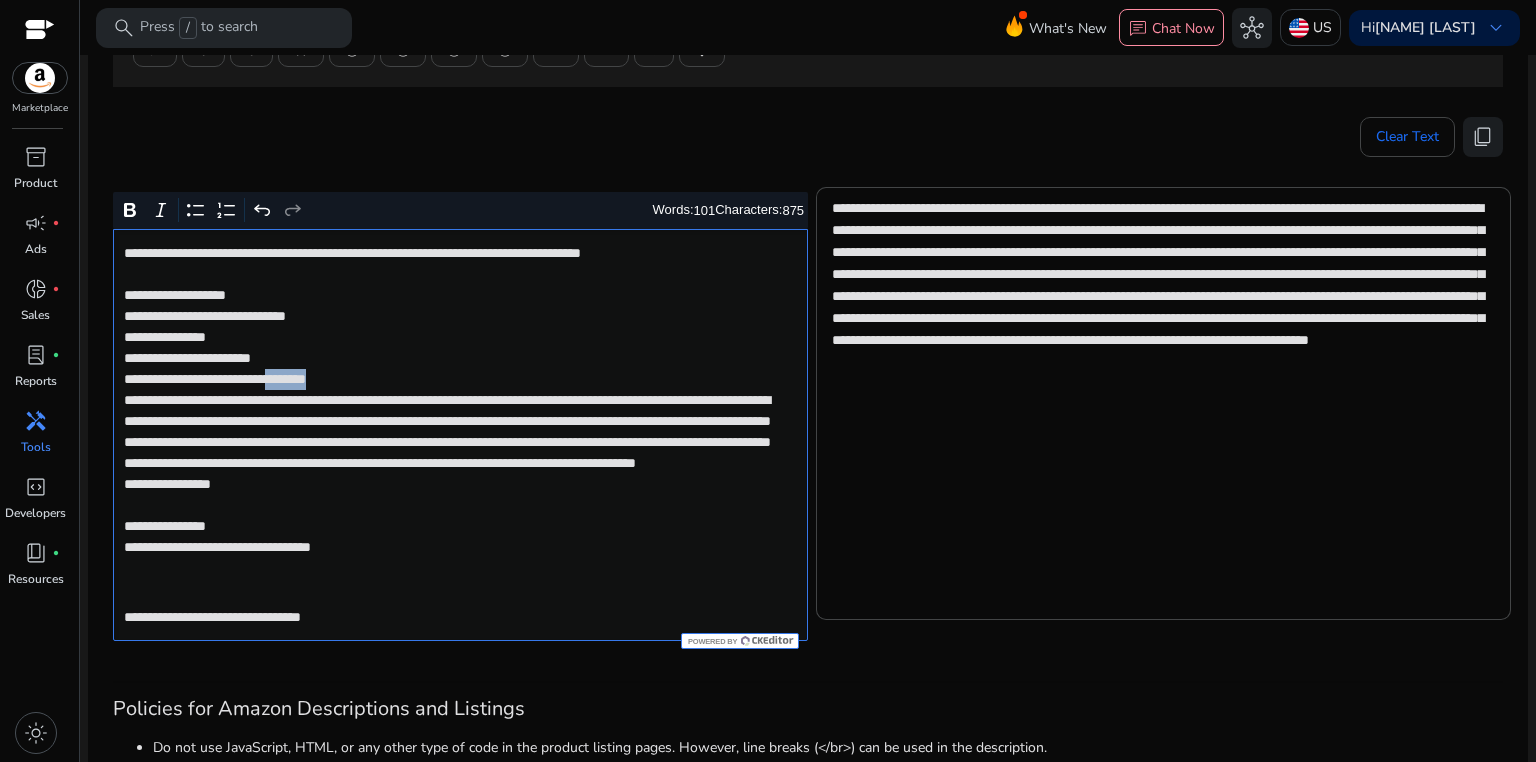 click on "**********" 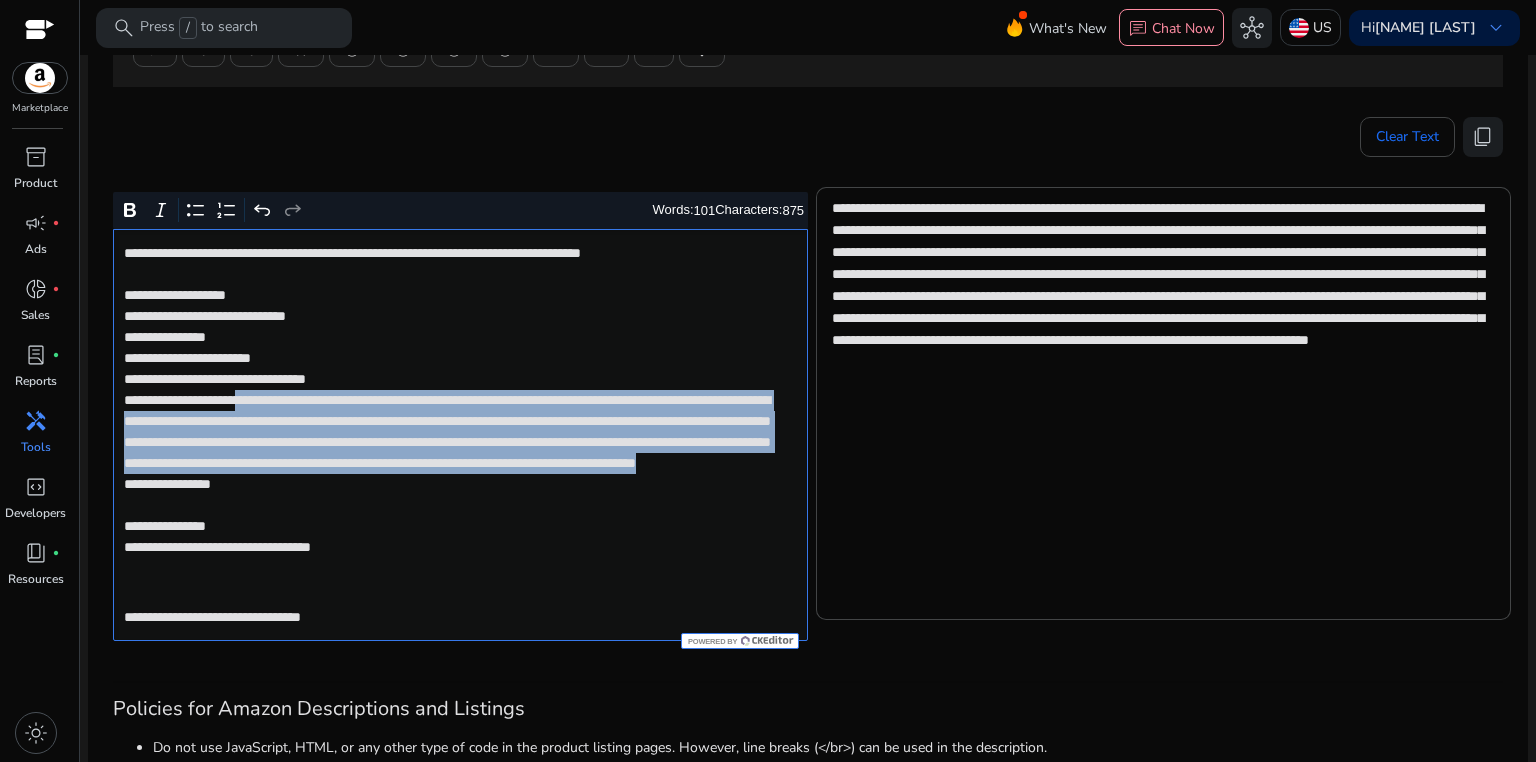 drag, startPoint x: 283, startPoint y: 399, endPoint x: 588, endPoint y: 497, distance: 320.3576 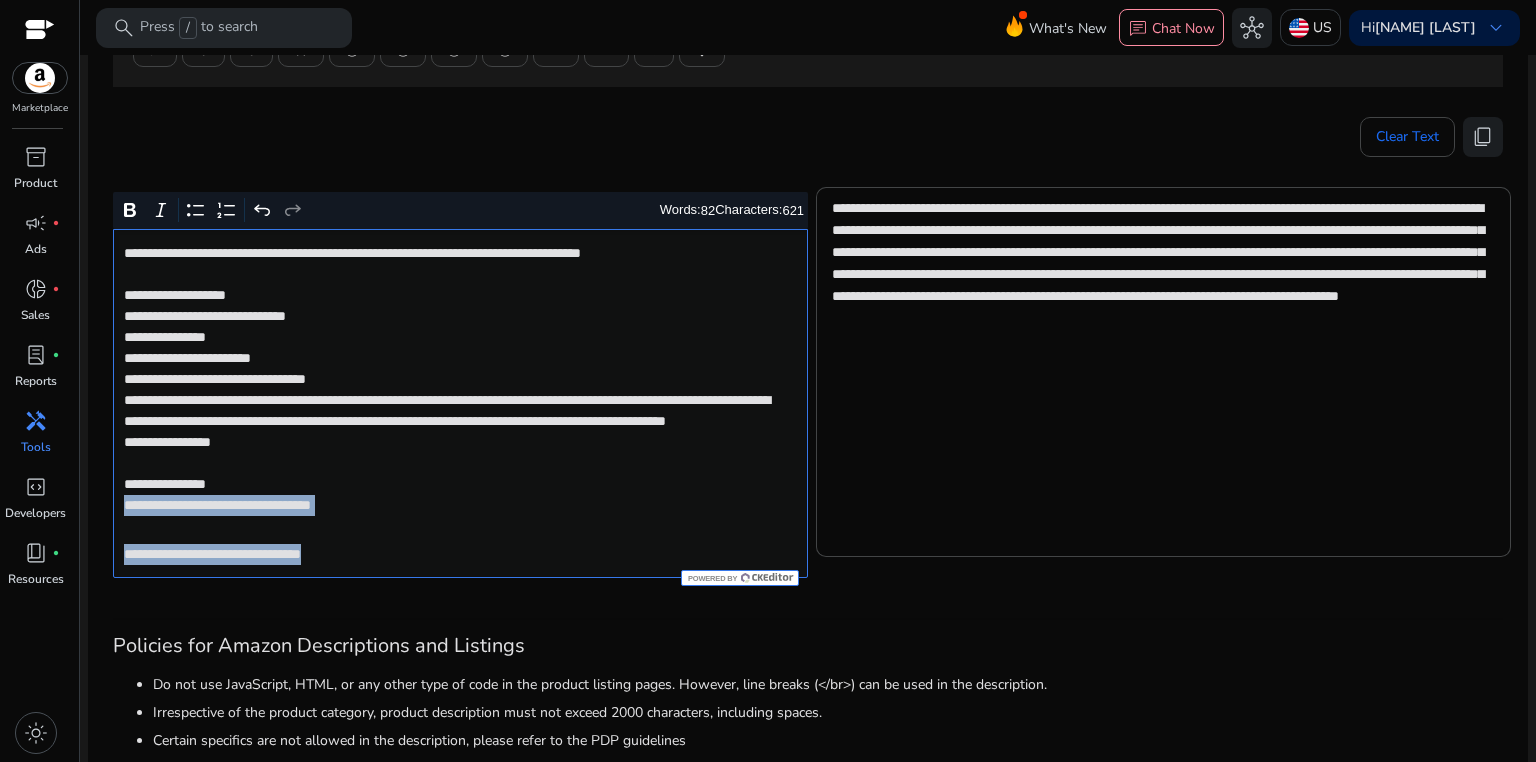 drag, startPoint x: 121, startPoint y: 524, endPoint x: 419, endPoint y: 568, distance: 301.2308 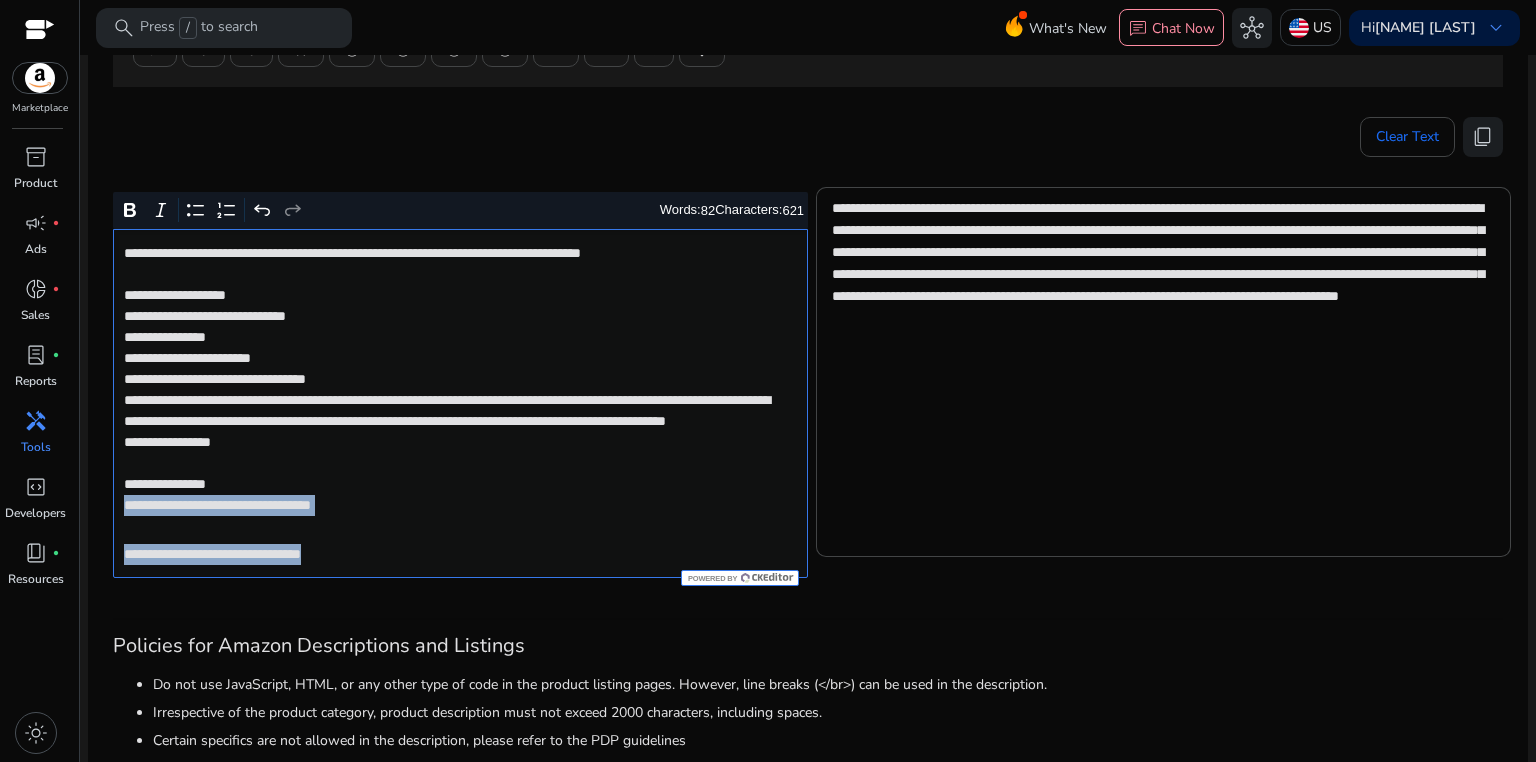 type on "**********" 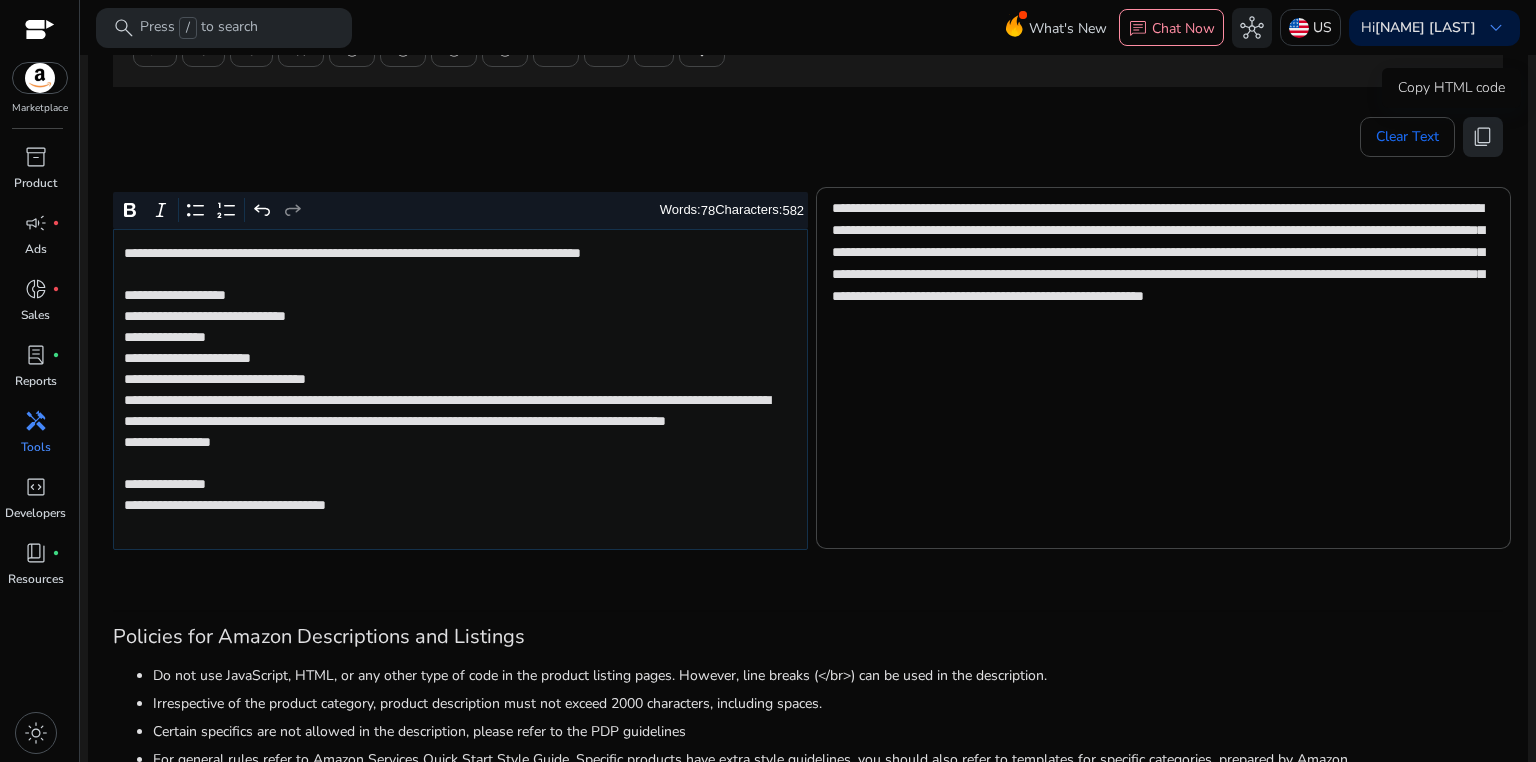 click on "content_copy" 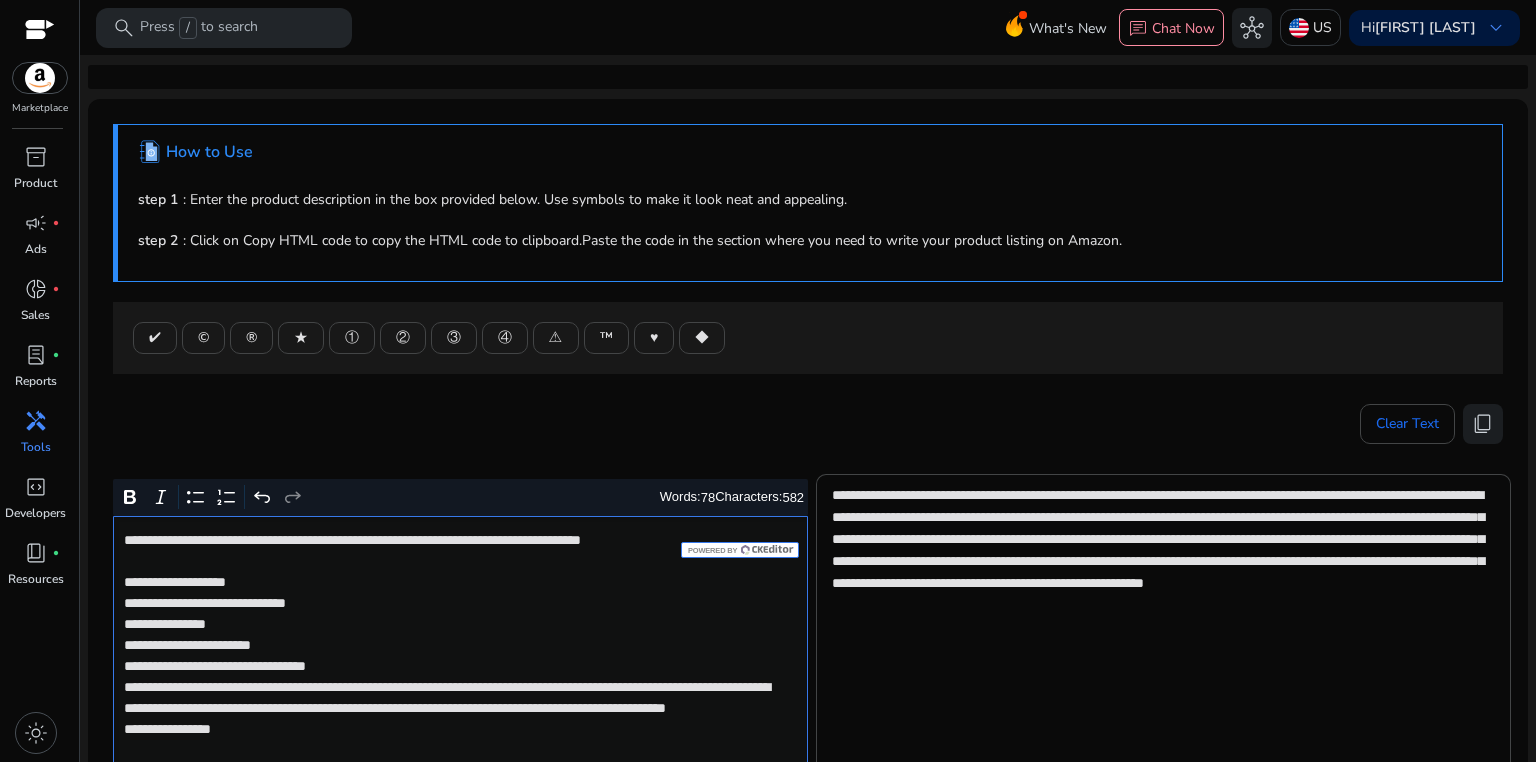 scroll, scrollTop: 0, scrollLeft: 0, axis: both 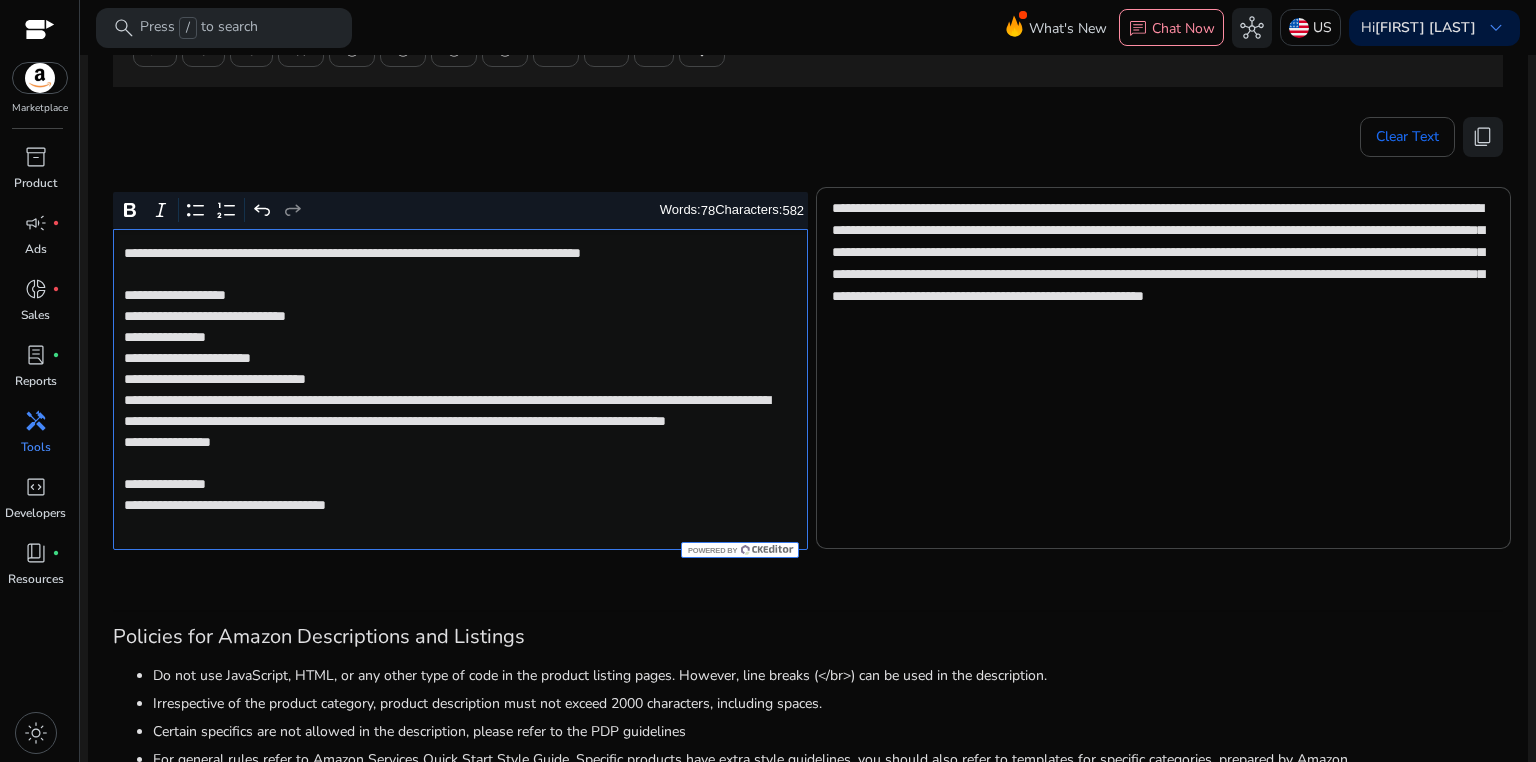 click on "**********" 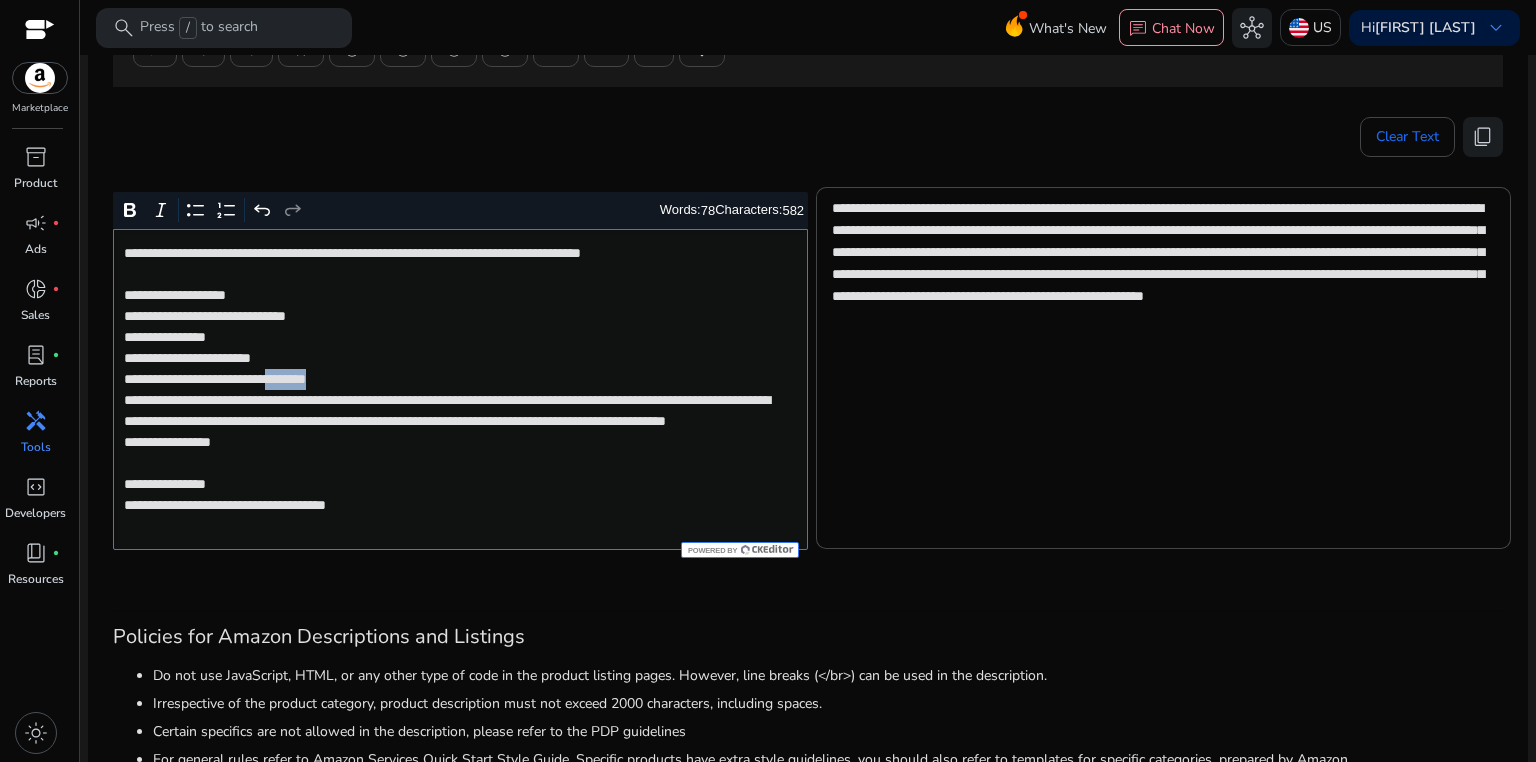 click on "**********" 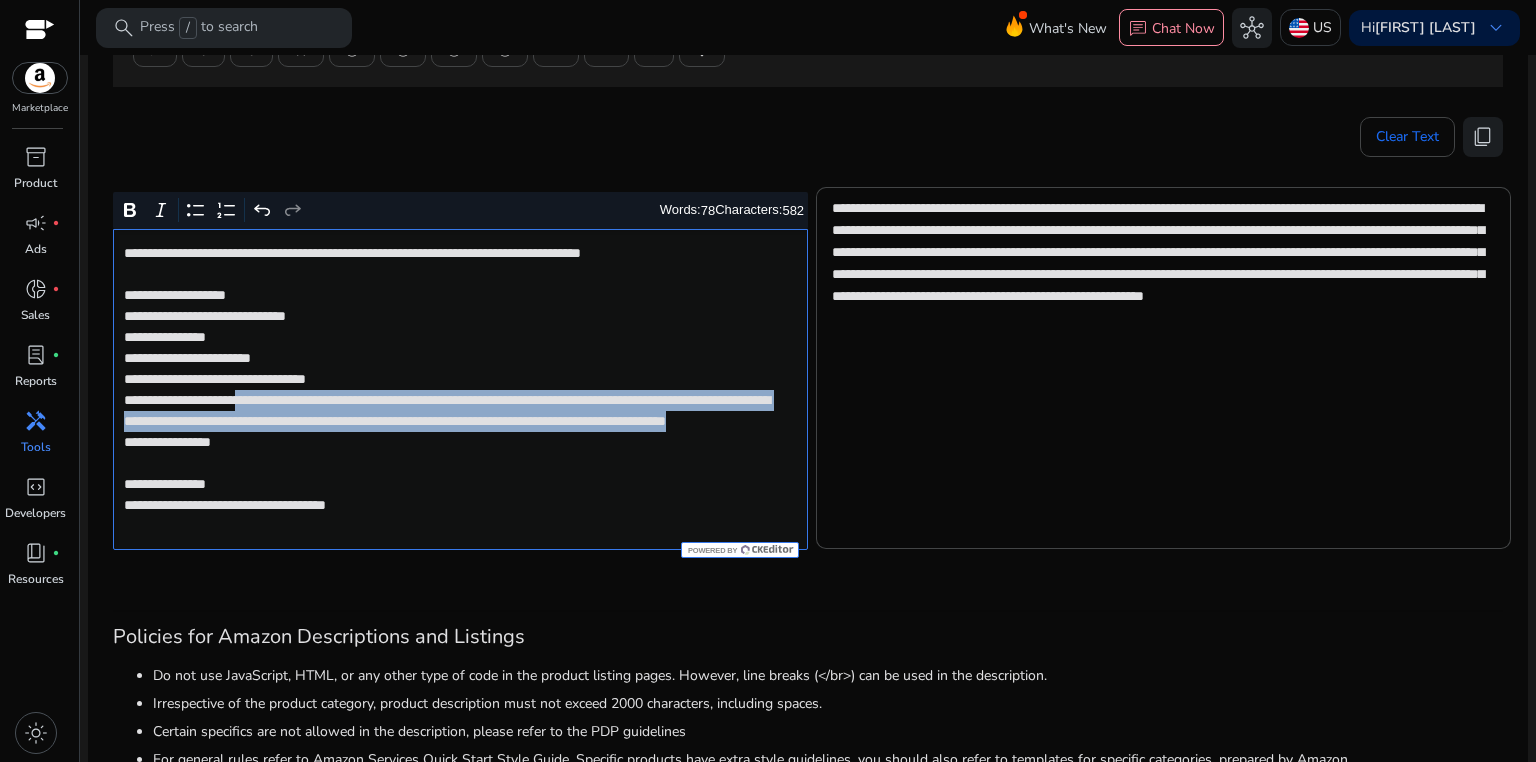 drag, startPoint x: 283, startPoint y: 401, endPoint x: 548, endPoint y: 444, distance: 268.466 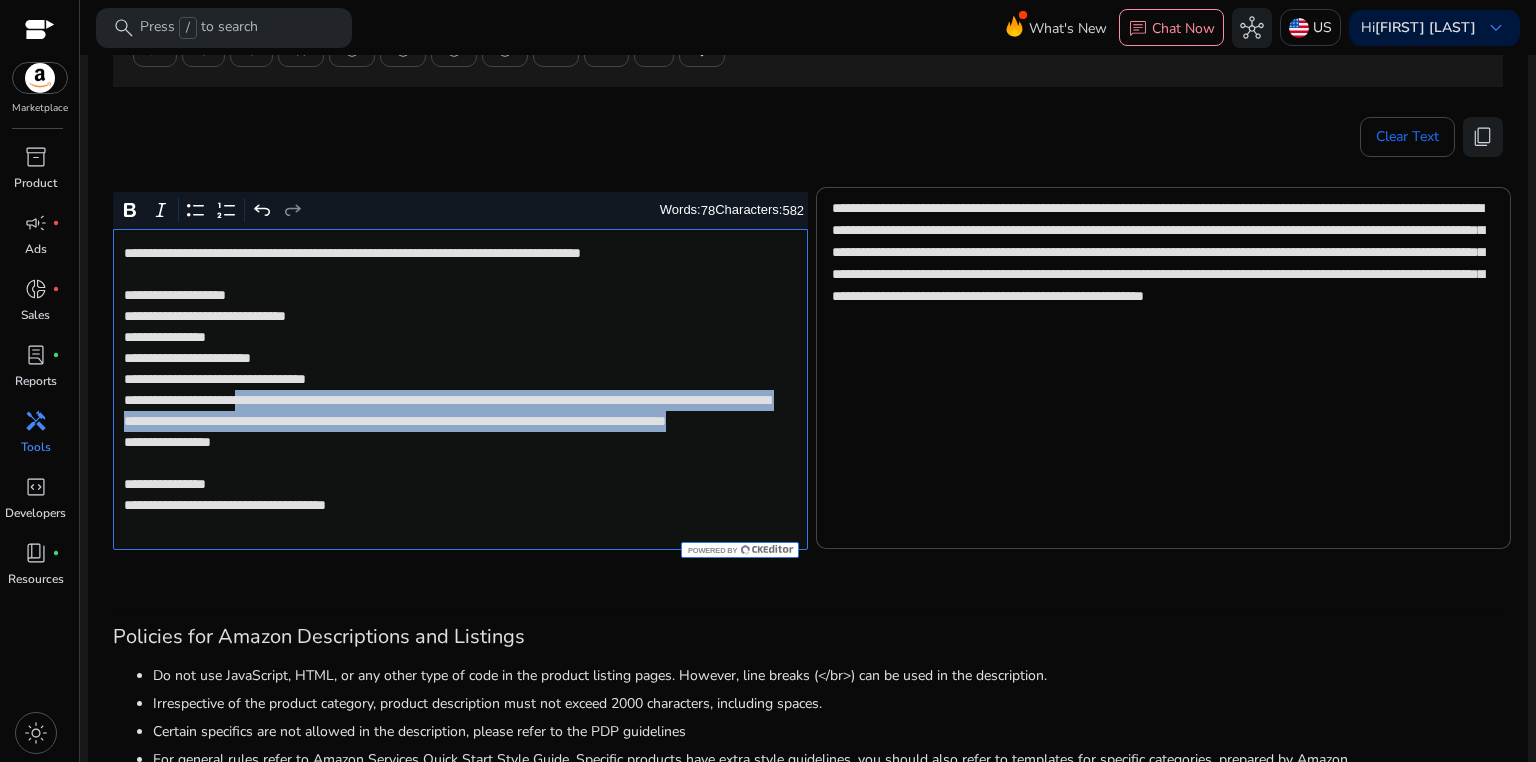 click on "**********" 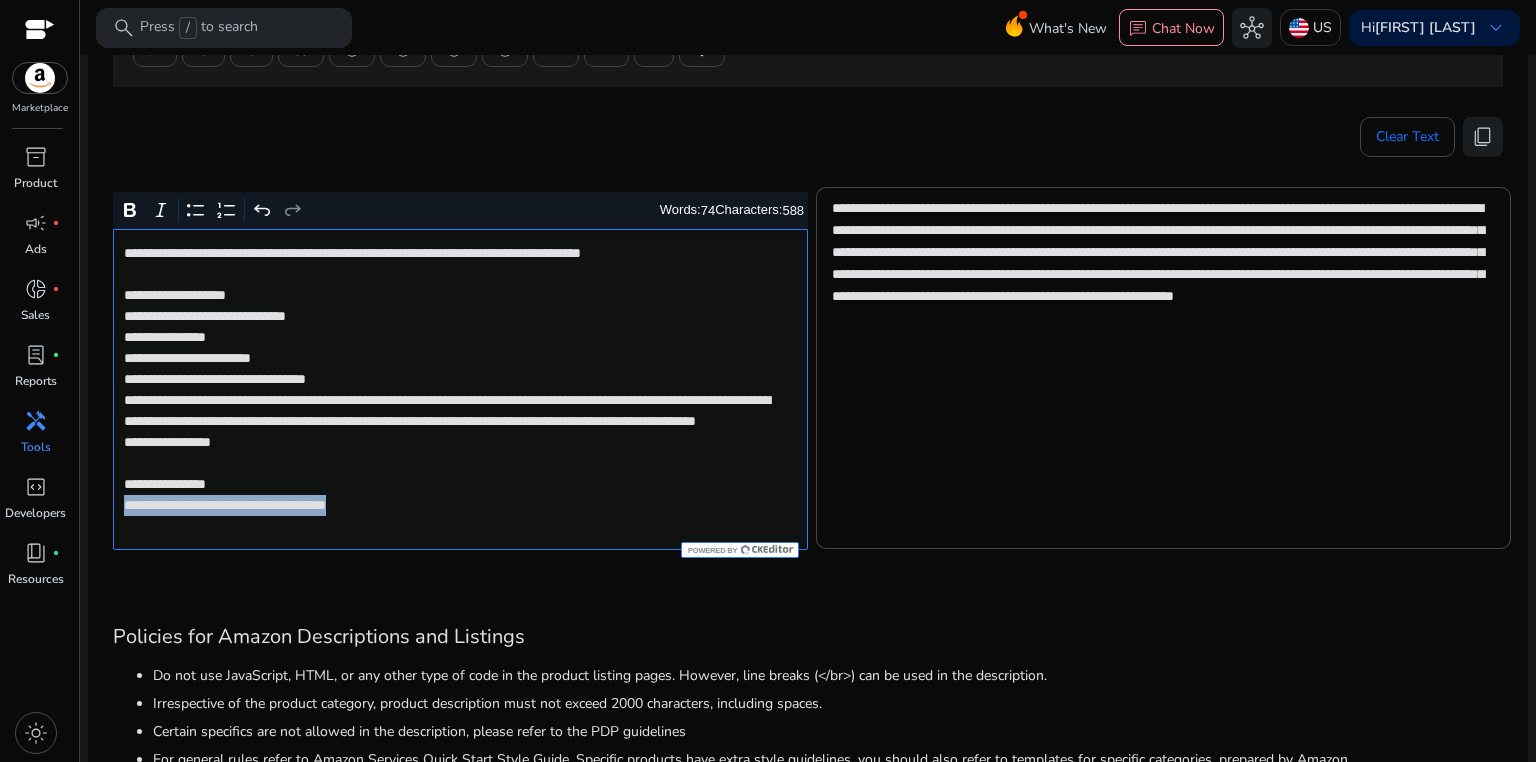 drag, startPoint x: 120, startPoint y: 528, endPoint x: 459, endPoint y: 535, distance: 339.07227 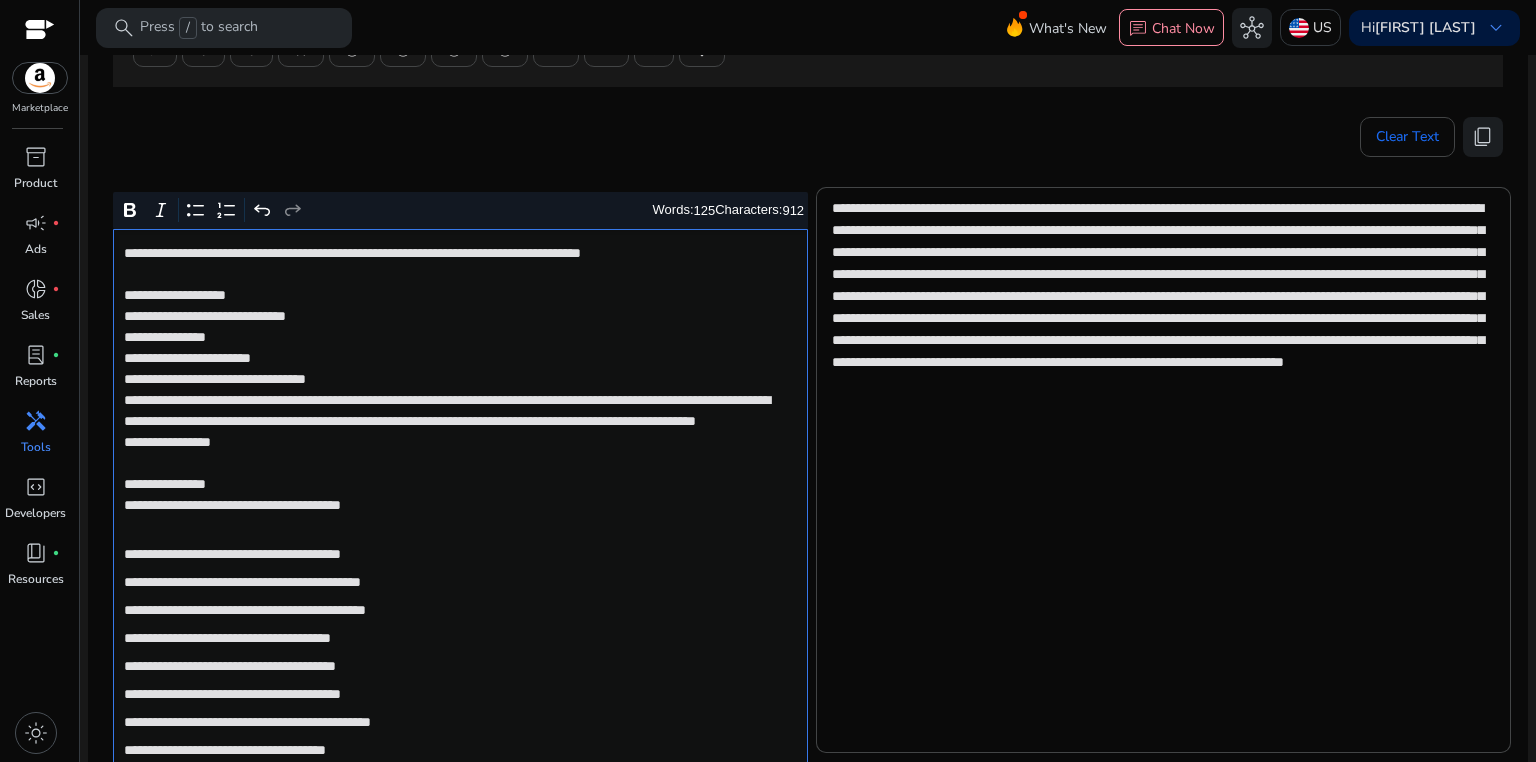 scroll, scrollTop: 310, scrollLeft: 0, axis: vertical 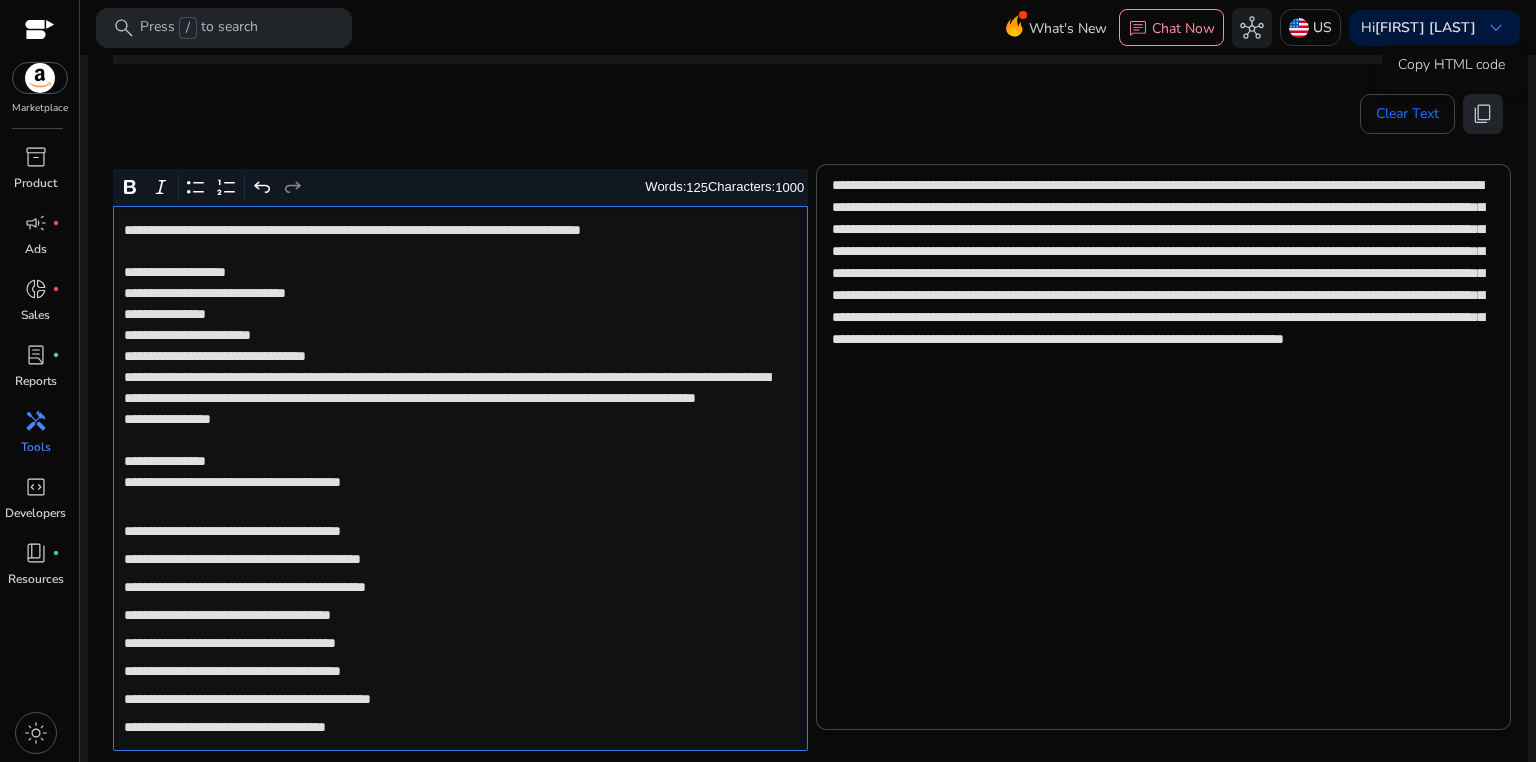 click on "content_copy" 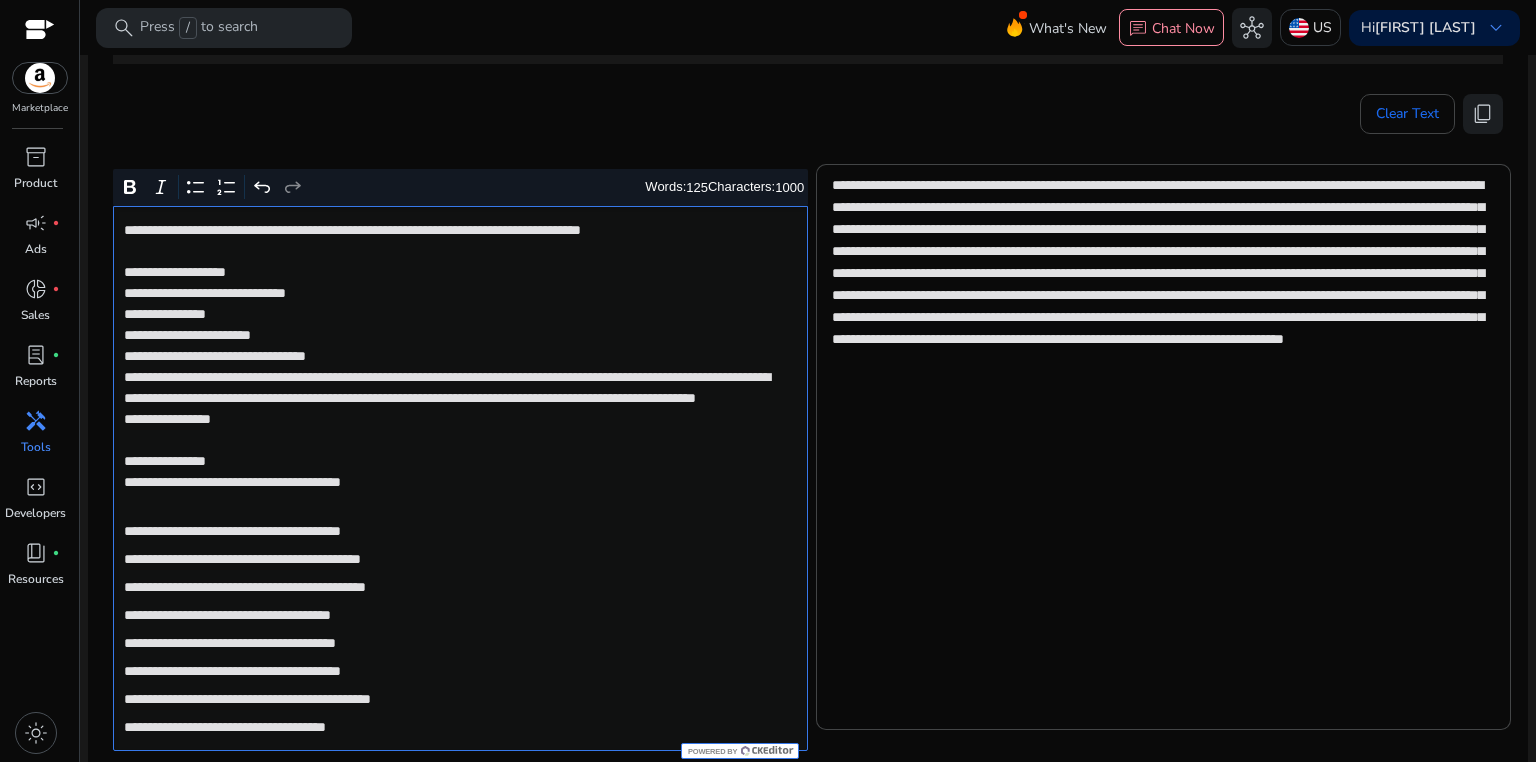 click on "**********" 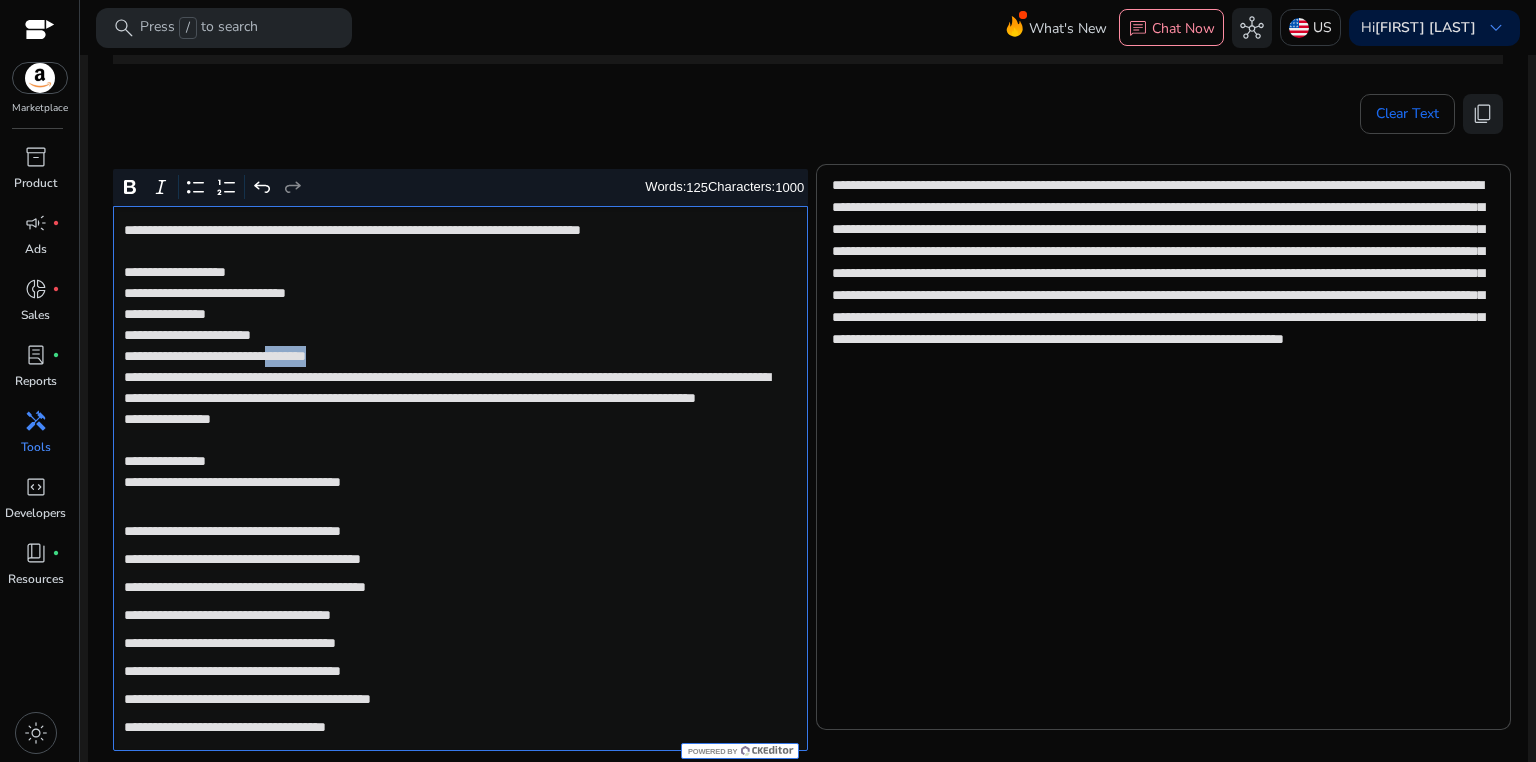 click on "**********" 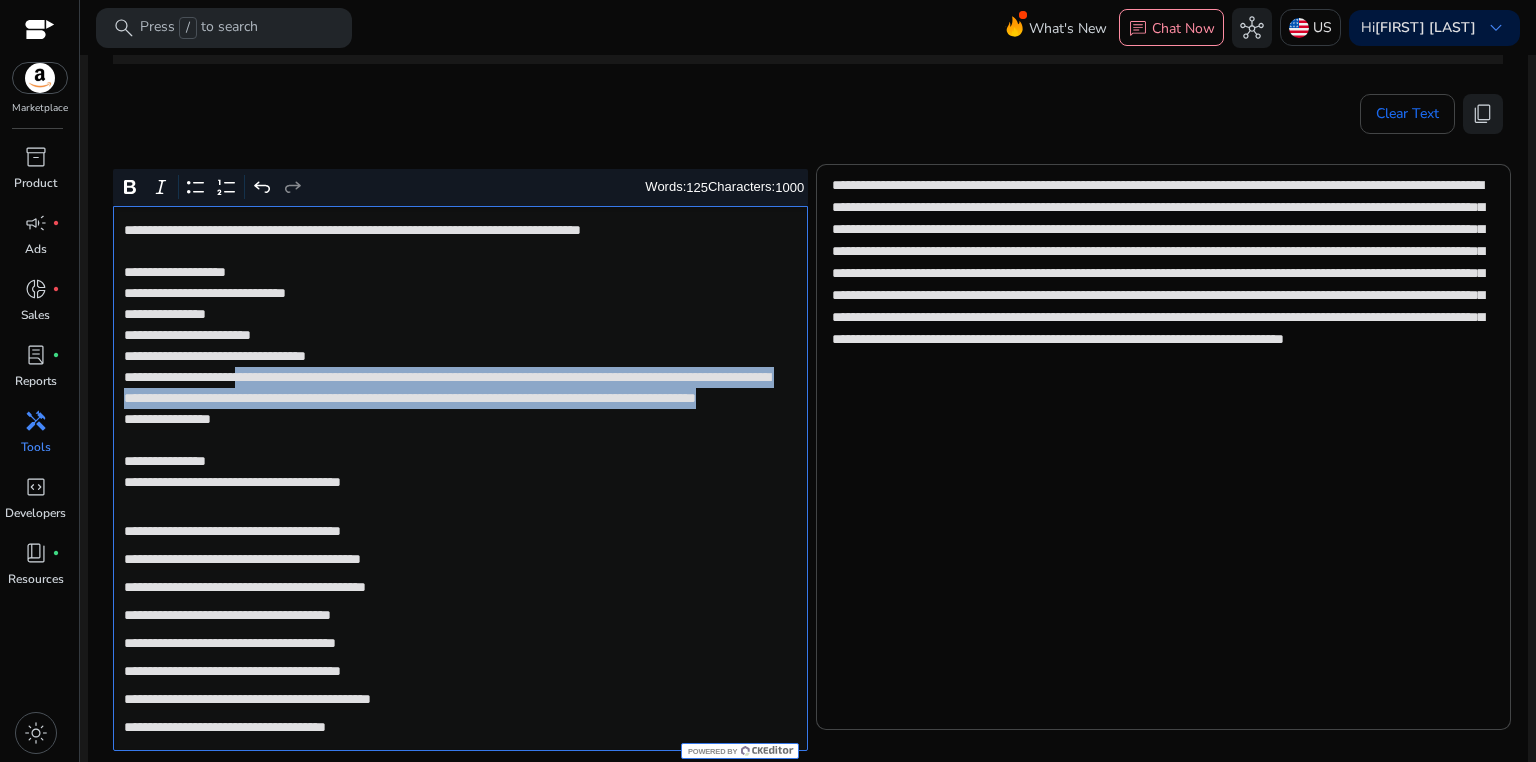drag, startPoint x: 282, startPoint y: 373, endPoint x: 689, endPoint y: 421, distance: 409.82068 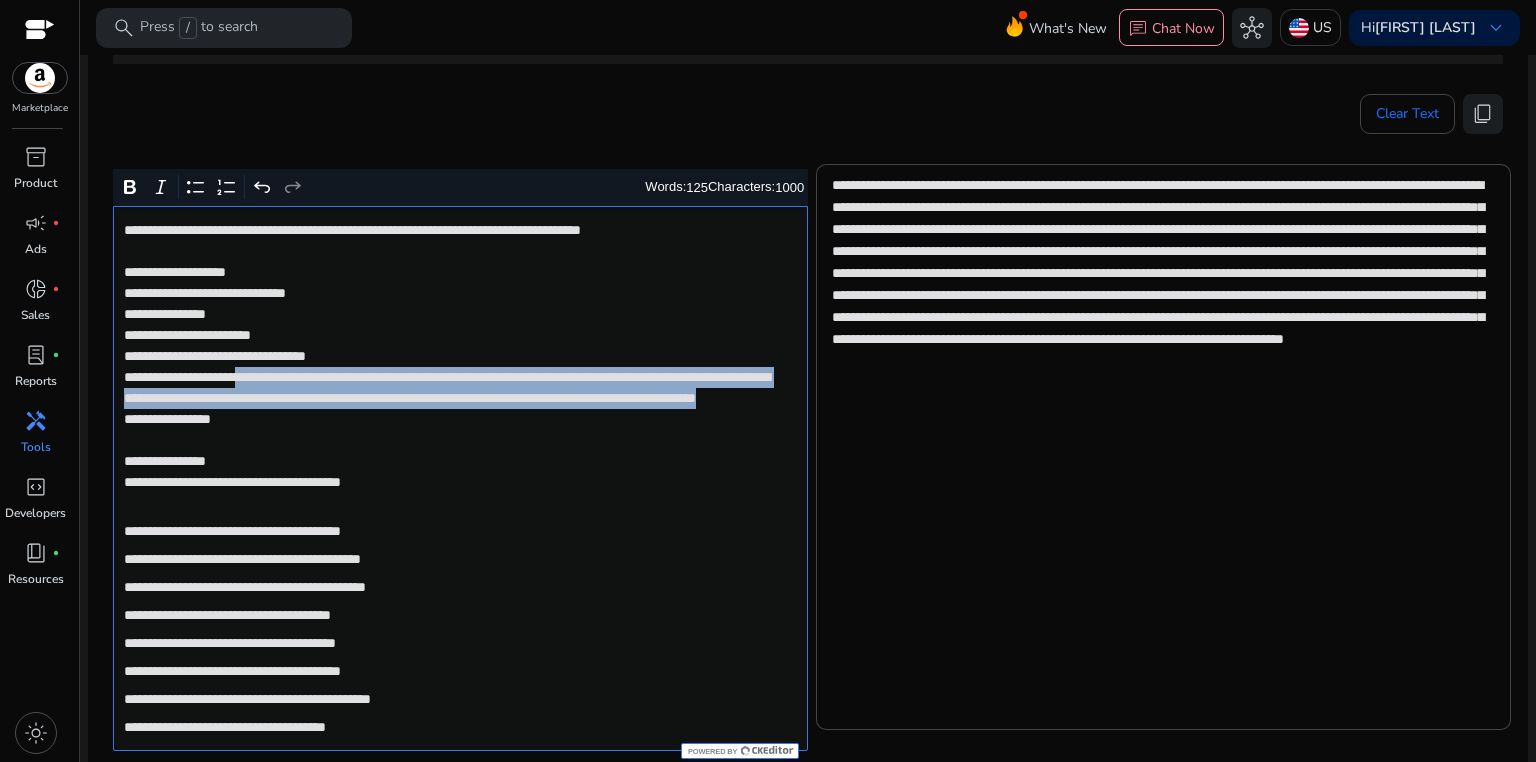 click on "**********" 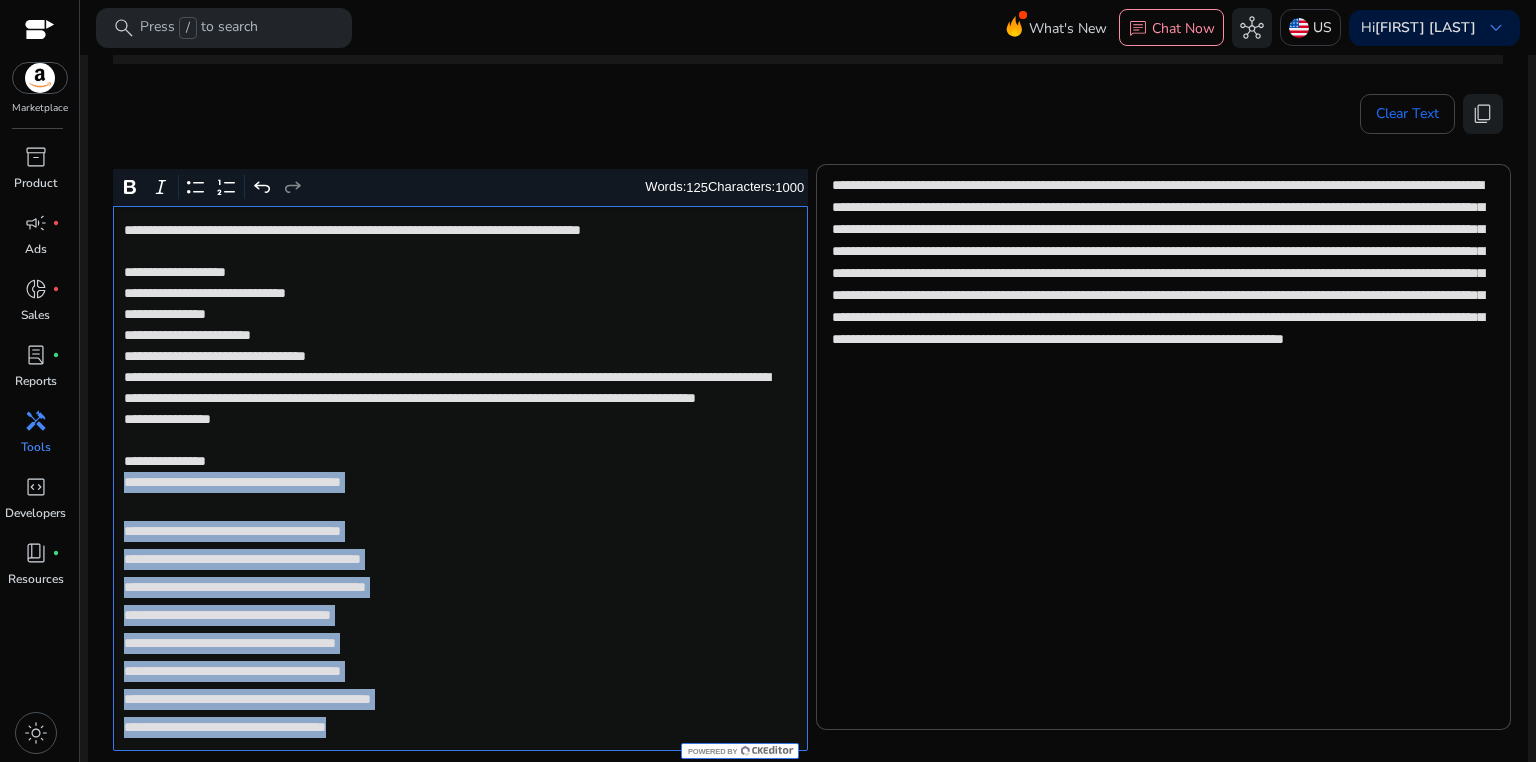 drag, startPoint x: 120, startPoint y: 503, endPoint x: 499, endPoint y: 737, distance: 445.4178 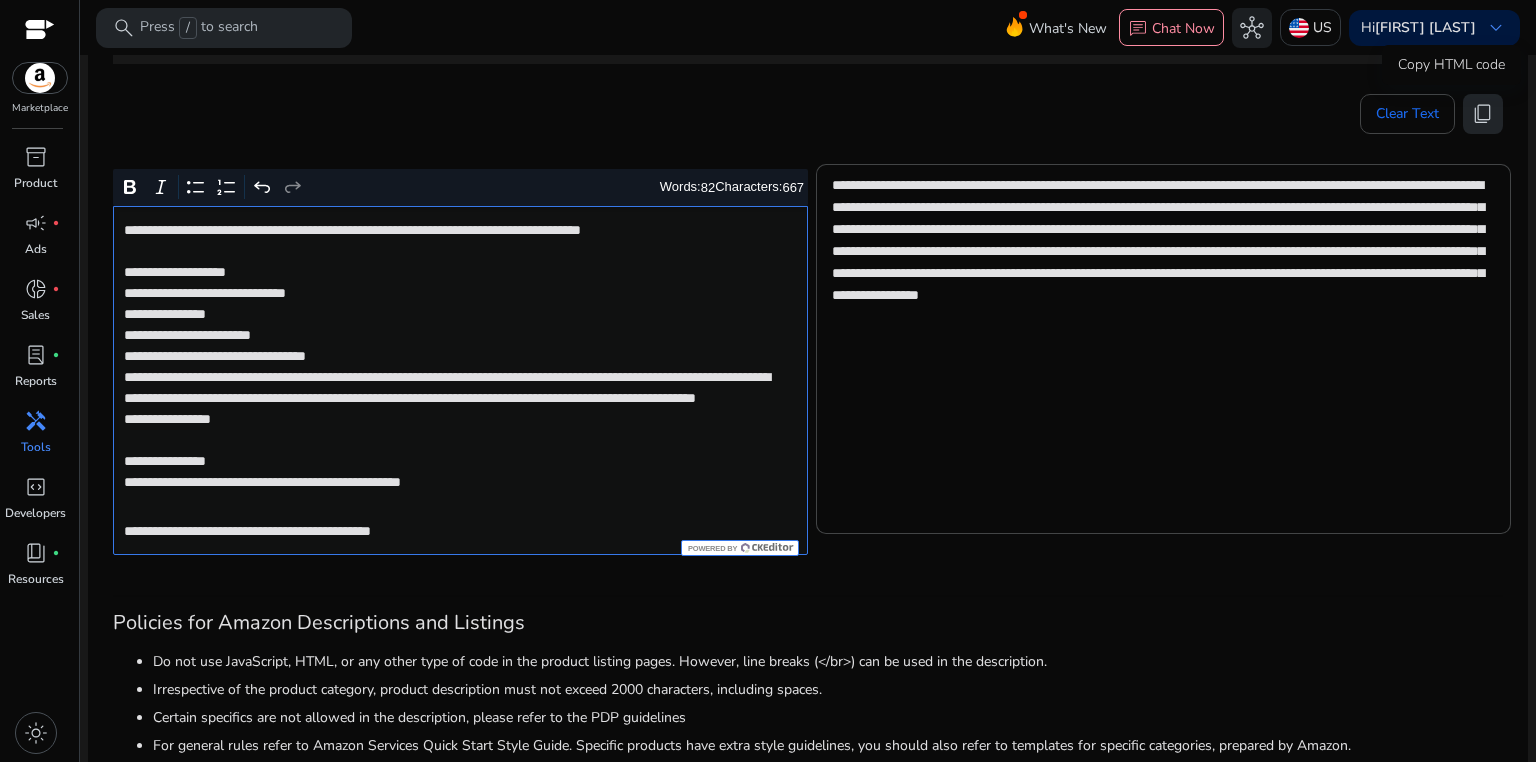 click on "content_copy" 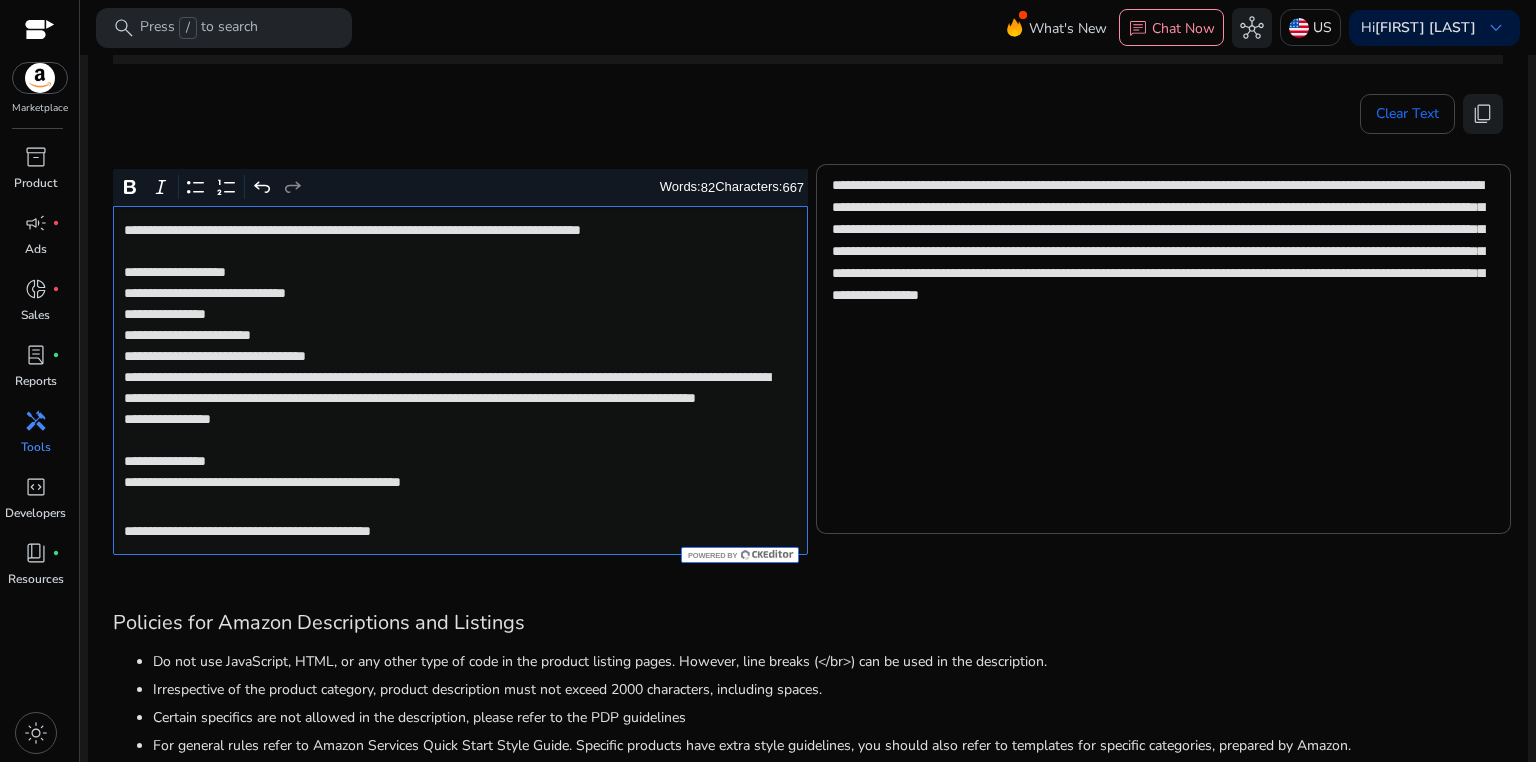 click on "**********" 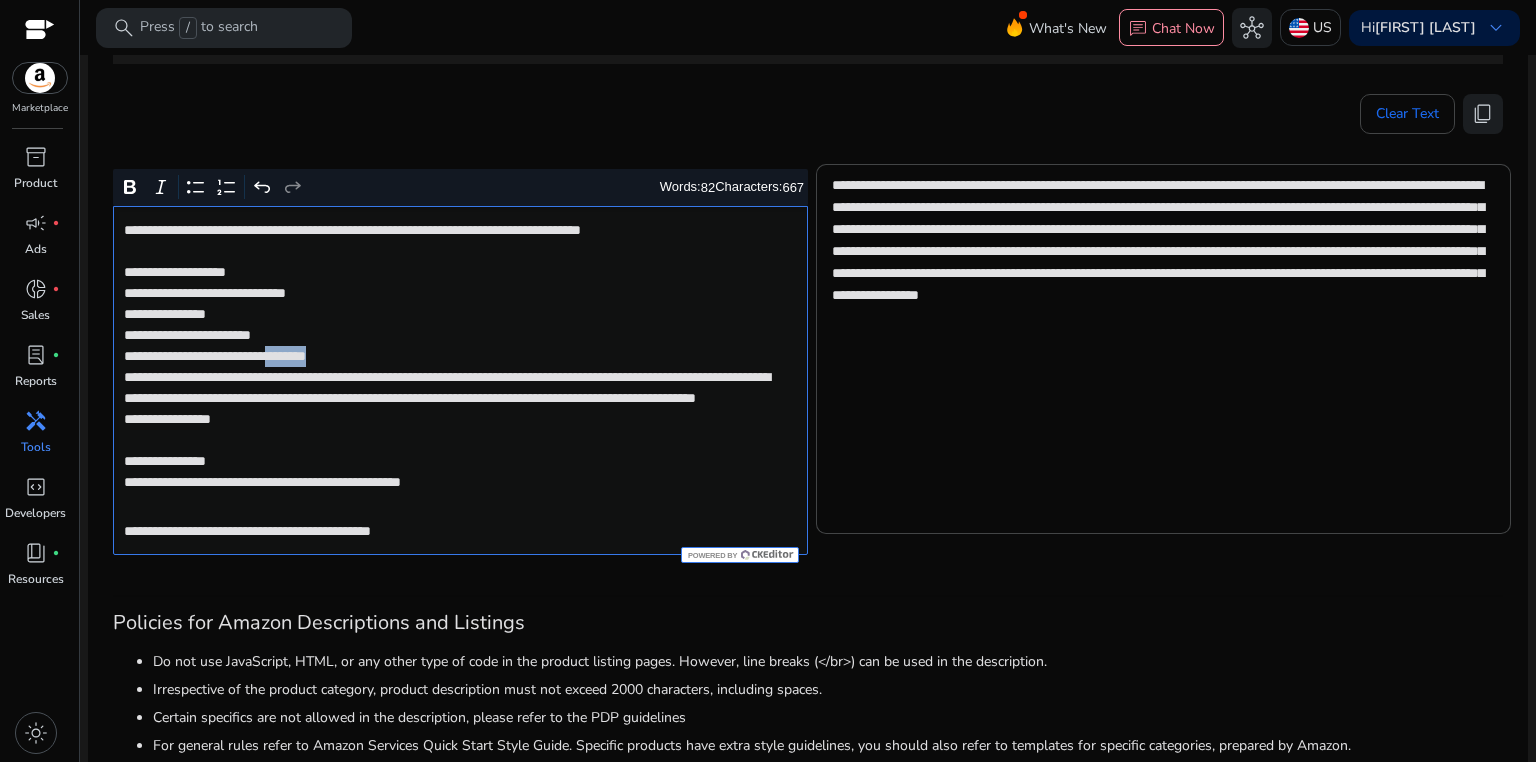 click on "**********" 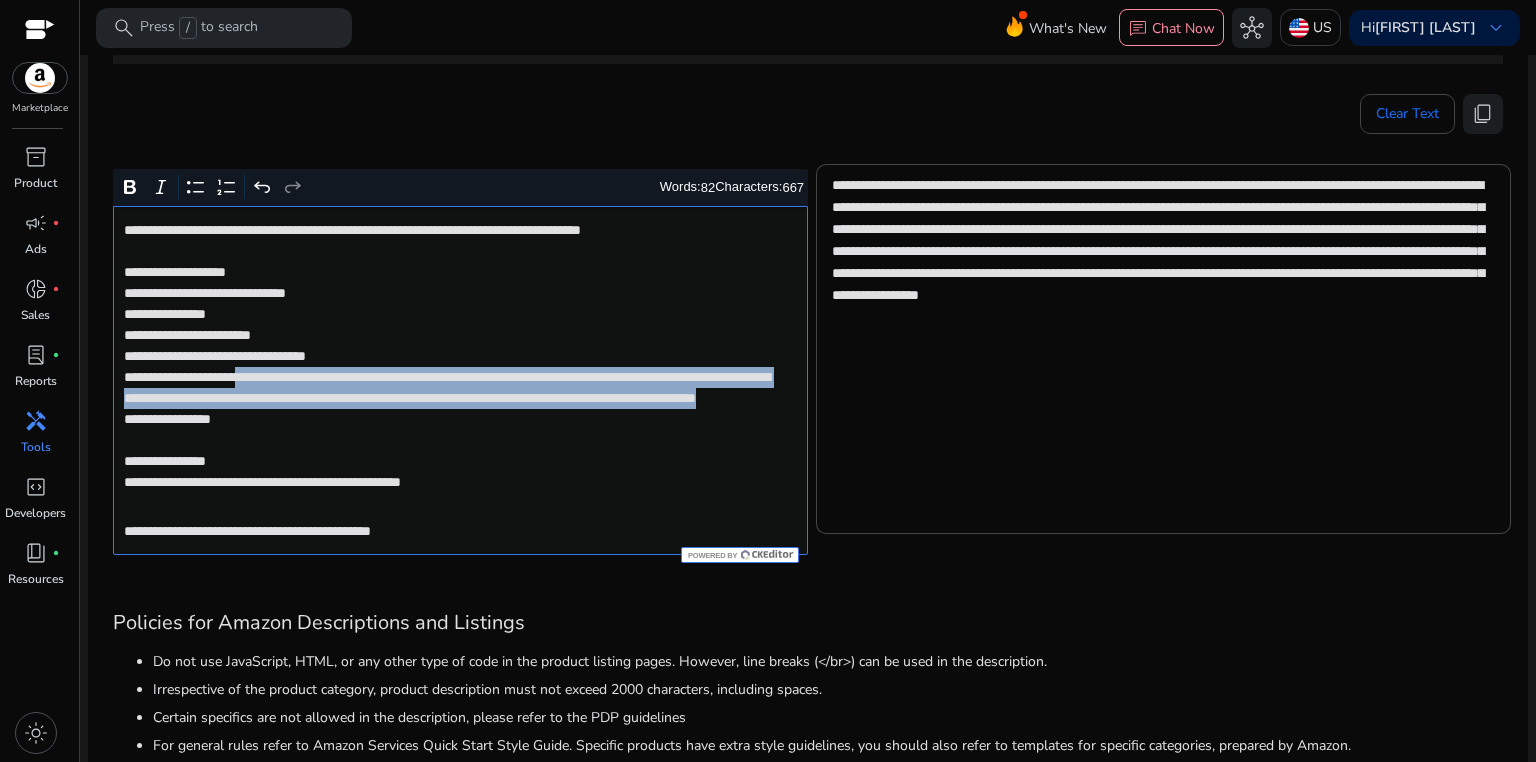 drag, startPoint x: 283, startPoint y: 378, endPoint x: 703, endPoint y: 412, distance: 421.37393 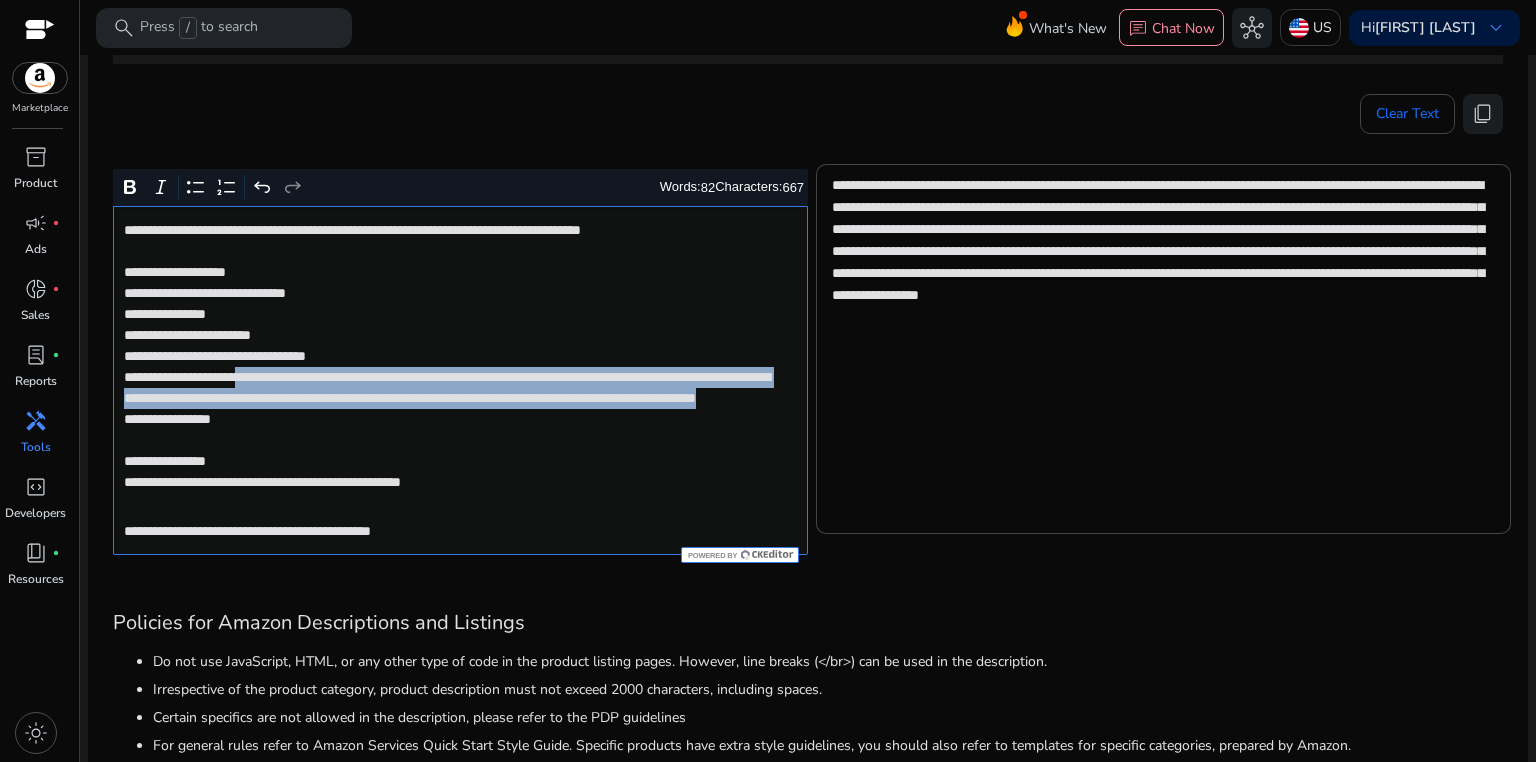 click on "**********" 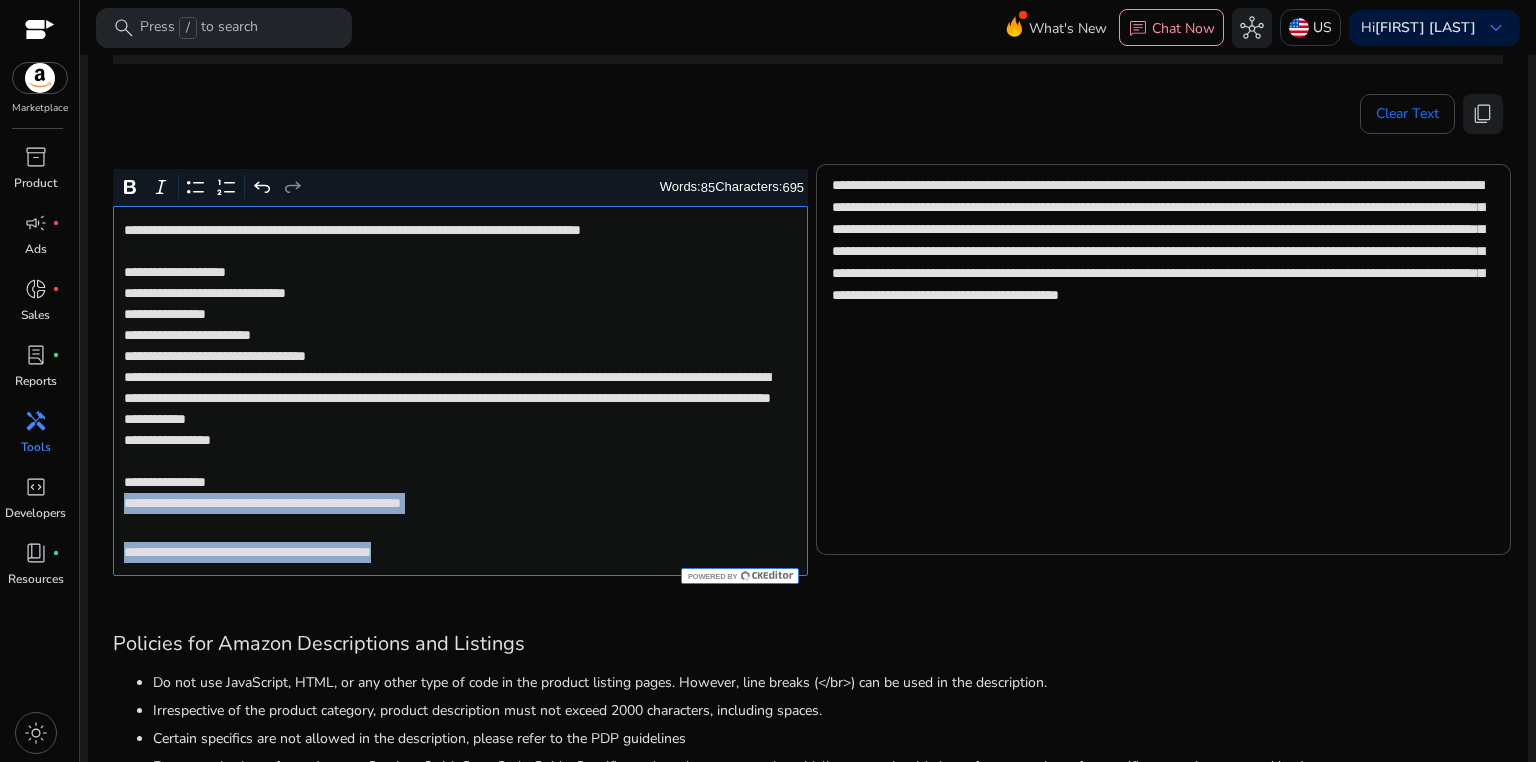 drag, startPoint x: 120, startPoint y: 522, endPoint x: 533, endPoint y: 556, distance: 414.39716 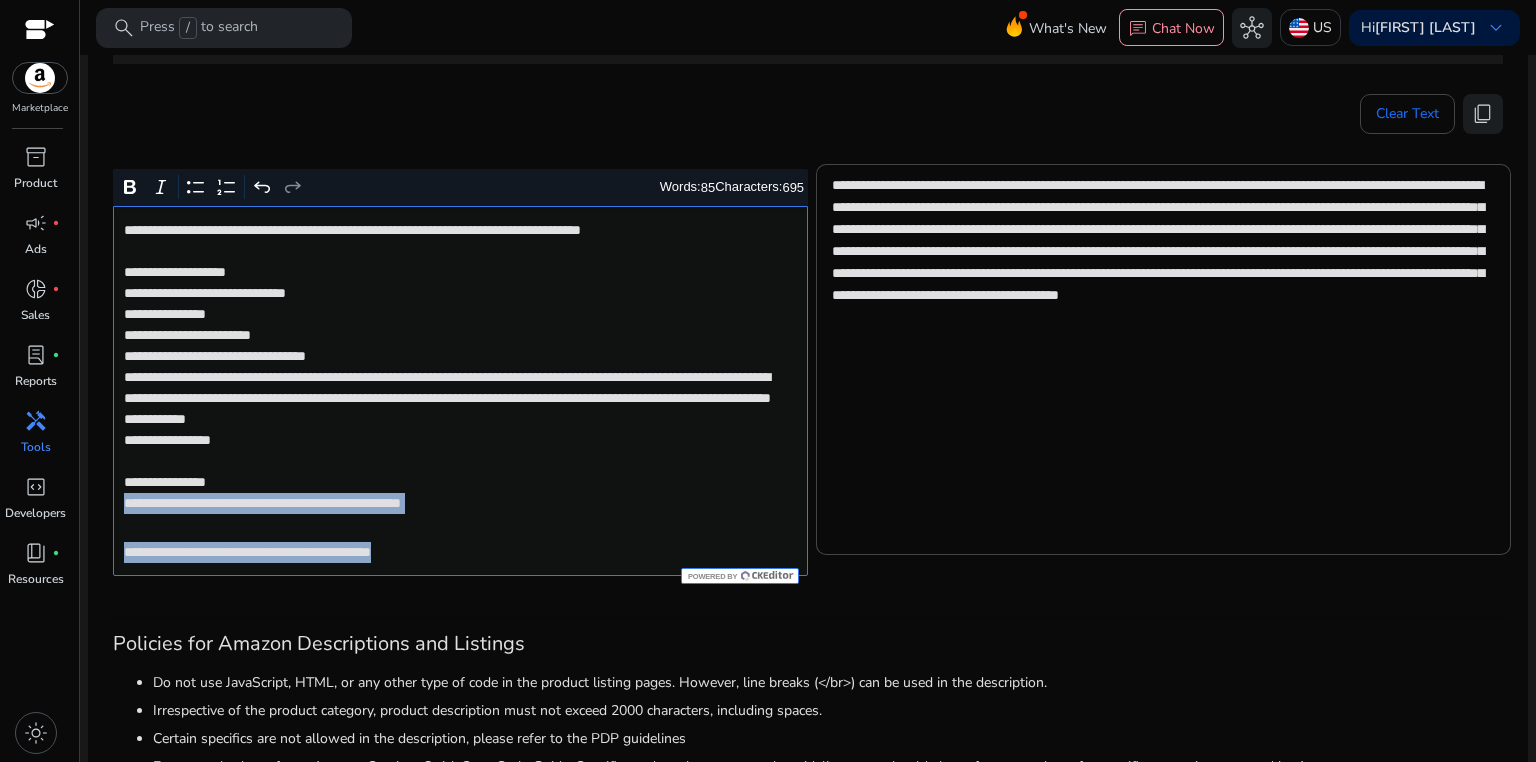 click on "**********" 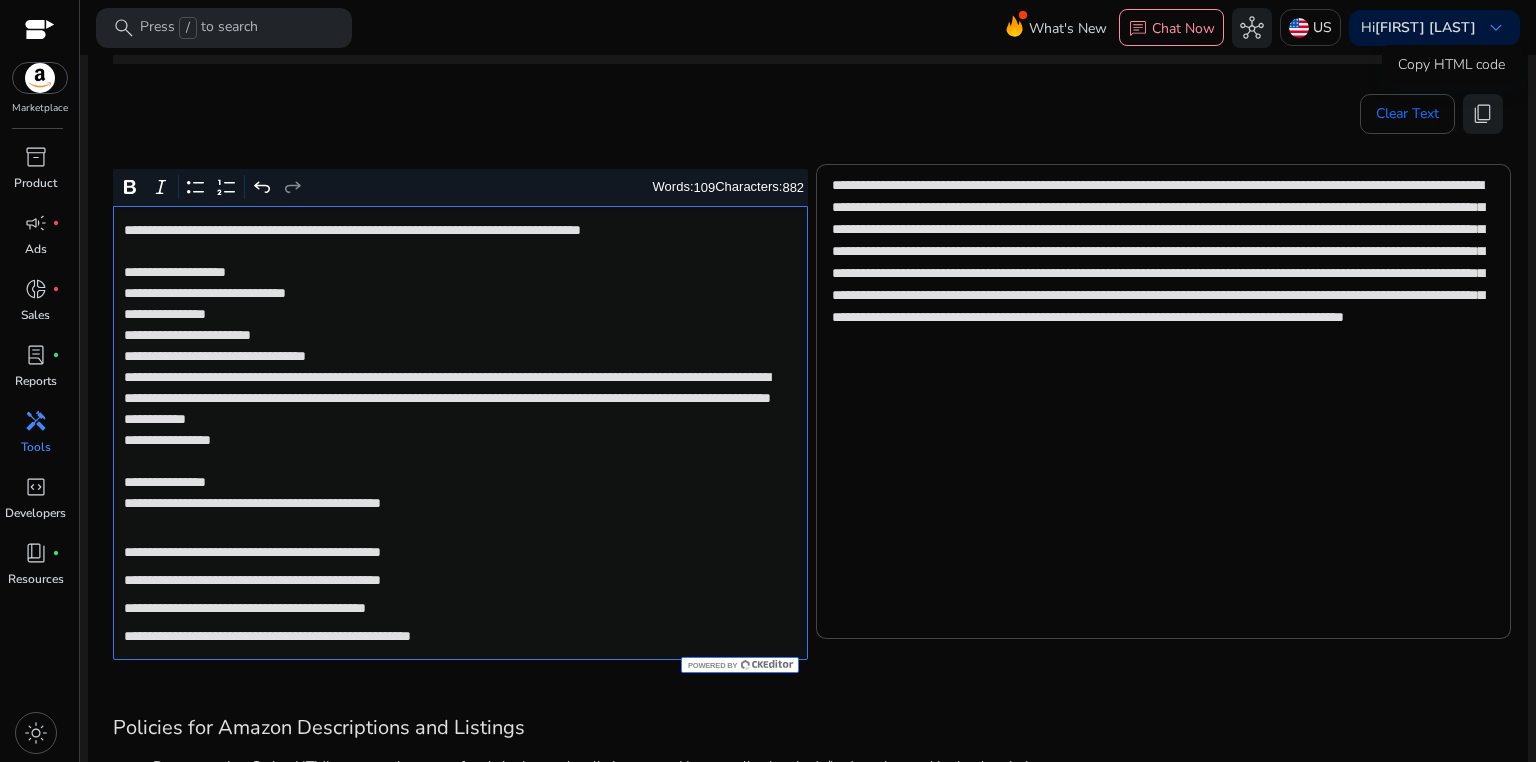 click on "content_copy" 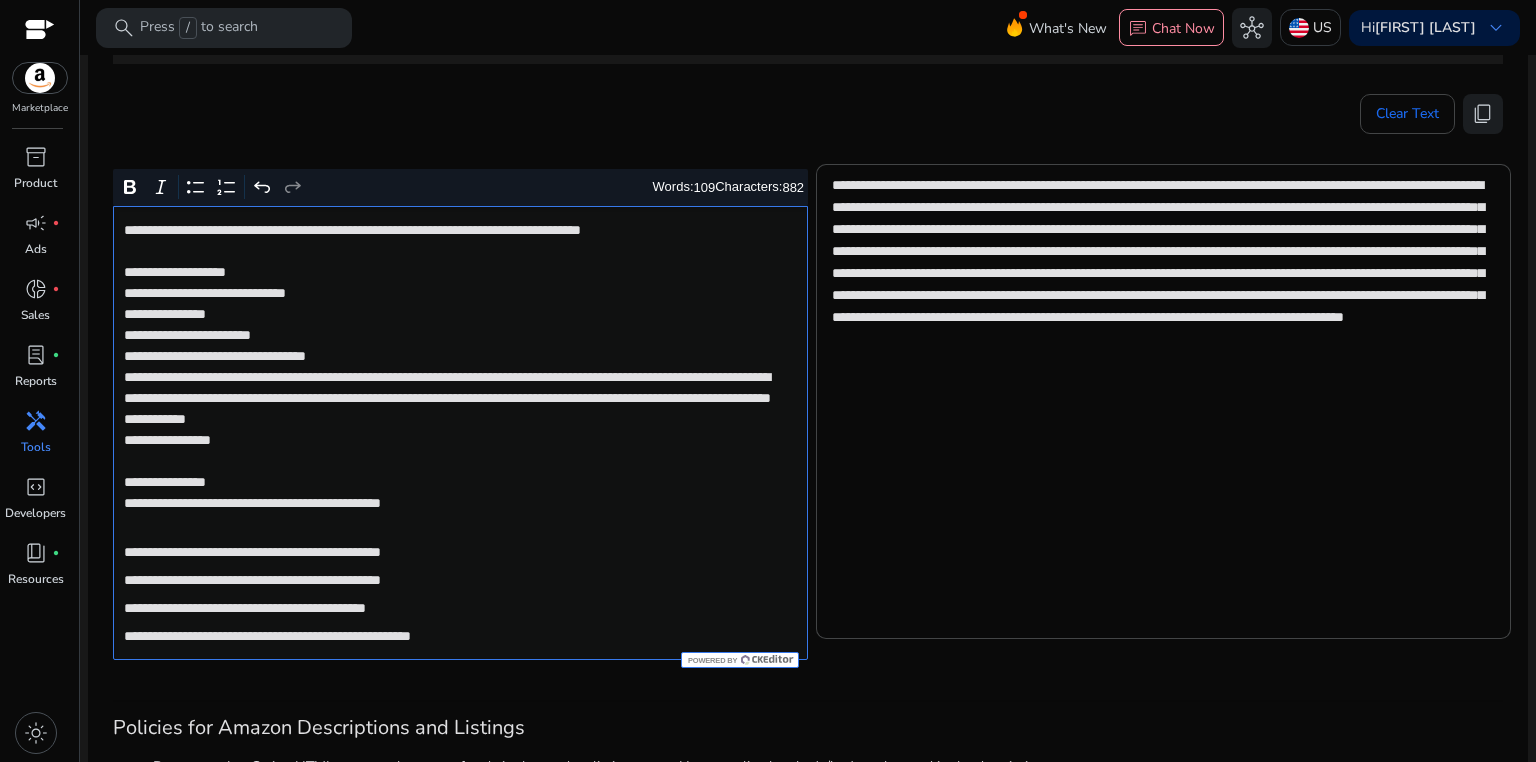 click on "**********" 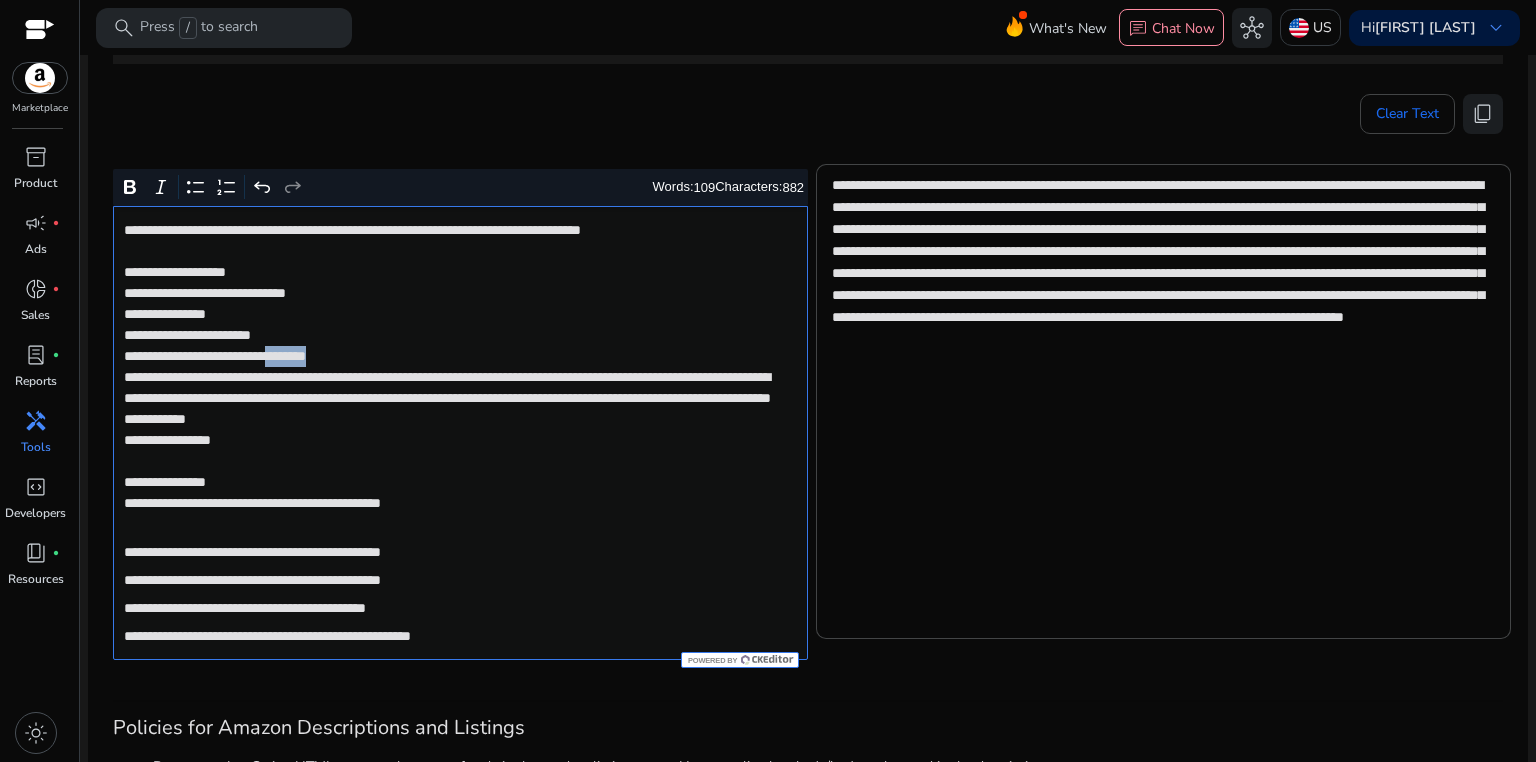 click on "**********" 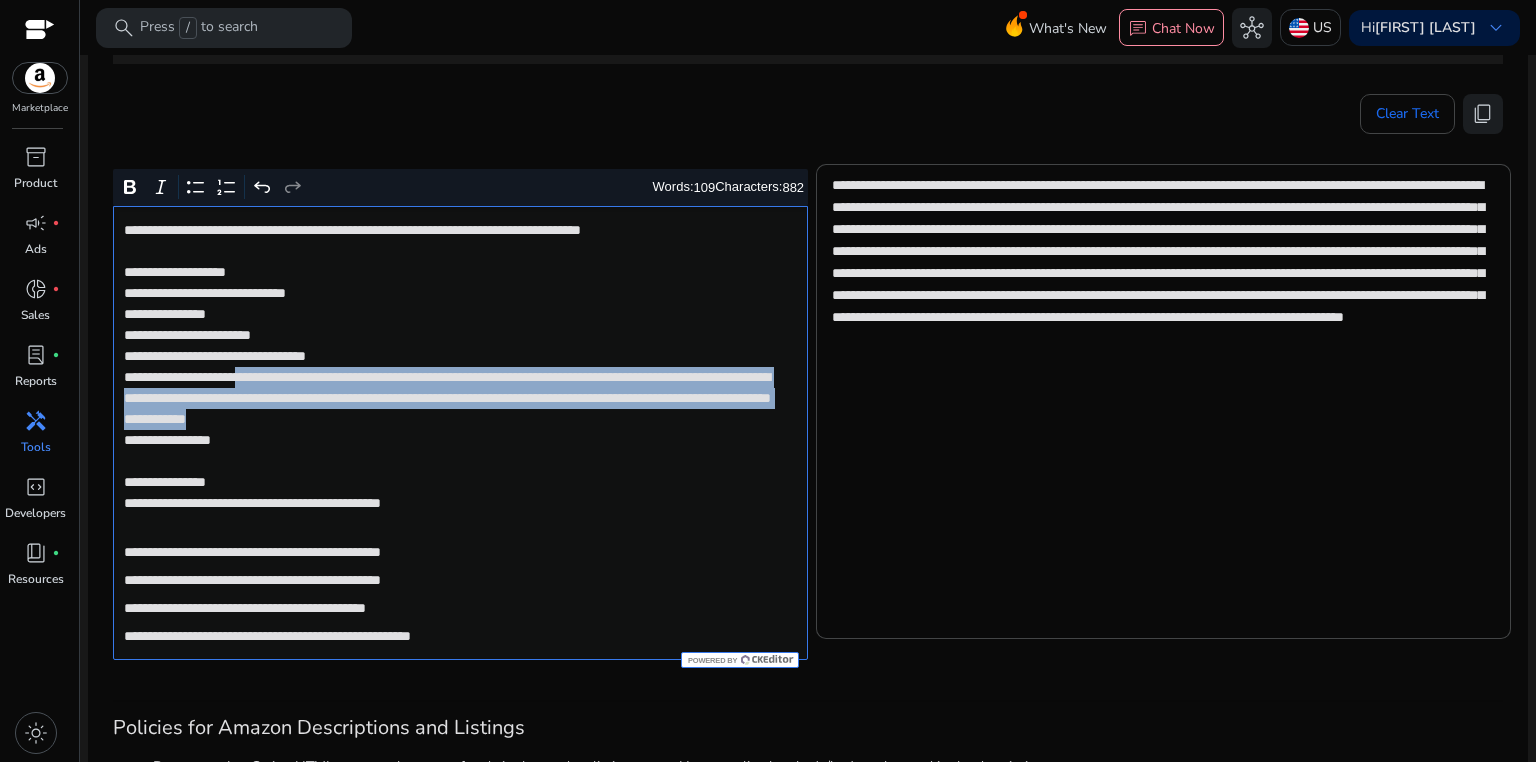 drag, startPoint x: 285, startPoint y: 374, endPoint x: 291, endPoint y: 443, distance: 69.260376 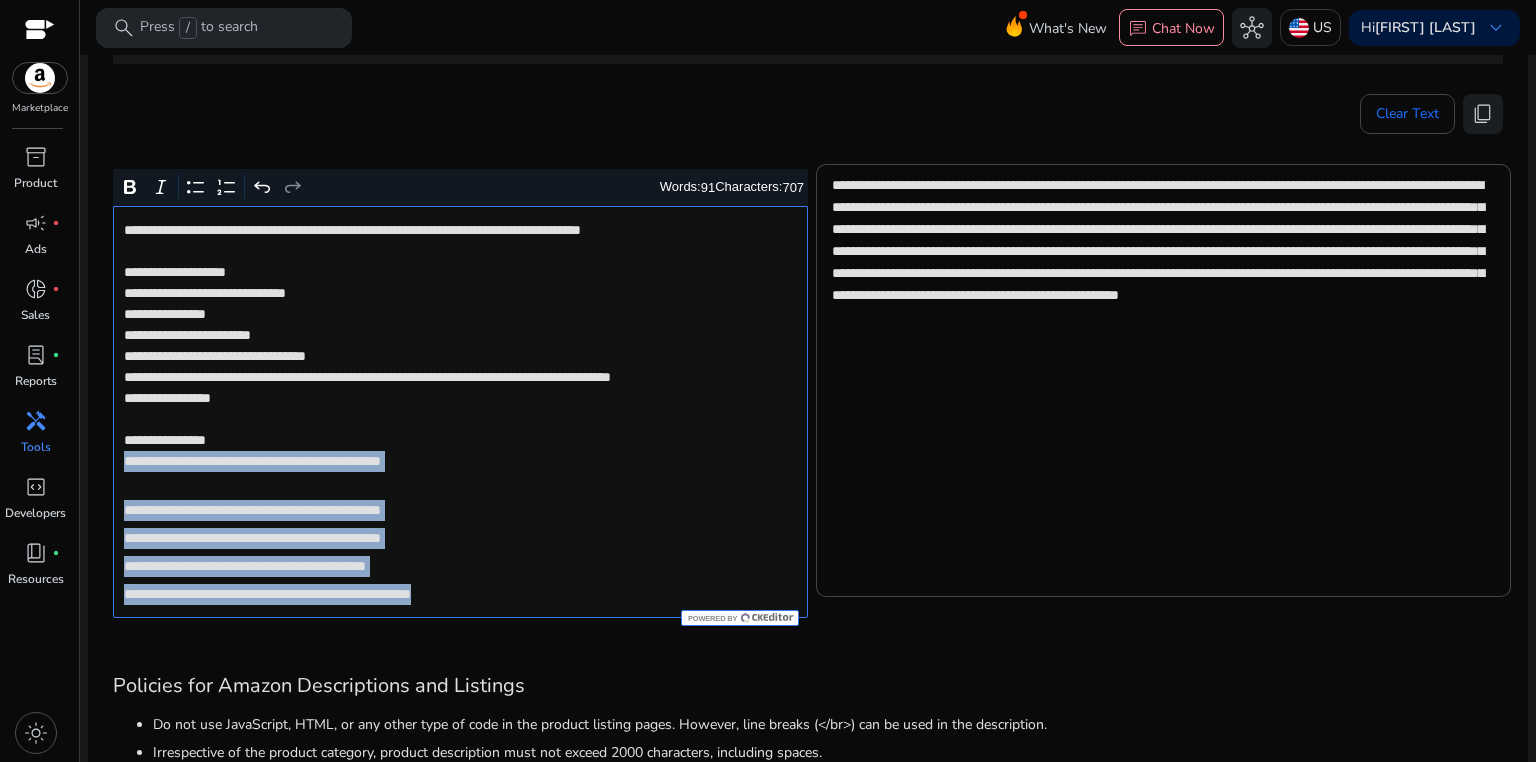 drag, startPoint x: 122, startPoint y: 485, endPoint x: 605, endPoint y: 596, distance: 495.59055 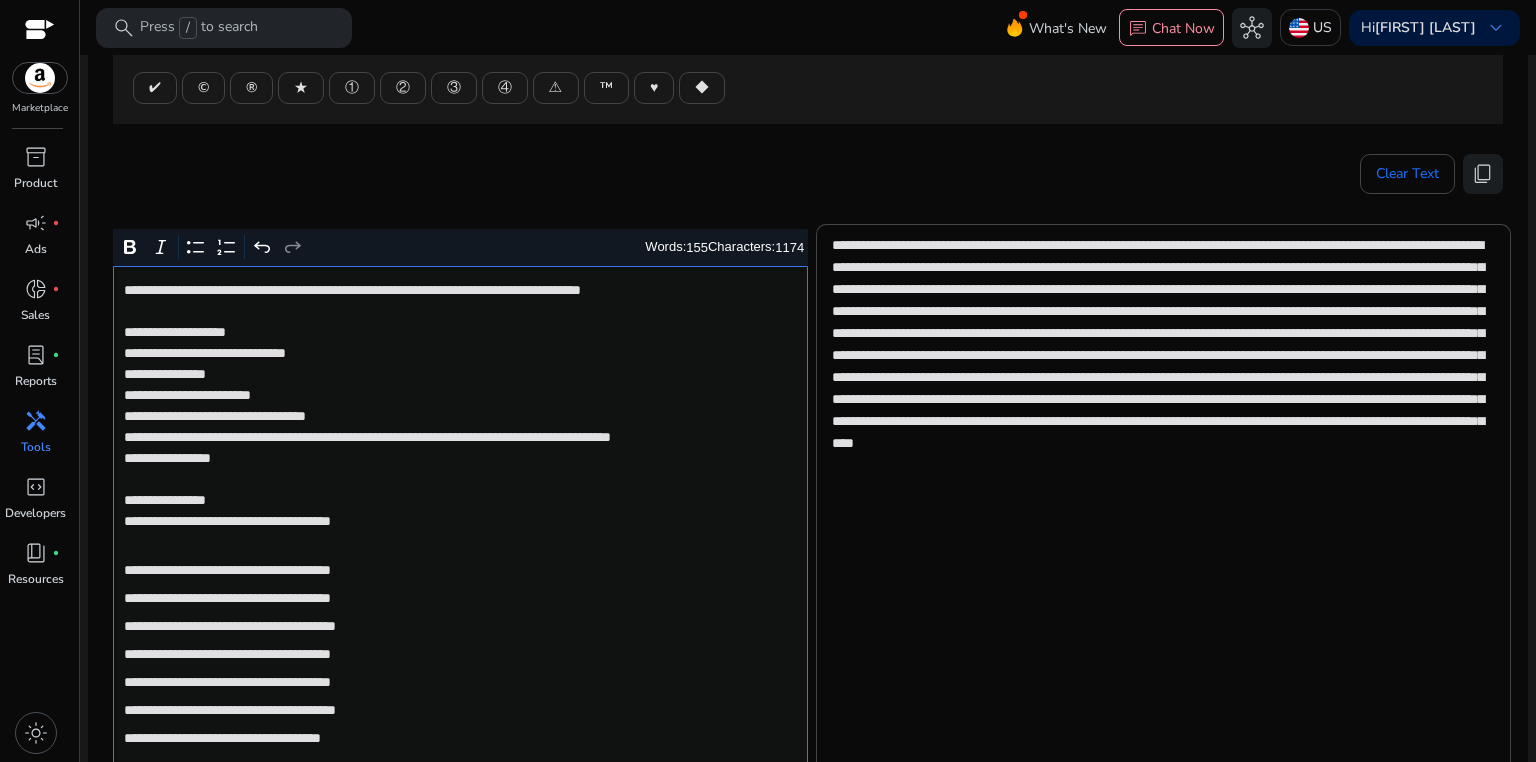 scroll, scrollTop: 218, scrollLeft: 0, axis: vertical 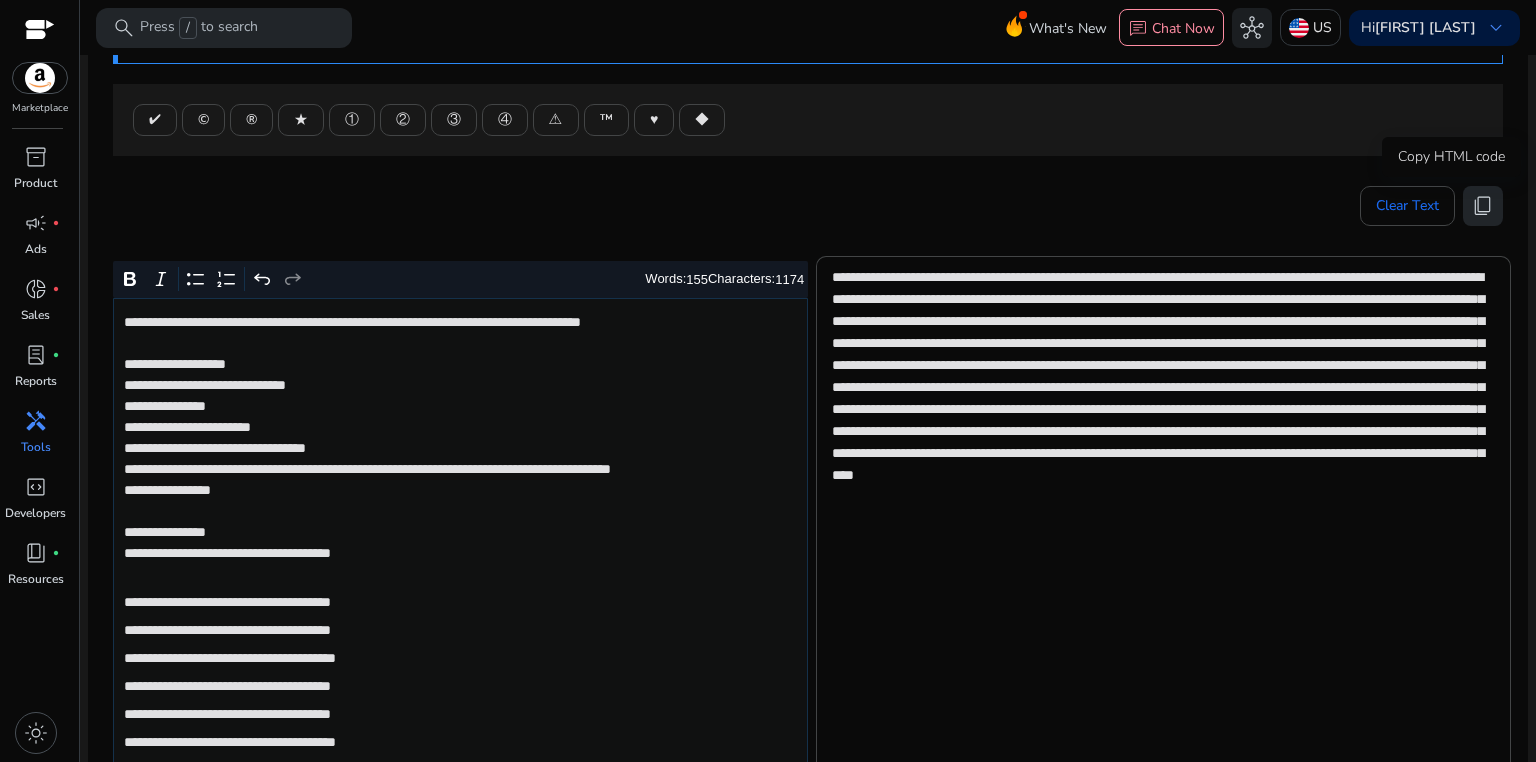click on "content_copy" 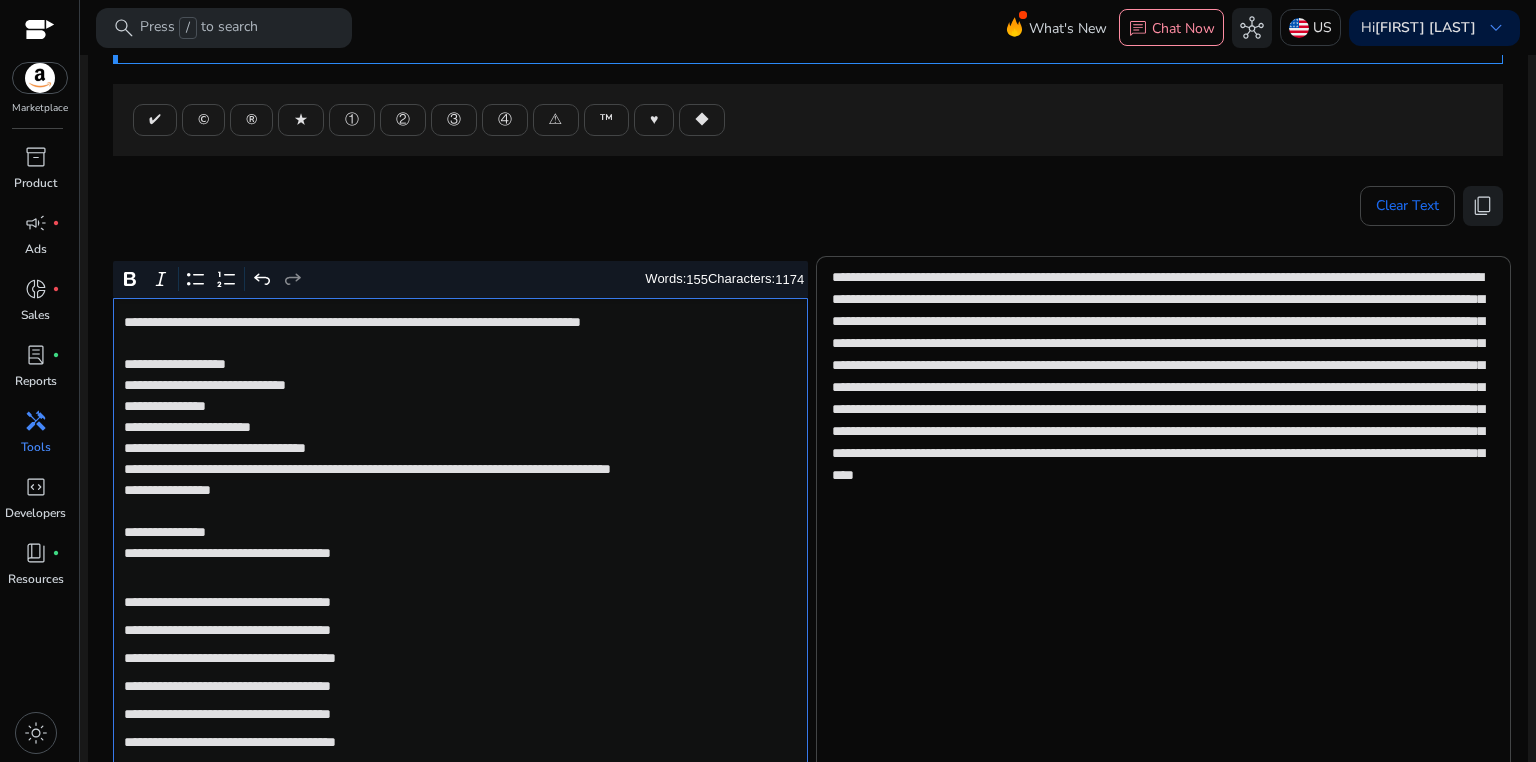 click on "**********" 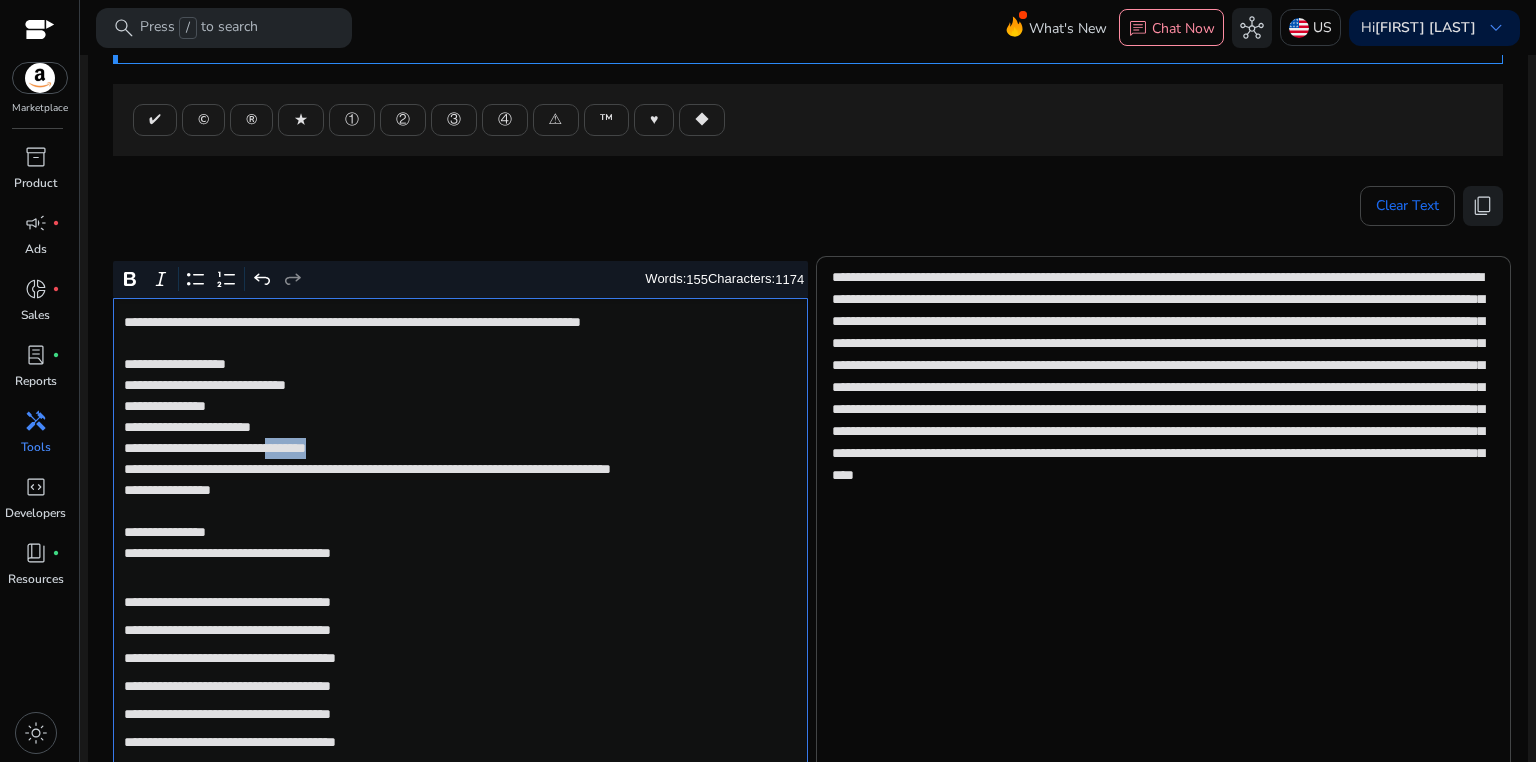 click on "**********" 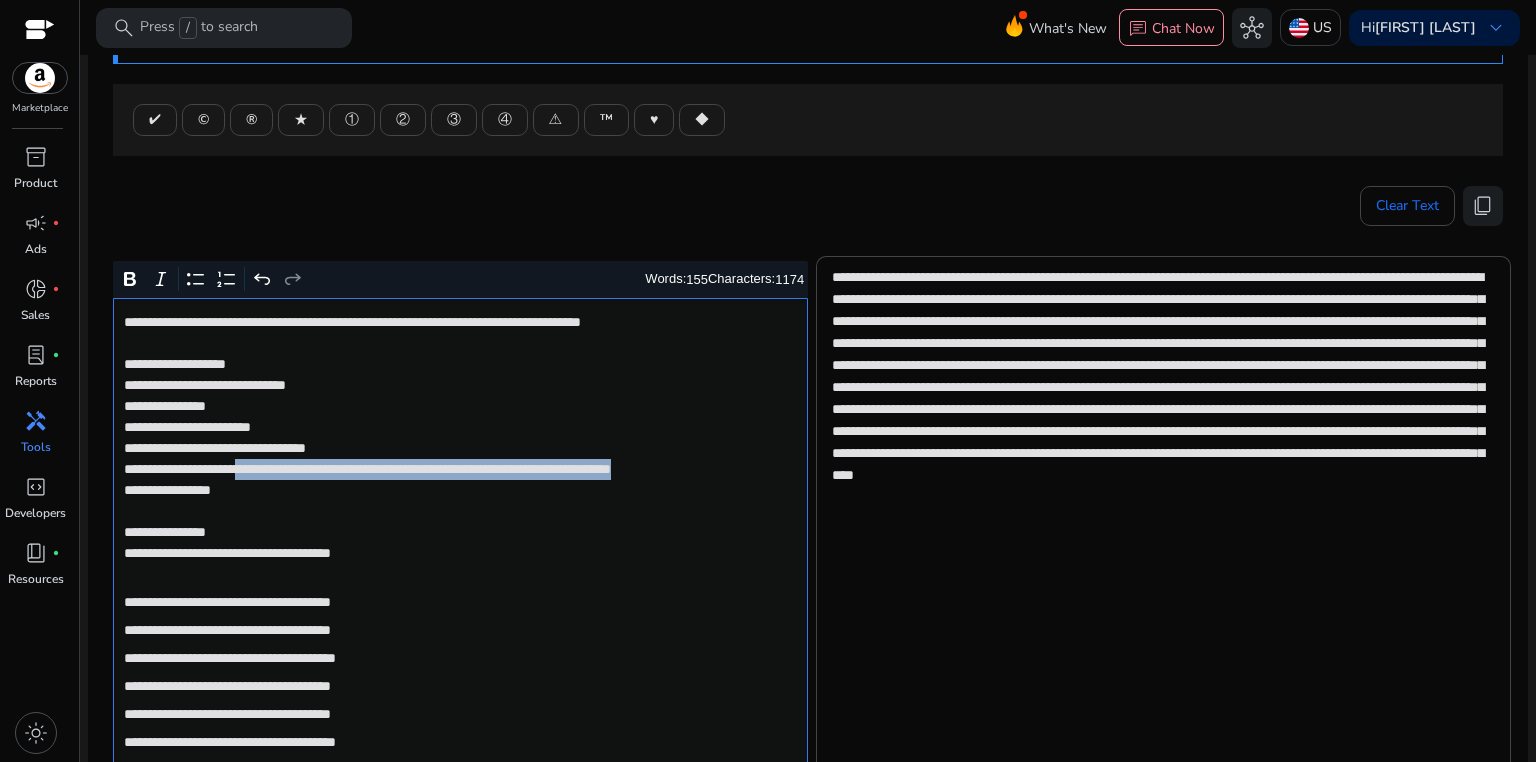 drag, startPoint x: 284, startPoint y: 469, endPoint x: 284, endPoint y: 488, distance: 19 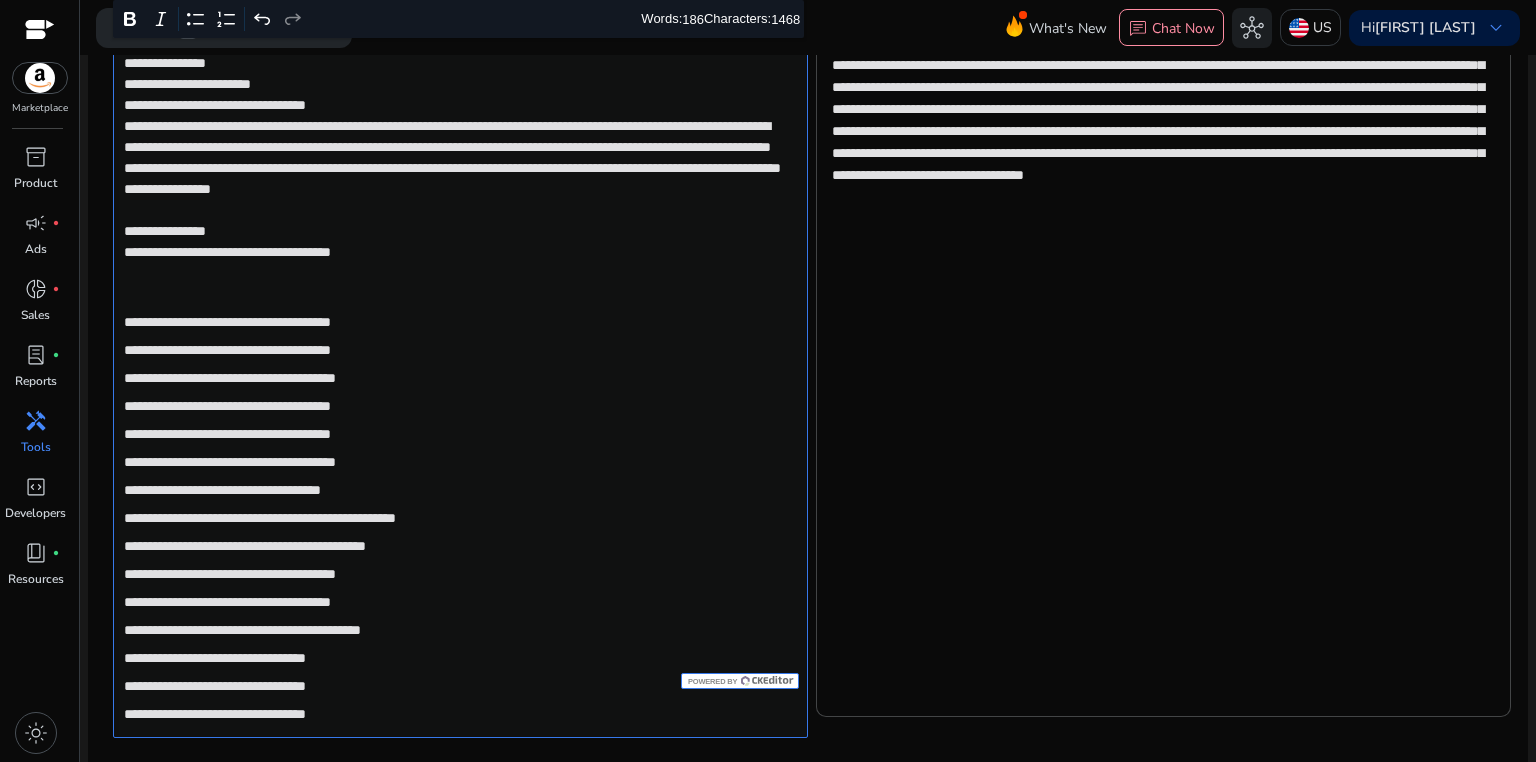 scroll, scrollTop: 618, scrollLeft: 0, axis: vertical 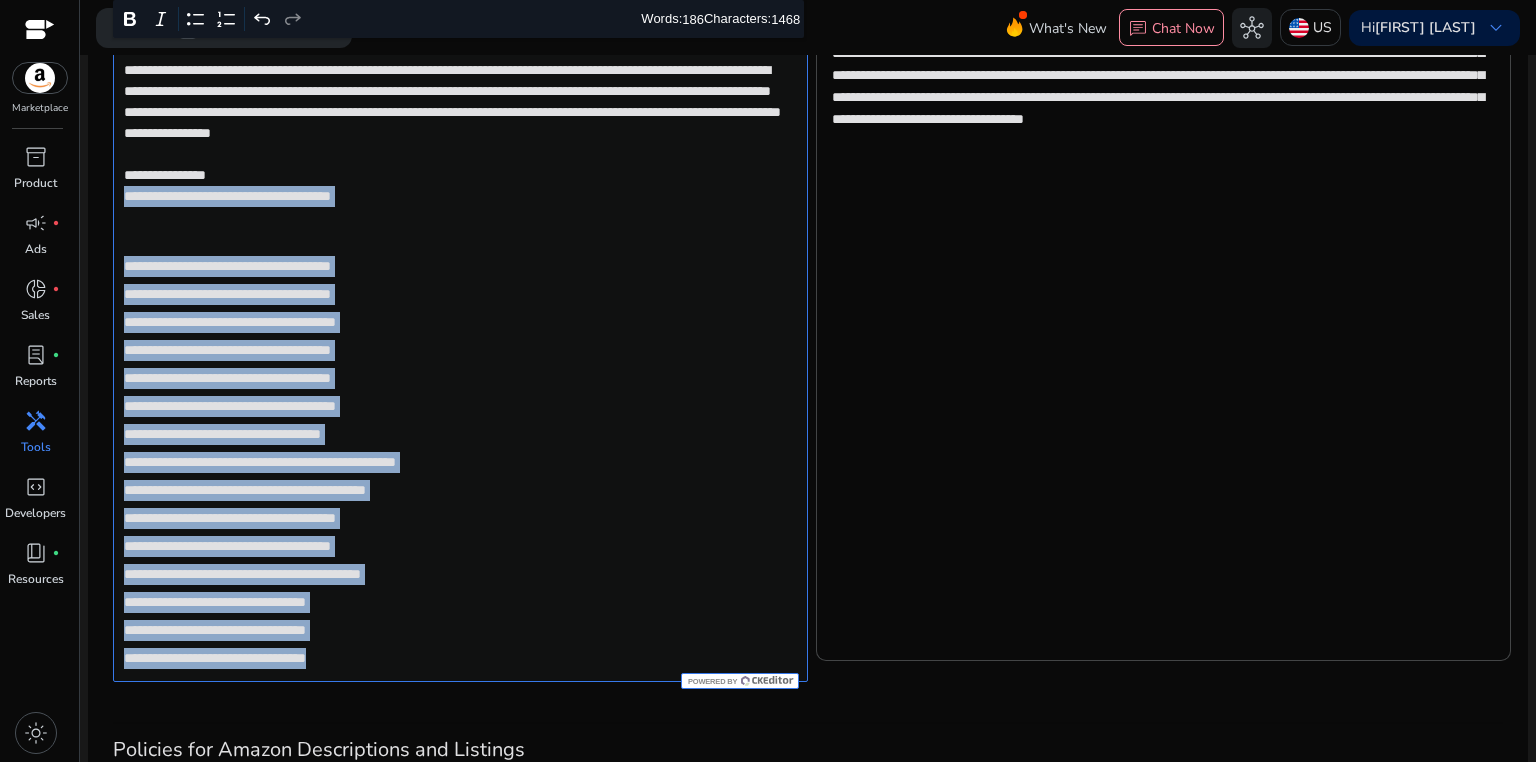 drag, startPoint x: 124, startPoint y: 237, endPoint x: 525, endPoint y: 687, distance: 602.74457 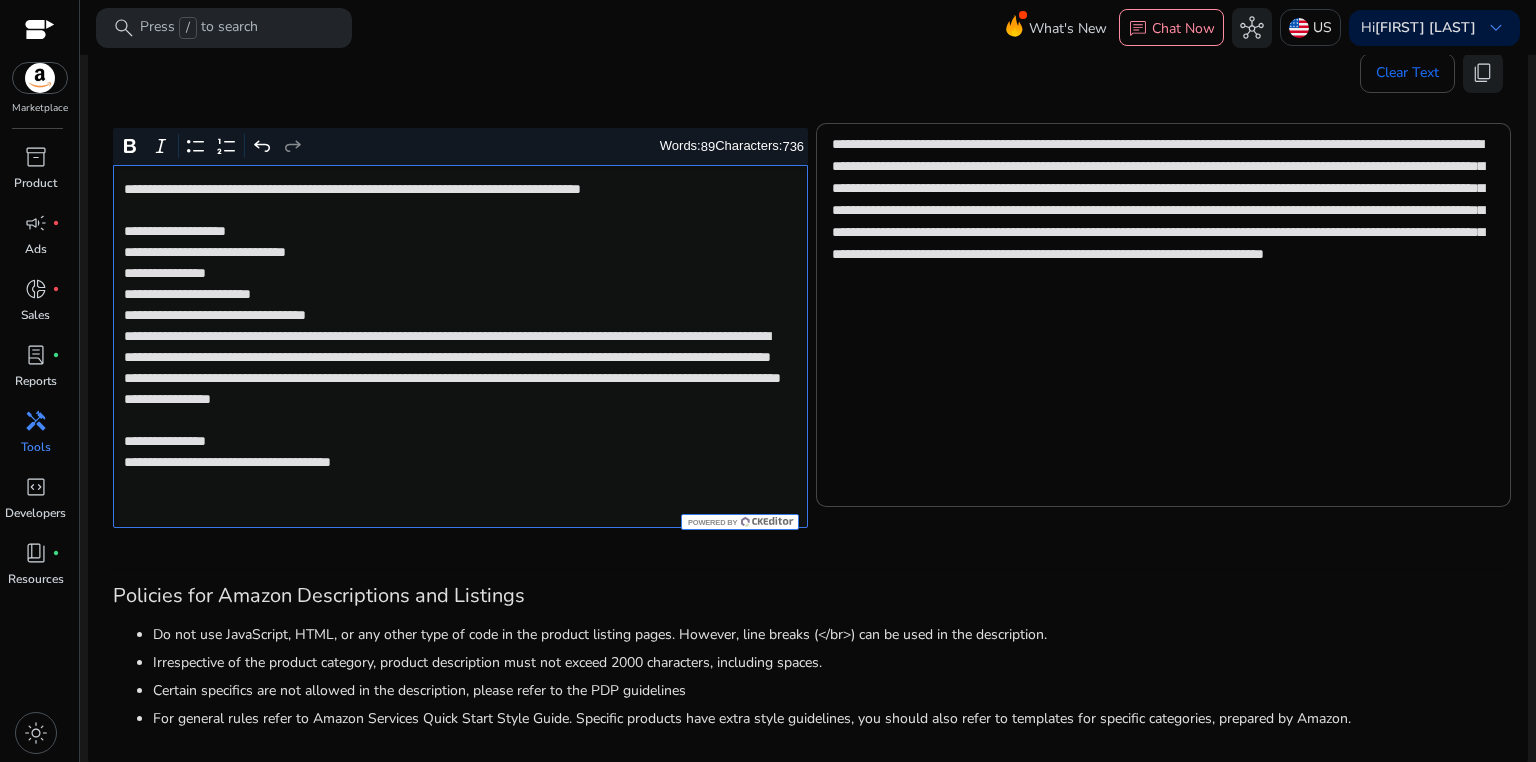 scroll, scrollTop: 350, scrollLeft: 0, axis: vertical 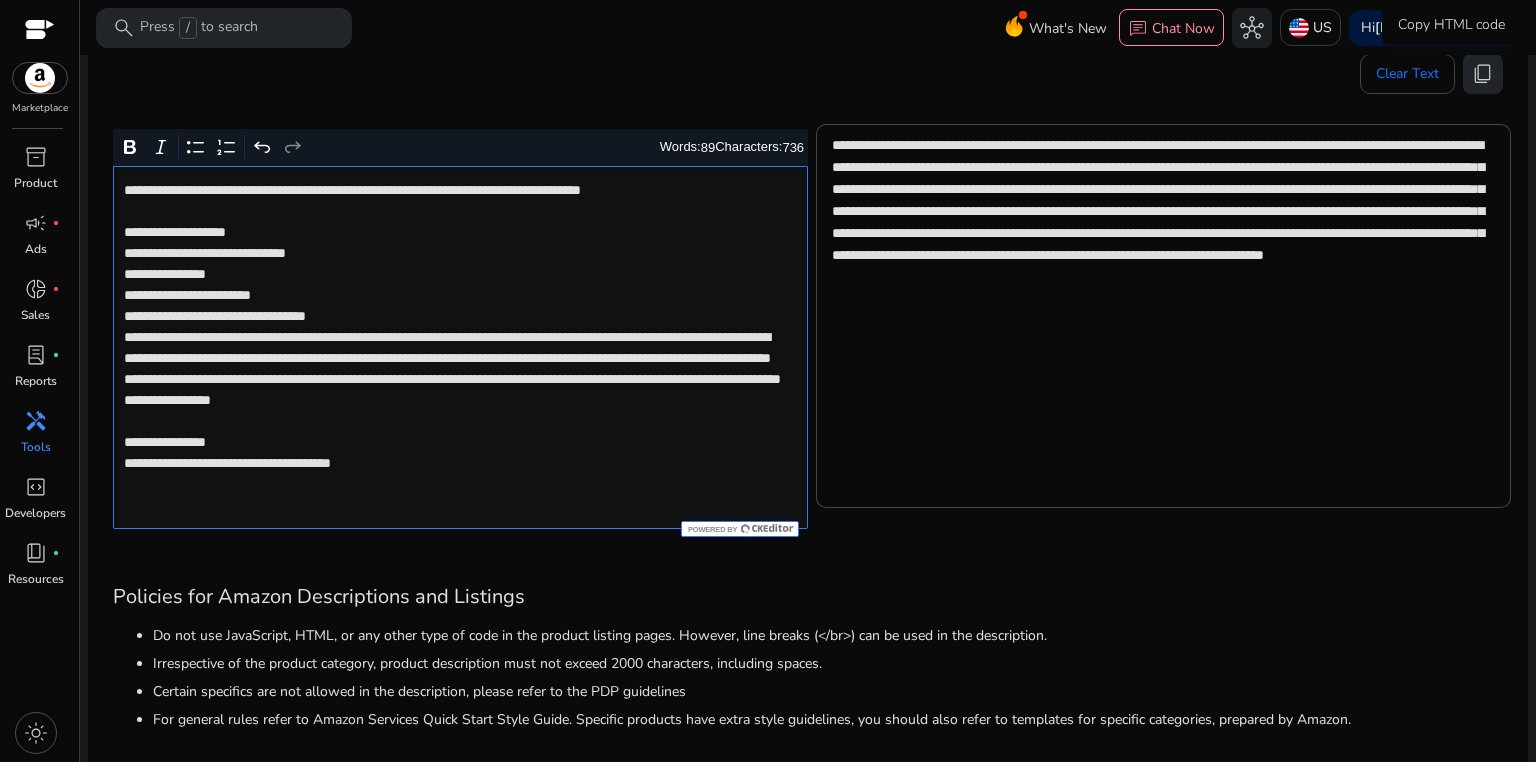click on "content_copy" 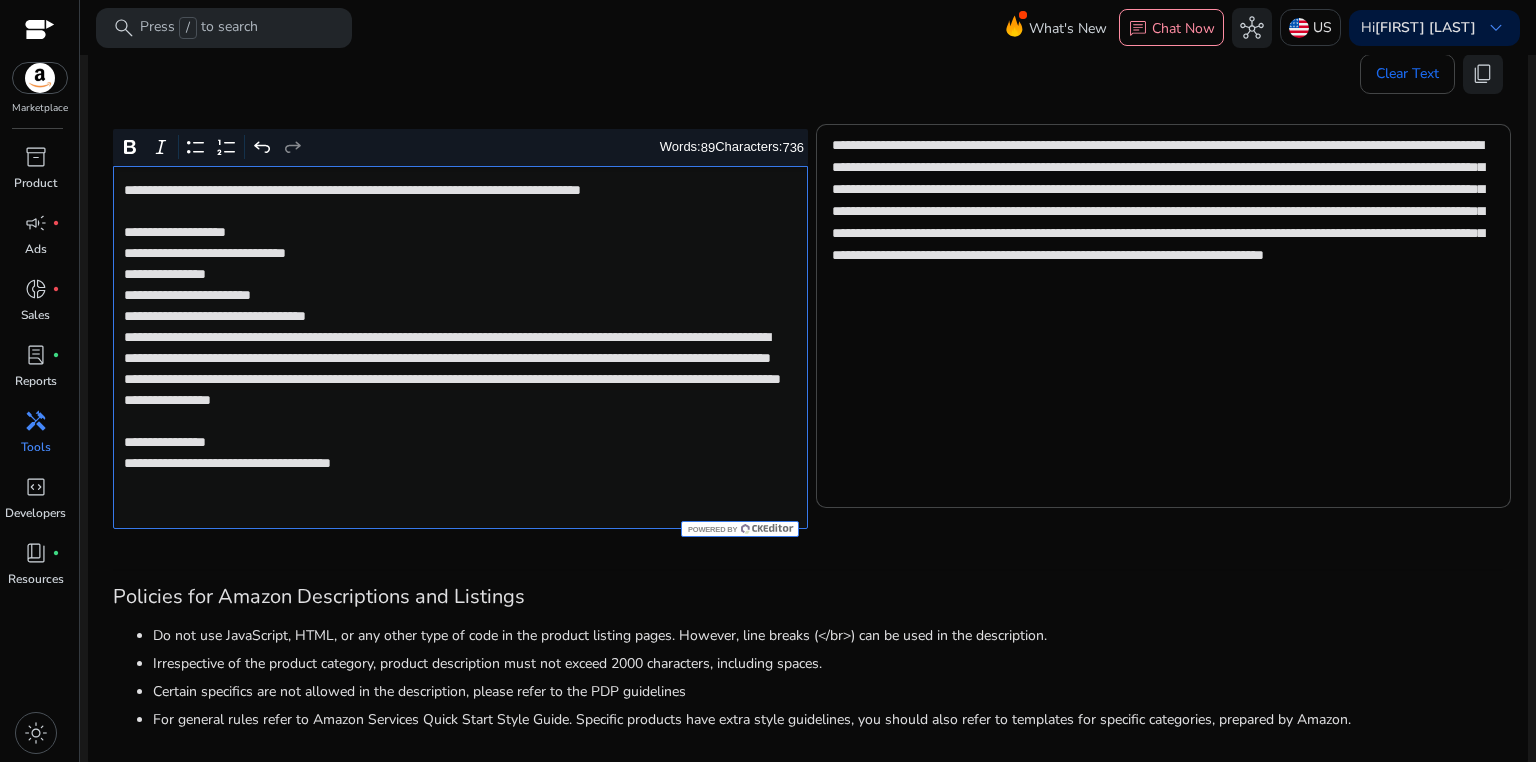 click on "**********" 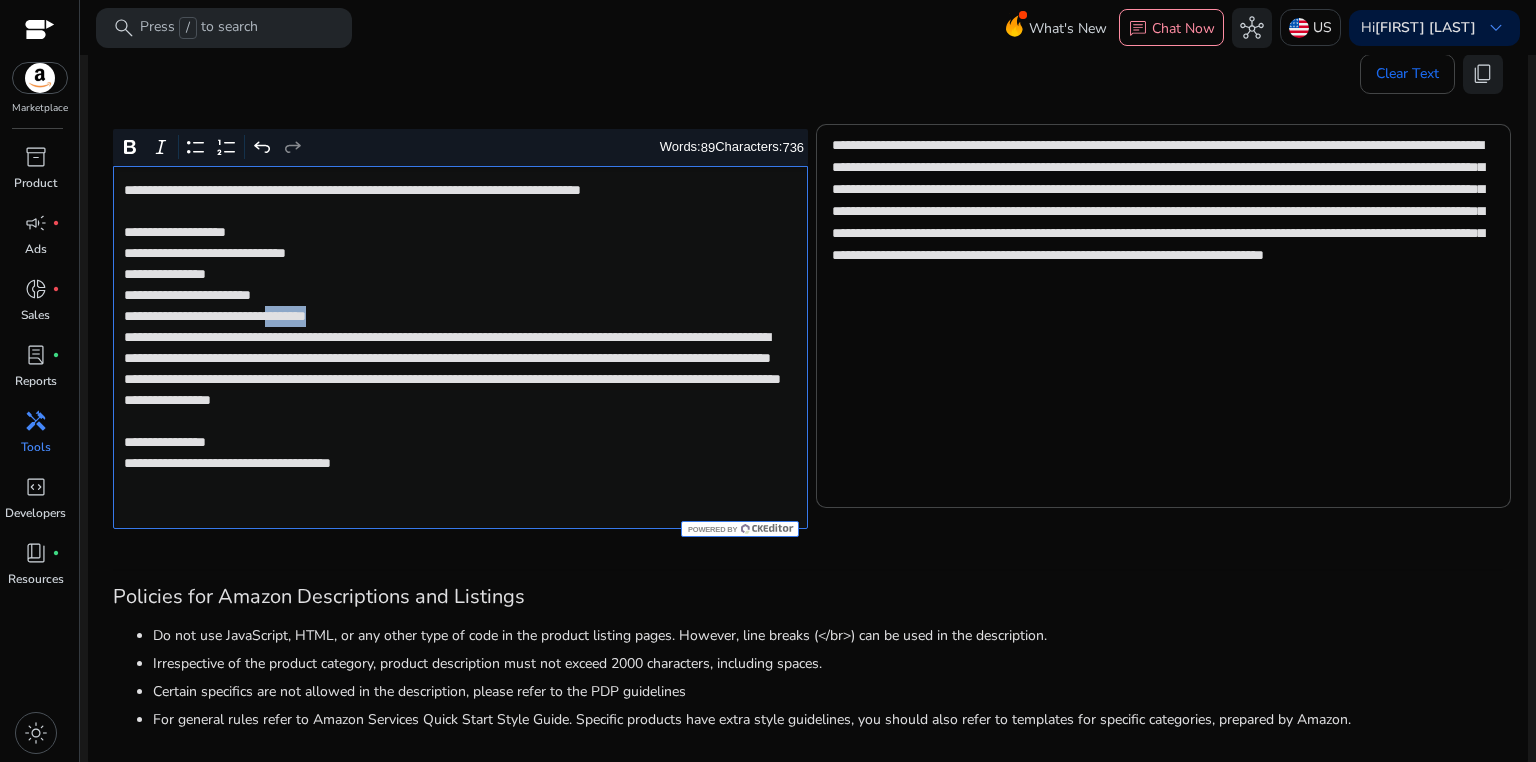 click on "**********" 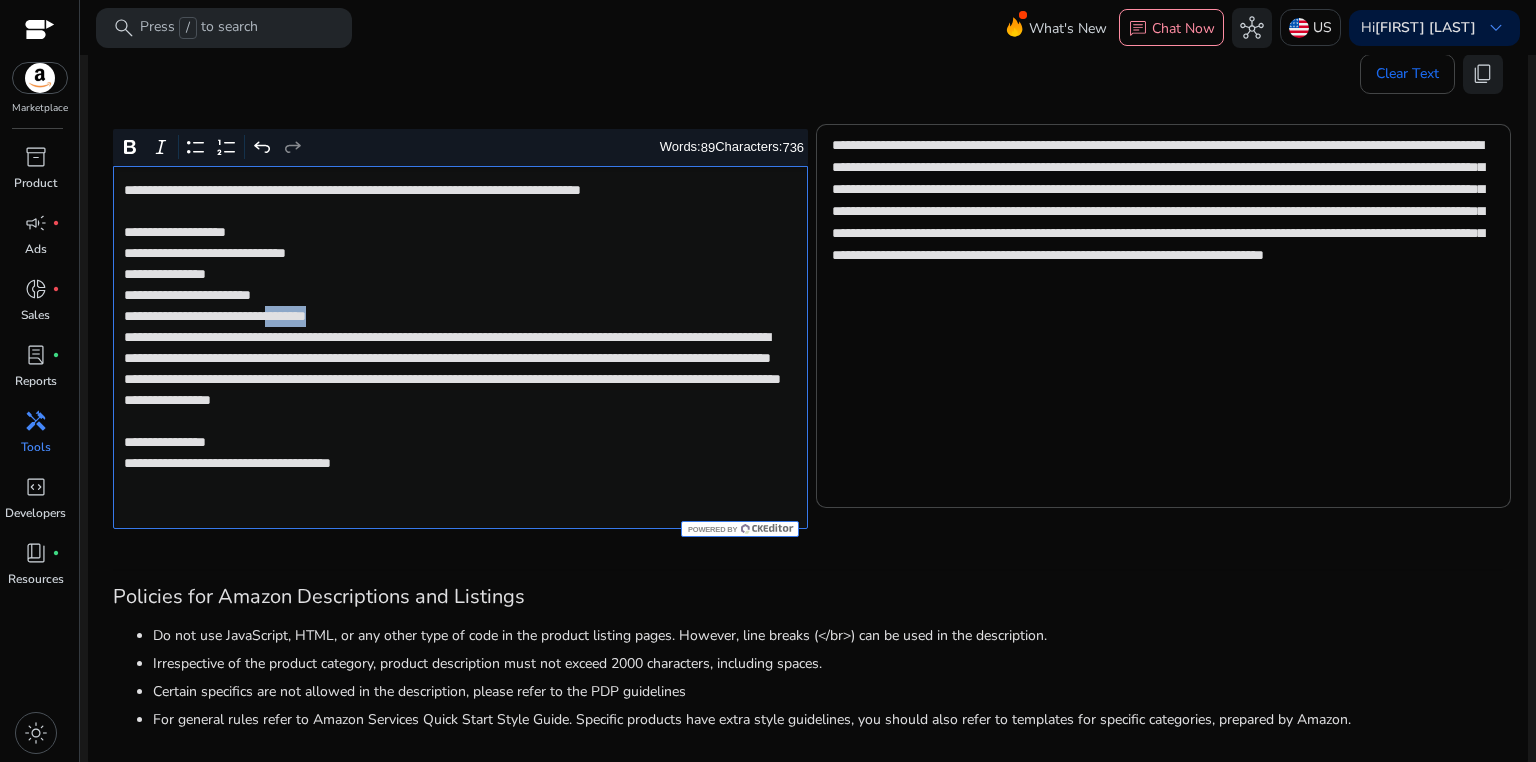 click on "**********" 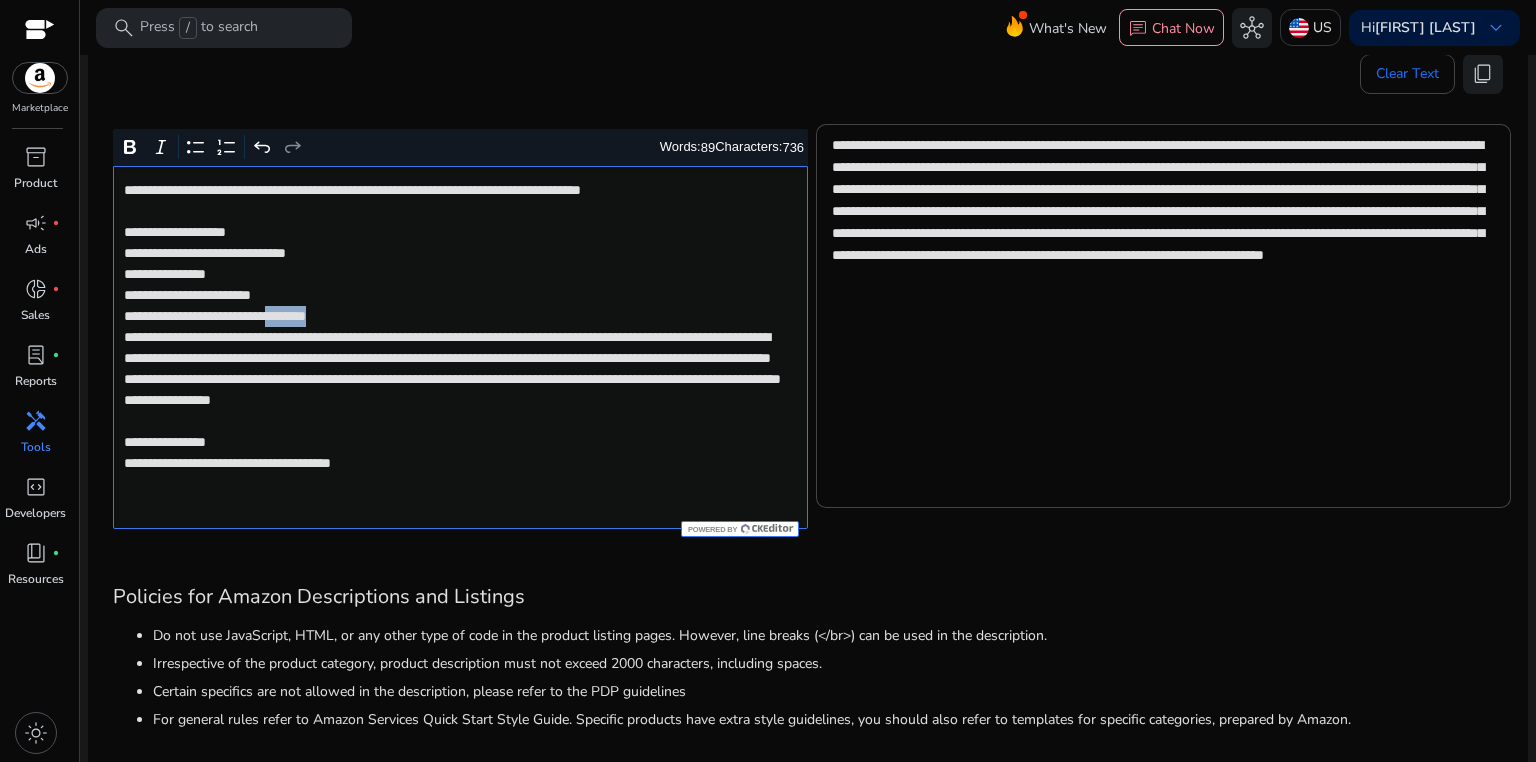 click on "**********" 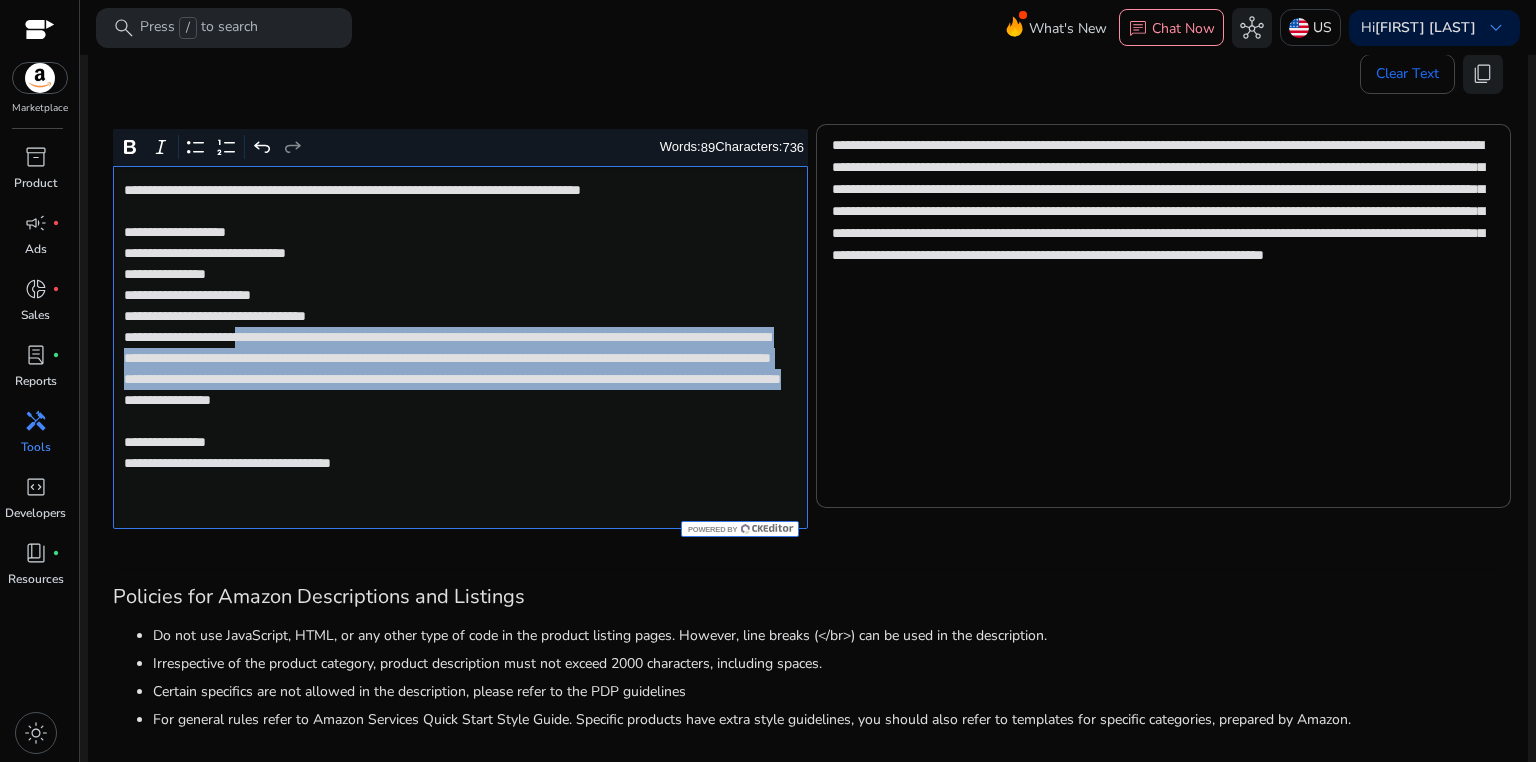 drag, startPoint x: 282, startPoint y: 336, endPoint x: 450, endPoint y: 419, distance: 187.38463 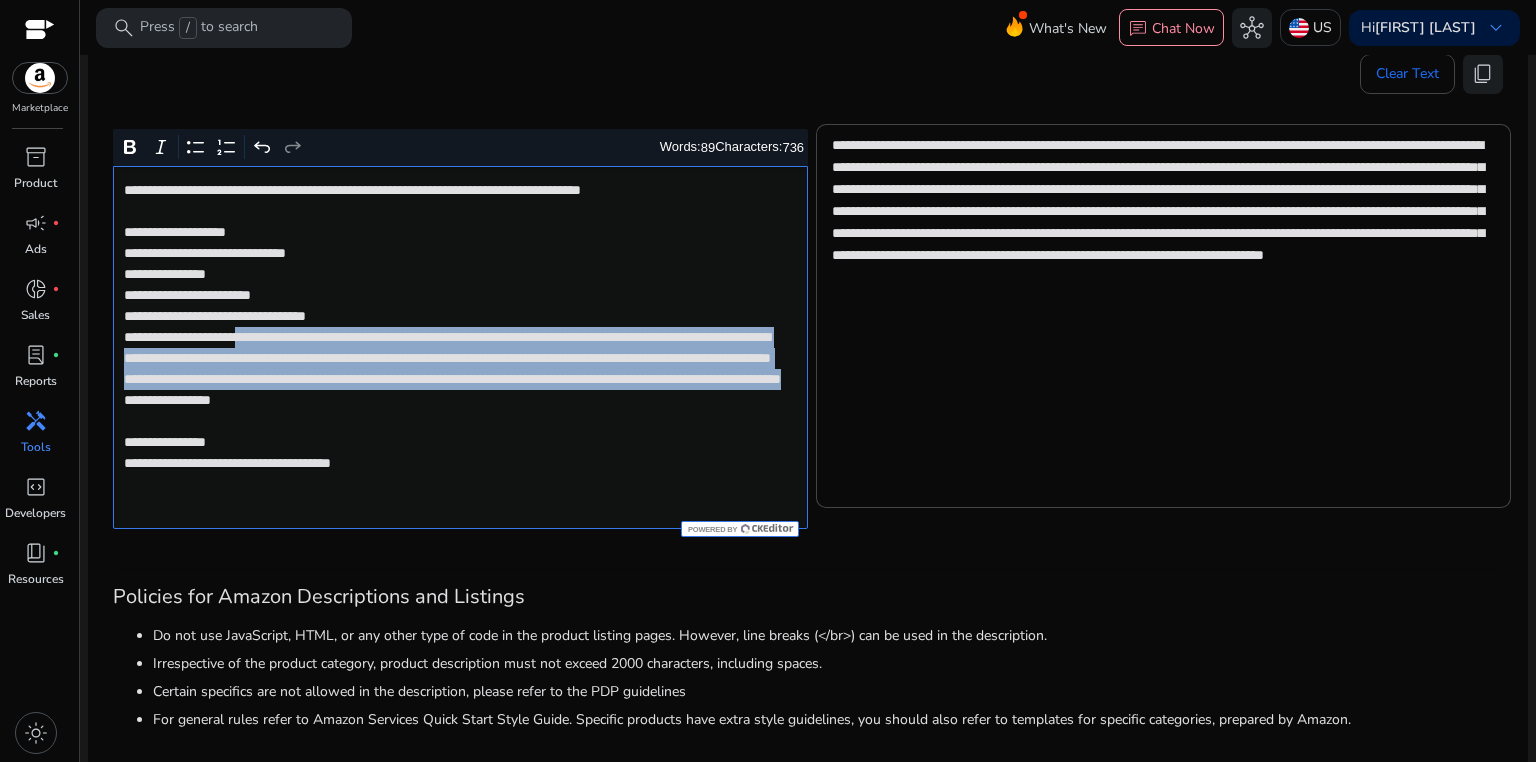 click on "**********" 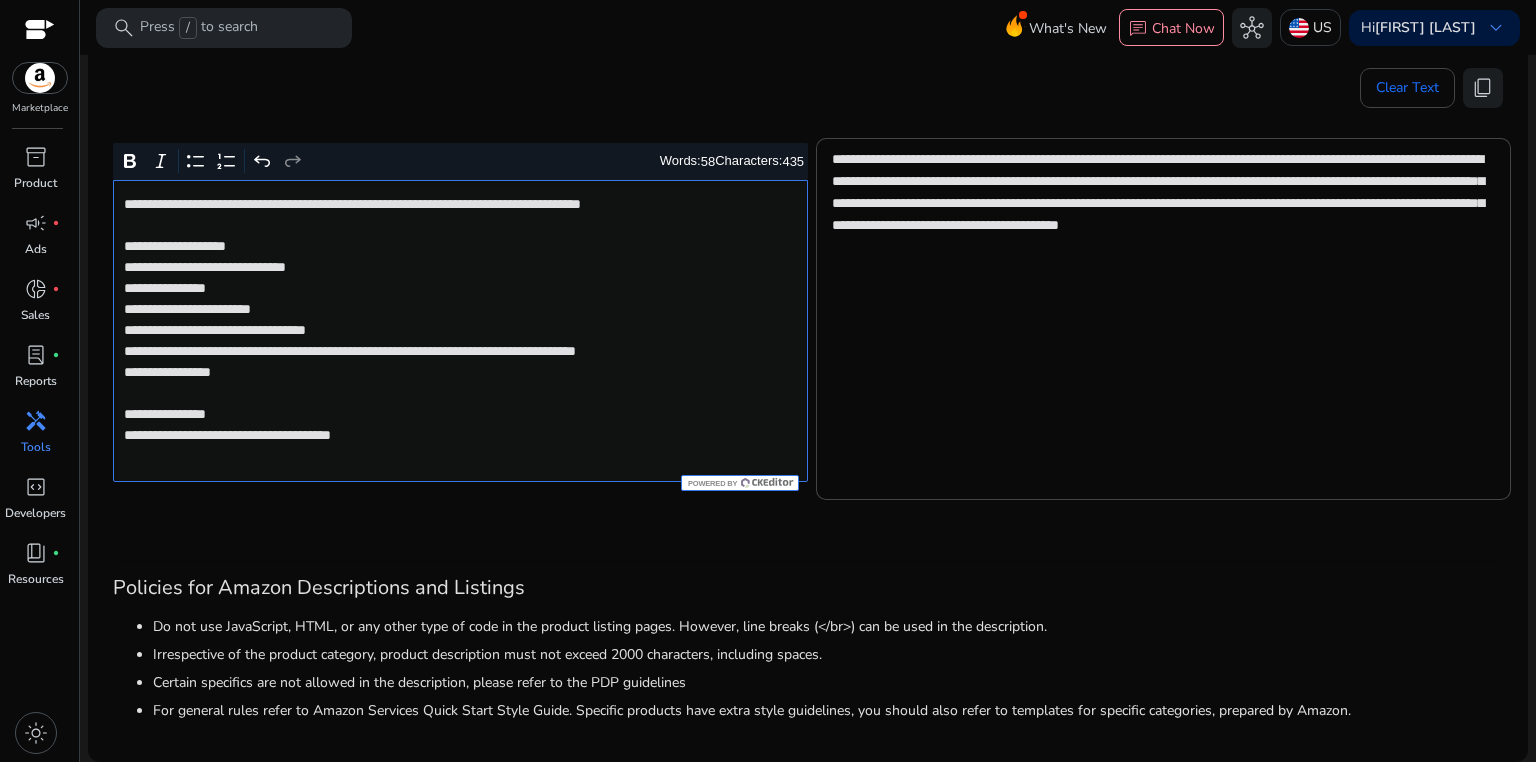 scroll, scrollTop: 335, scrollLeft: 0, axis: vertical 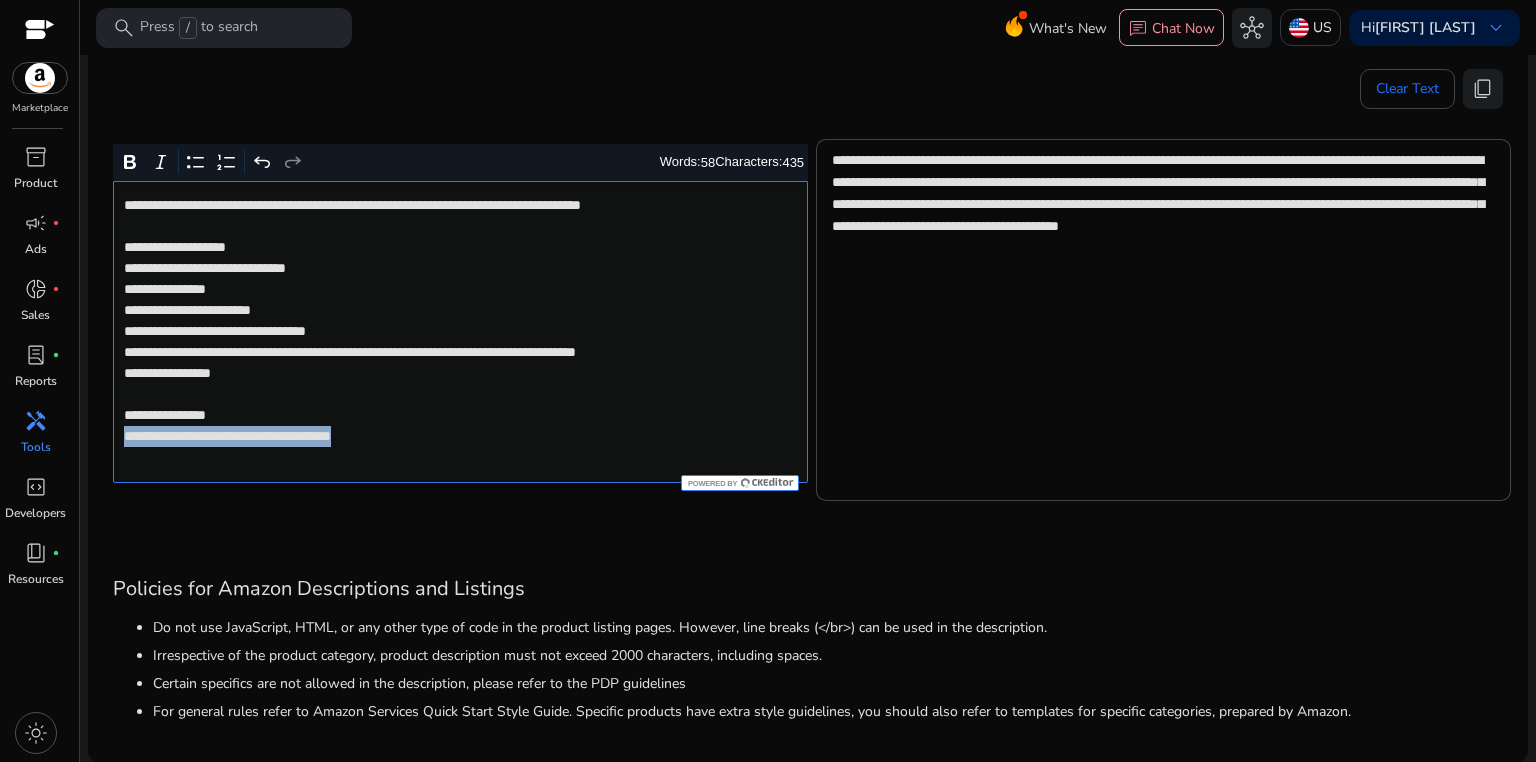 drag, startPoint x: 120, startPoint y: 441, endPoint x: 465, endPoint y: 440, distance: 345.00143 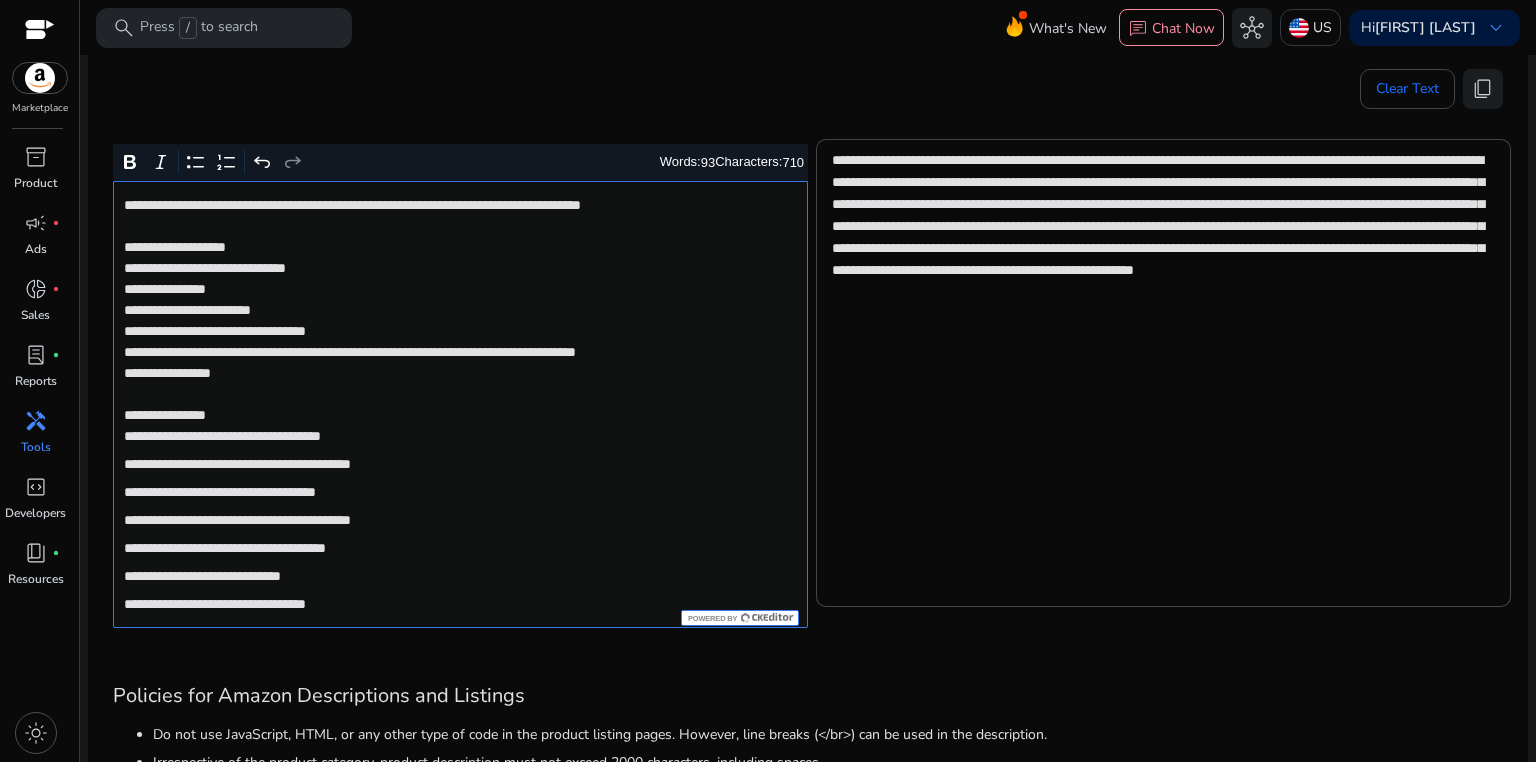 scroll, scrollTop: 350, scrollLeft: 0, axis: vertical 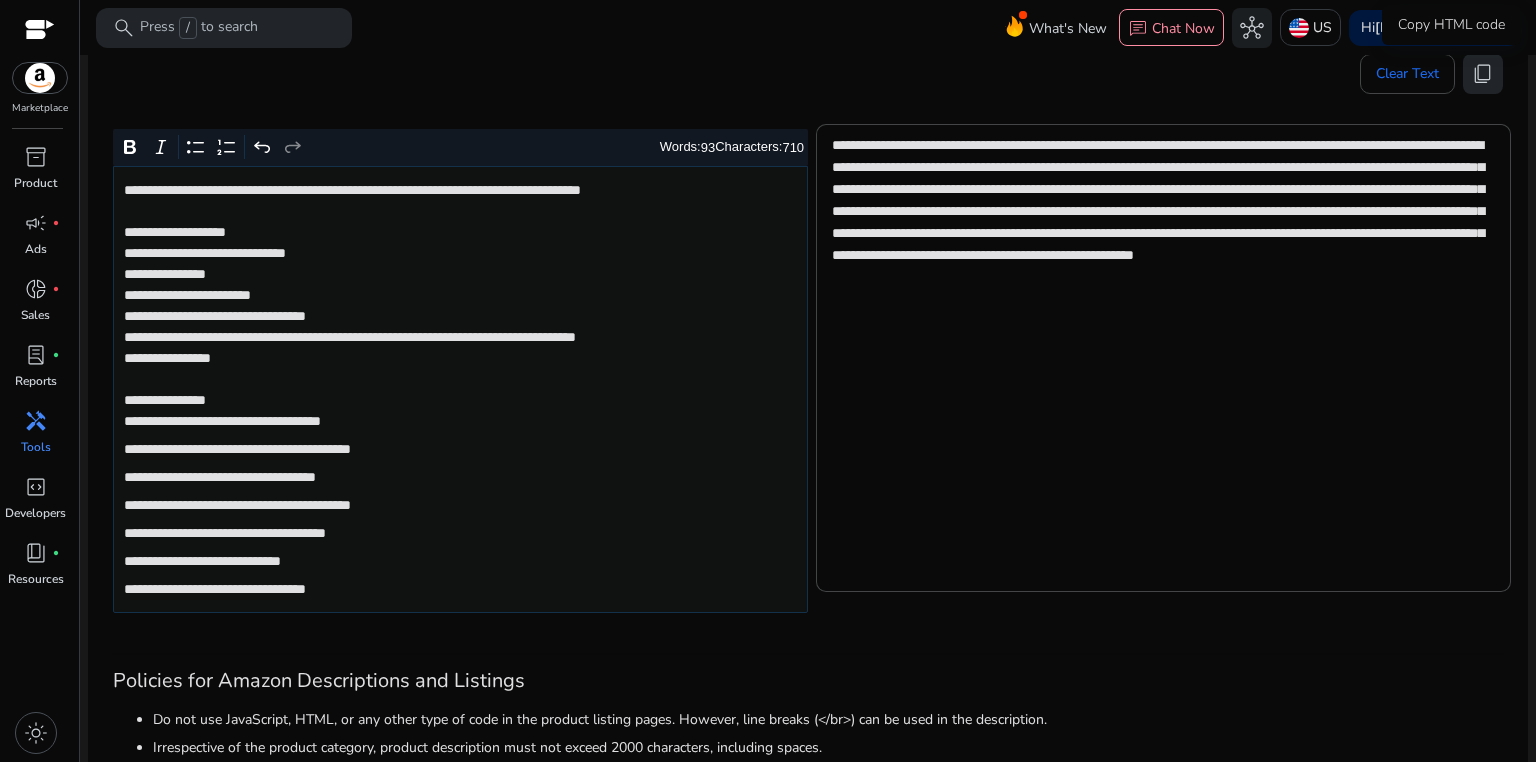 click on "content_copy" 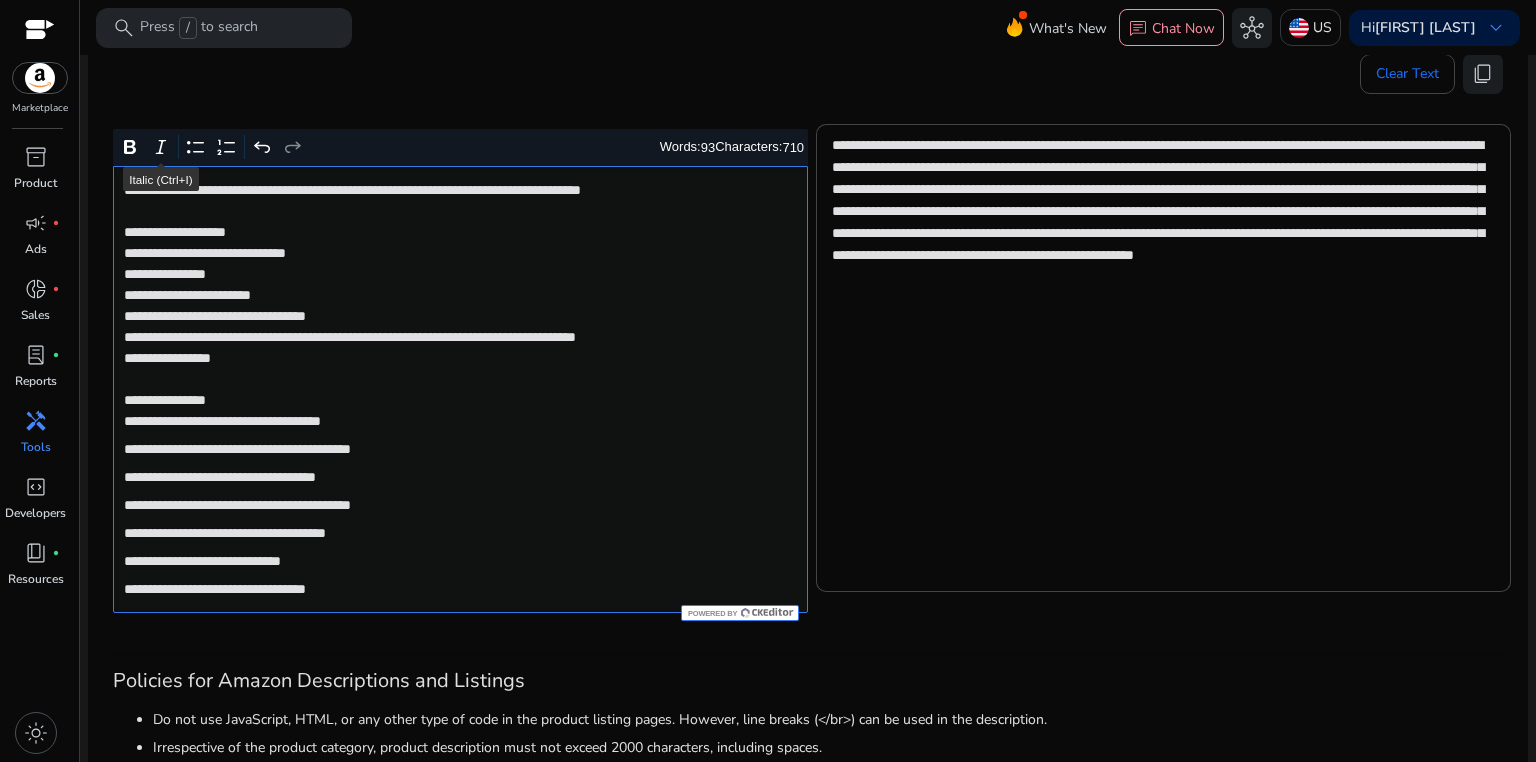 click on "**********" 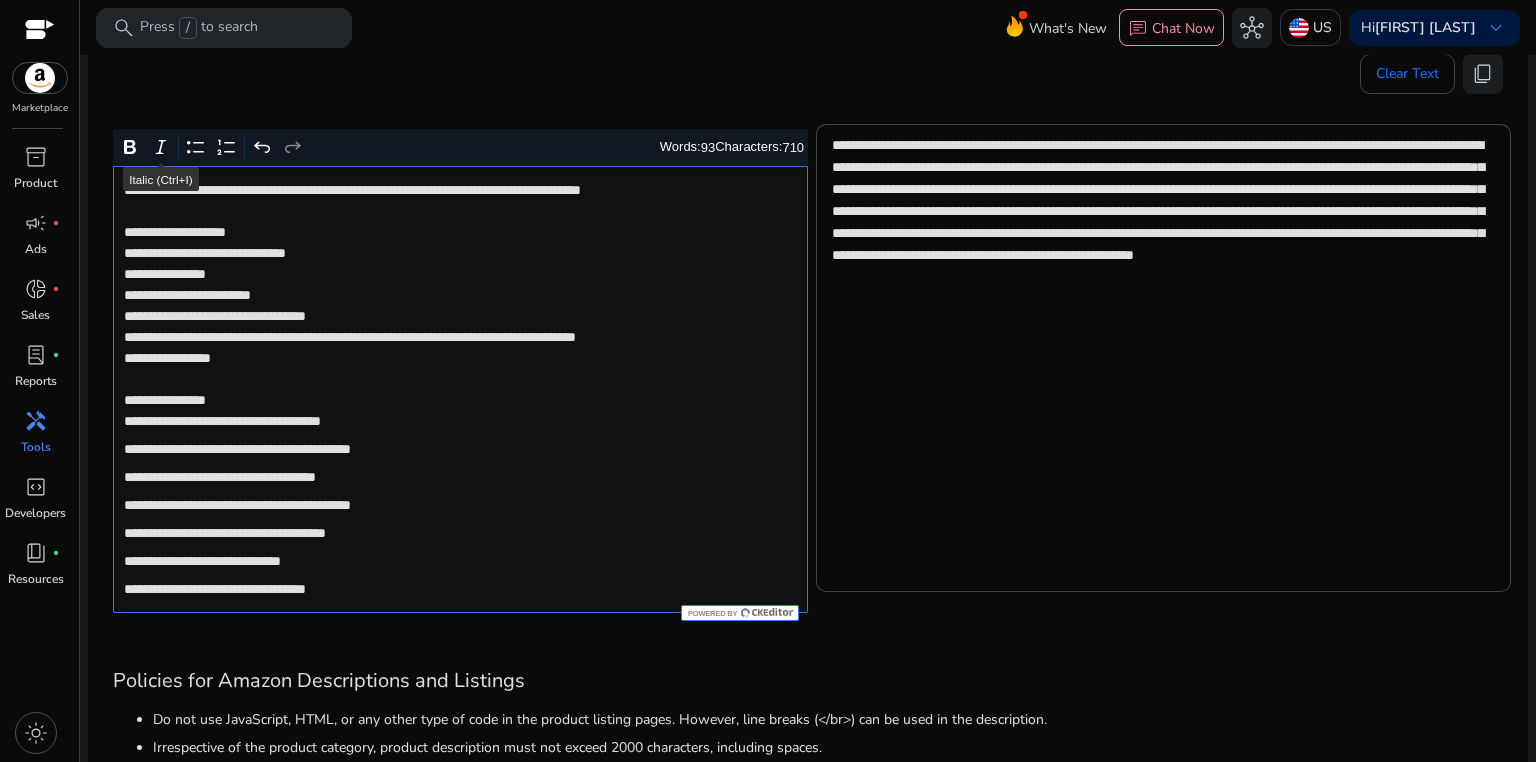 click on "**********" 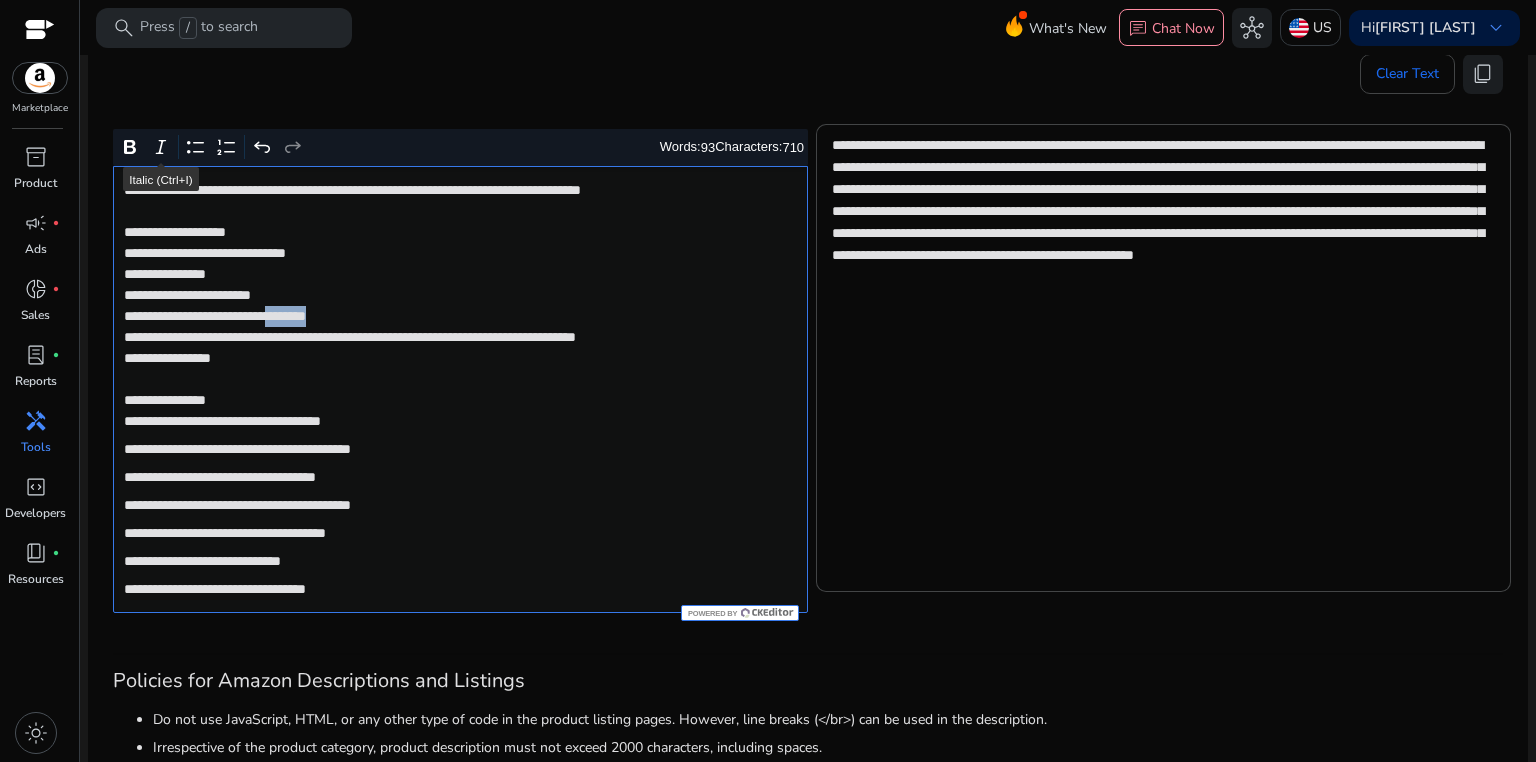 click on "**********" 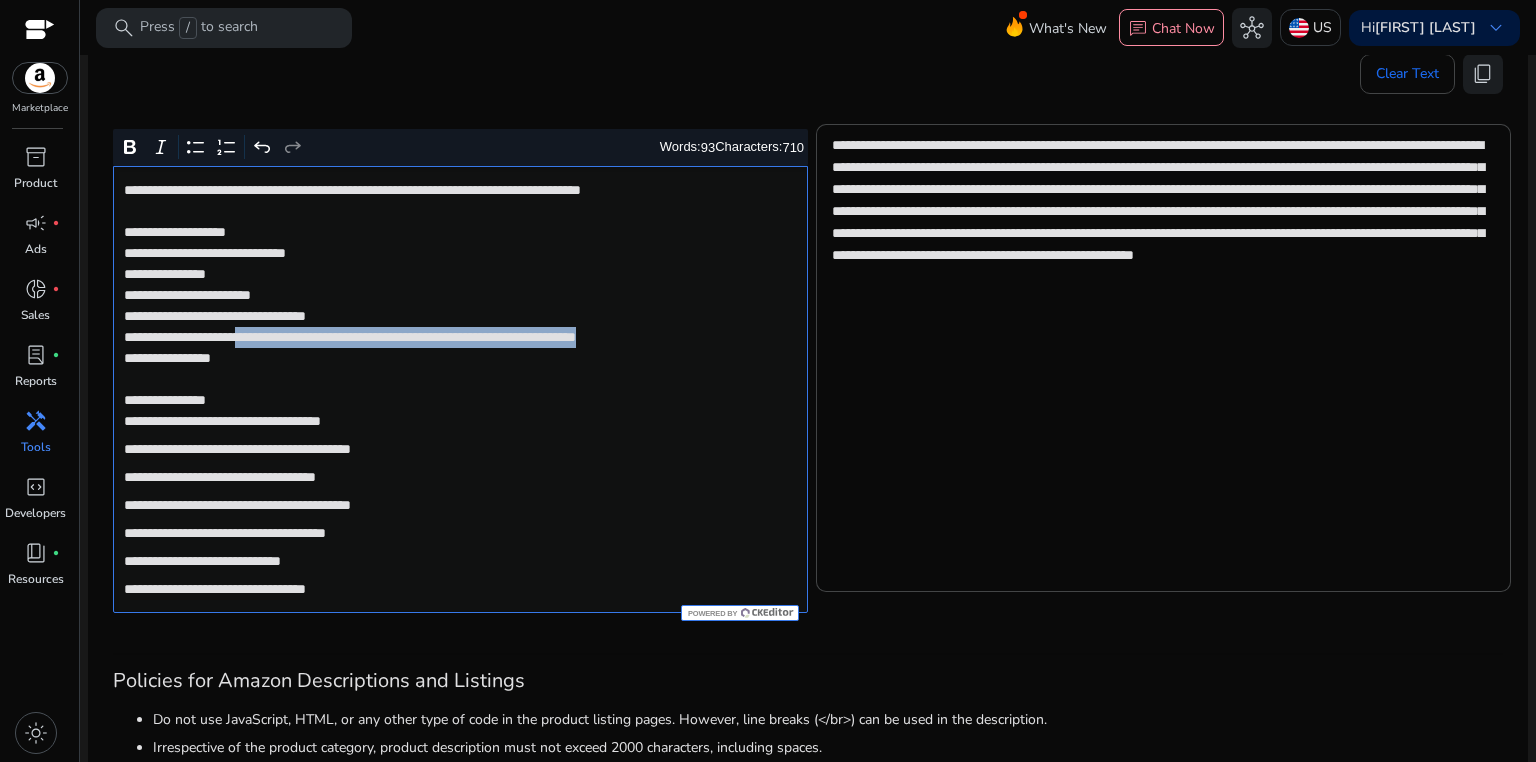 drag, startPoint x: 283, startPoint y: 336, endPoint x: 792, endPoint y: 334, distance: 509.00394 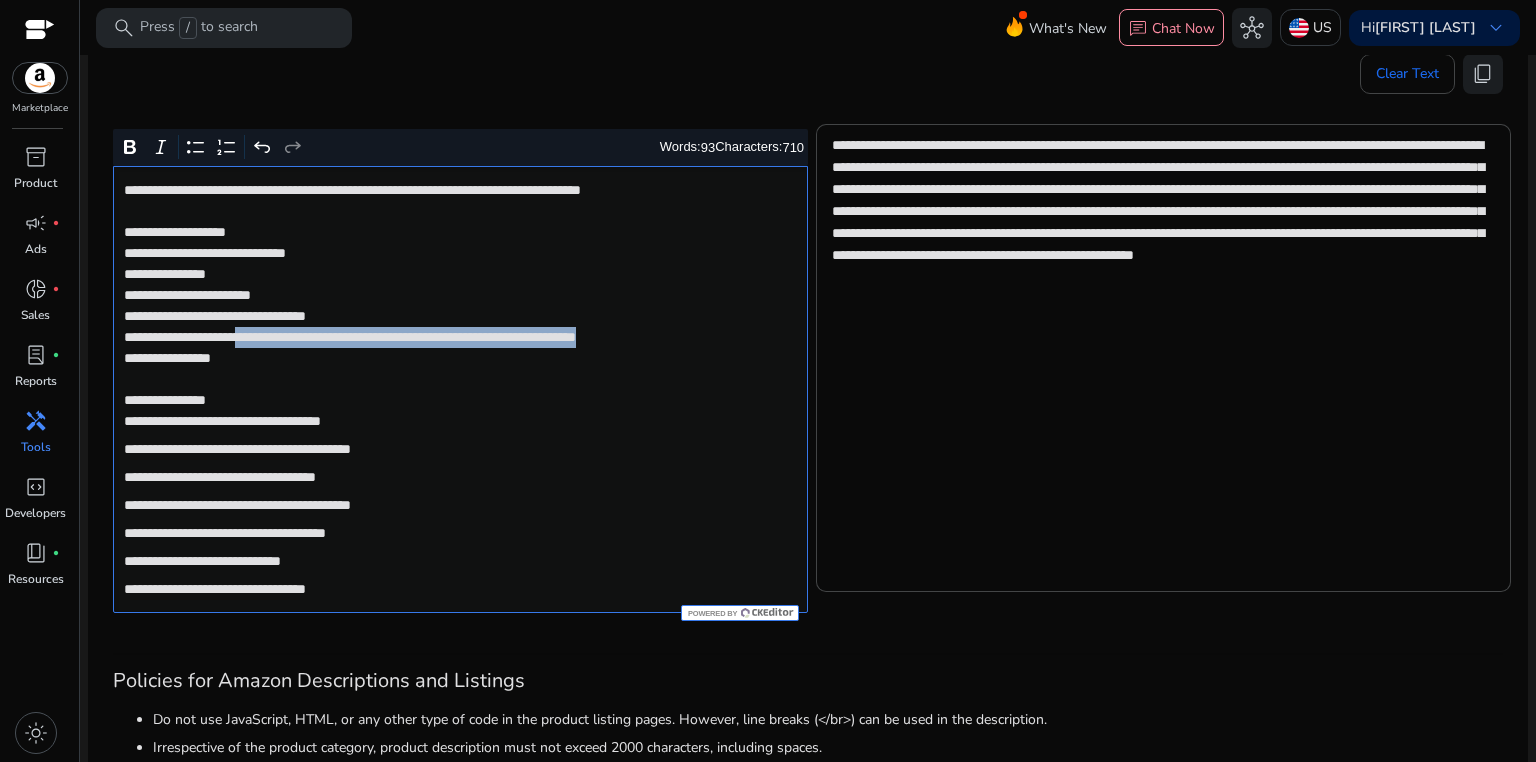 click on "**********" 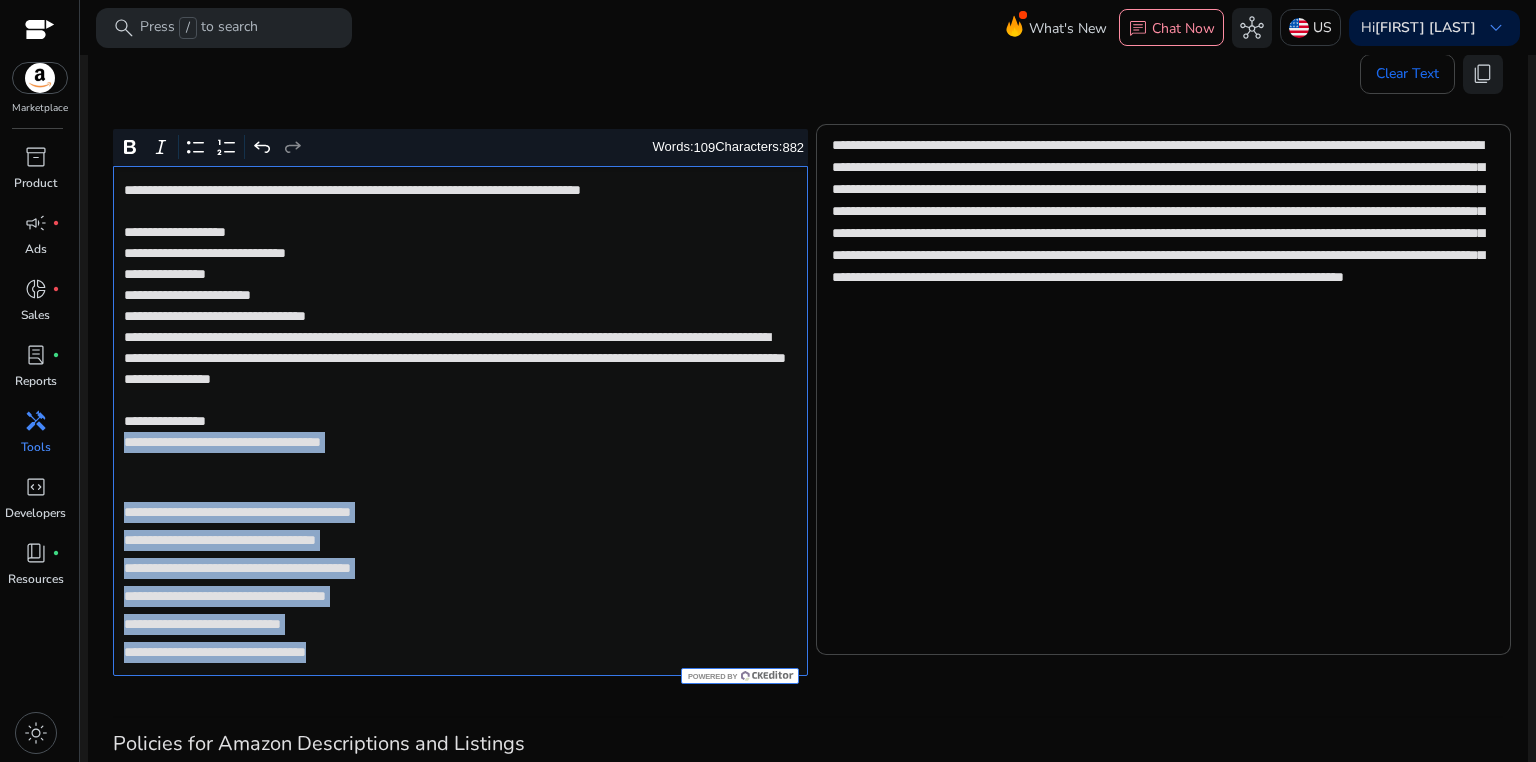 drag, startPoint x: 120, startPoint y: 482, endPoint x: 446, endPoint y: 662, distance: 372.39227 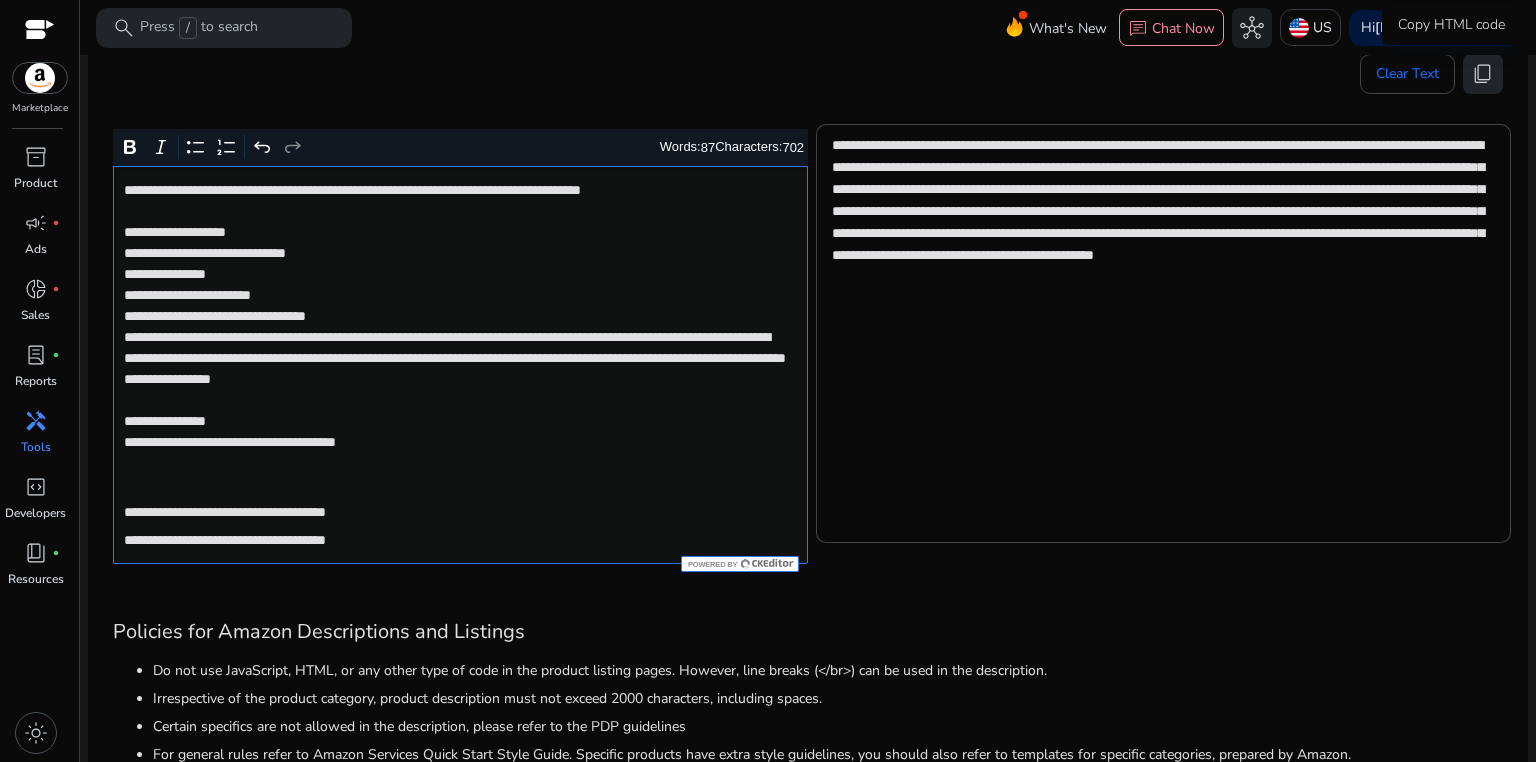 click on "content_copy" 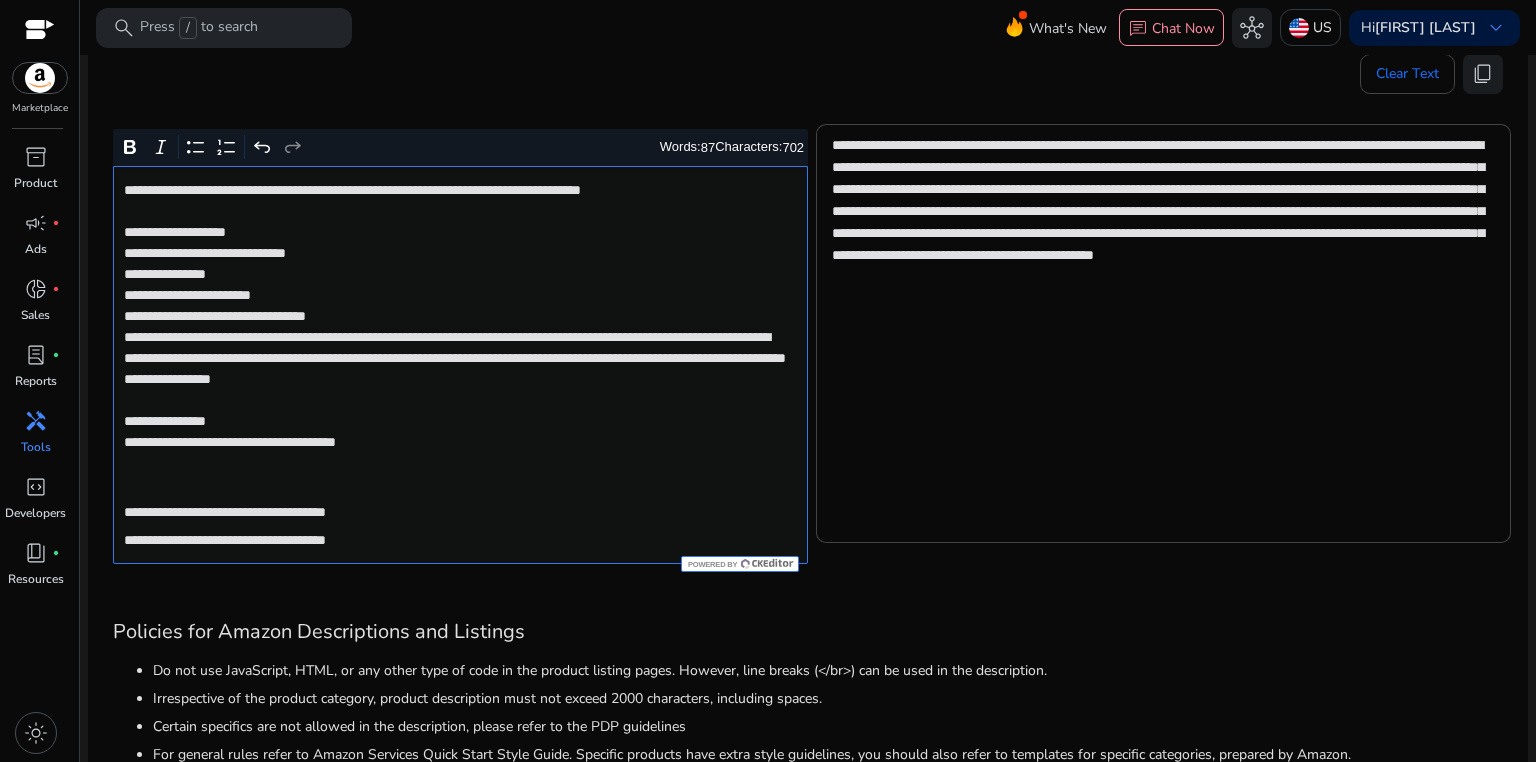click on "**********" 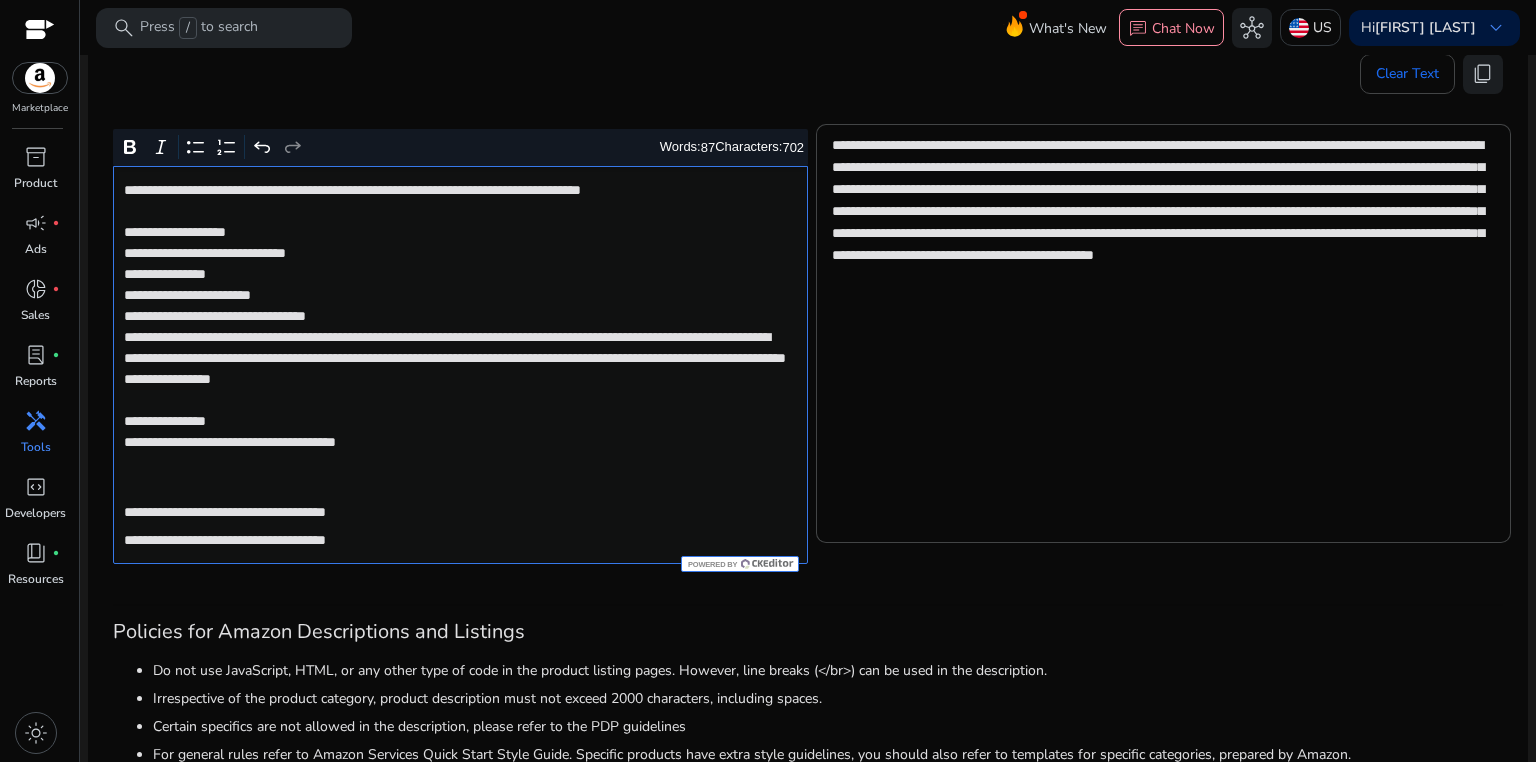 click on "**********" 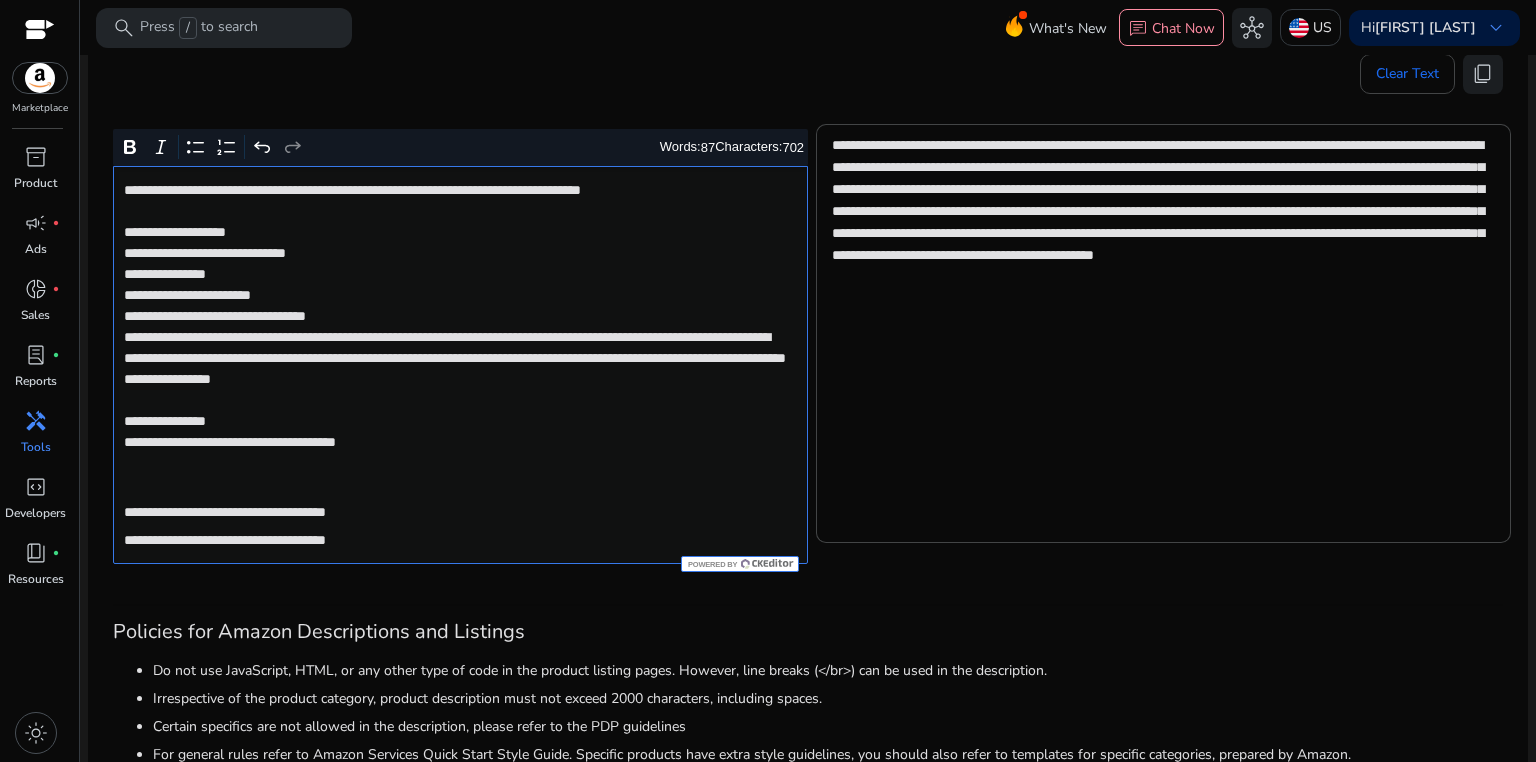 click on "**********" 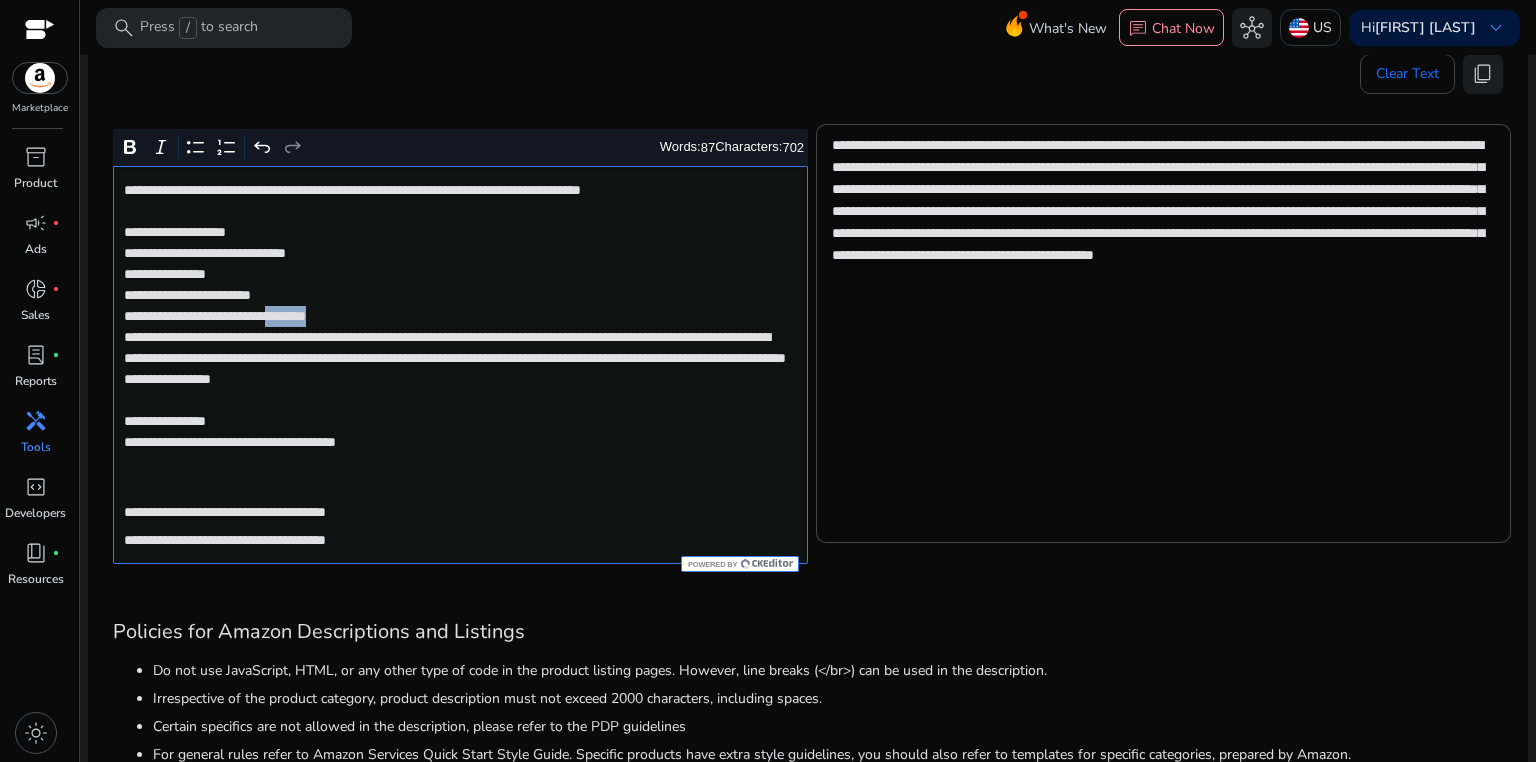 click on "**********" 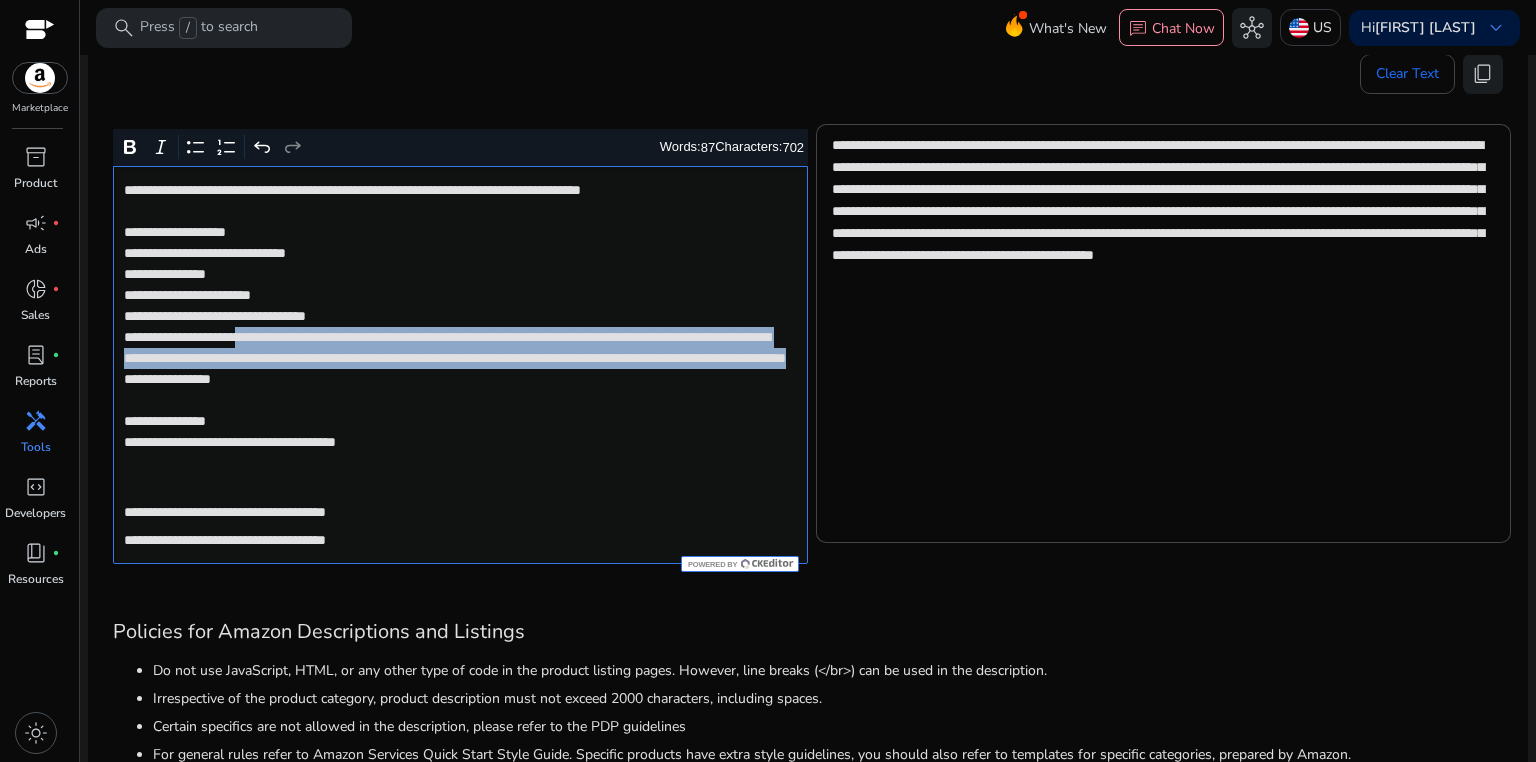drag, startPoint x: 284, startPoint y: 337, endPoint x: 279, endPoint y: 396, distance: 59.211487 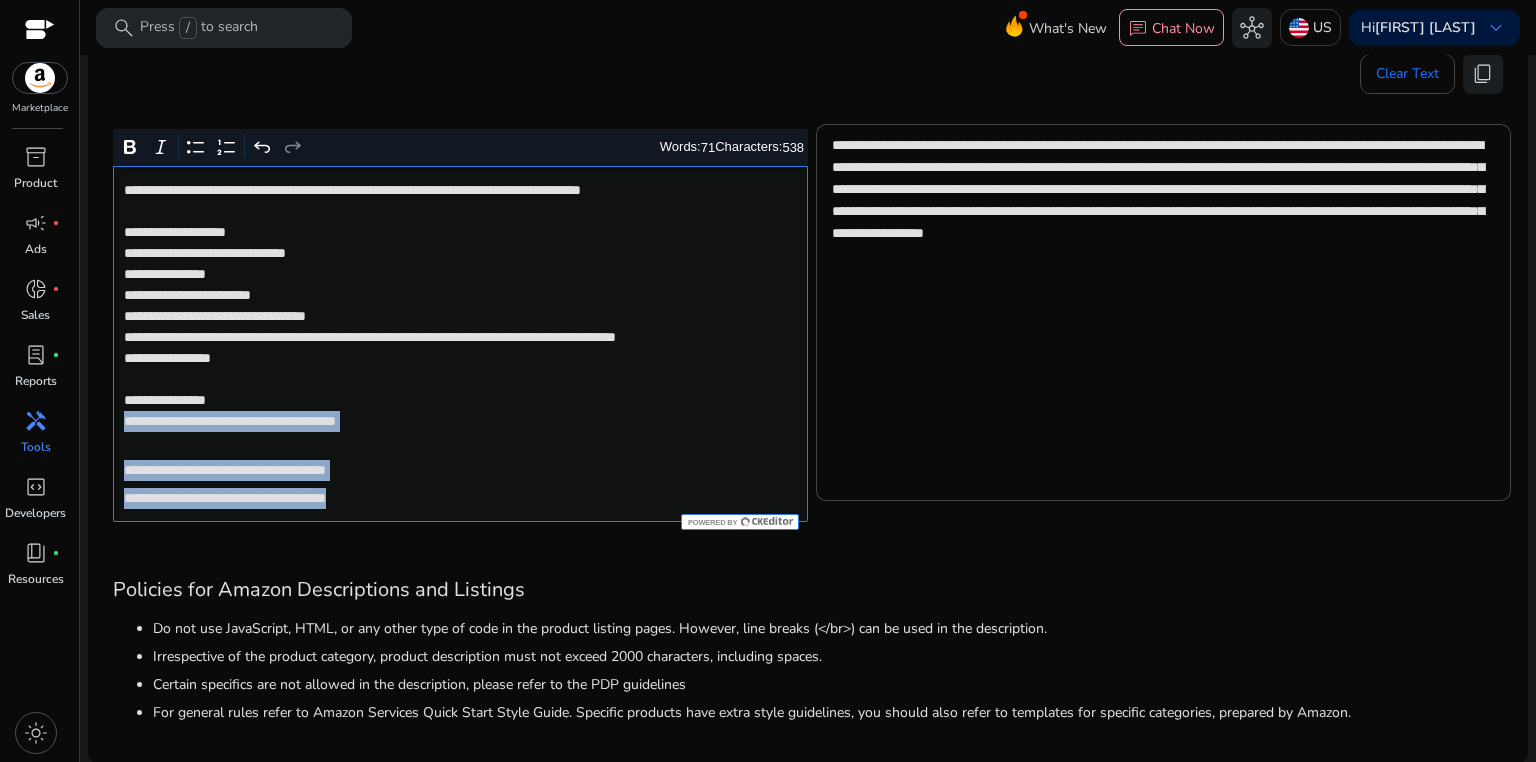 drag, startPoint x: 119, startPoint y: 444, endPoint x: 476, endPoint y: 515, distance: 363.99176 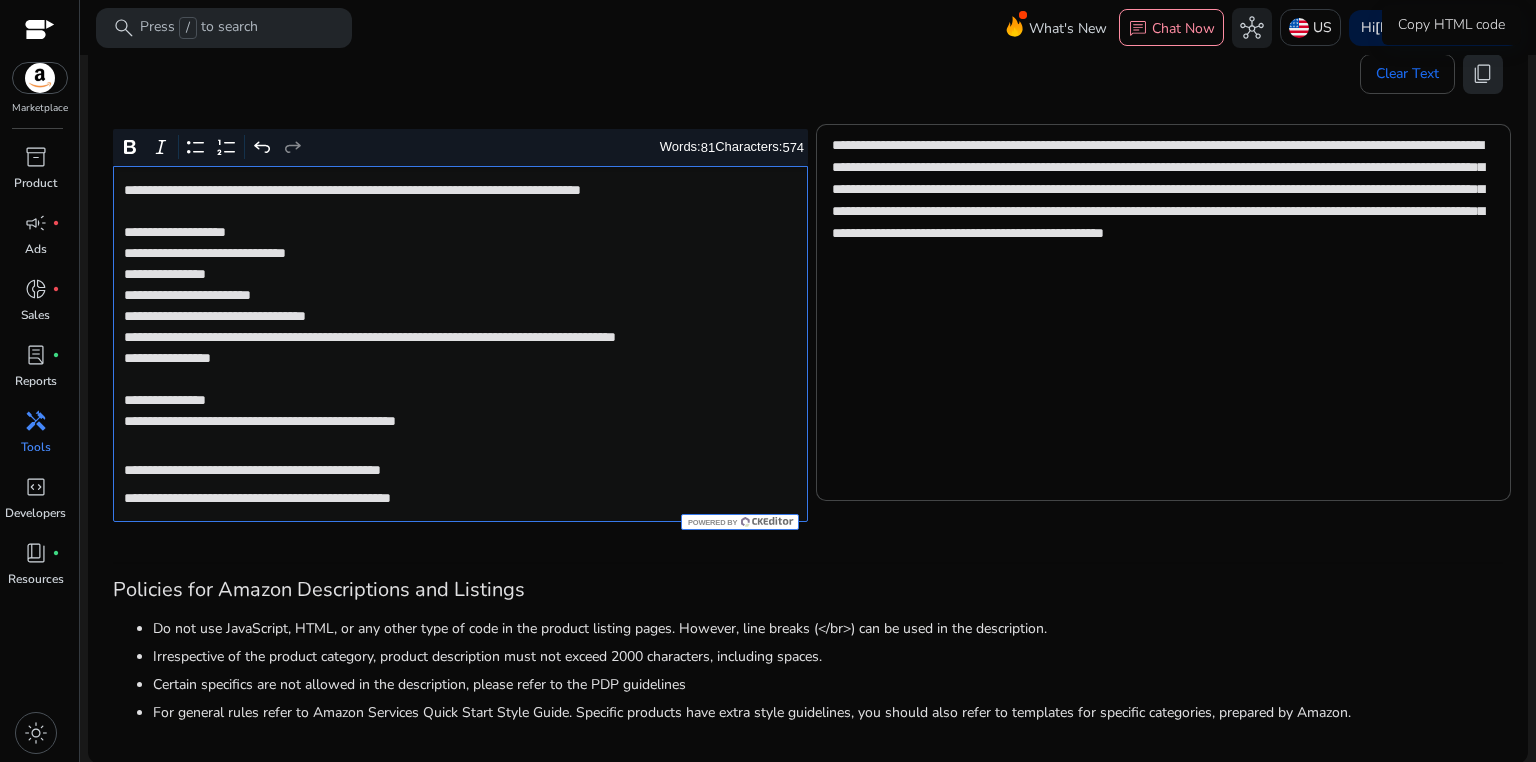 click on "content_copy" 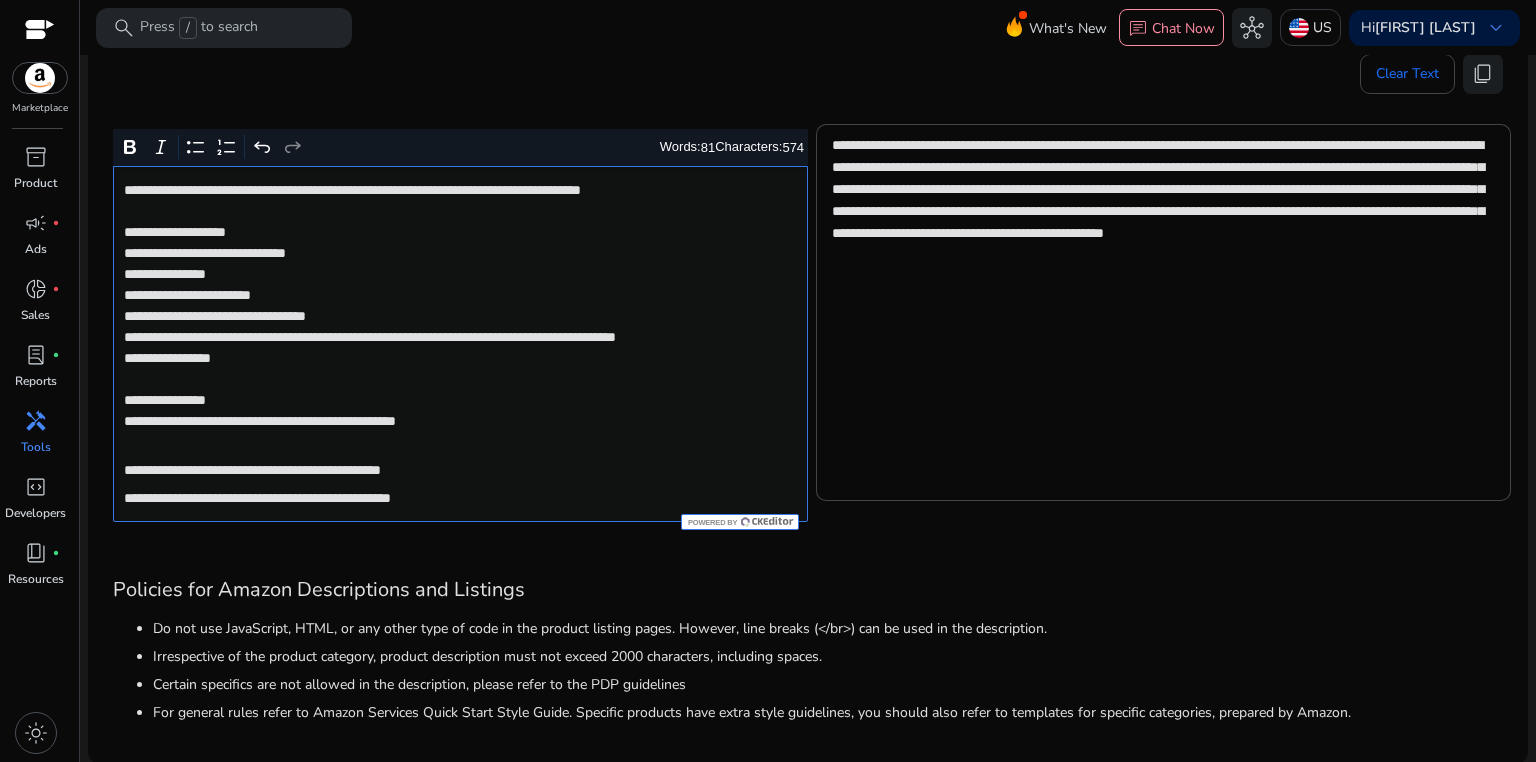 click on "**********" 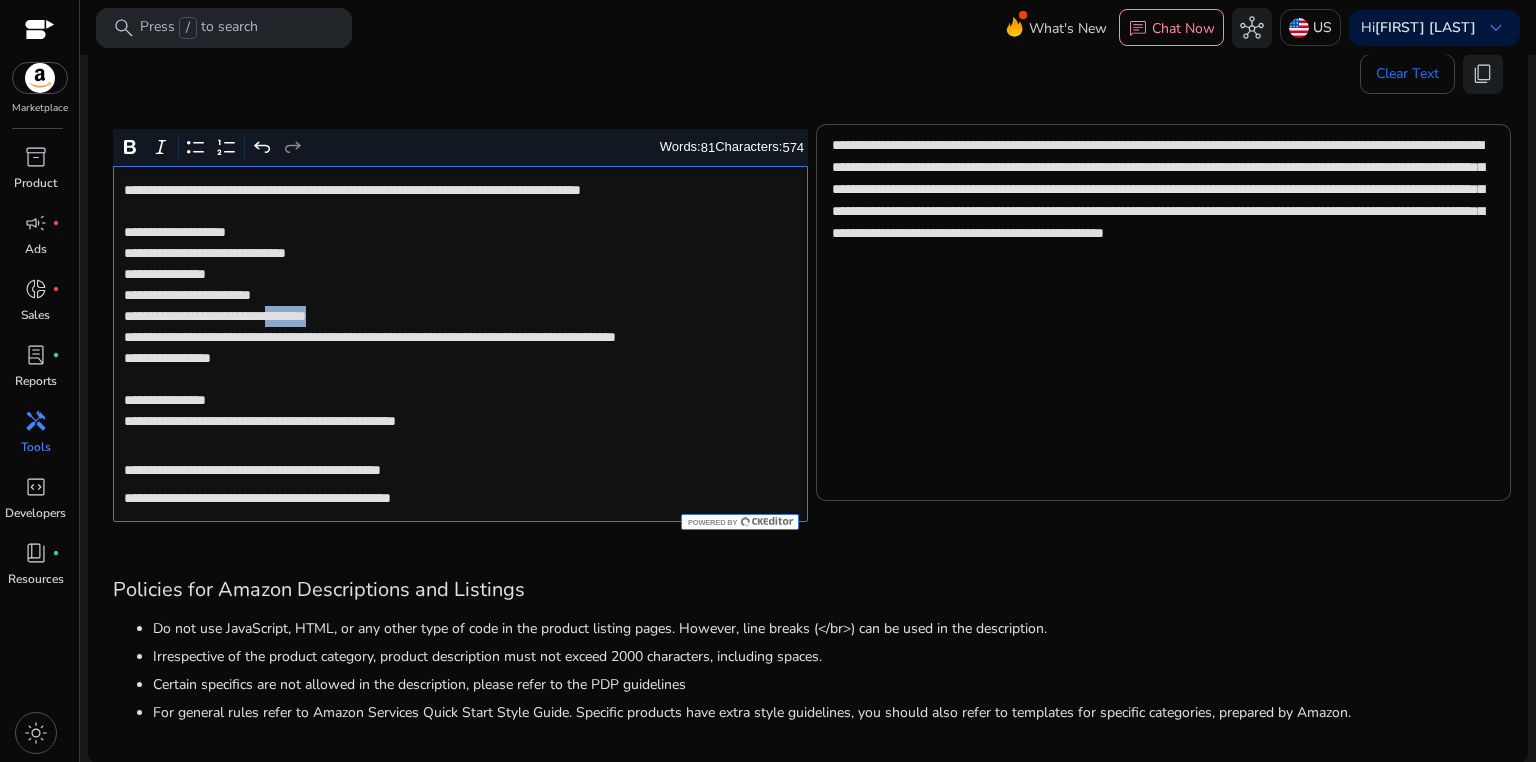 click on "**********" 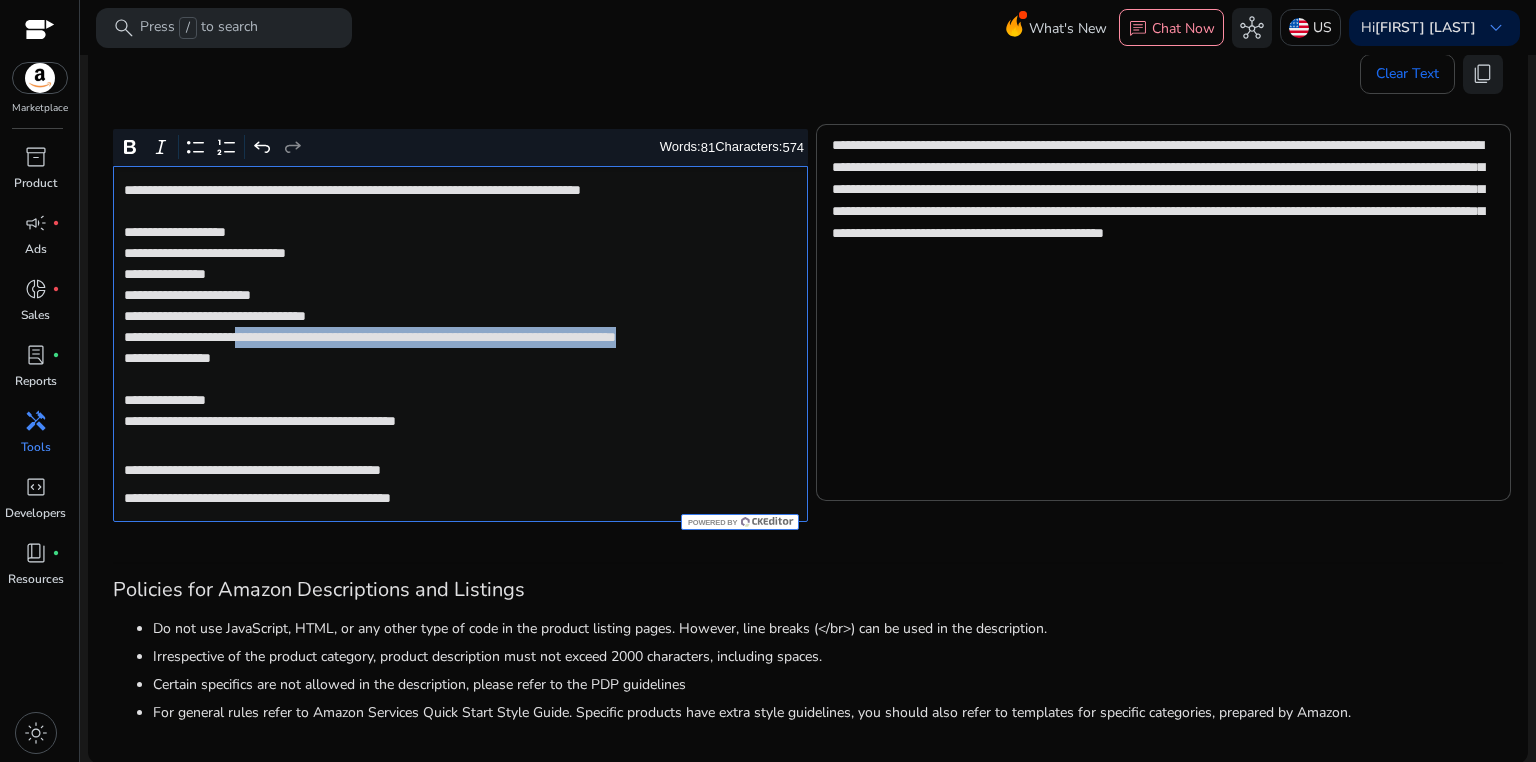 drag, startPoint x: 285, startPoint y: 338, endPoint x: 290, endPoint y: 360, distance: 22.561028 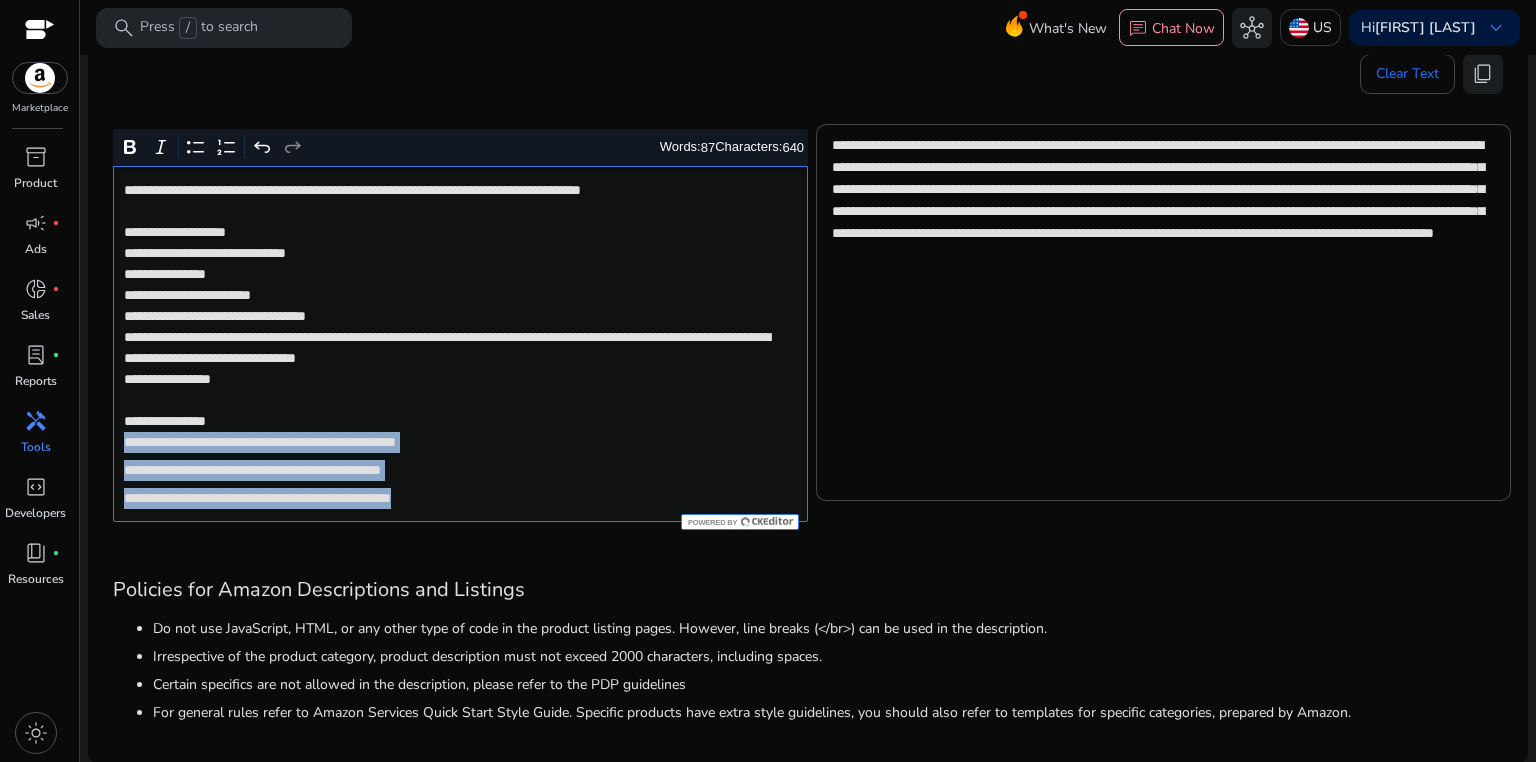 drag, startPoint x: 120, startPoint y: 443, endPoint x: 500, endPoint y: 515, distance: 386.7609 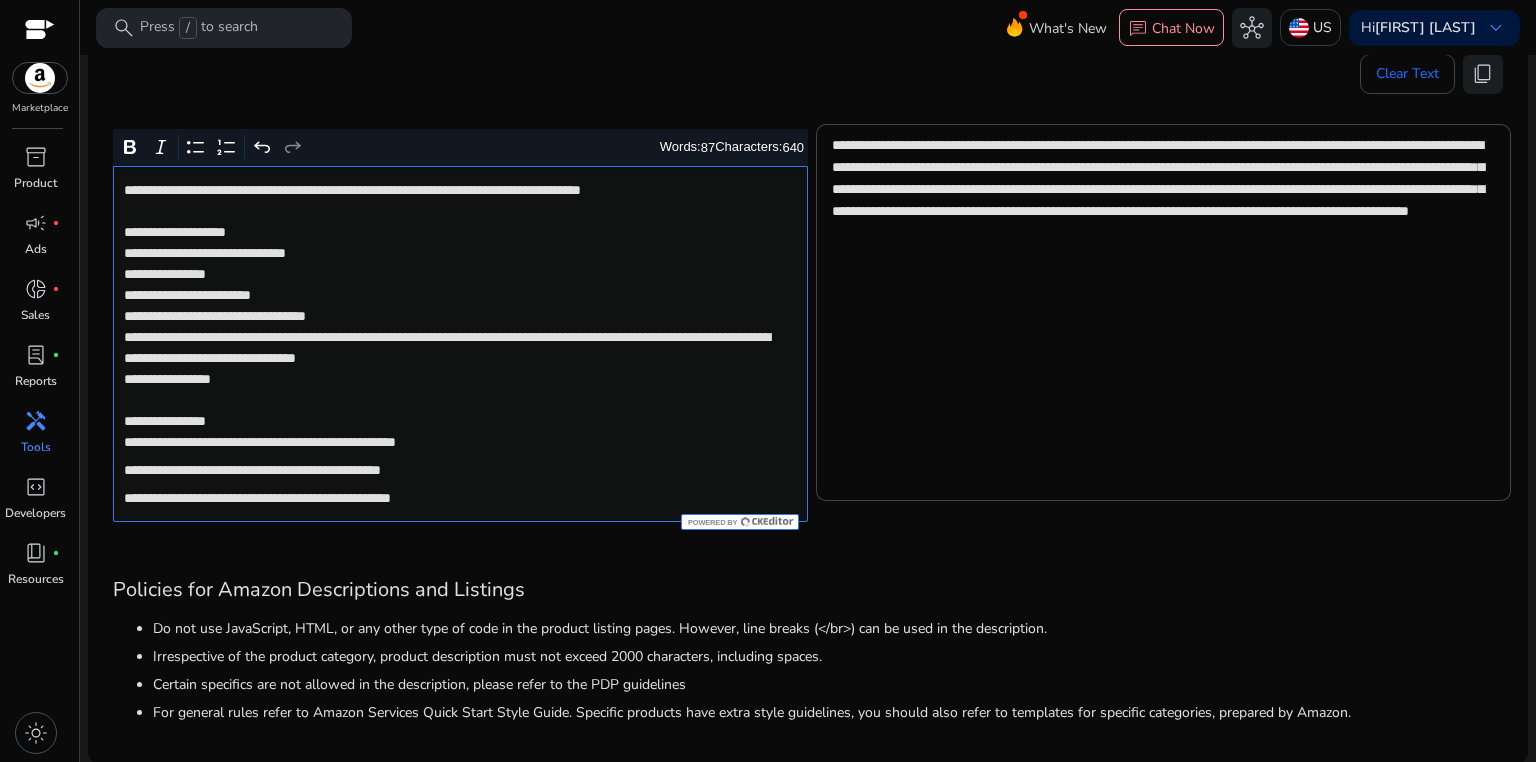 scroll, scrollTop: 335, scrollLeft: 0, axis: vertical 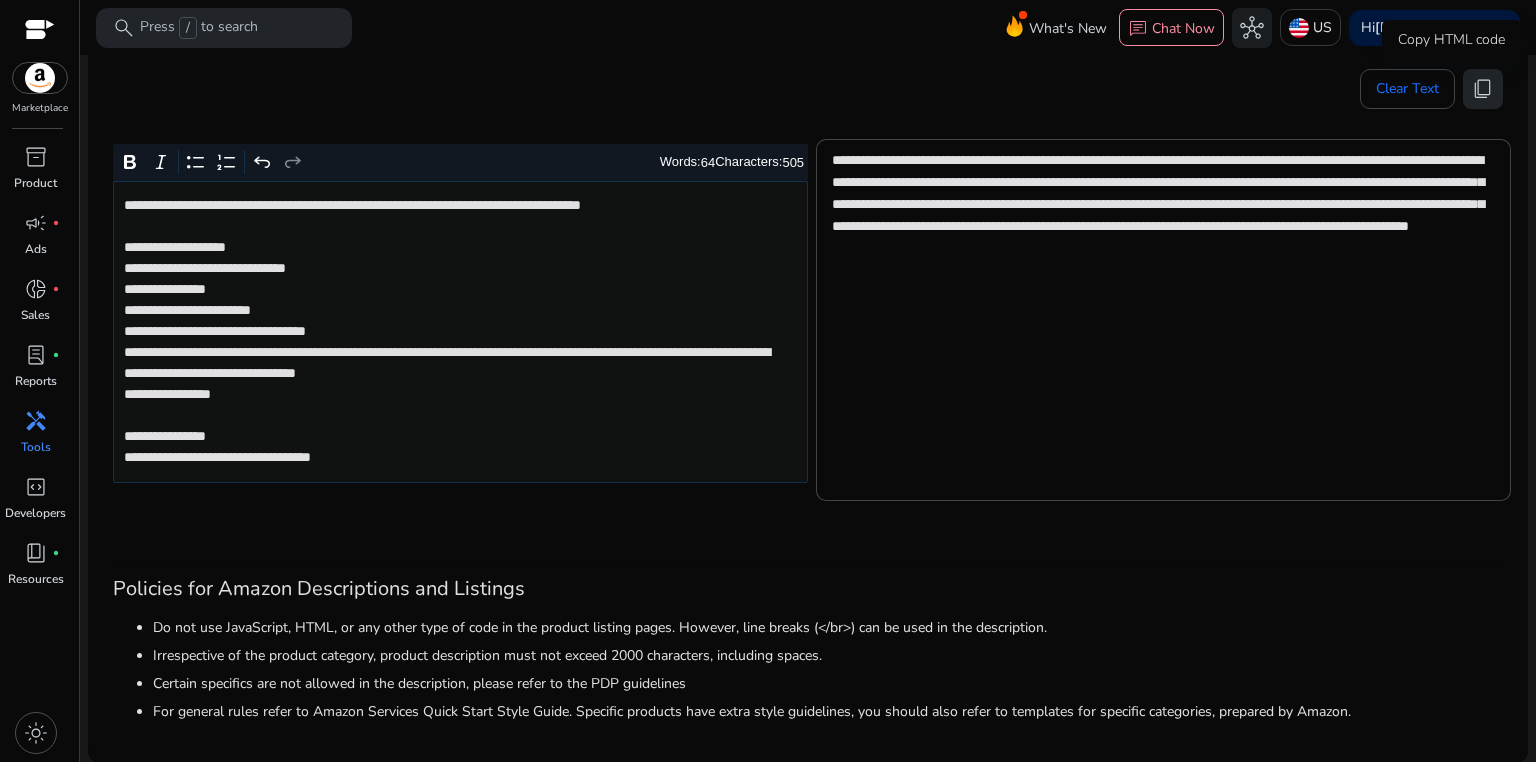 click on "content_copy" 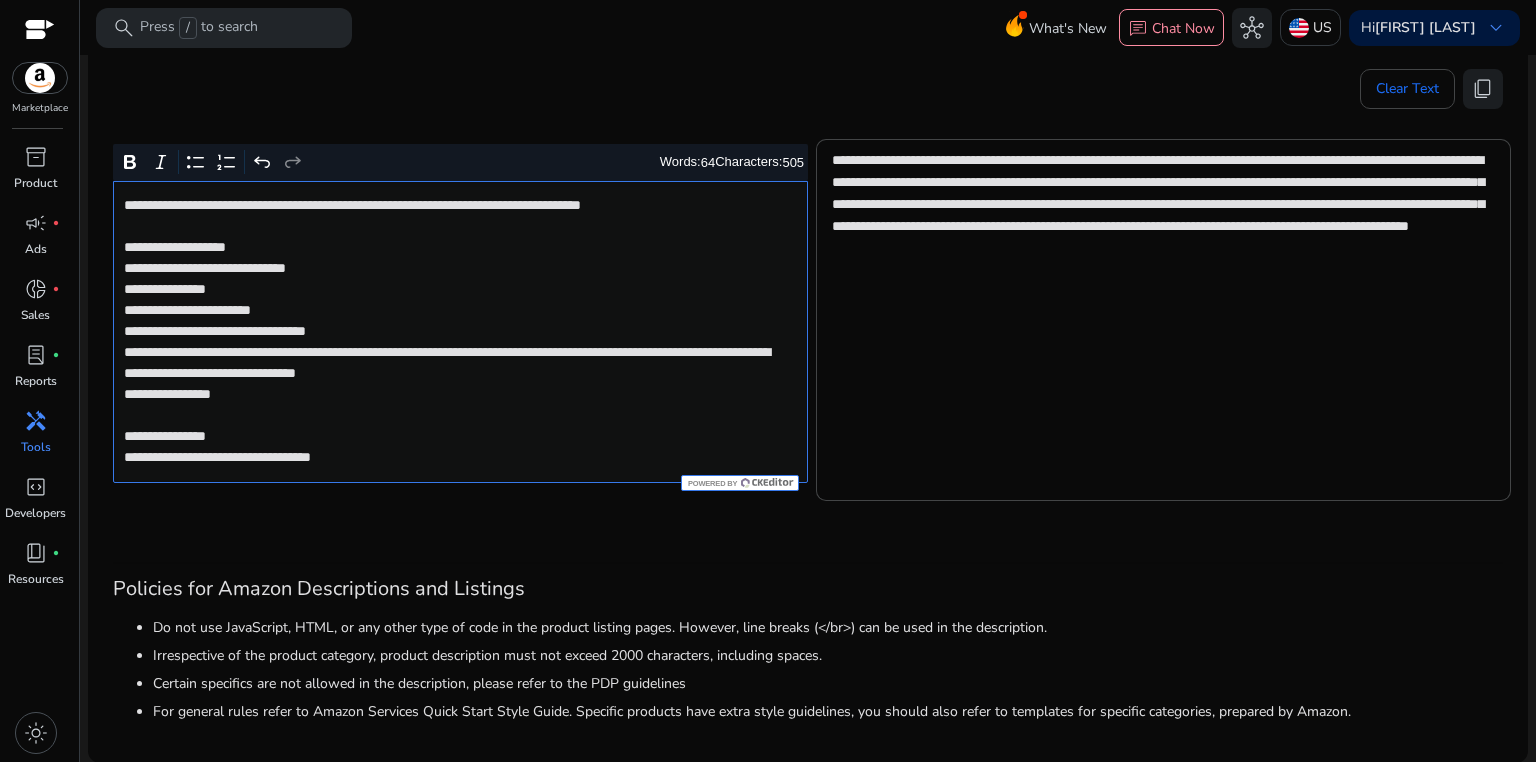 click on "**********" 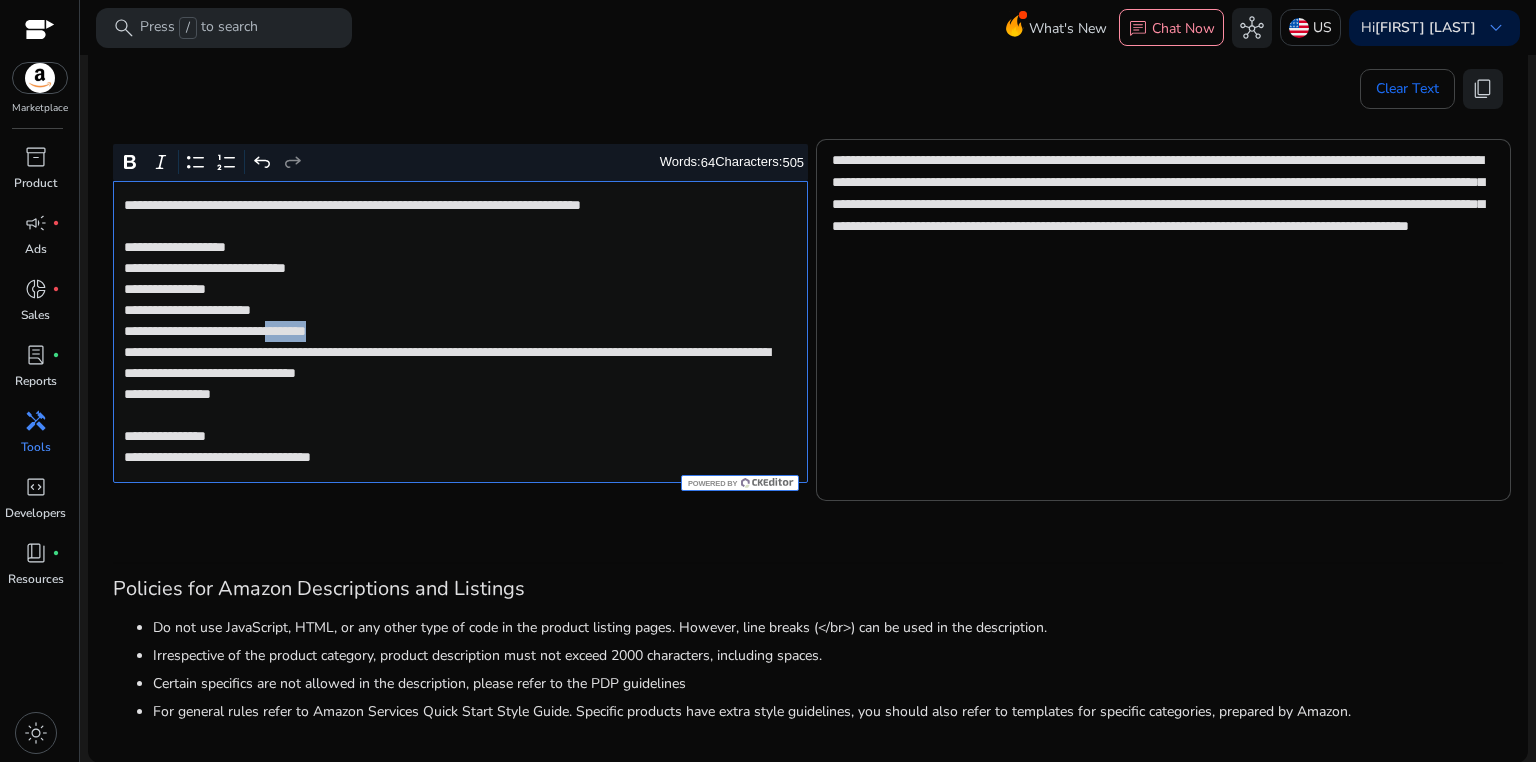 click on "**********" 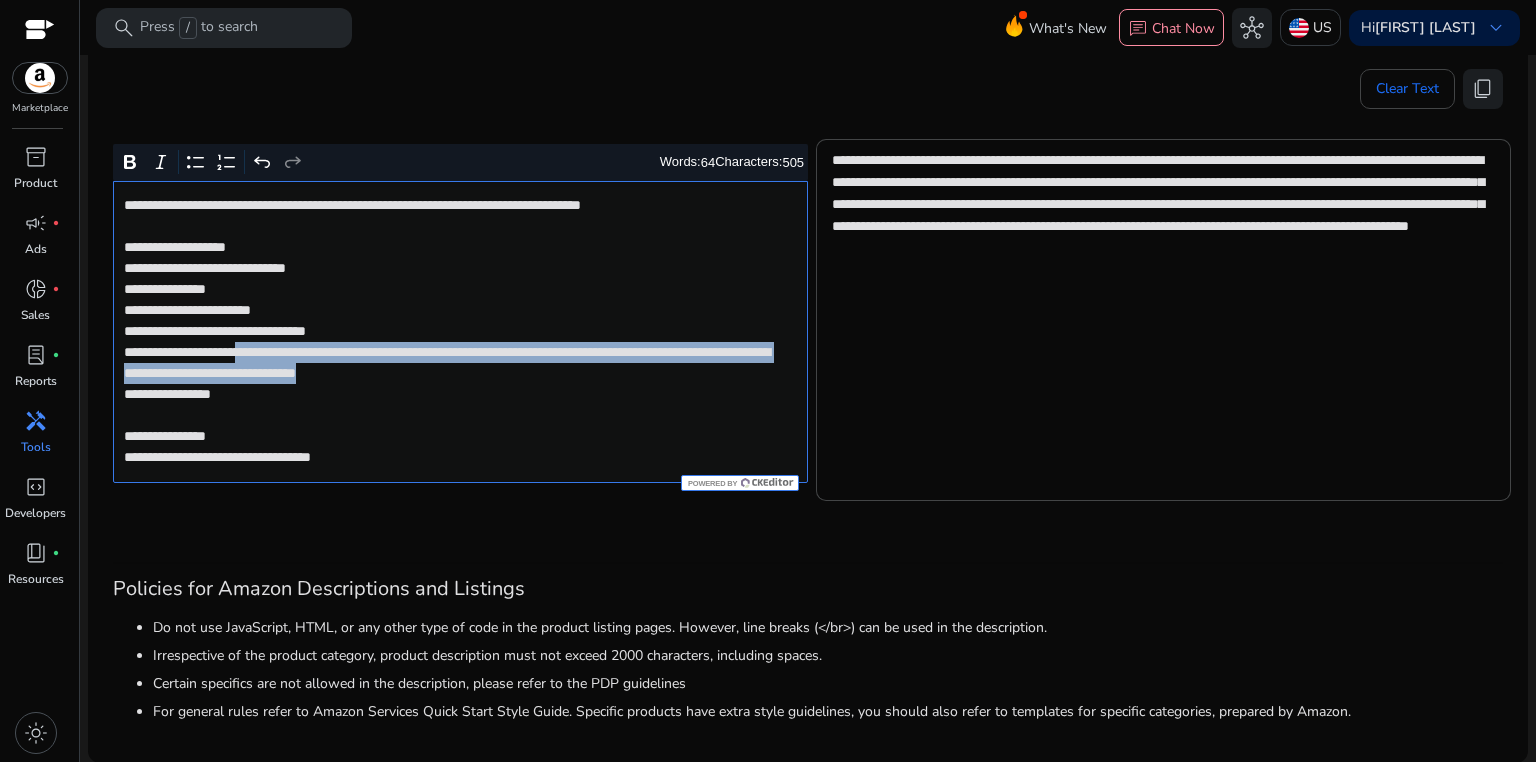 drag, startPoint x: 283, startPoint y: 354, endPoint x: 709, endPoint y: 375, distance: 426.5173 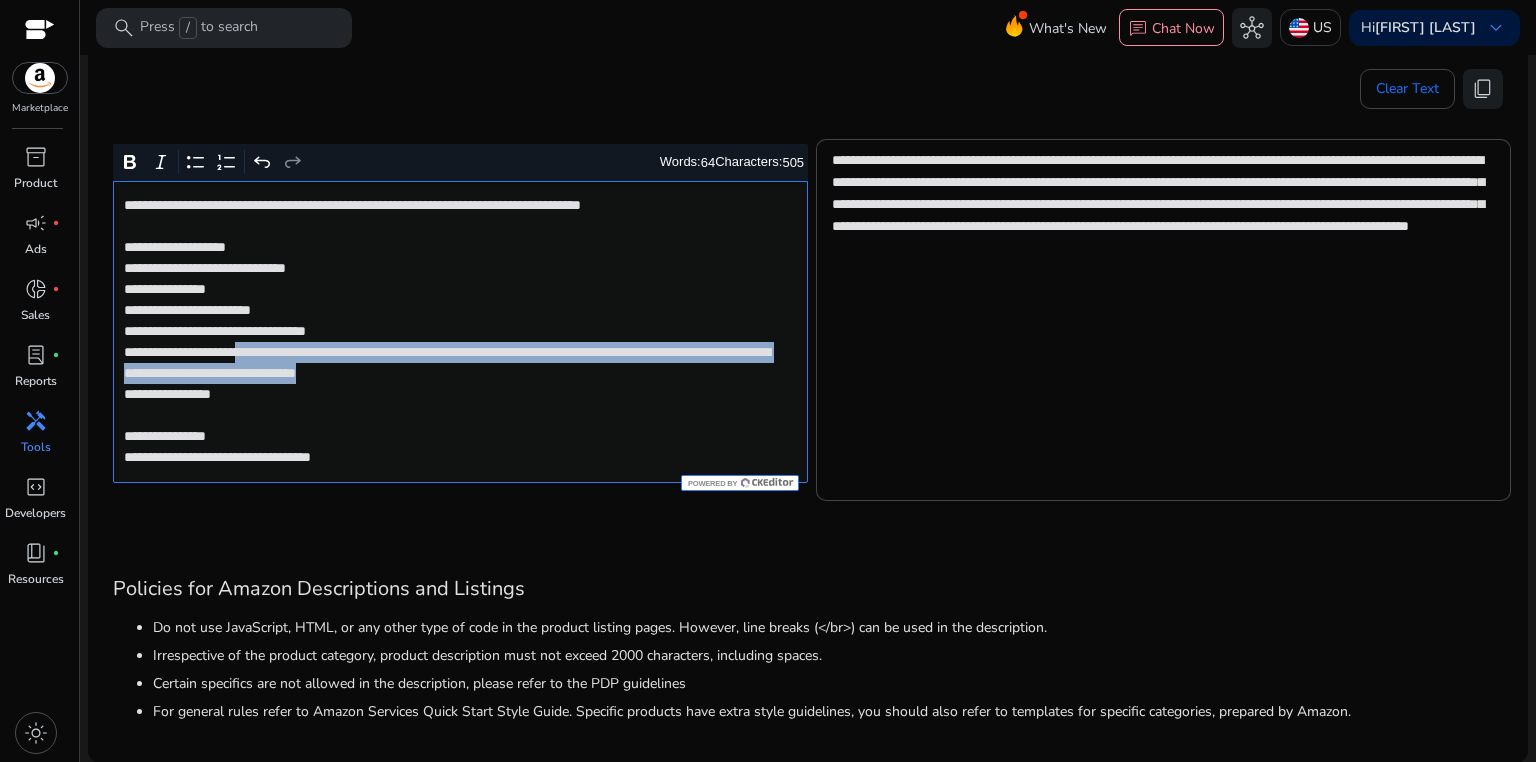 click on "**********" 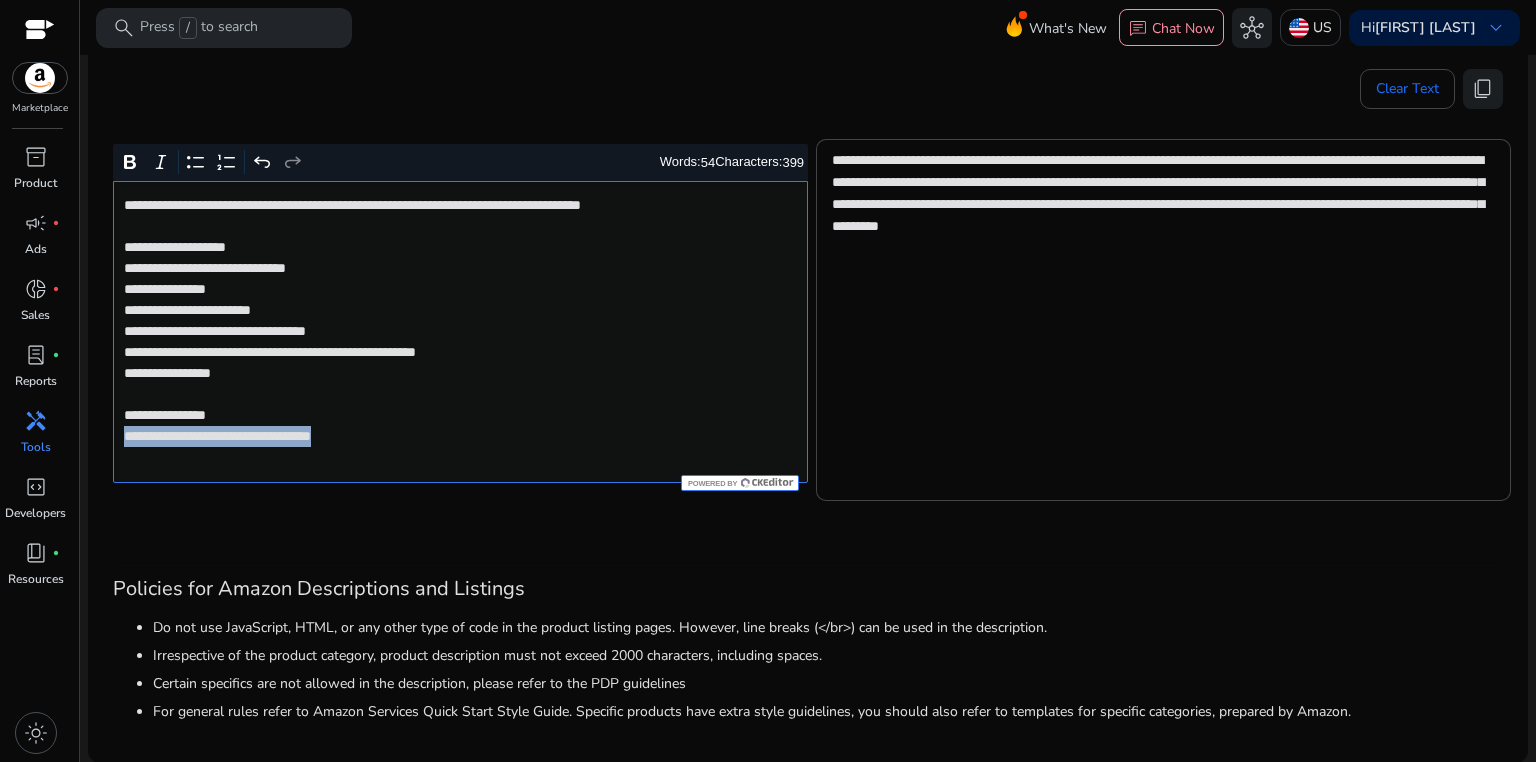 drag, startPoint x: 121, startPoint y: 438, endPoint x: 461, endPoint y: 436, distance: 340.0059 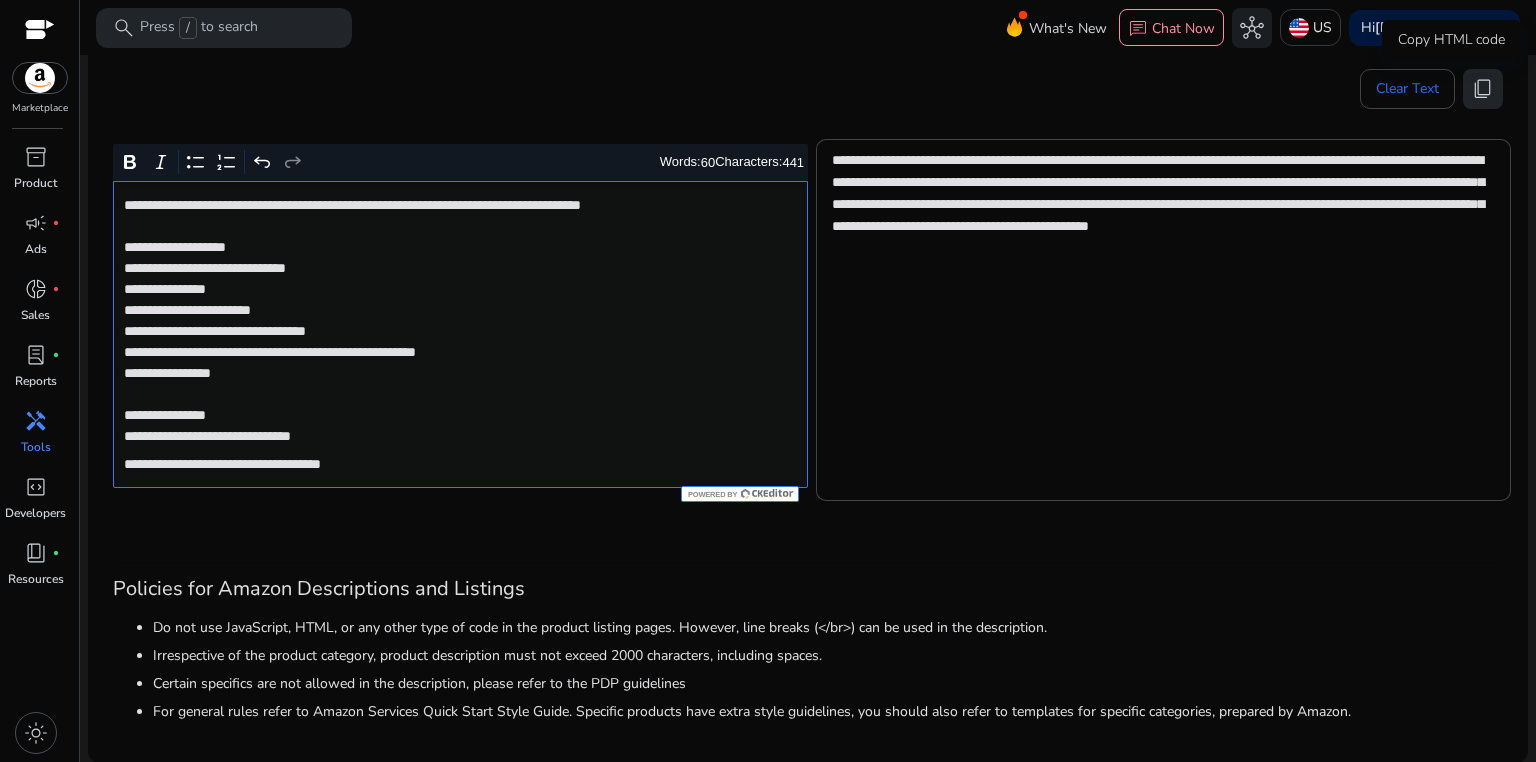 click on "content_copy" 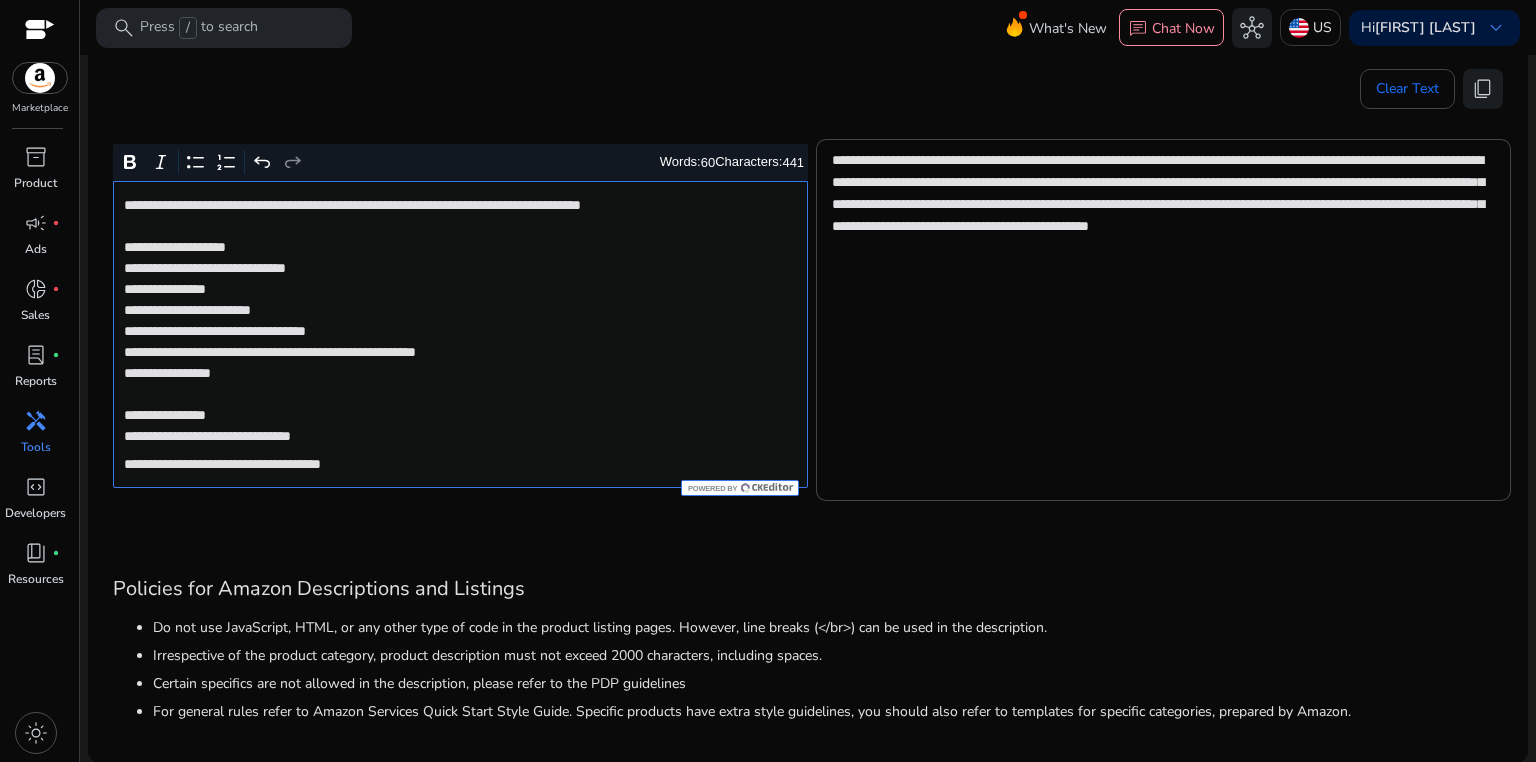 click on "**********" 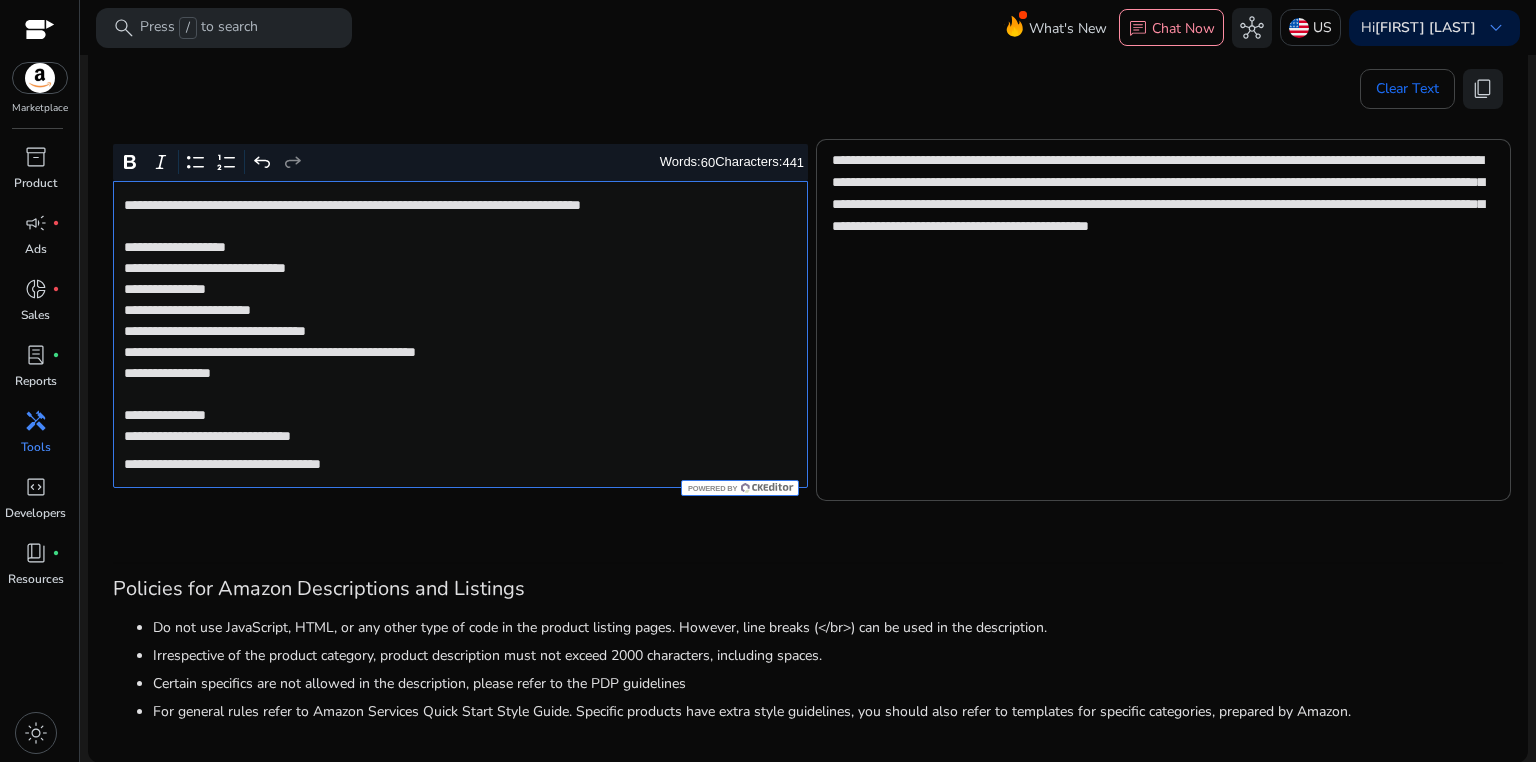 click on "**********" 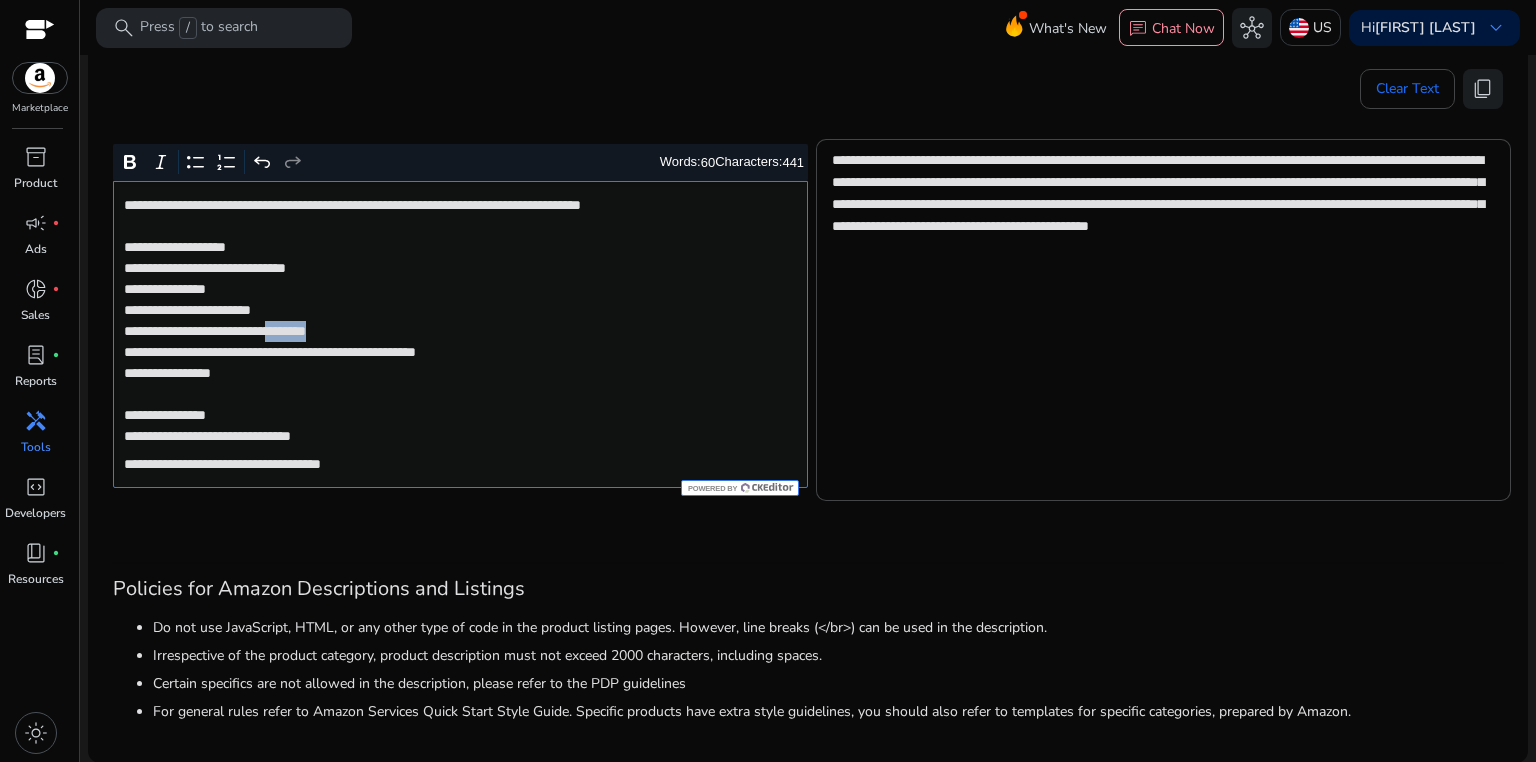 click on "**********" 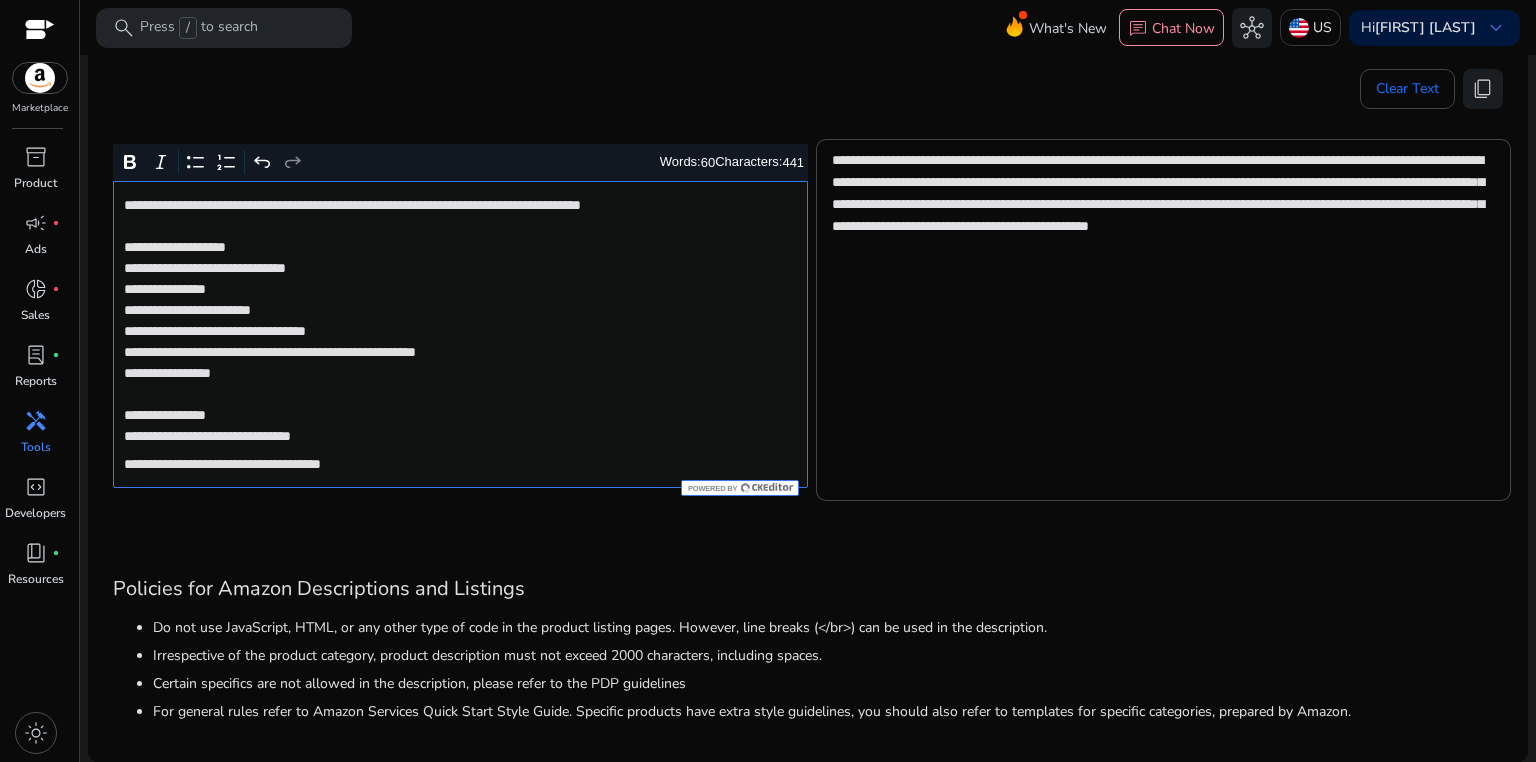 click on "**********" 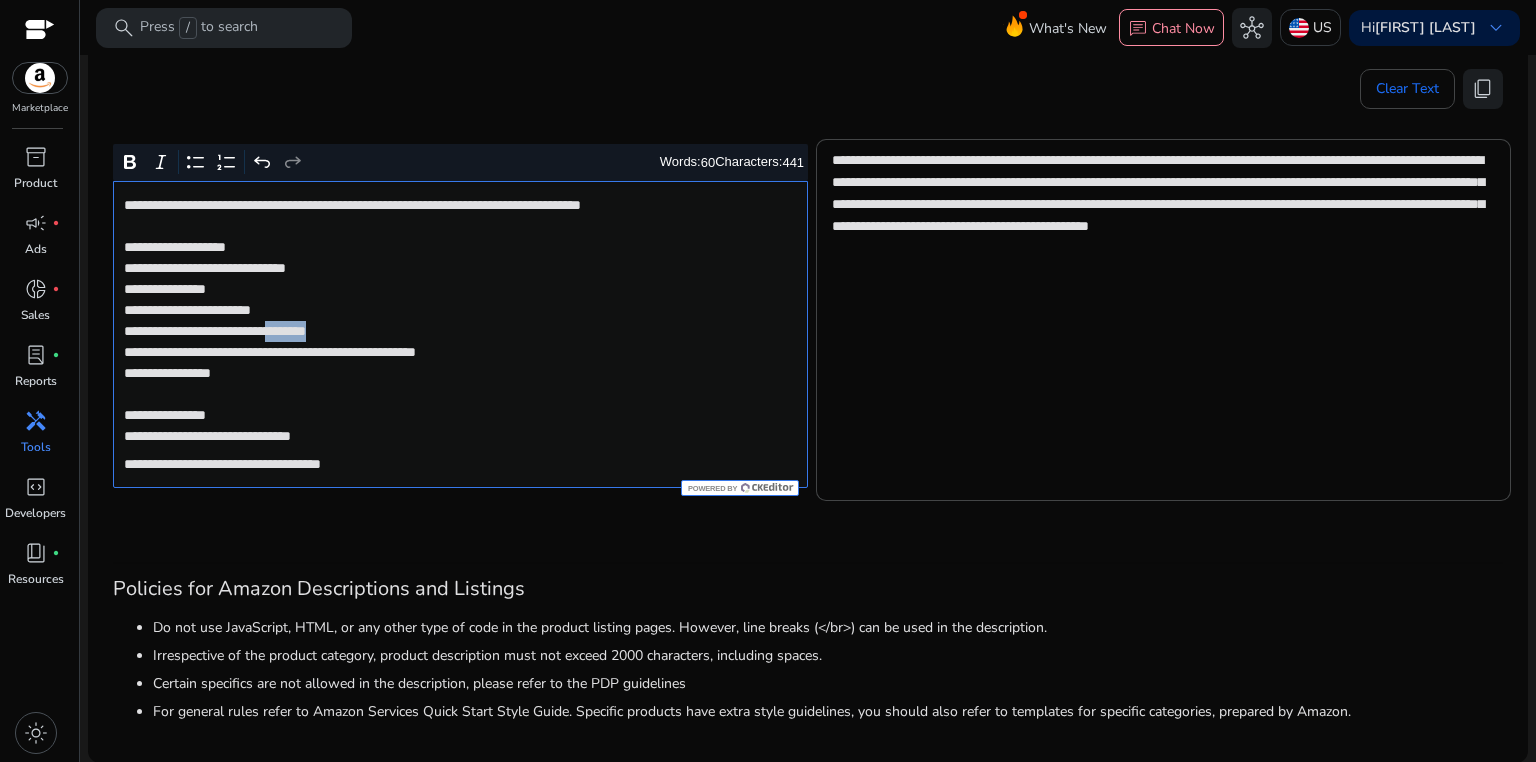 click on "**********" 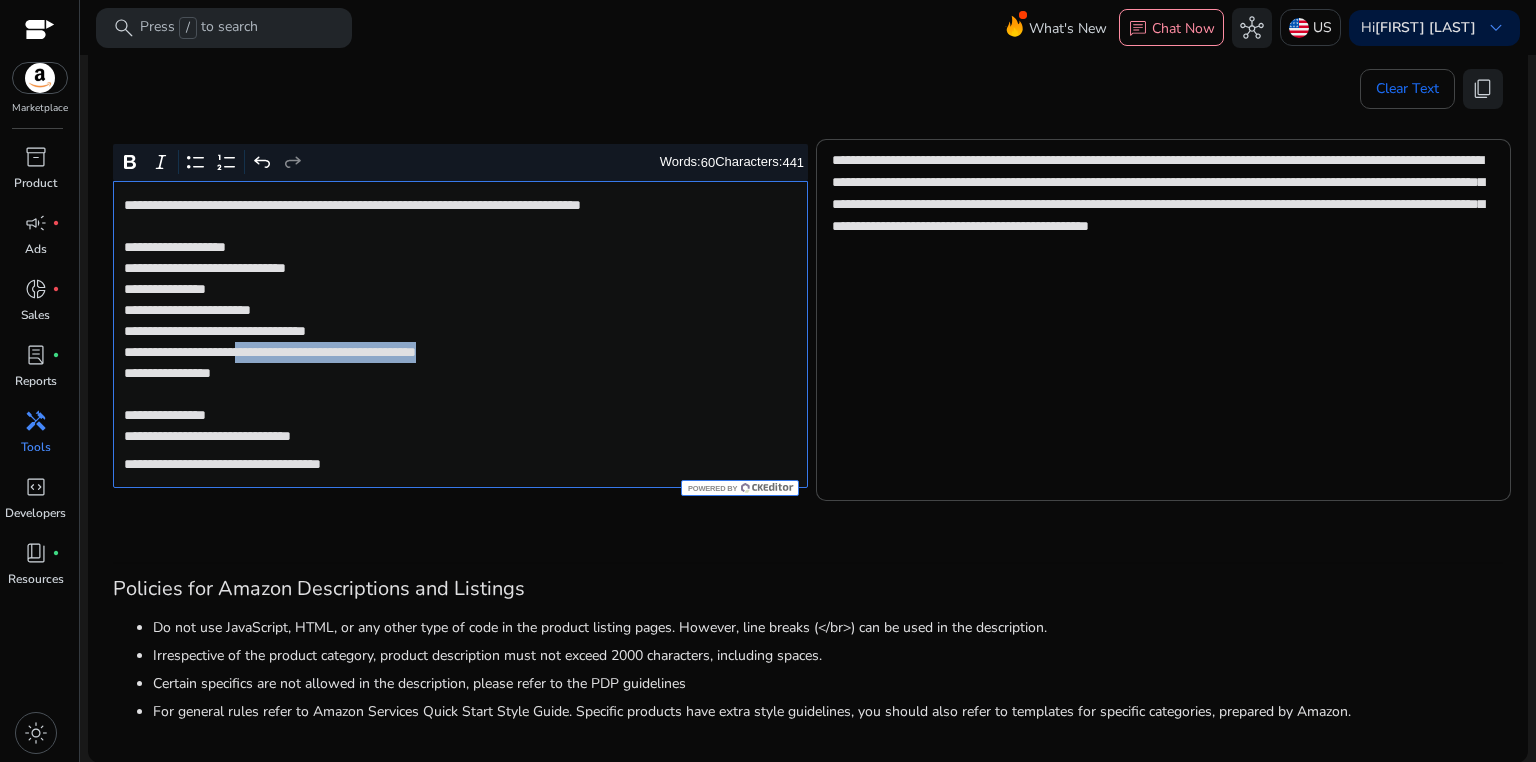 drag, startPoint x: 283, startPoint y: 356, endPoint x: 553, endPoint y: 355, distance: 270.00186 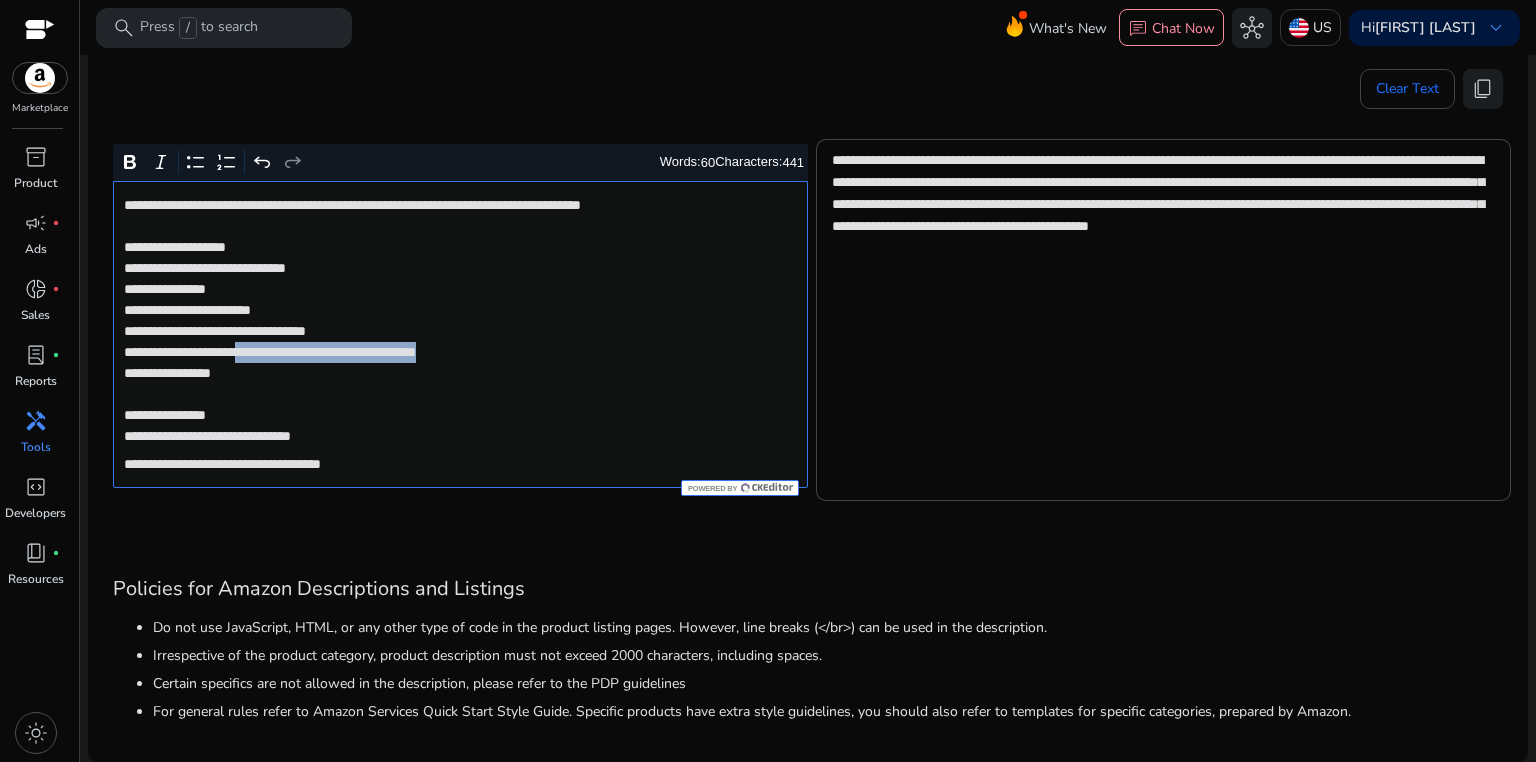 click on "**********" 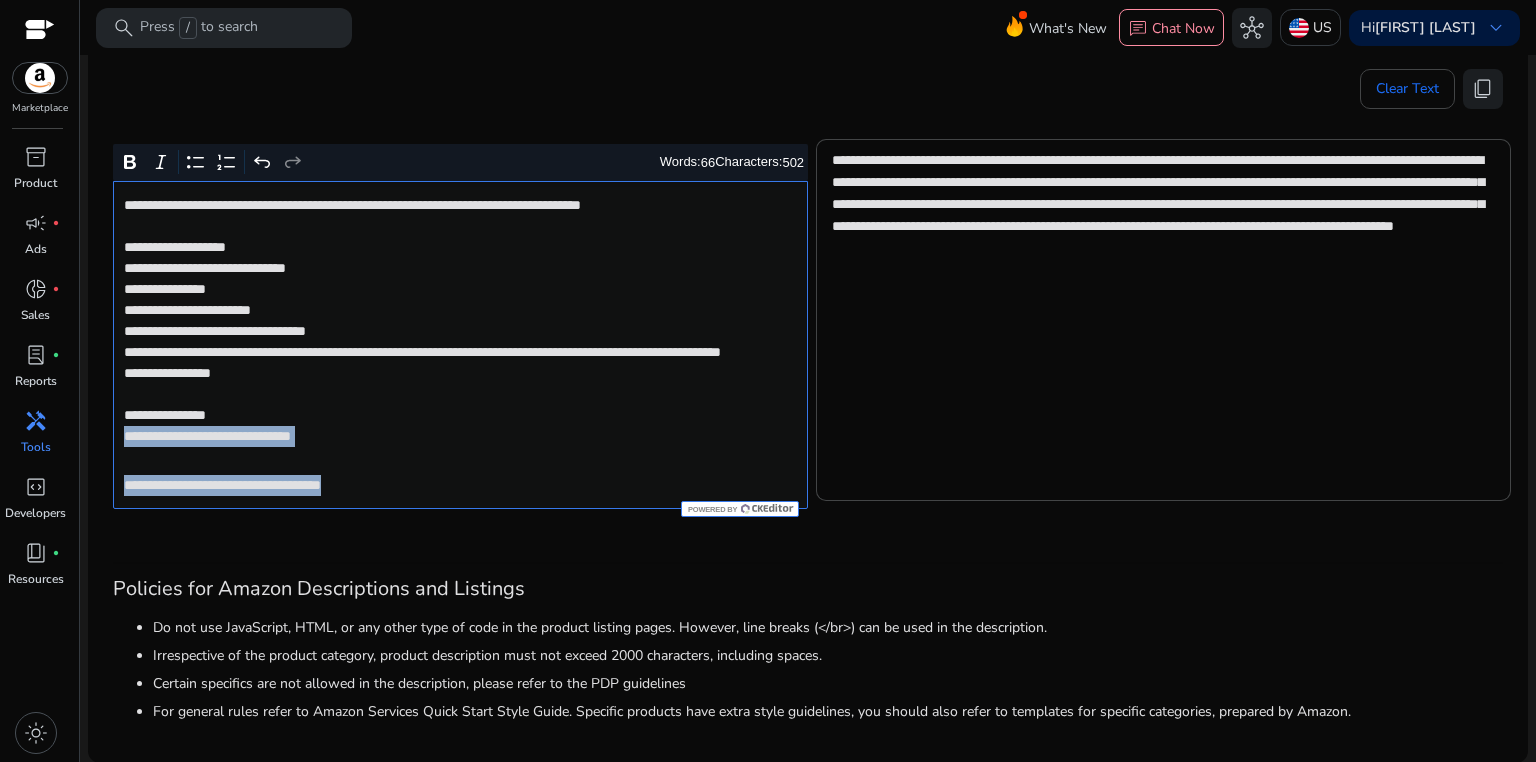 drag, startPoint x: 116, startPoint y: 458, endPoint x: 439, endPoint y: 491, distance: 324.6814 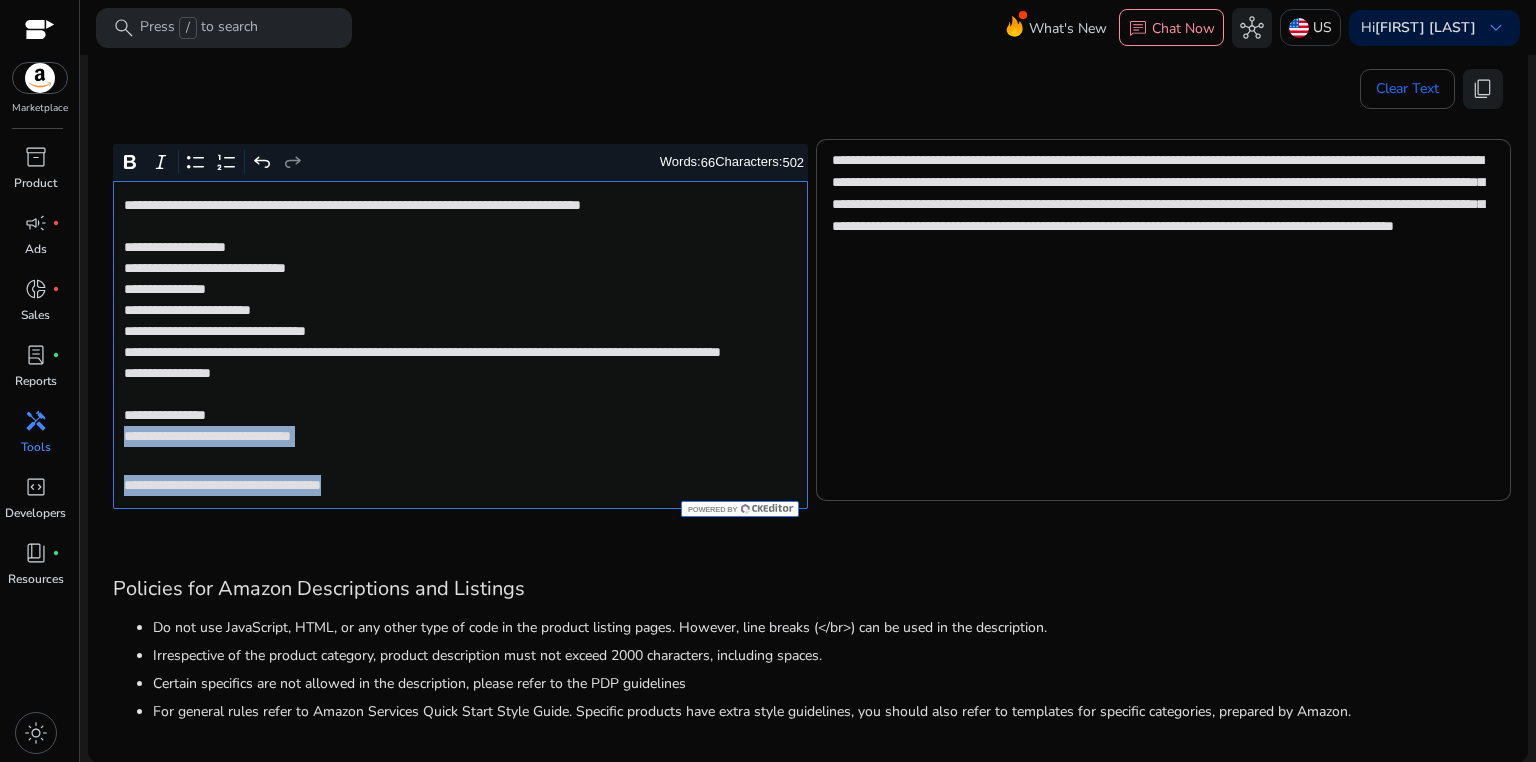 click on "**********" 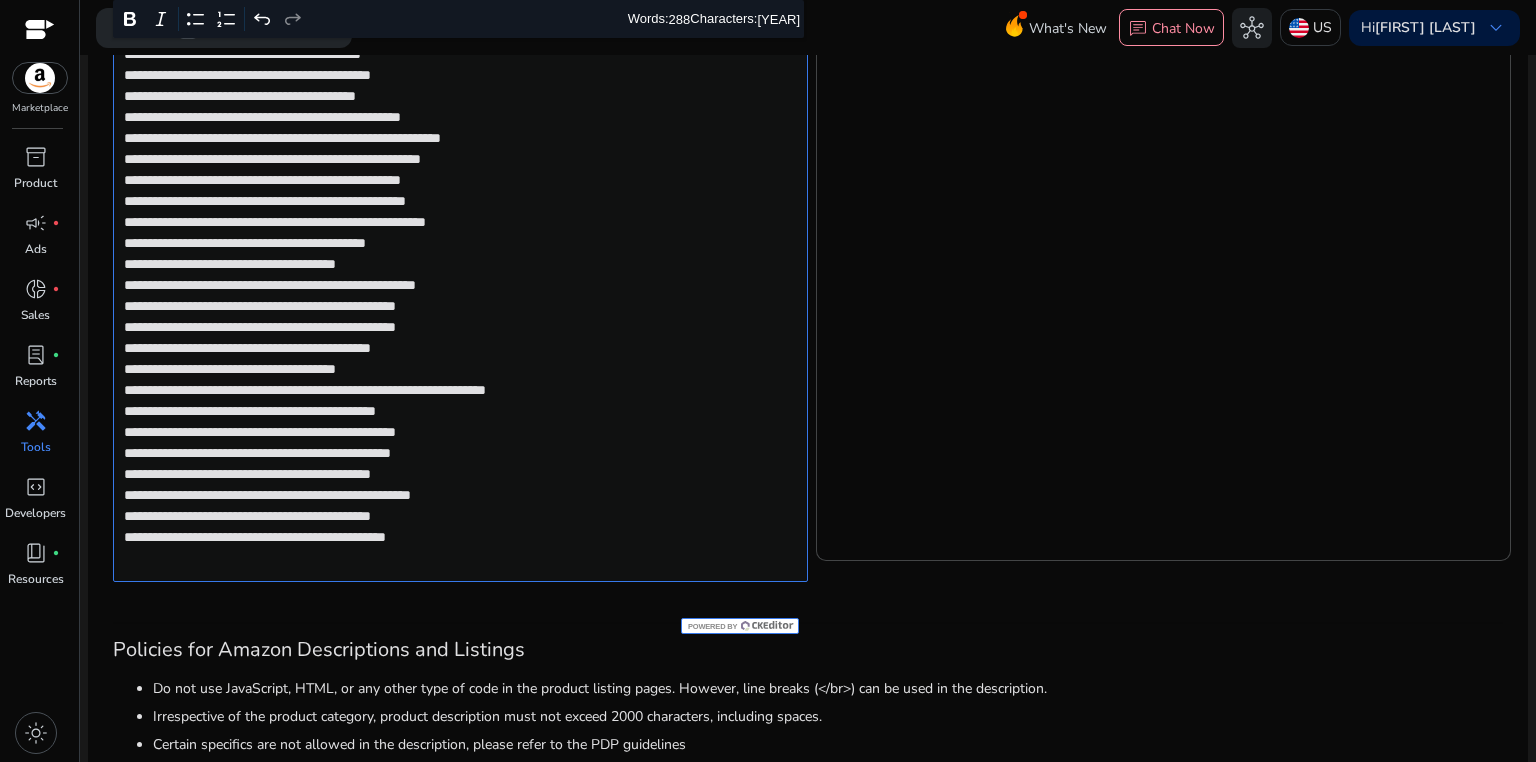 scroll, scrollTop: 967, scrollLeft: 0, axis: vertical 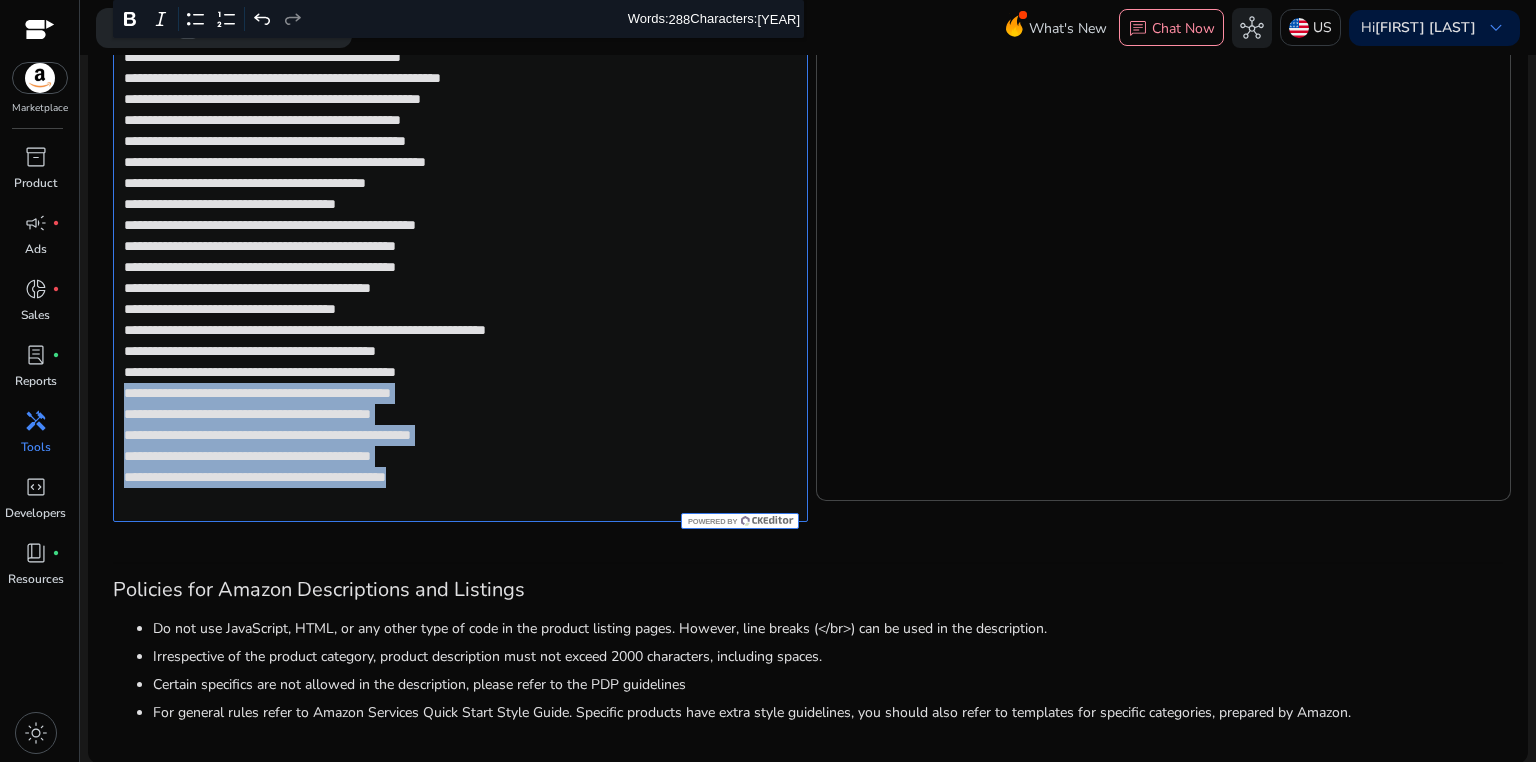 drag, startPoint x: 121, startPoint y: 412, endPoint x: 525, endPoint y: 528, distance: 420.3237 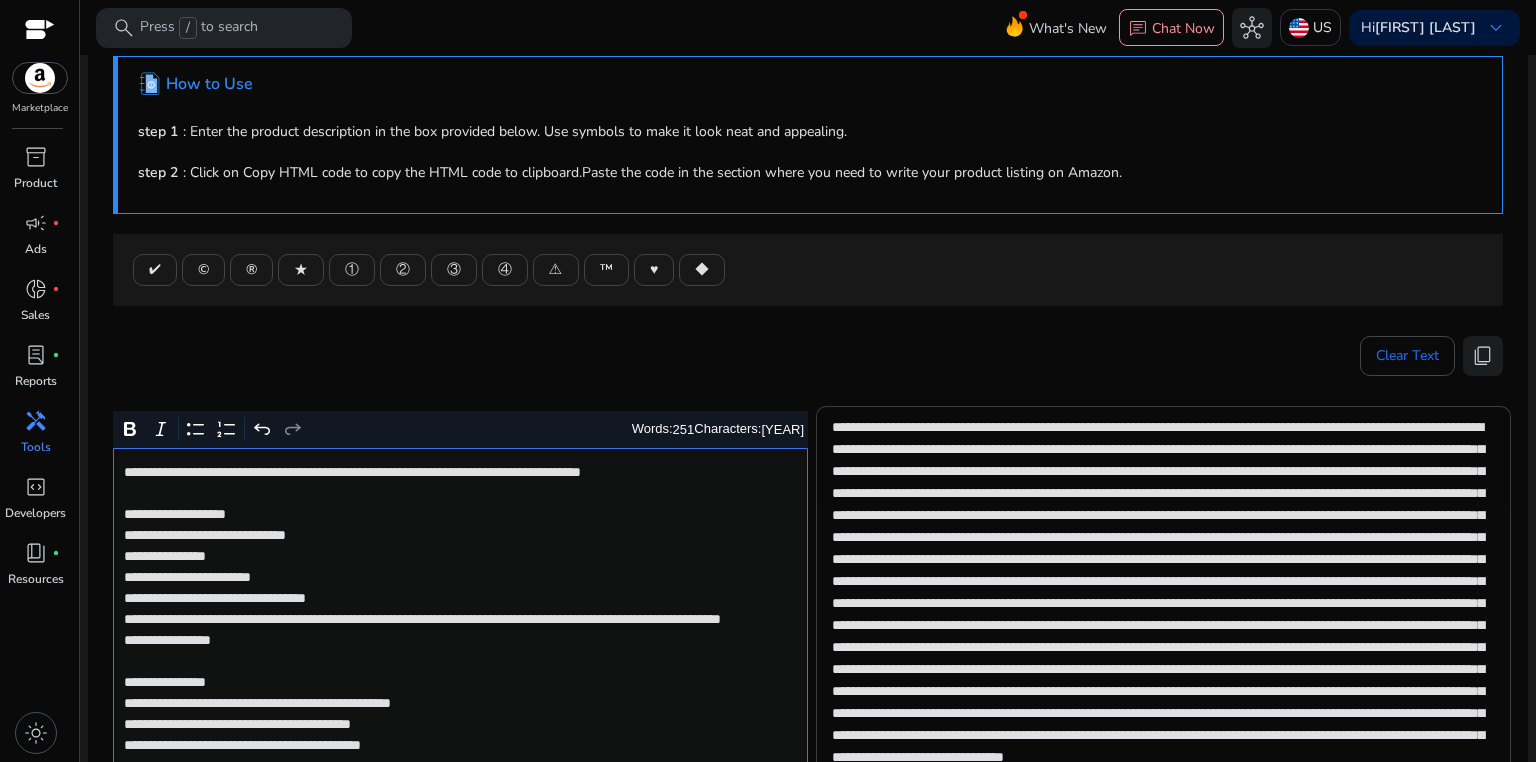 scroll, scrollTop: 61, scrollLeft: 0, axis: vertical 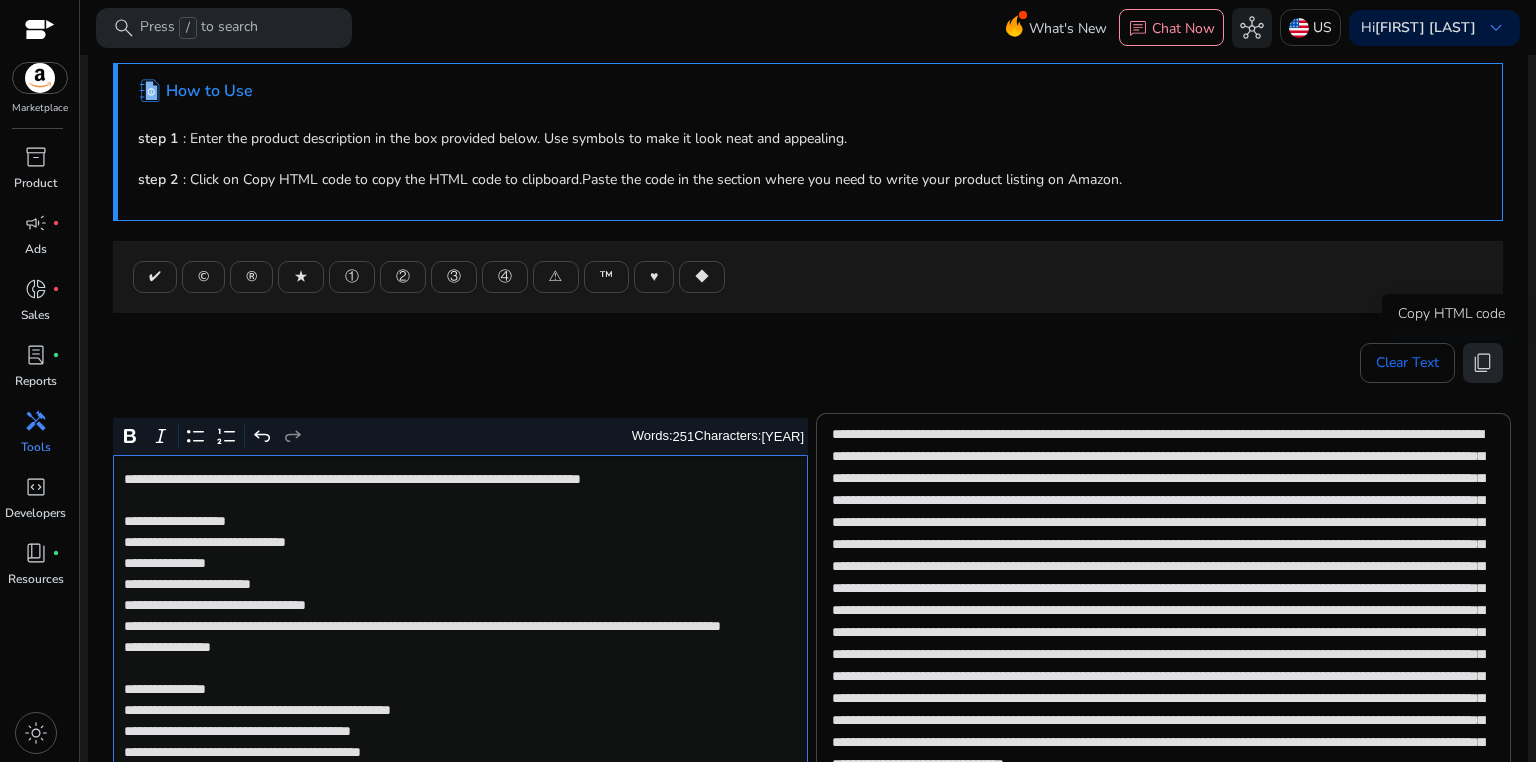 click on "content_copy" 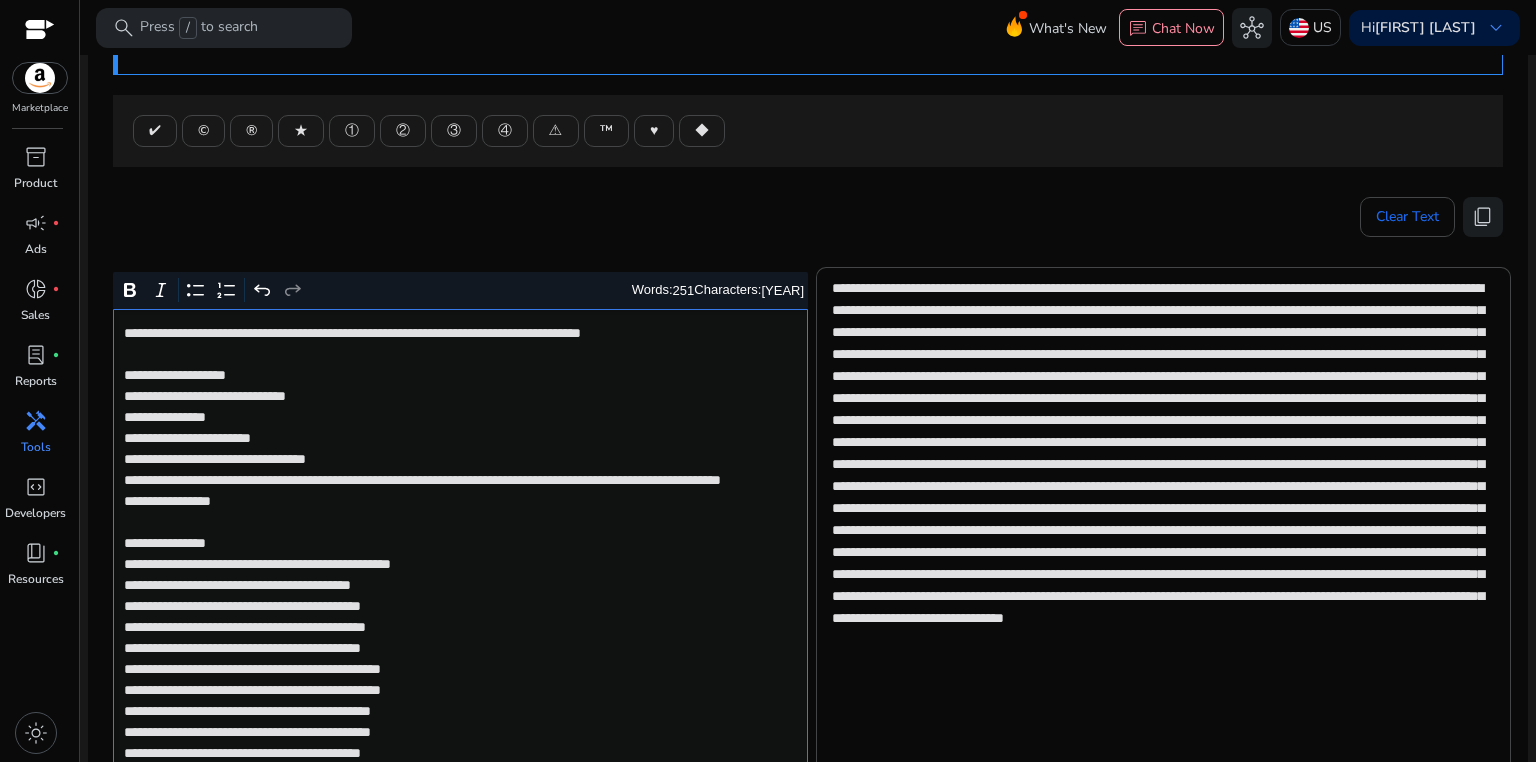scroll, scrollTop: 328, scrollLeft: 0, axis: vertical 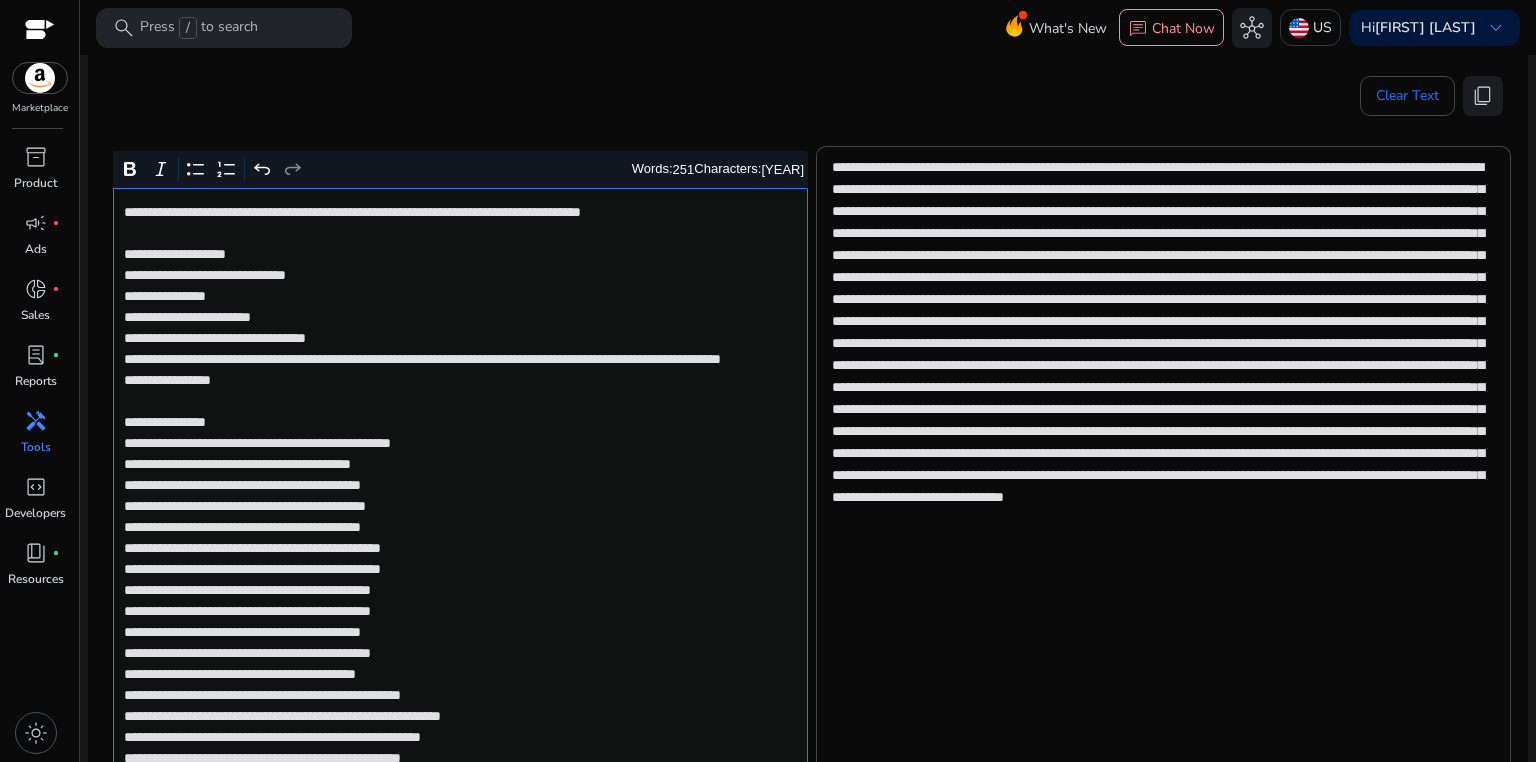 click on "**********" 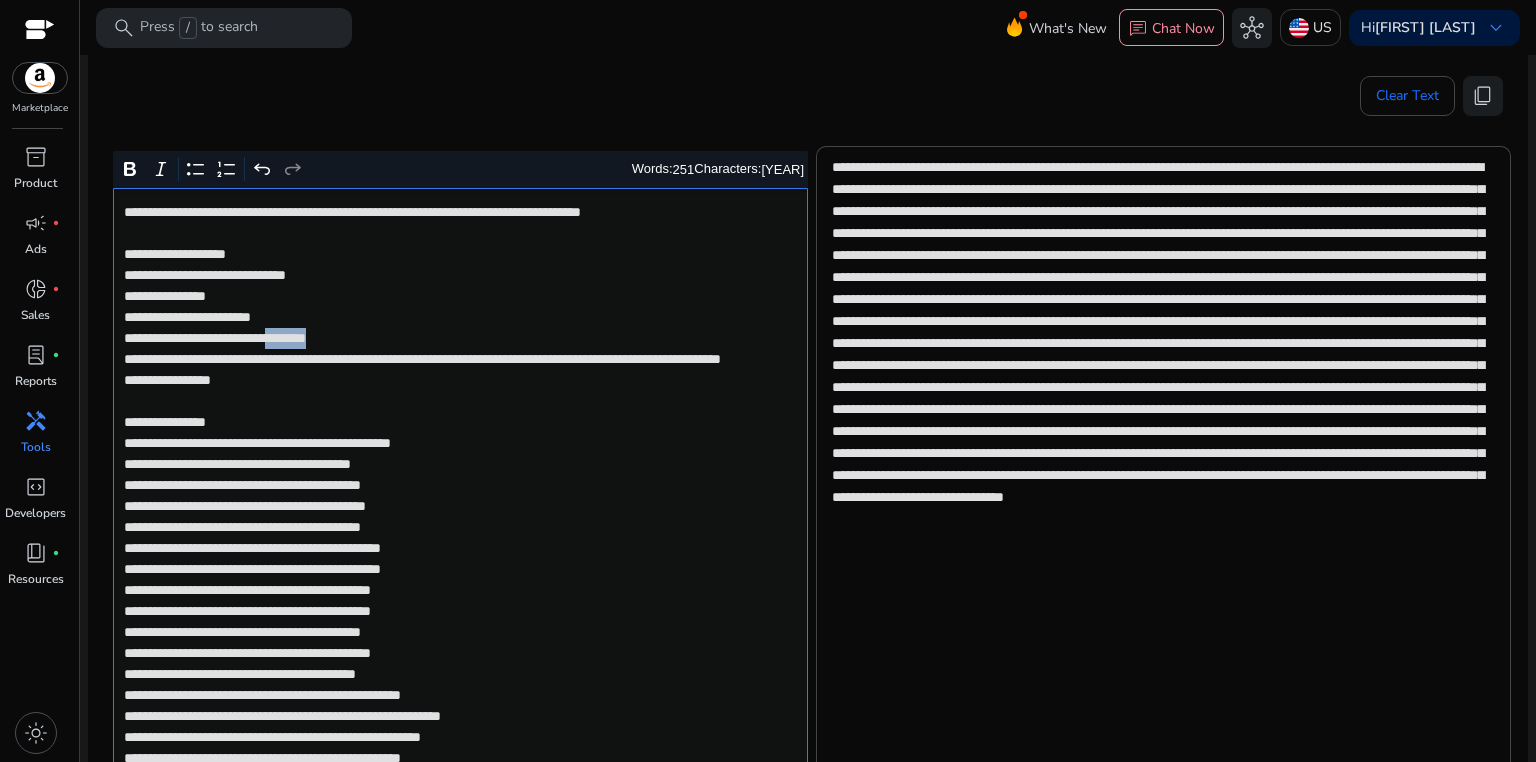 click on "**********" 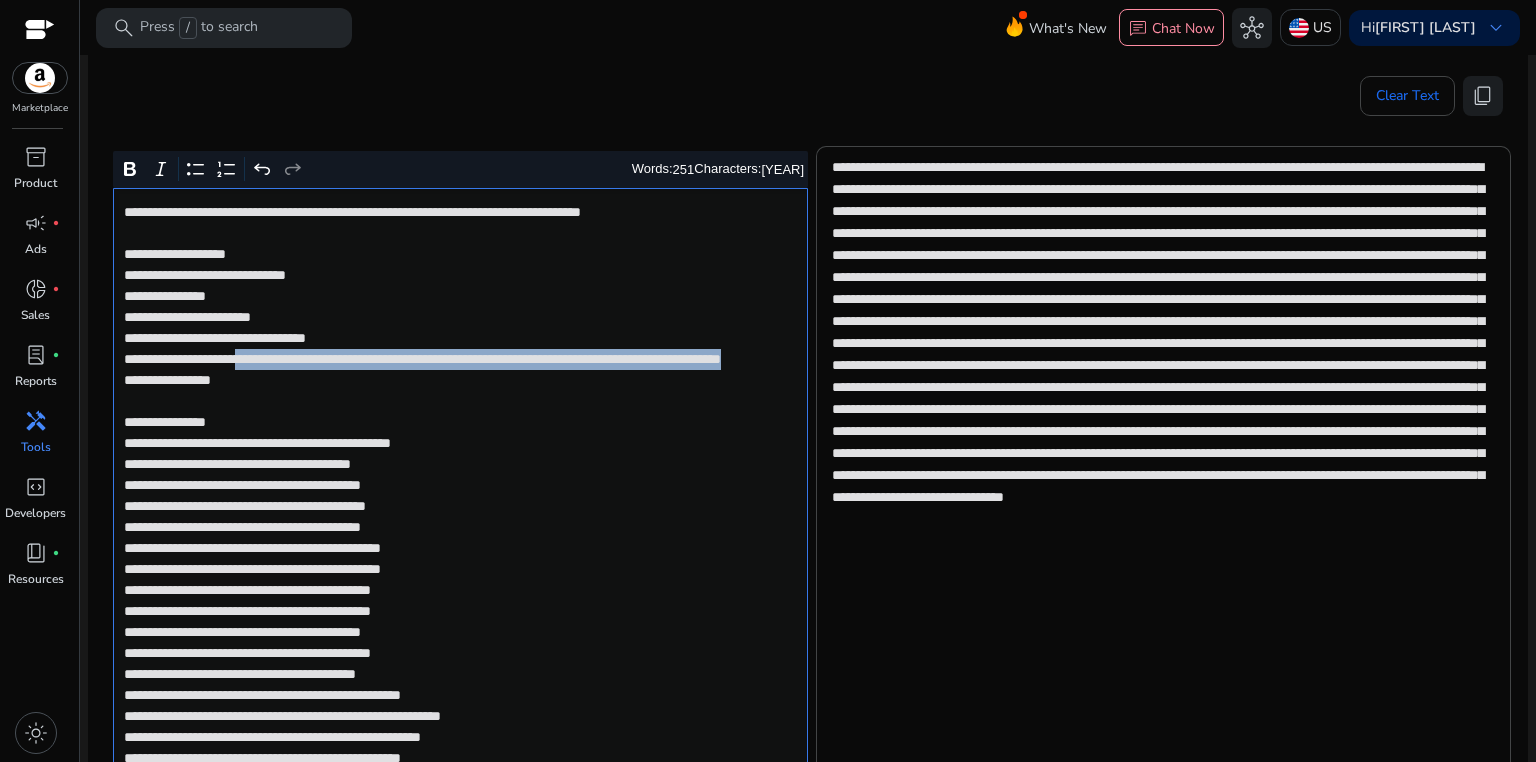 drag, startPoint x: 282, startPoint y: 359, endPoint x: 352, endPoint y: 387, distance: 75.39231 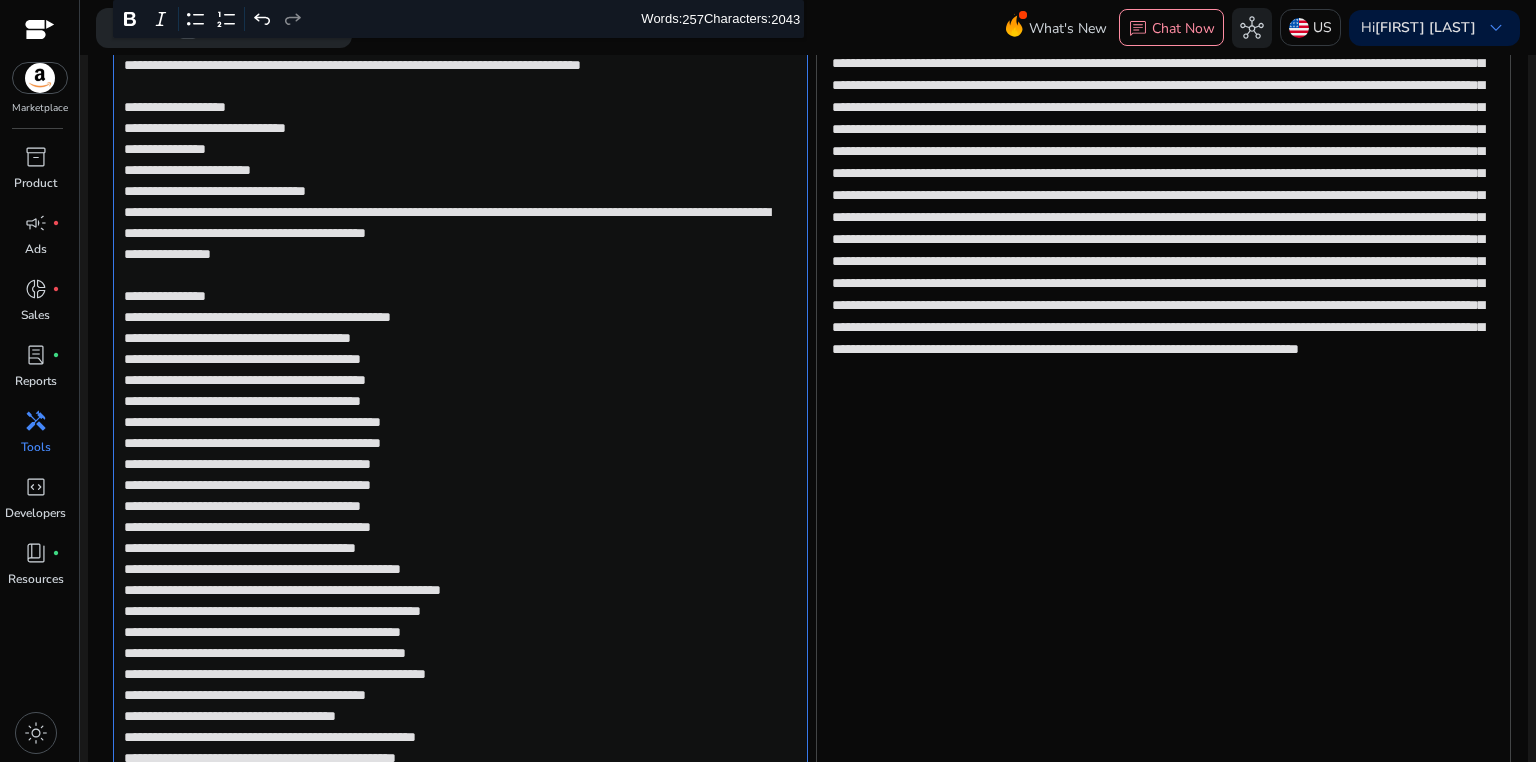 scroll, scrollTop: 595, scrollLeft: 0, axis: vertical 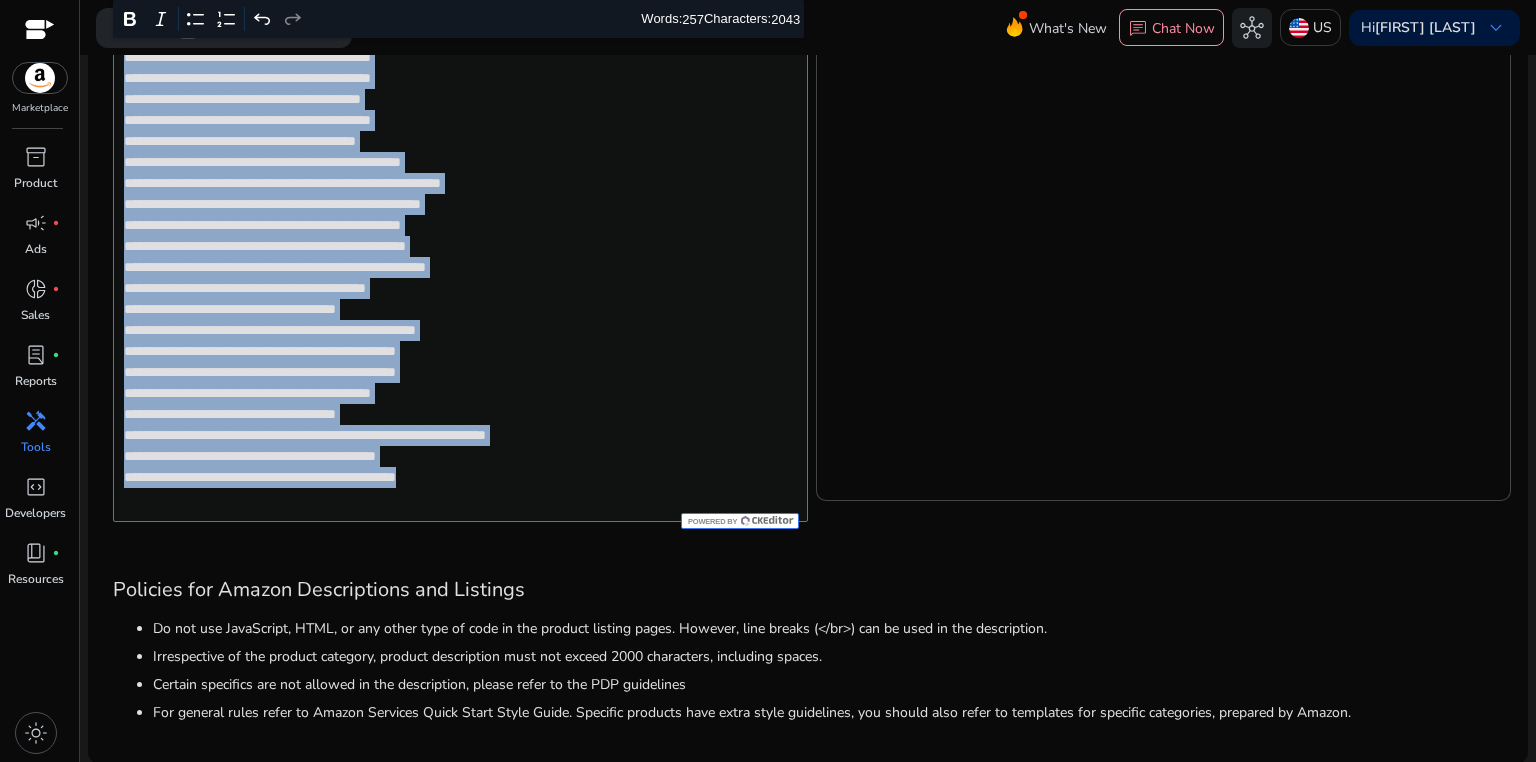 drag, startPoint x: 120, startPoint y: 216, endPoint x: 572, endPoint y: 489, distance: 528.0464 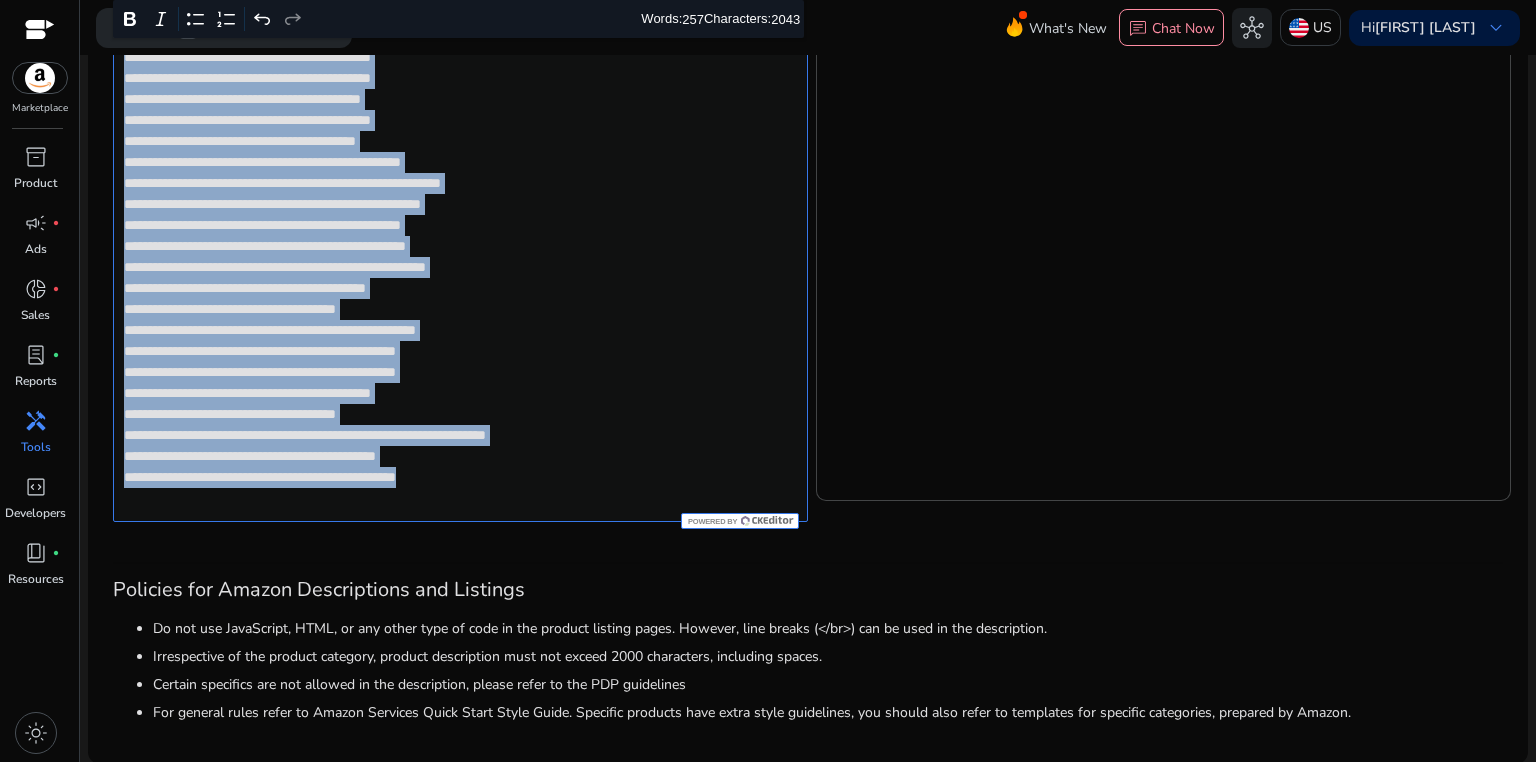 click on "**********" 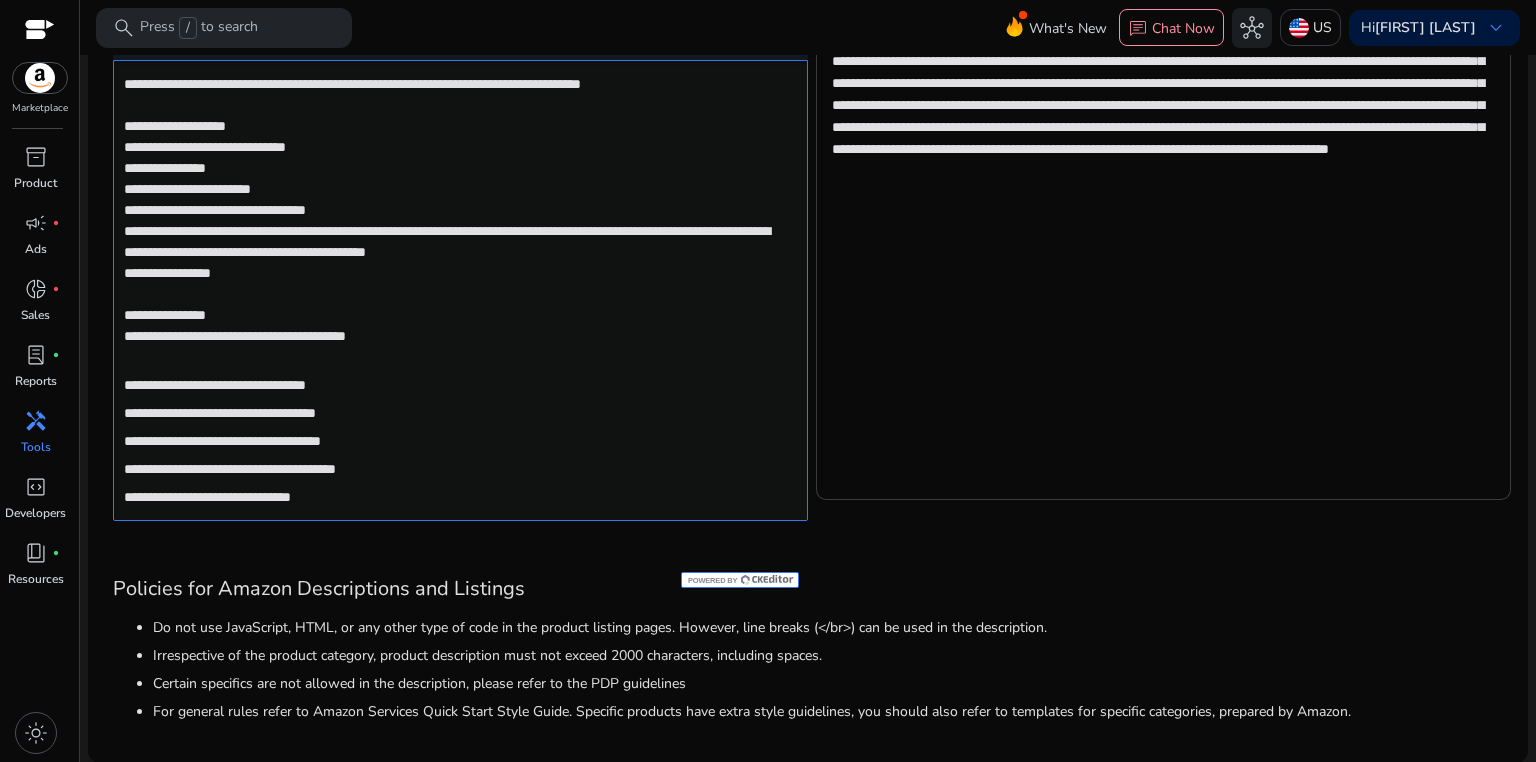 scroll, scrollTop: 322, scrollLeft: 0, axis: vertical 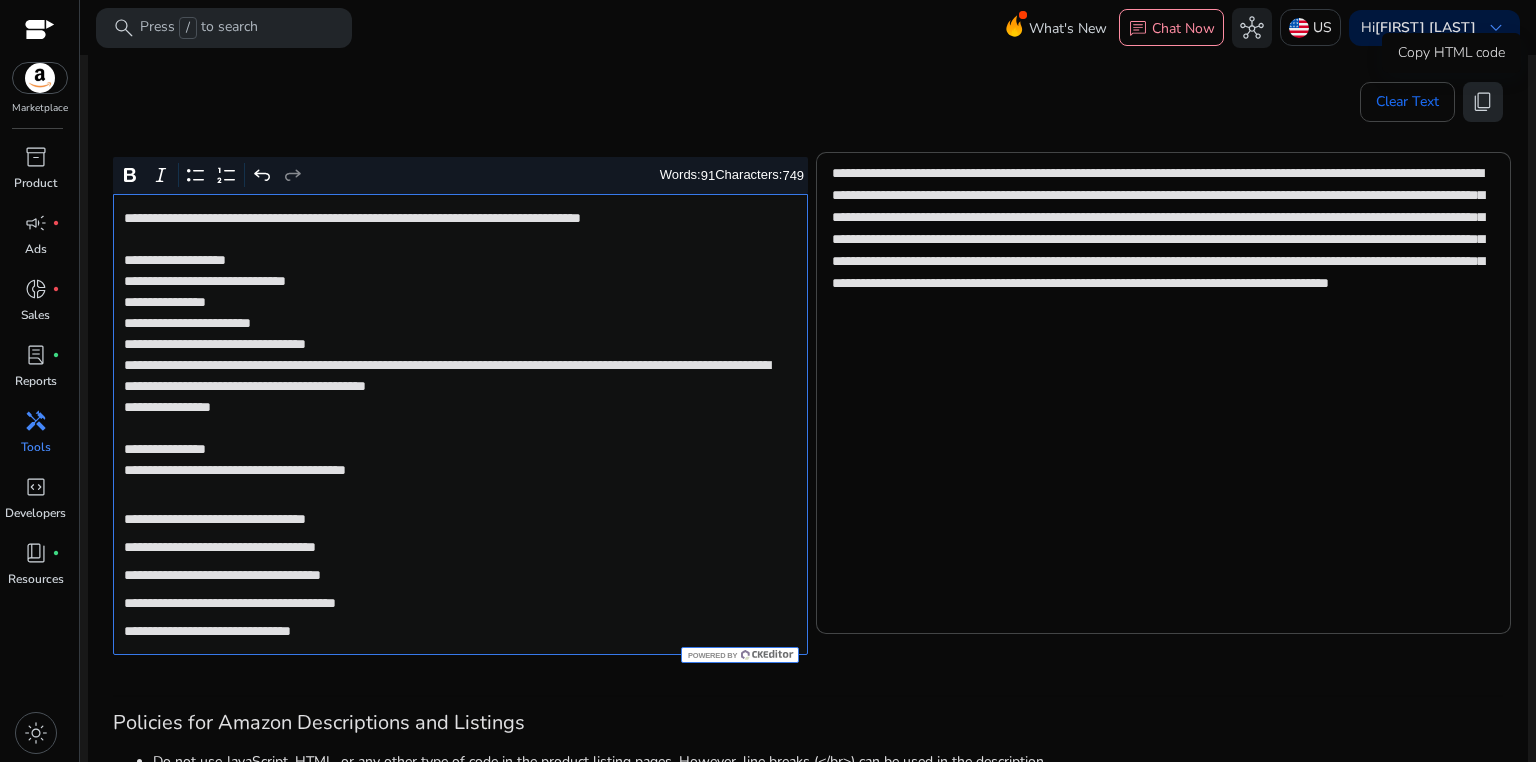 click on "content_copy" 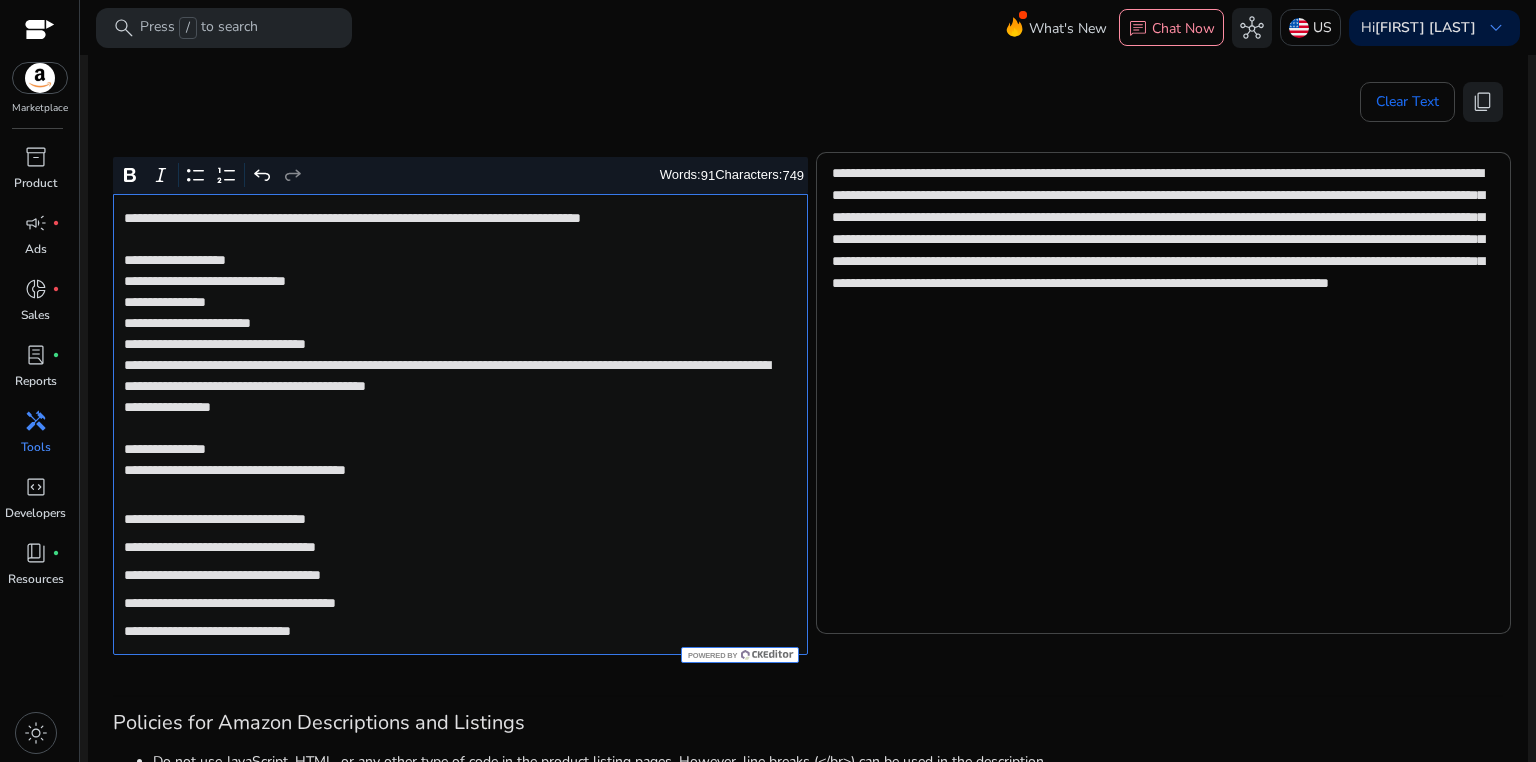 click on "**********" 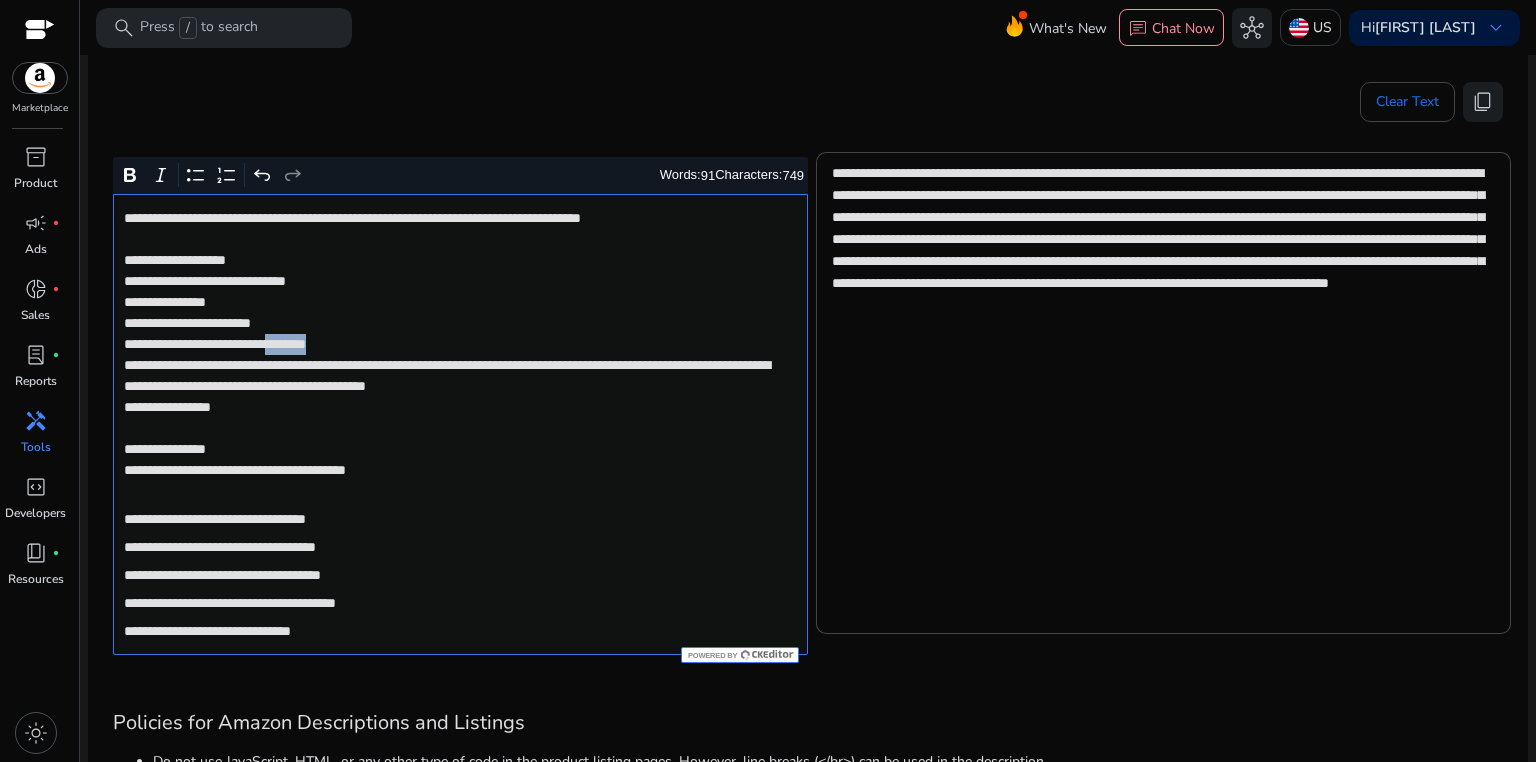 click on "**********" 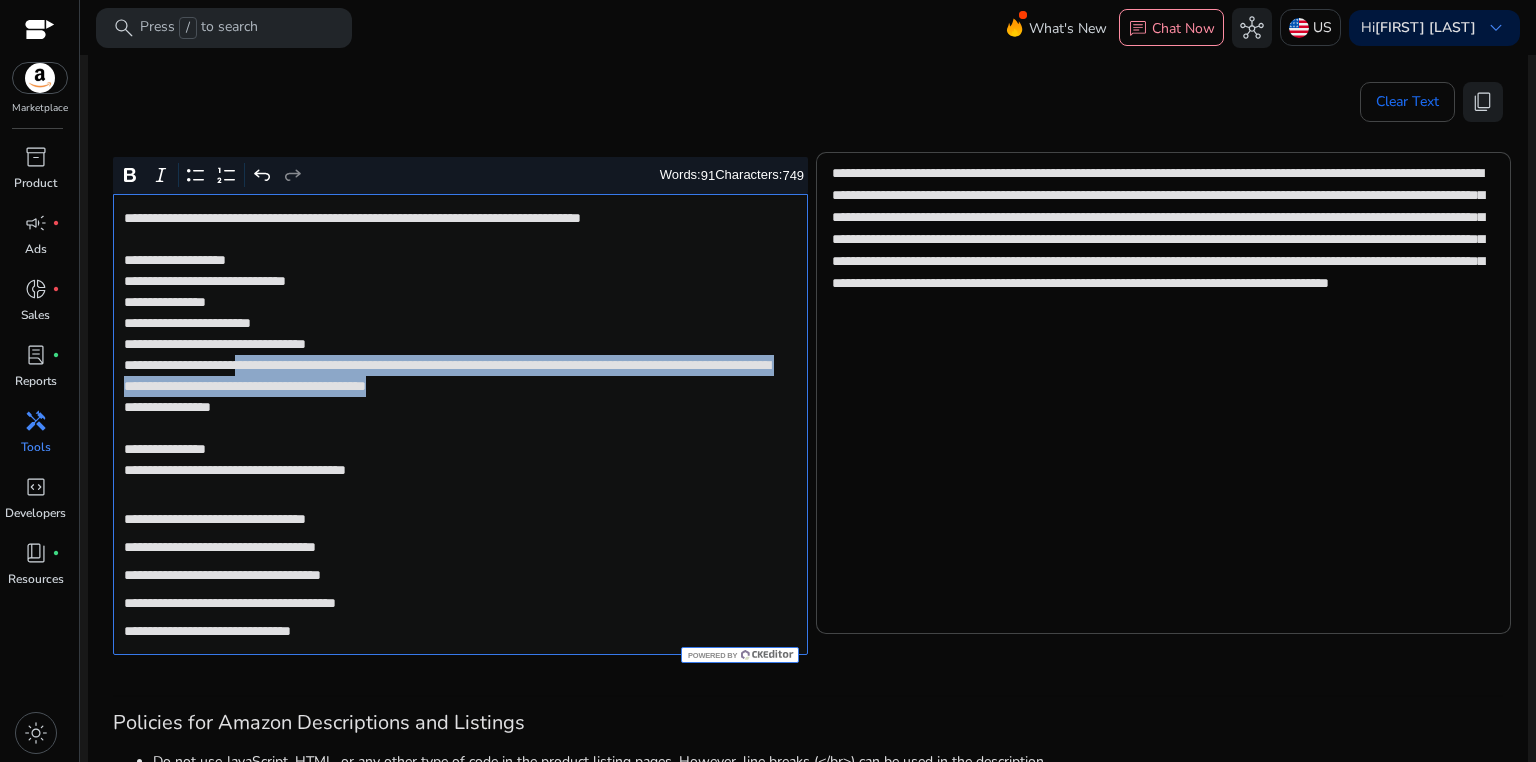 drag, startPoint x: 283, startPoint y: 363, endPoint x: 289, endPoint y: 400, distance: 37.48333 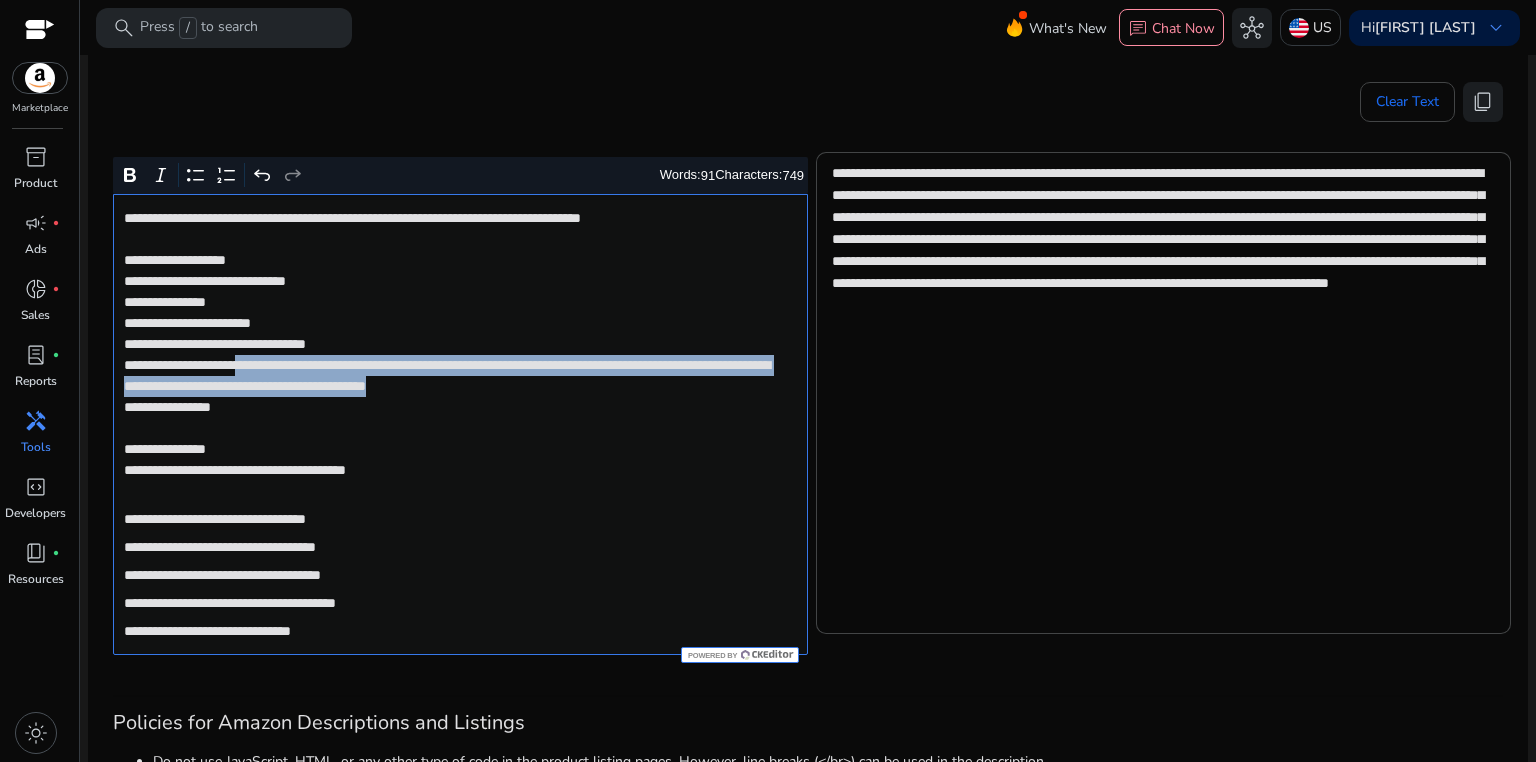 click on "**********" 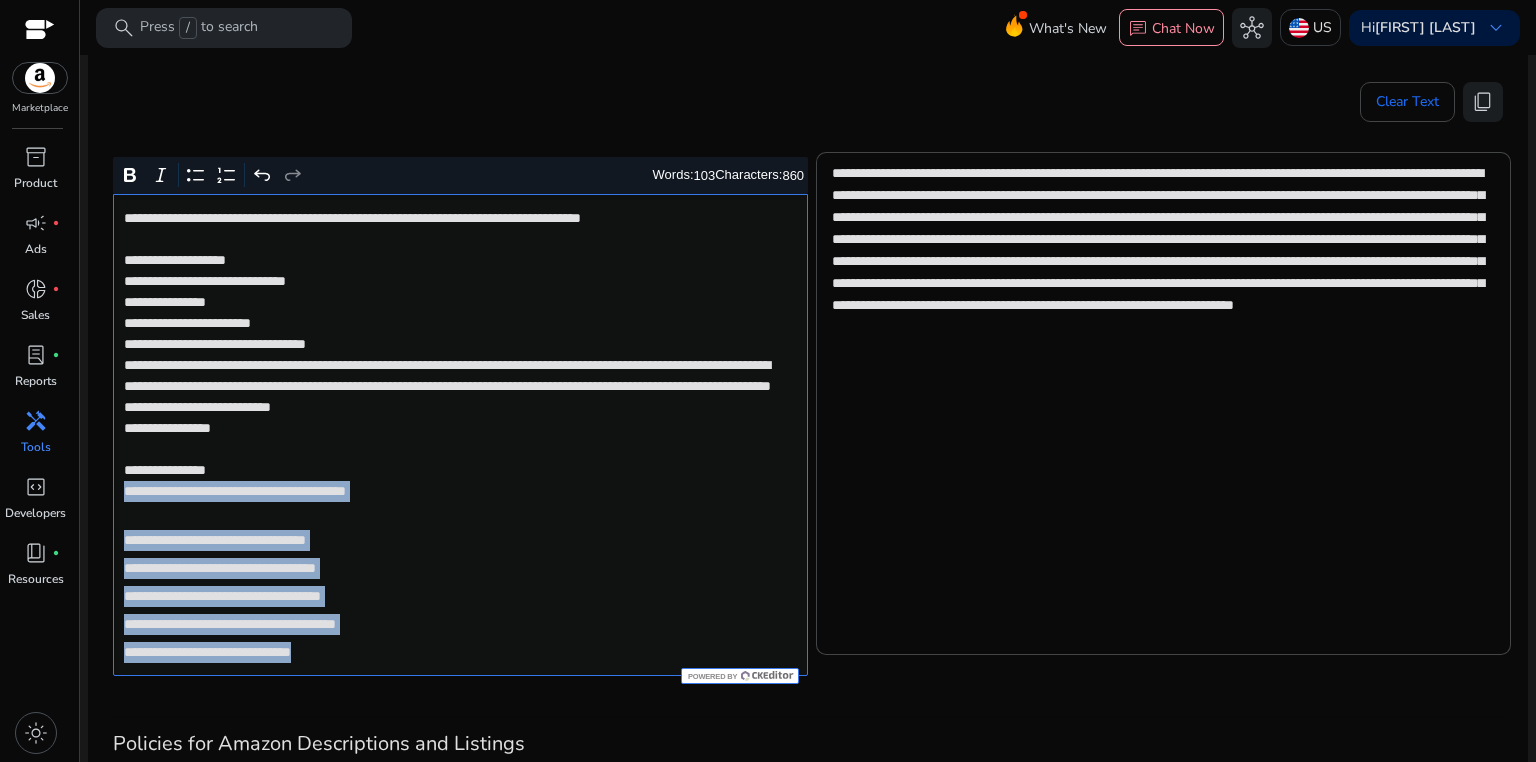 drag, startPoint x: 124, startPoint y: 512, endPoint x: 500, endPoint y: 677, distance: 410.61053 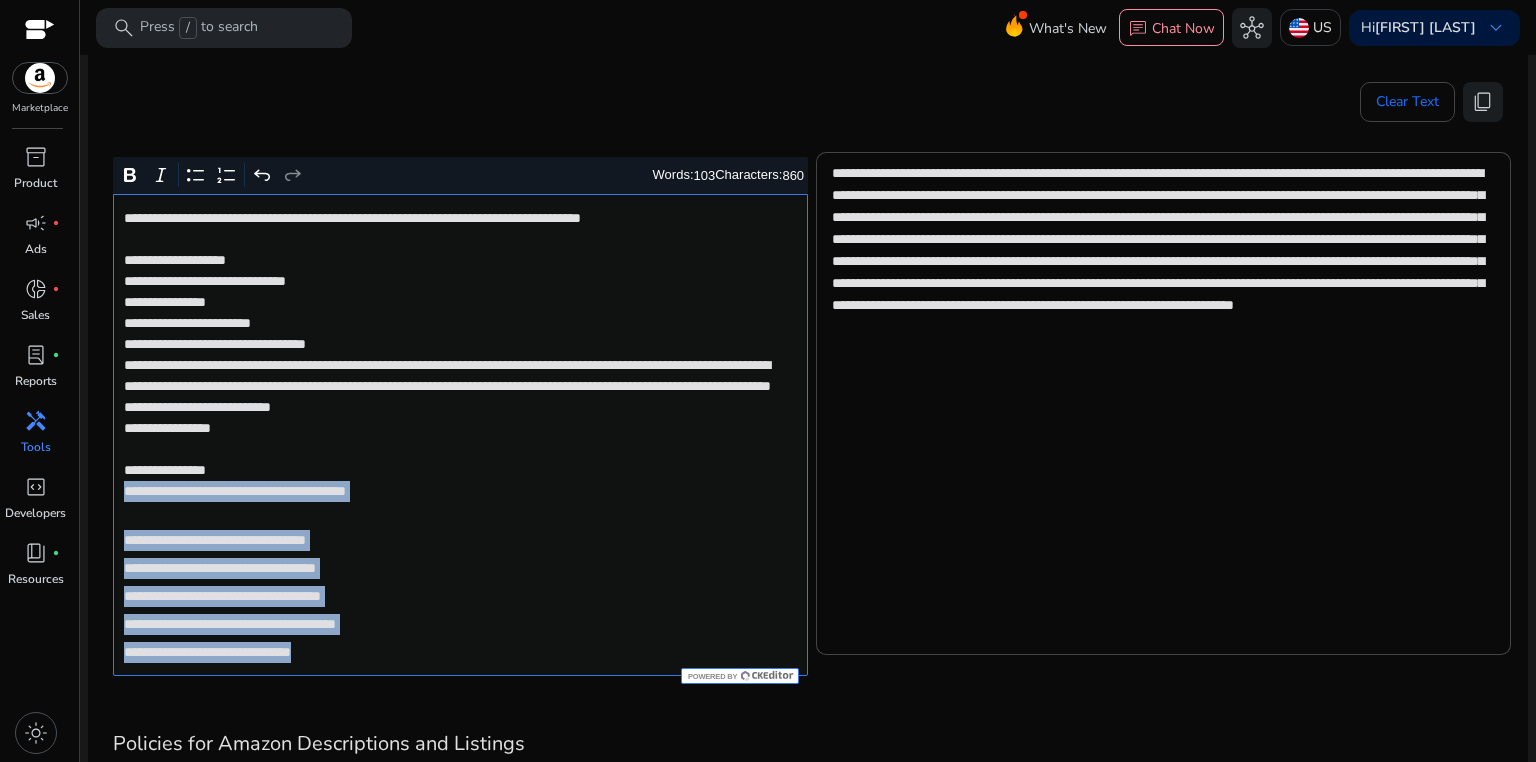click on "**********" 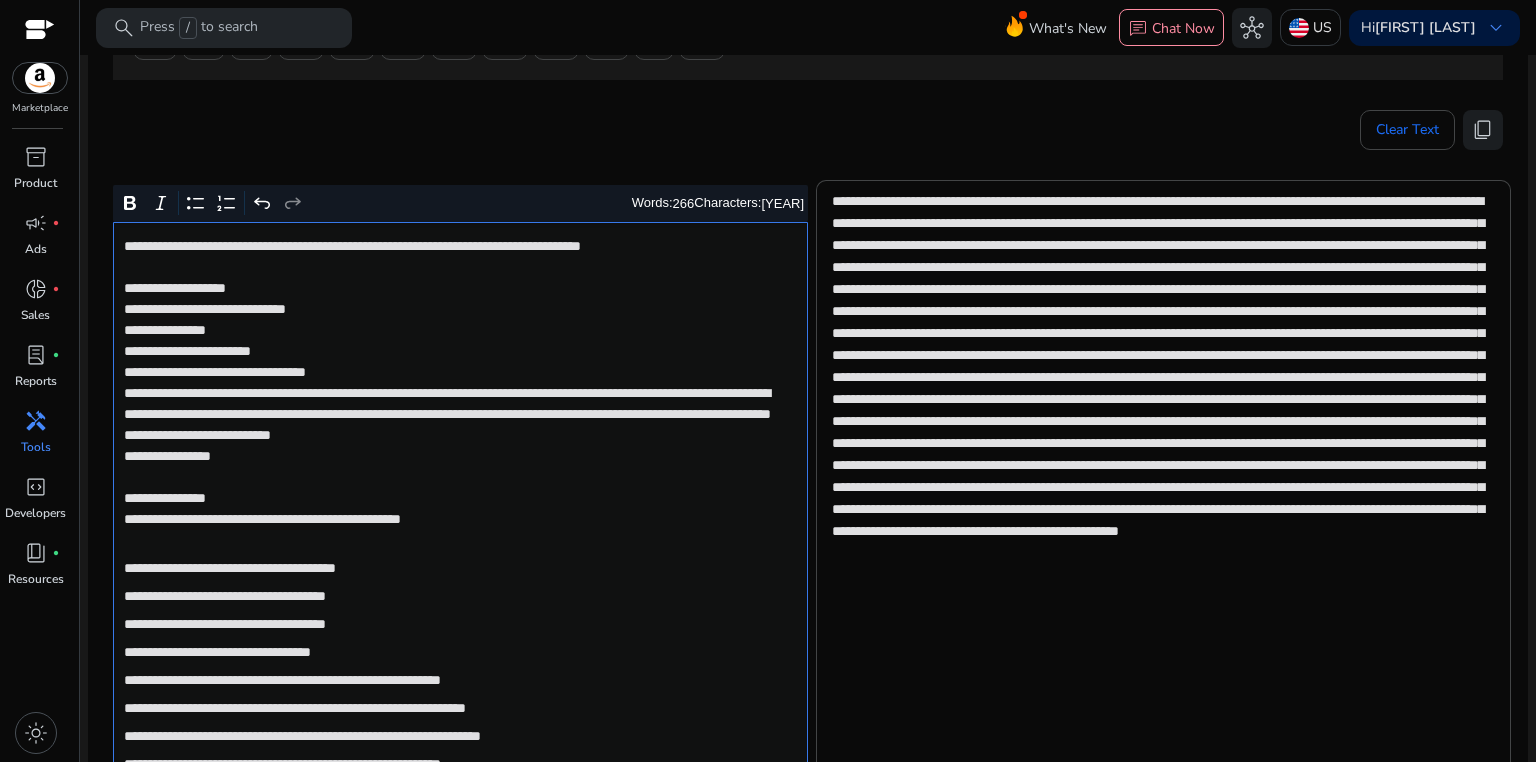 scroll, scrollTop: 293, scrollLeft: 0, axis: vertical 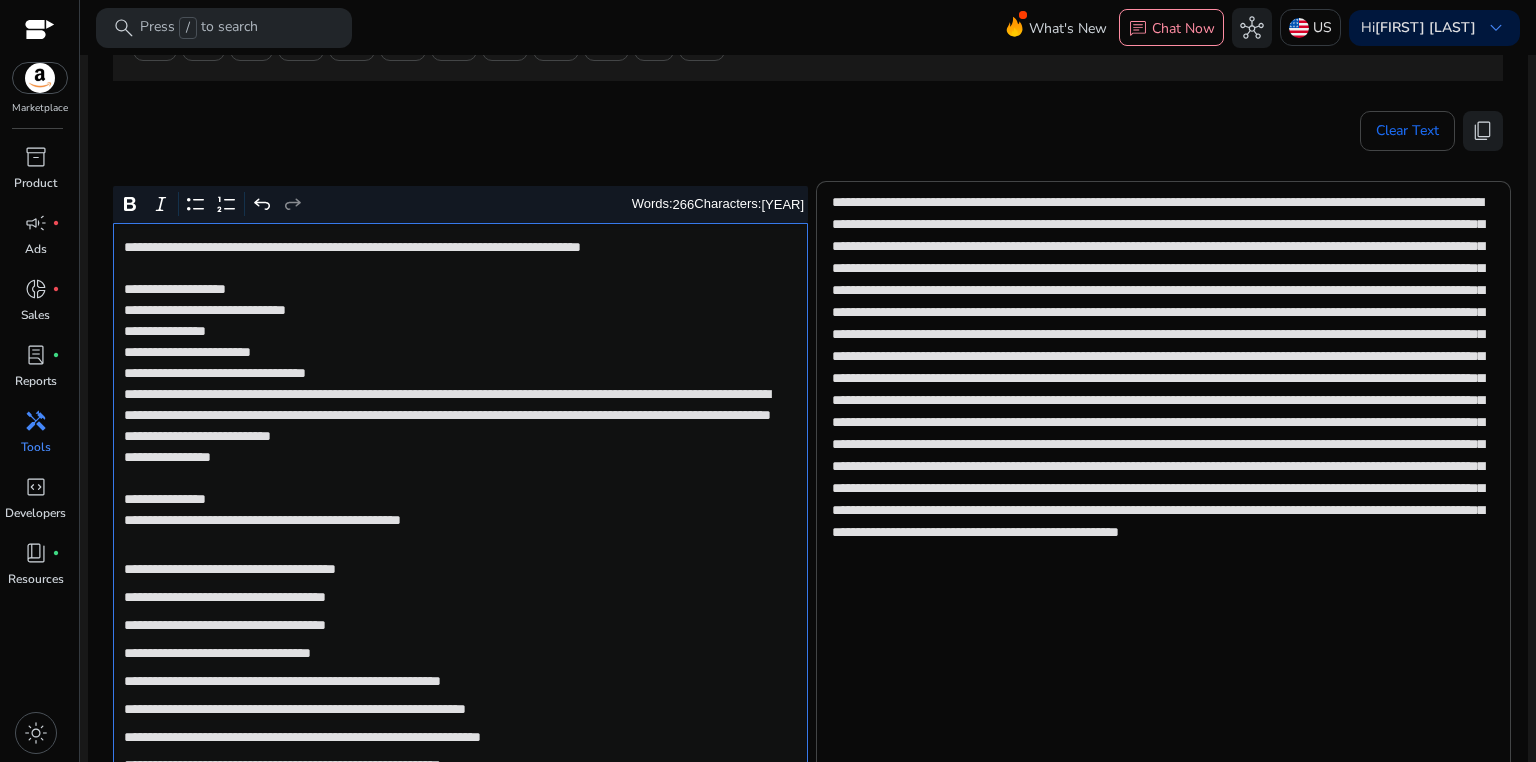click on "**********" 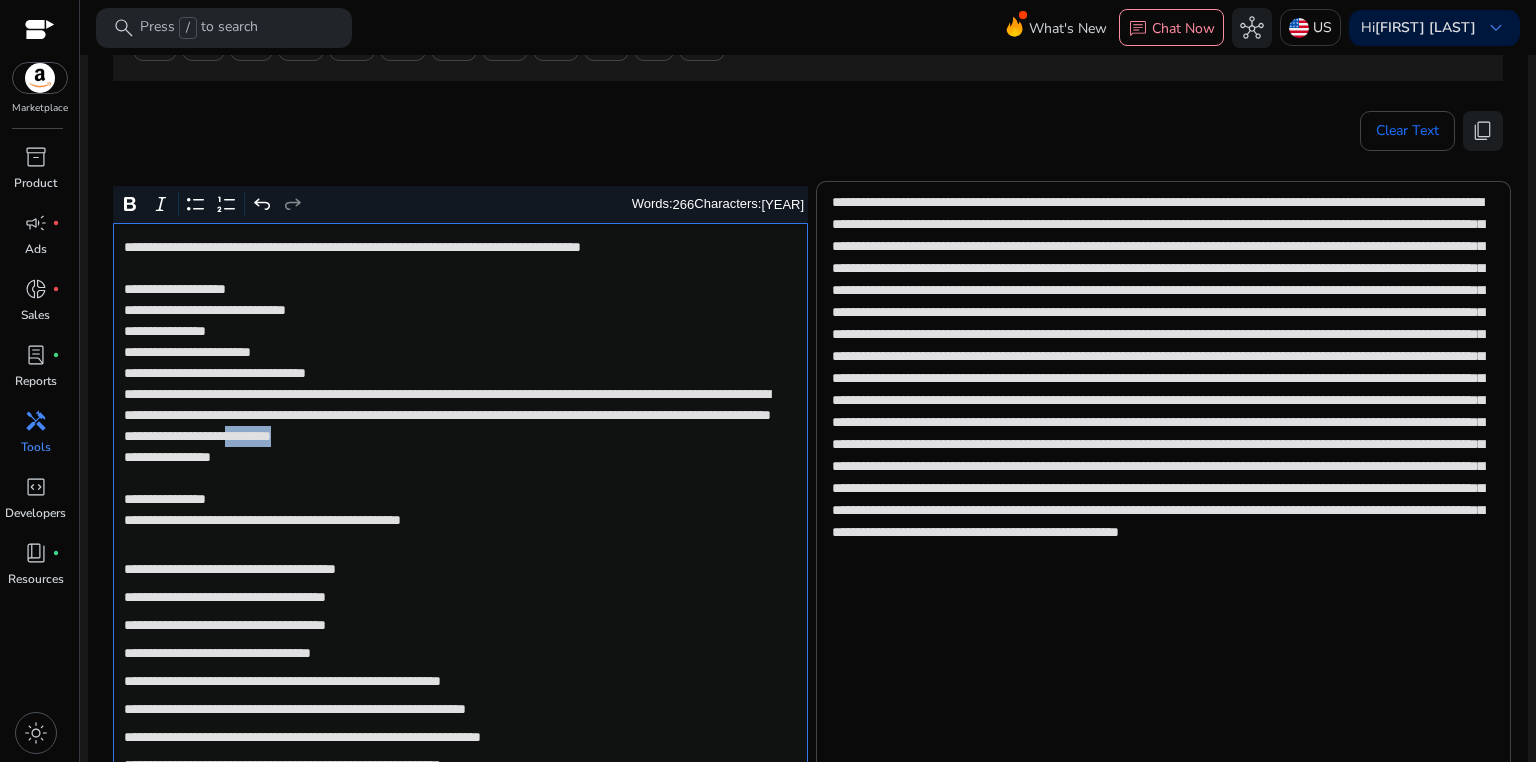 click on "**********" 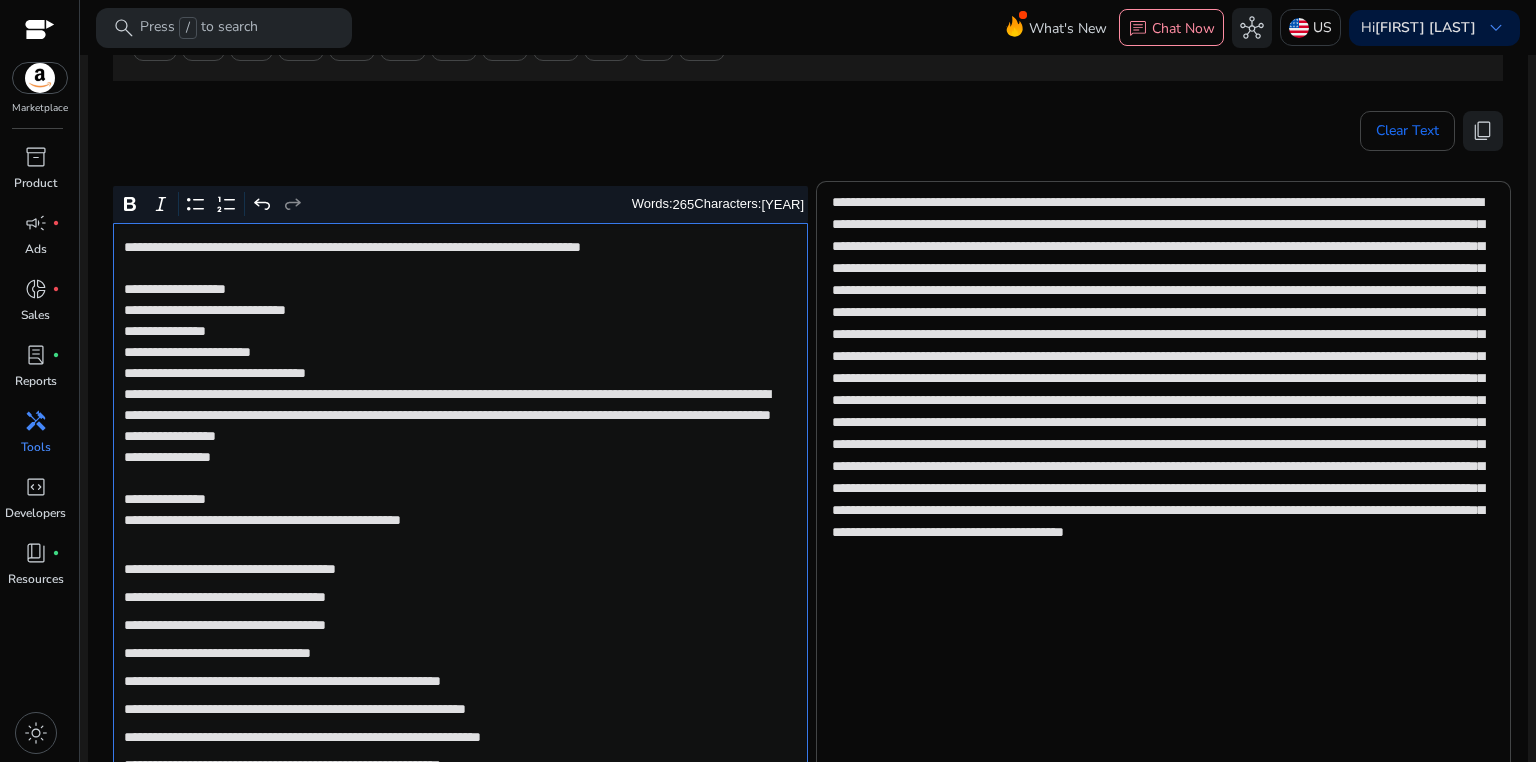 click on "**********" 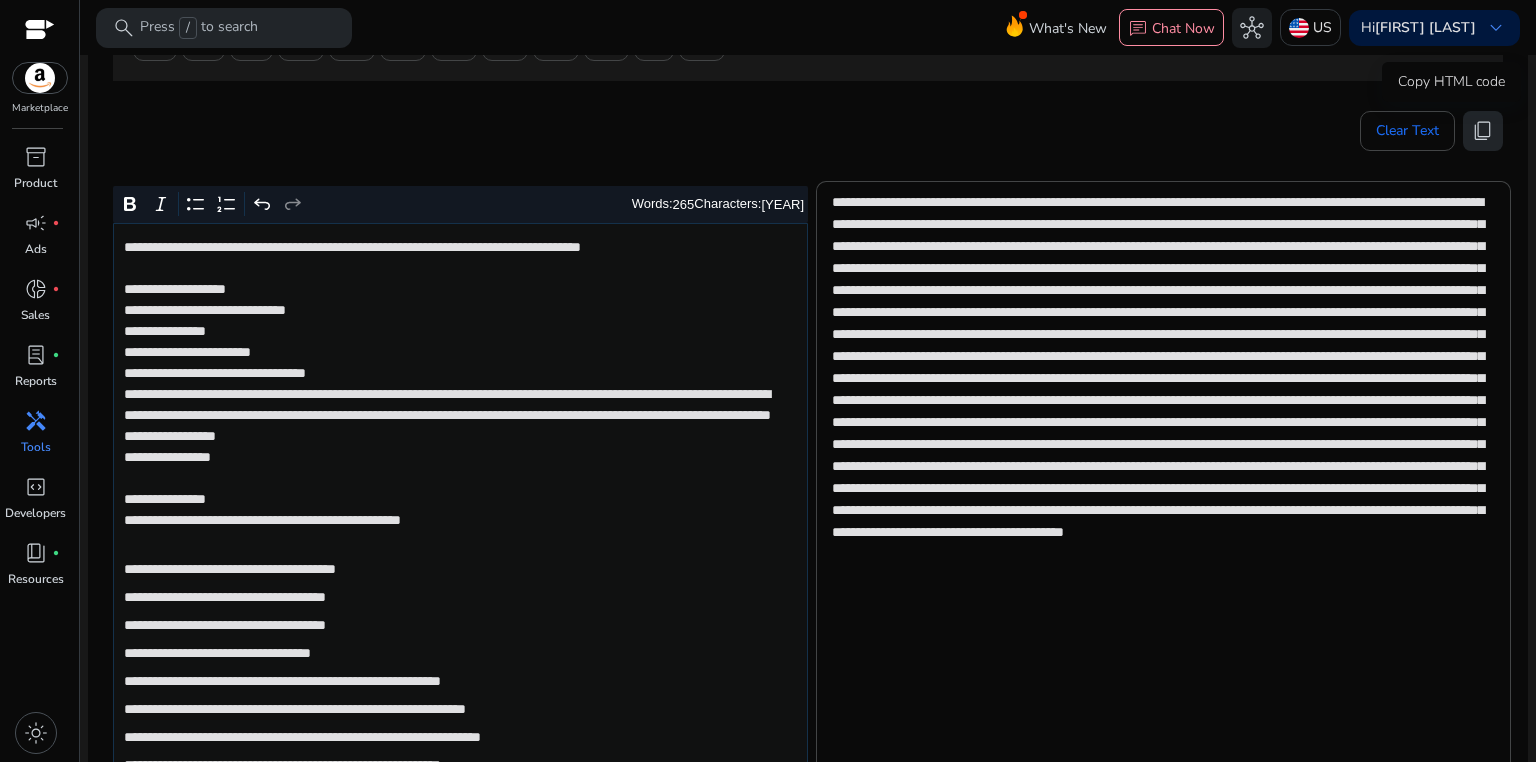 click on "content_copy" 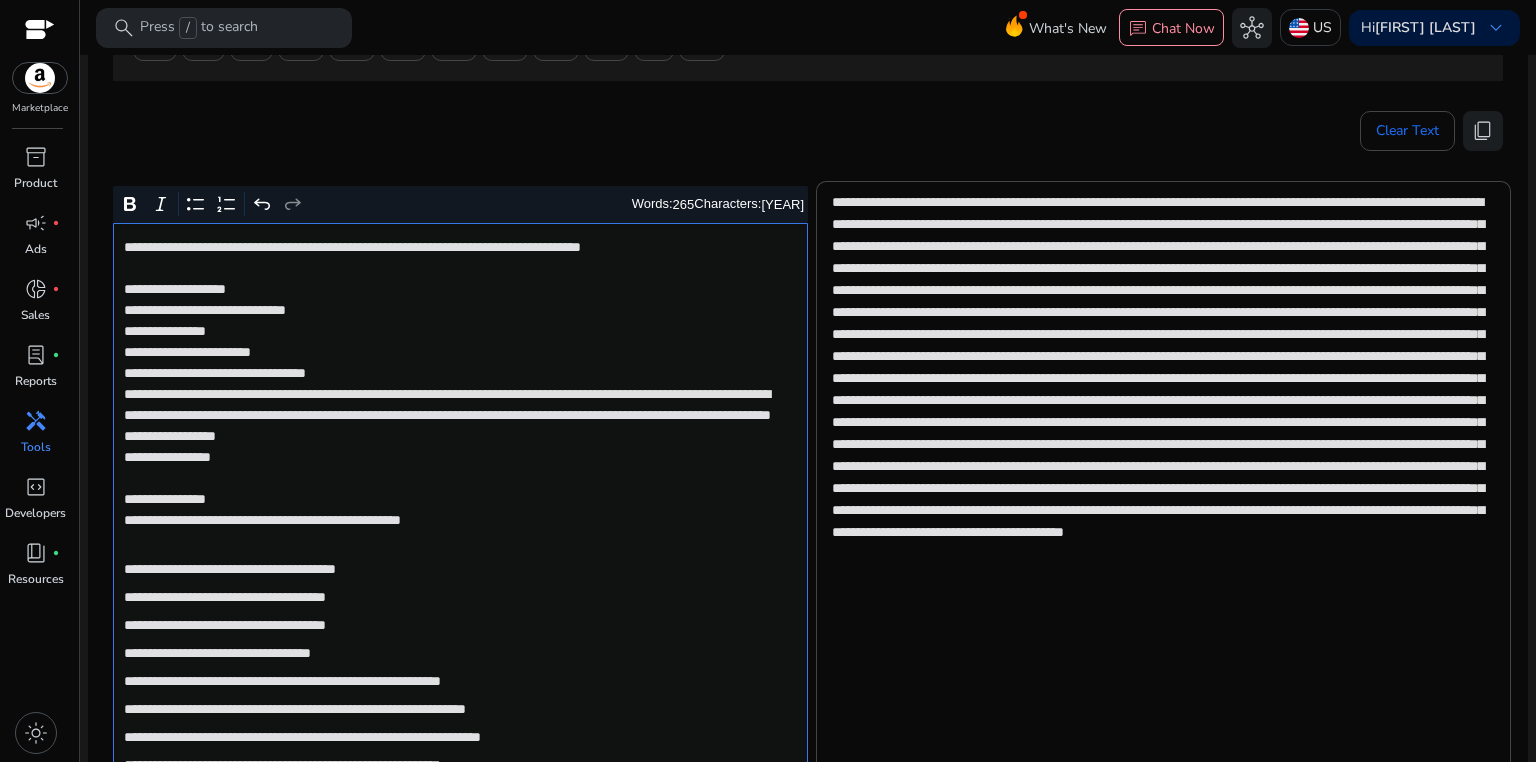 click on "**********" 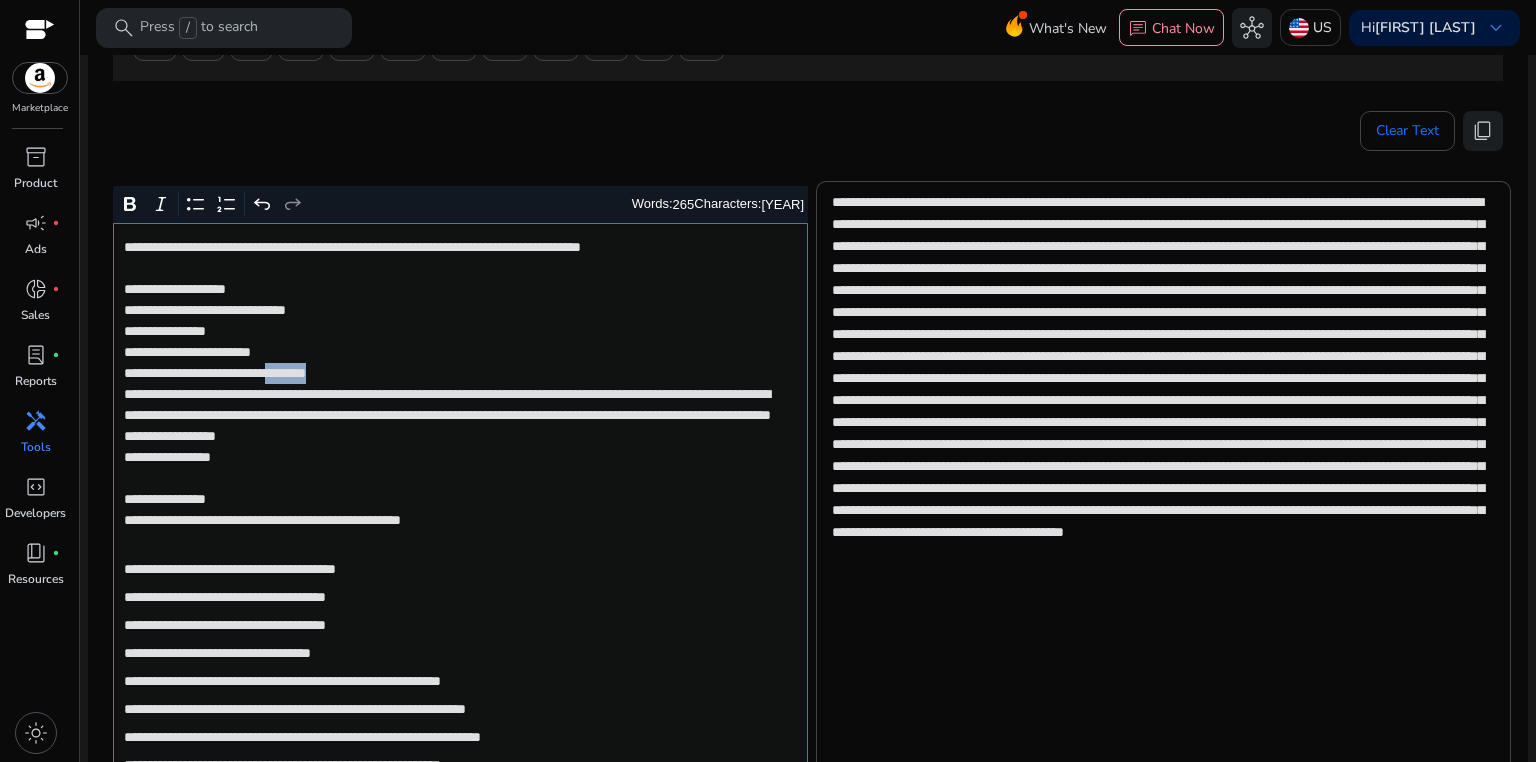 click on "**********" 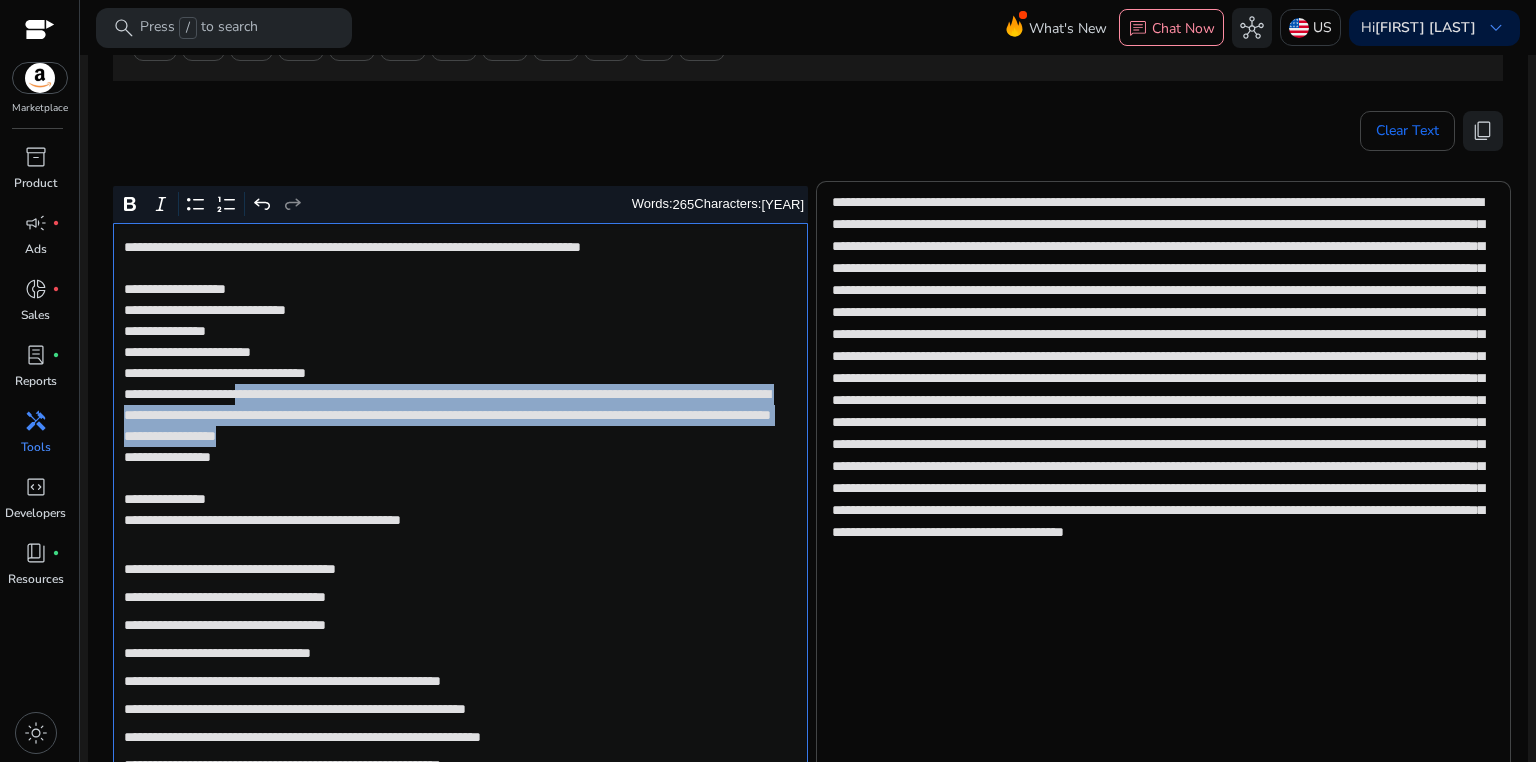 drag, startPoint x: 282, startPoint y: 395, endPoint x: 289, endPoint y: 460, distance: 65.37584 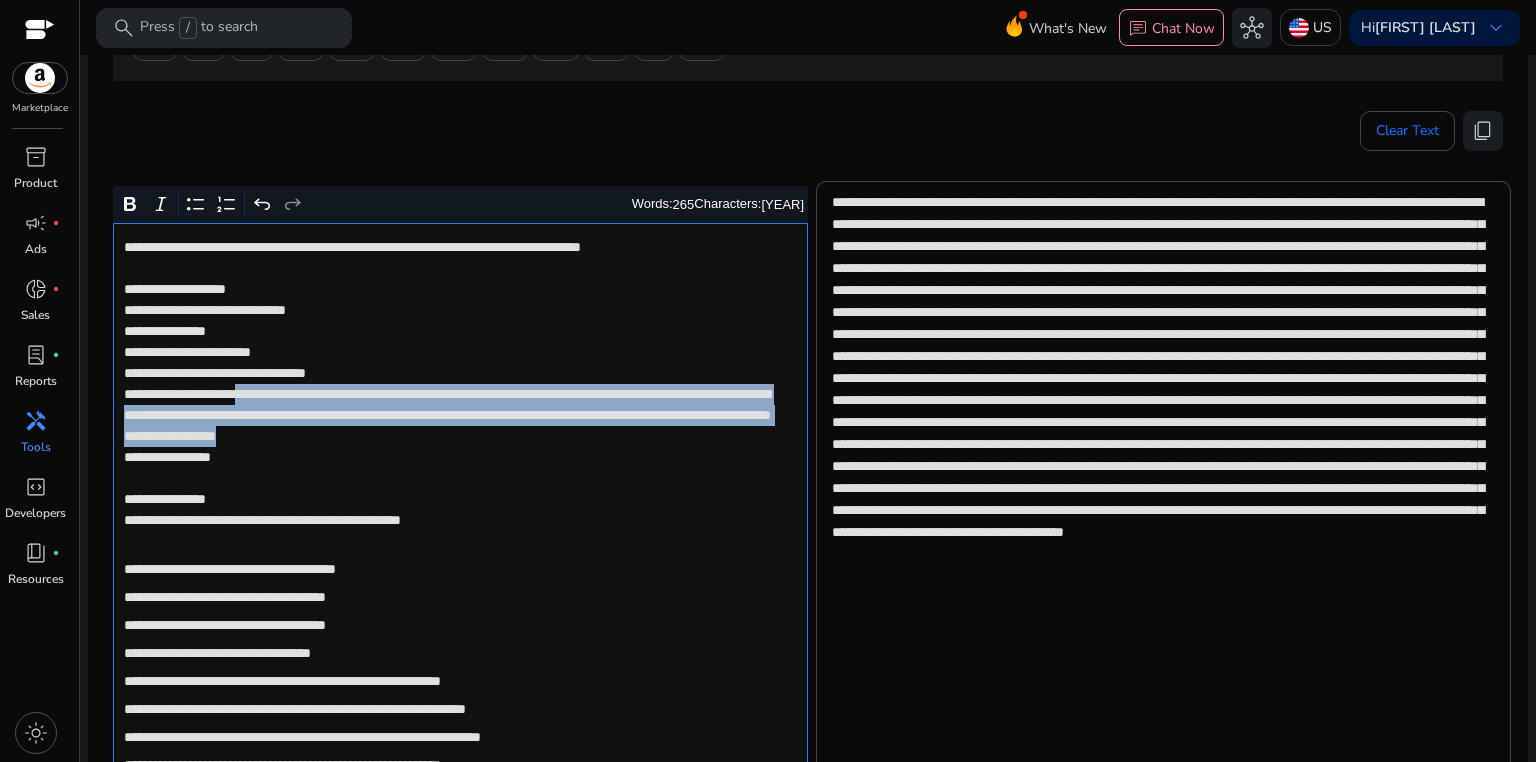 type on "**********" 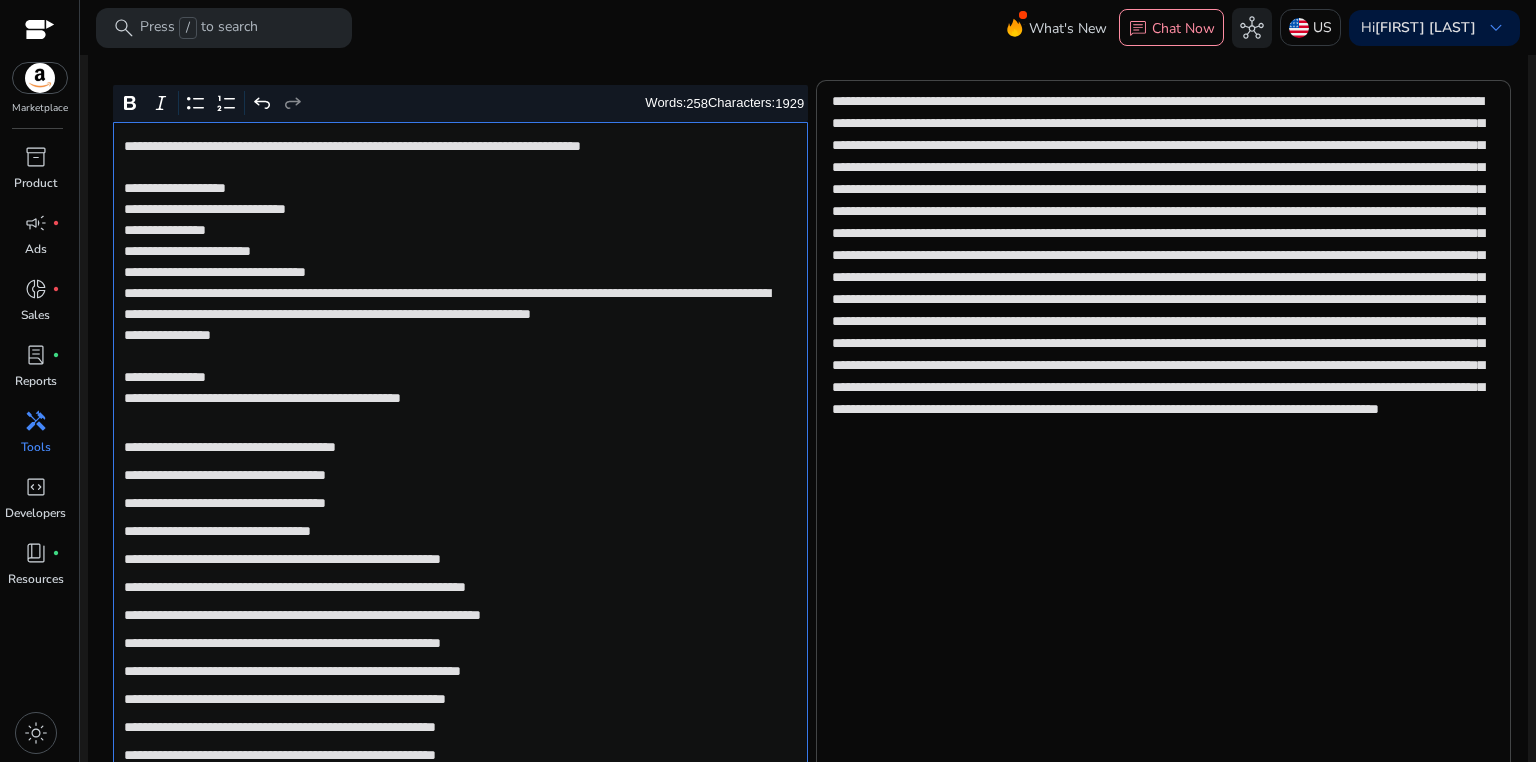 scroll, scrollTop: 427, scrollLeft: 0, axis: vertical 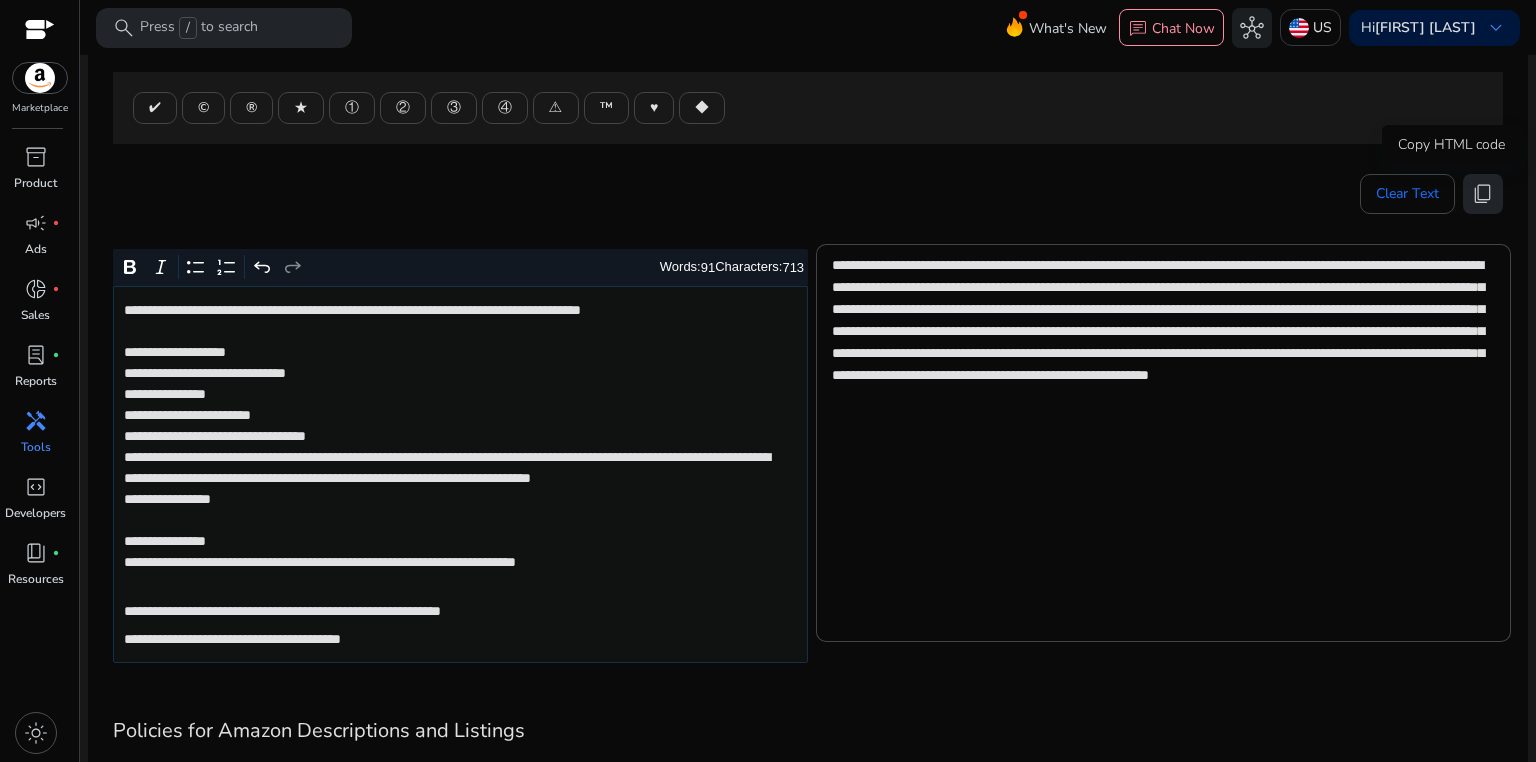 click on "content_copy" 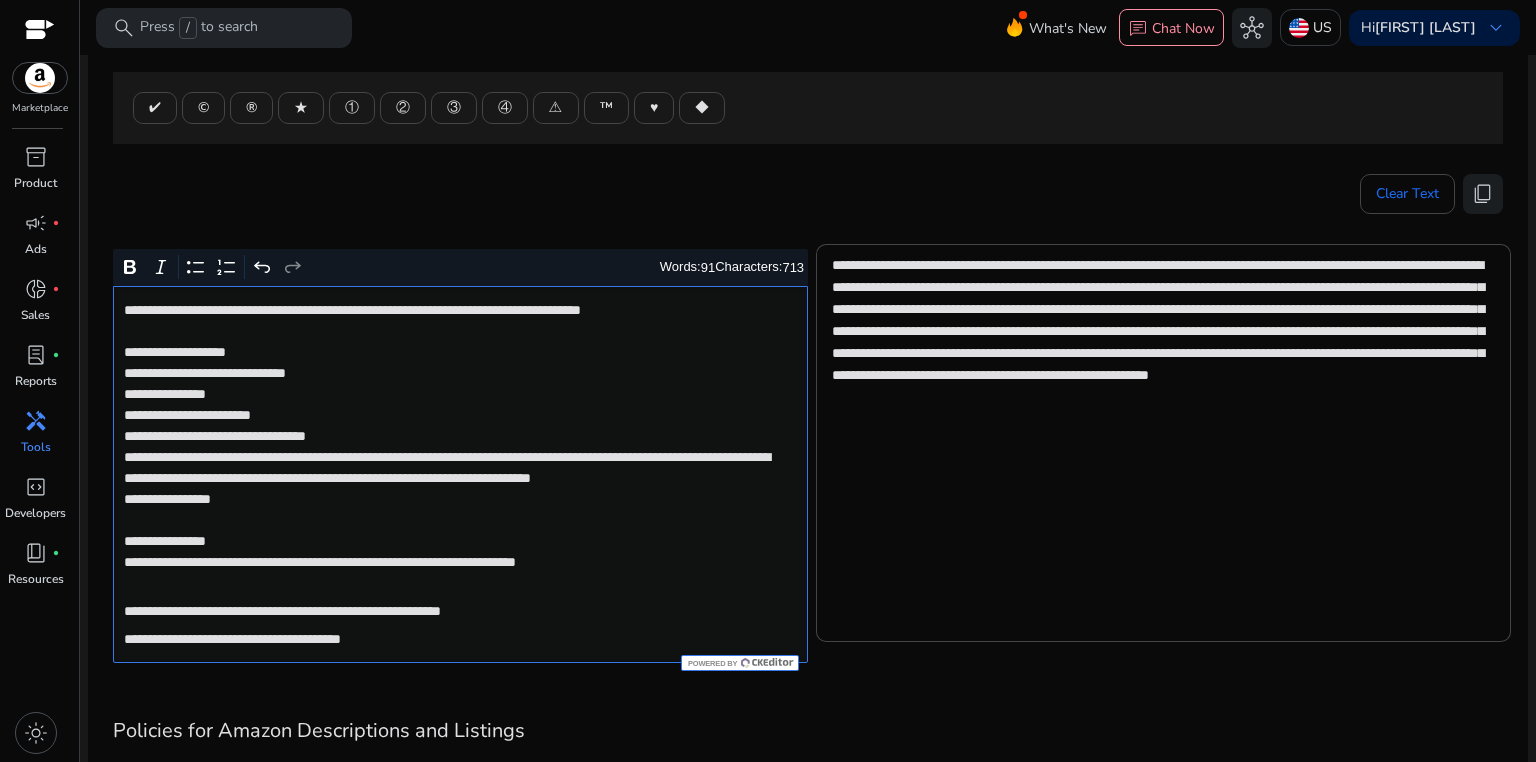 click on "**********" 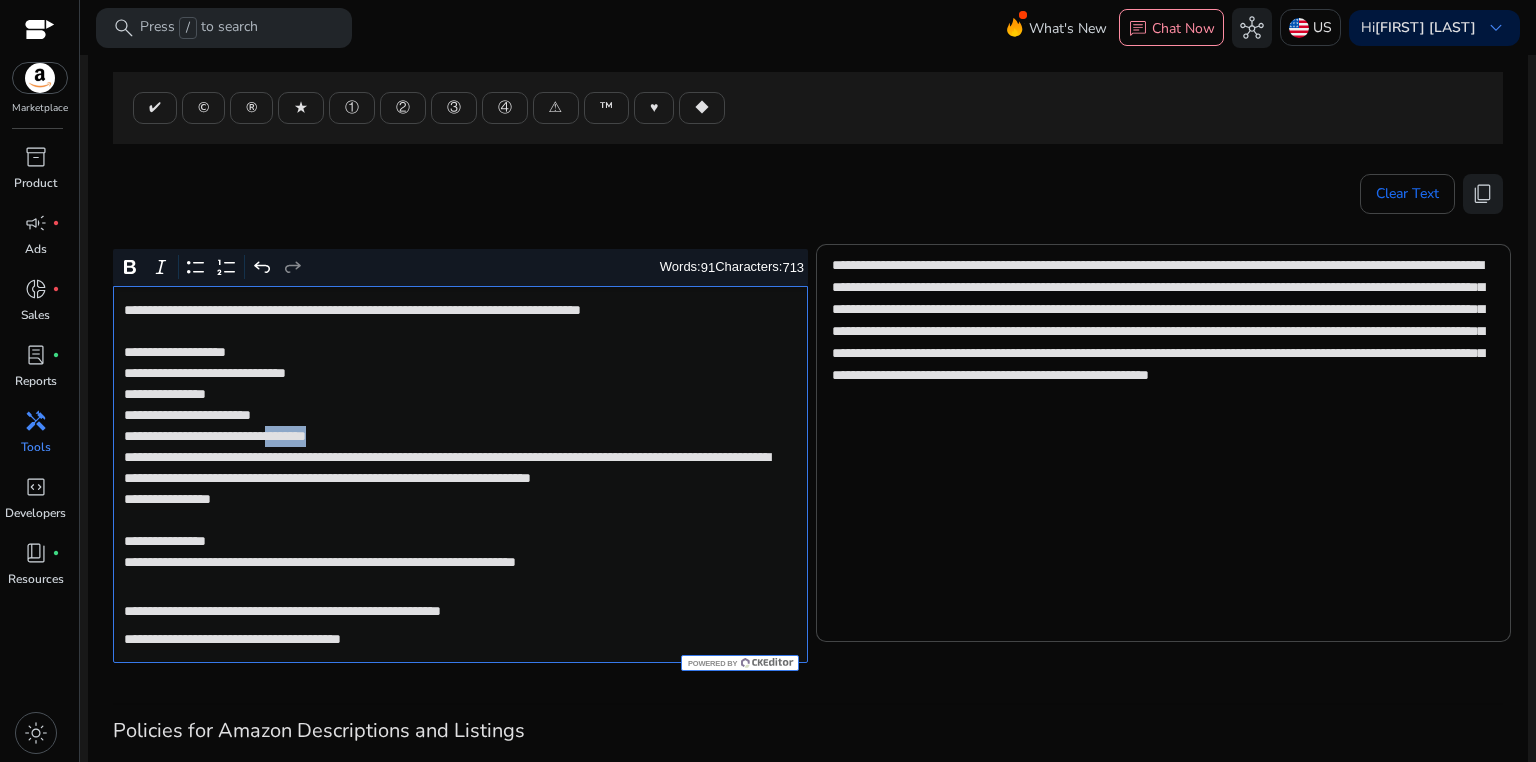 click on "**********" 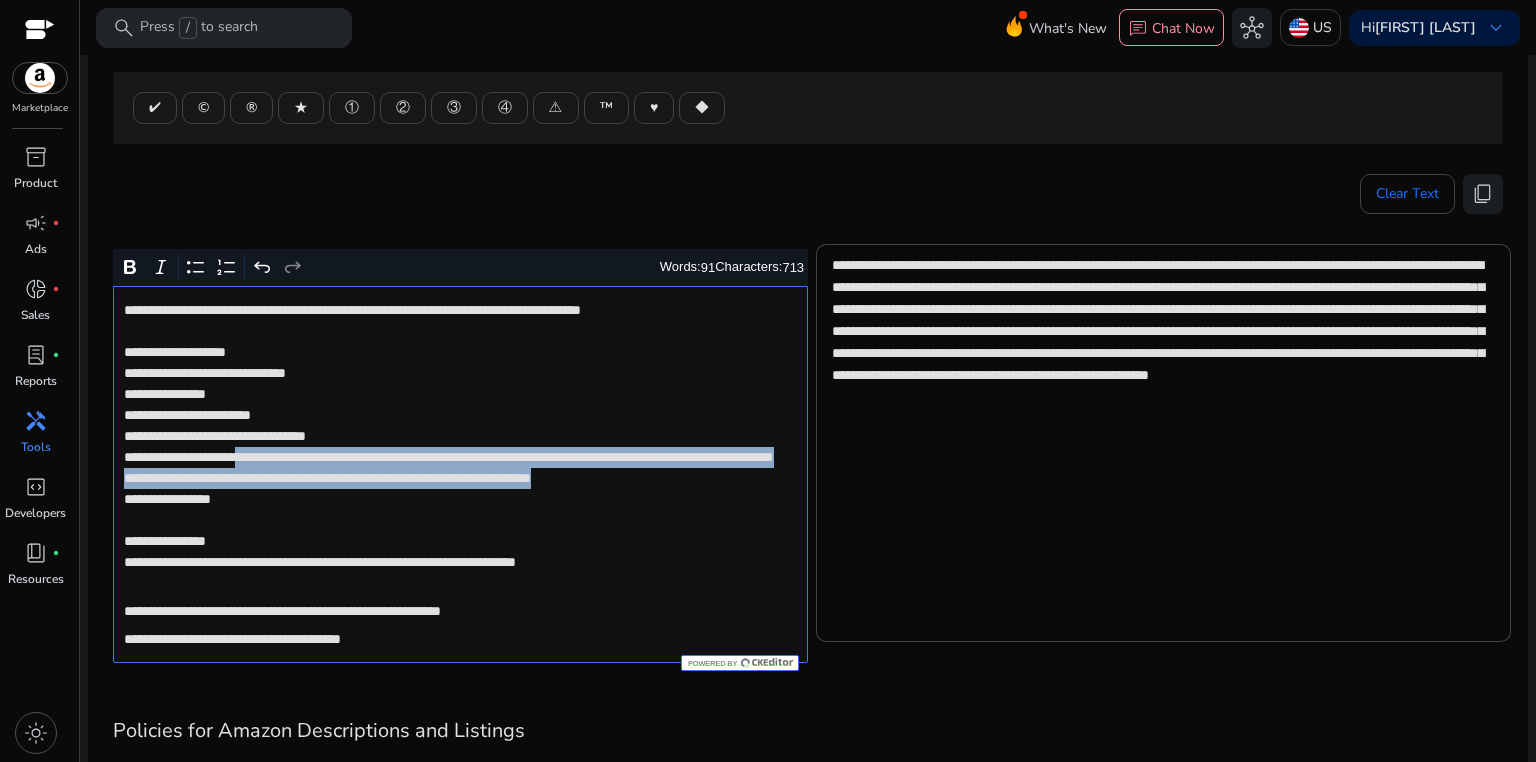 drag, startPoint x: 281, startPoint y: 461, endPoint x: 491, endPoint y: 505, distance: 214.56001 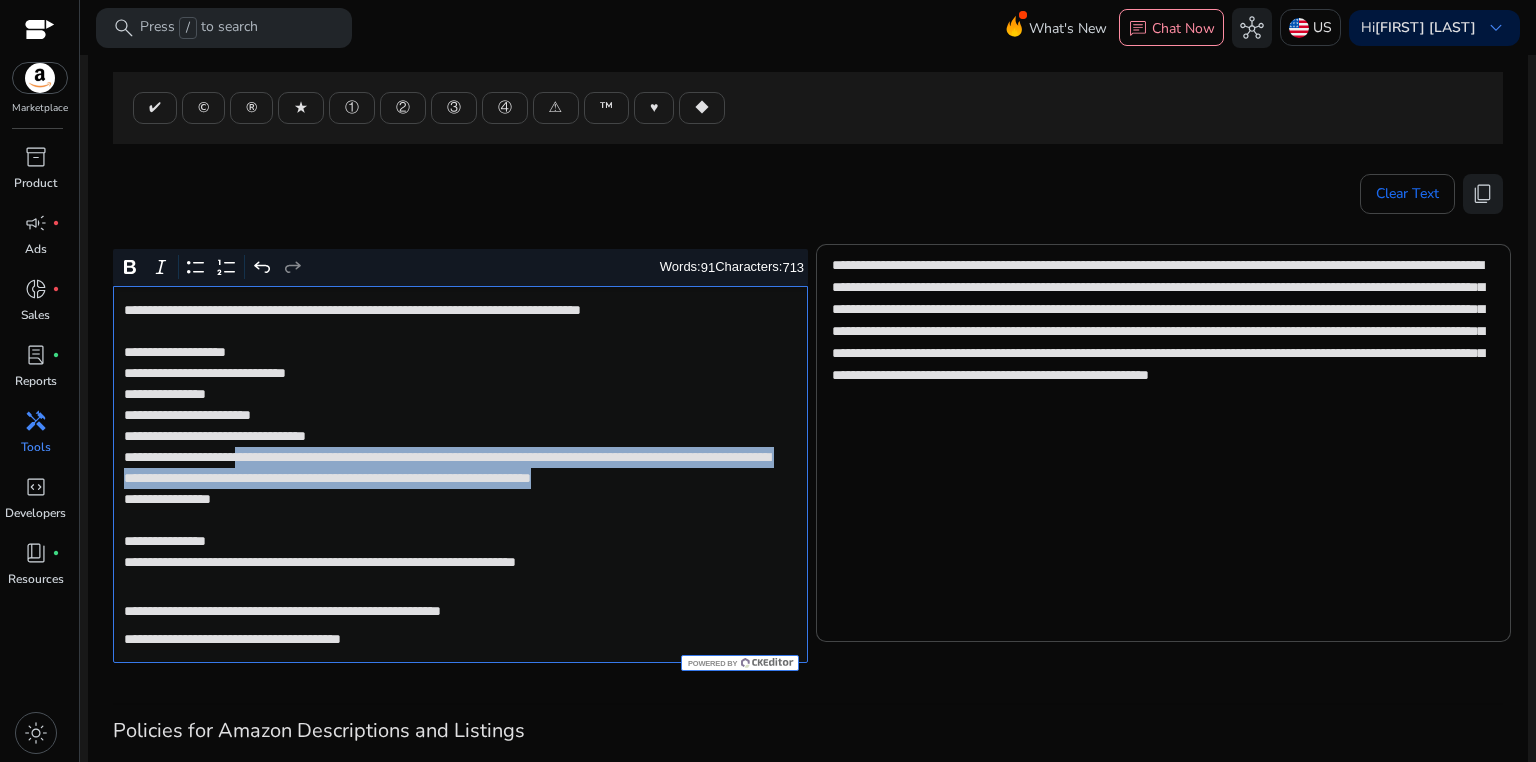 click on "**********" 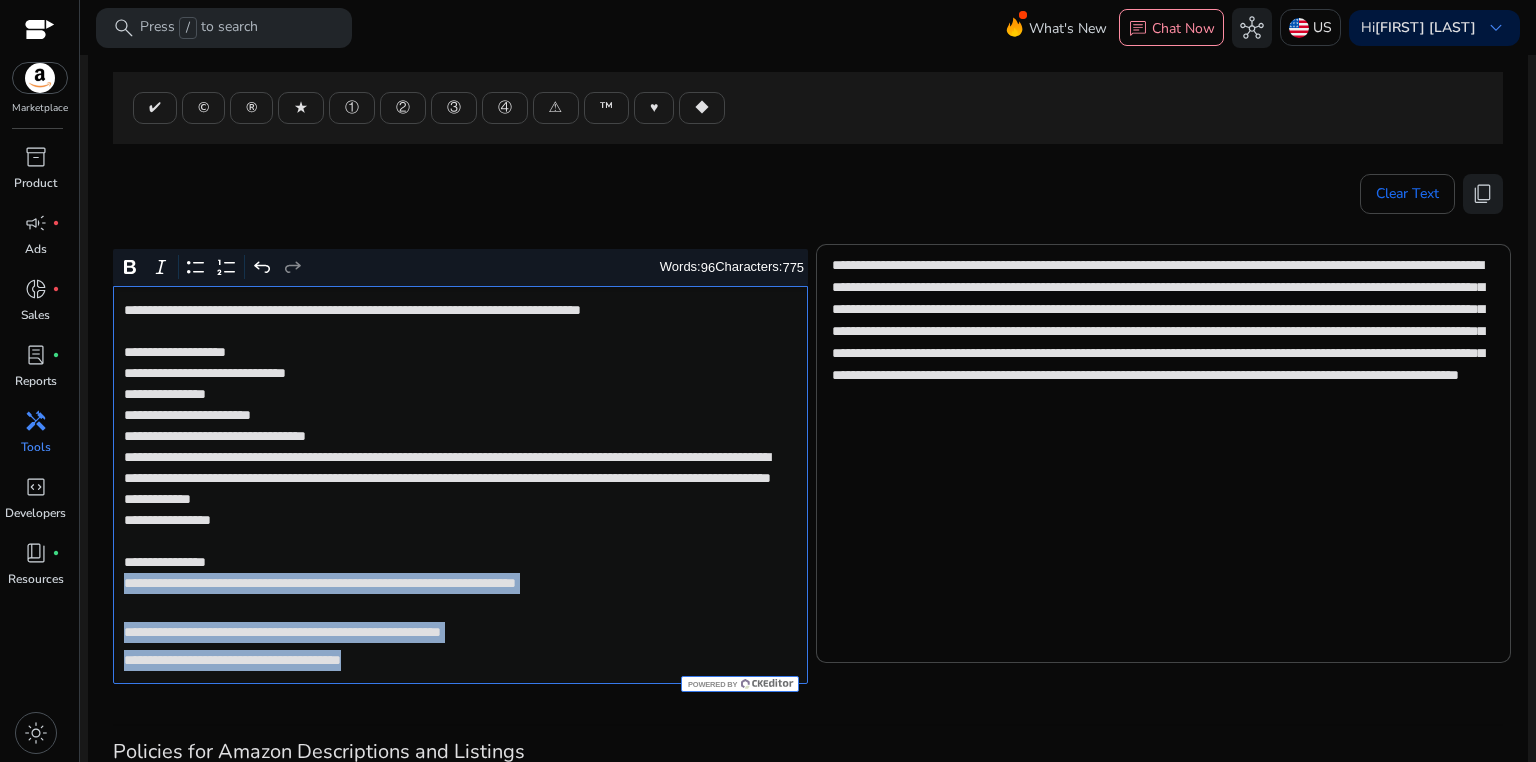 drag, startPoint x: 117, startPoint y: 605, endPoint x: 472, endPoint y: 671, distance: 361.0831 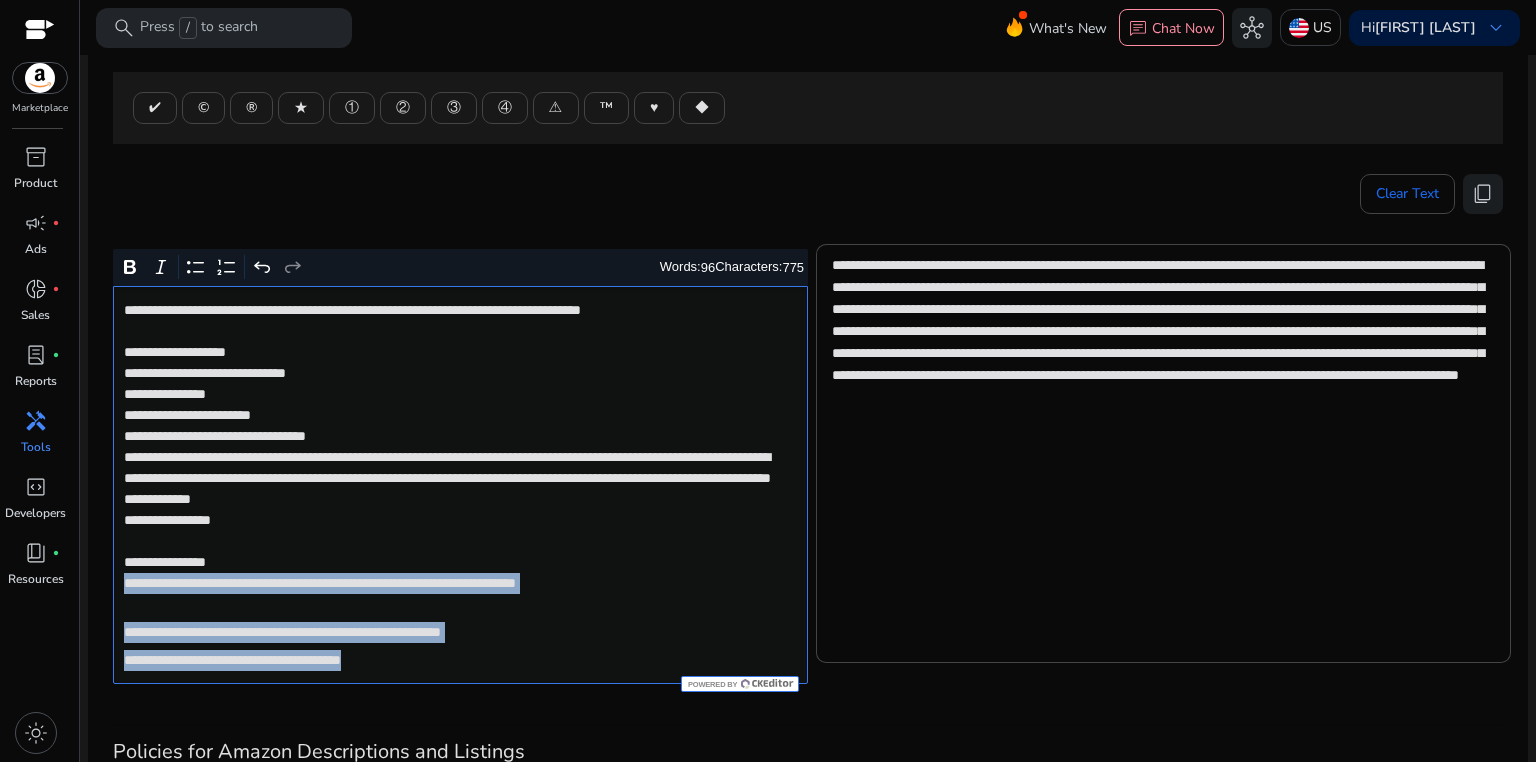 click on "**********" 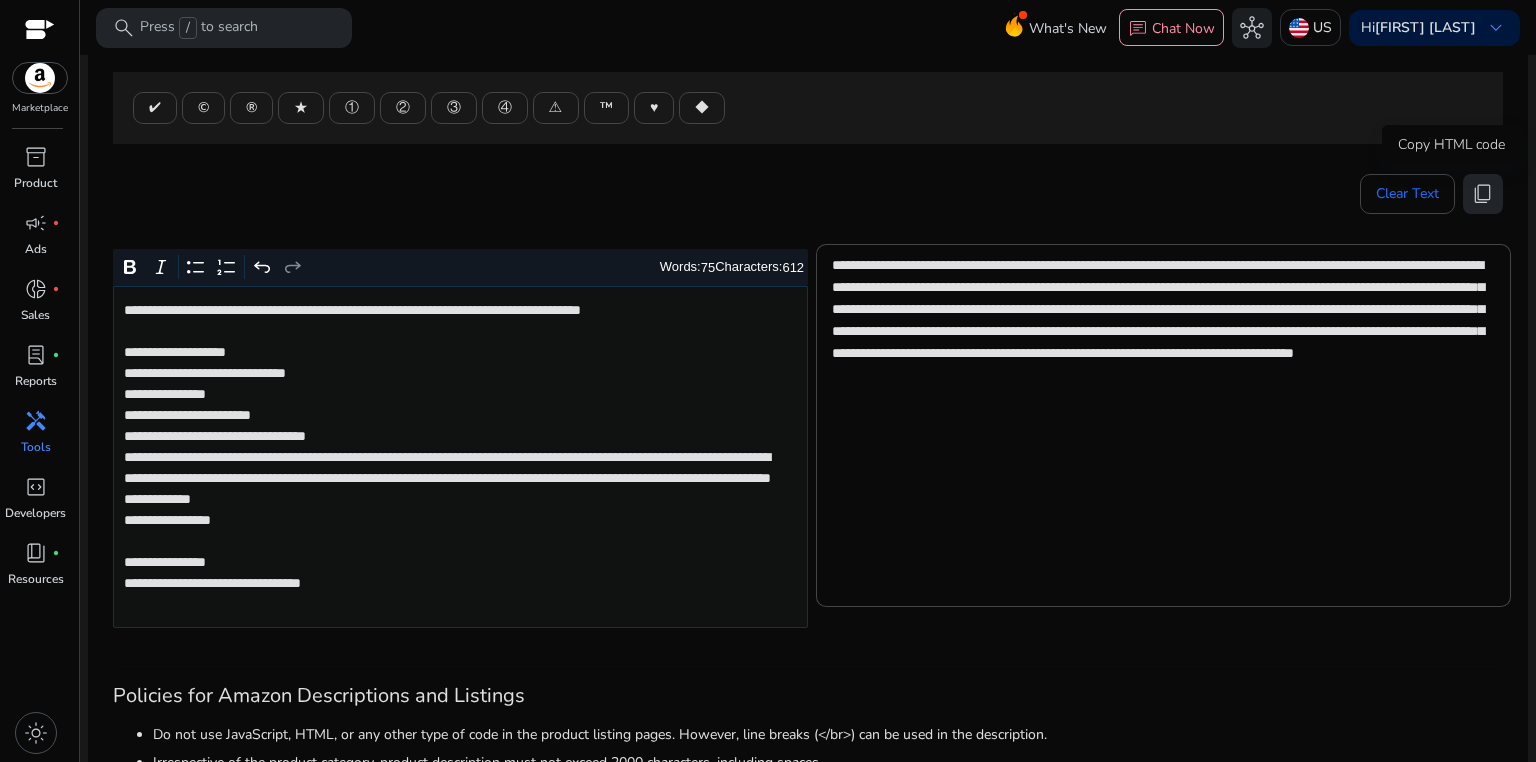 click on "content_copy" 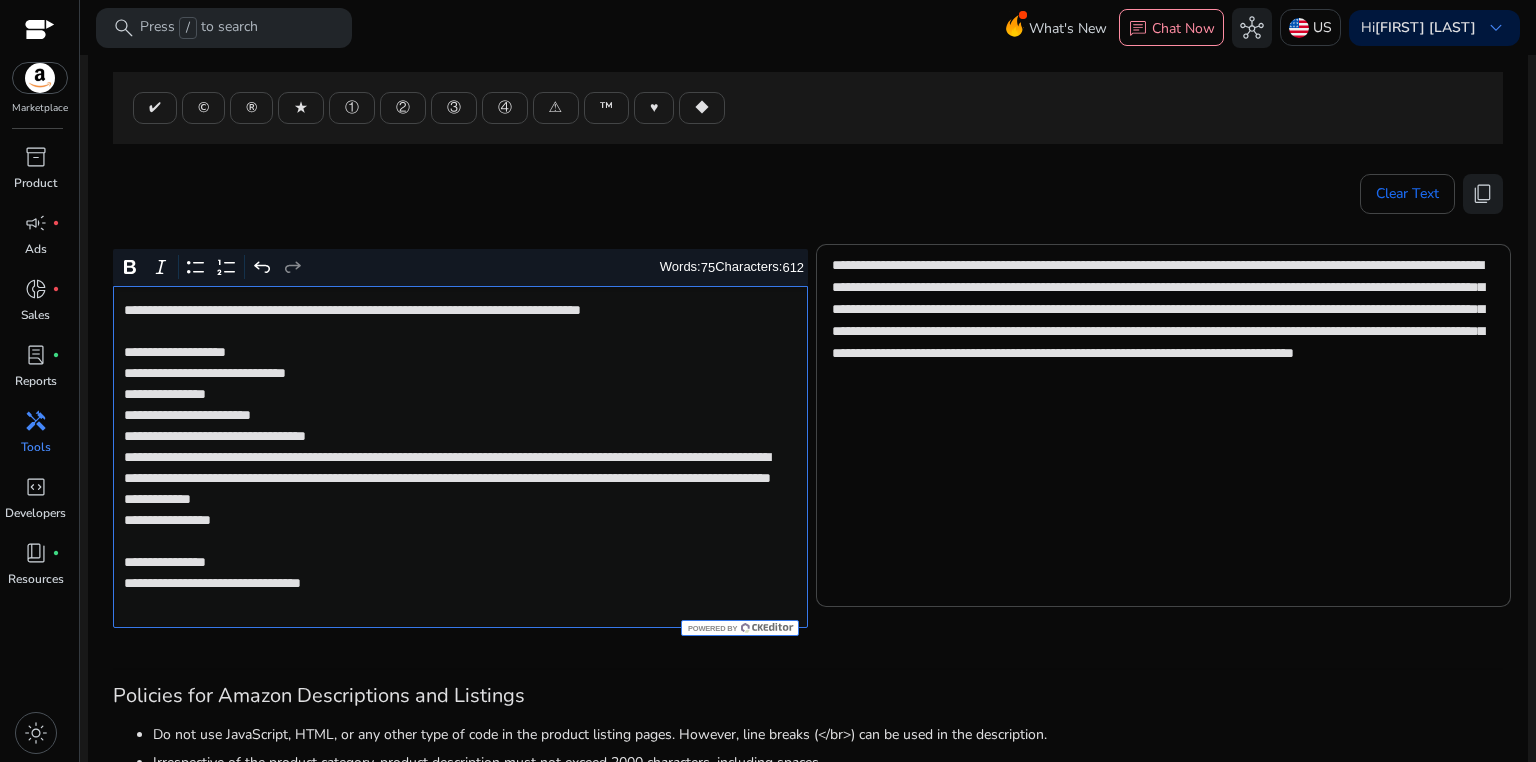 click on "**********" 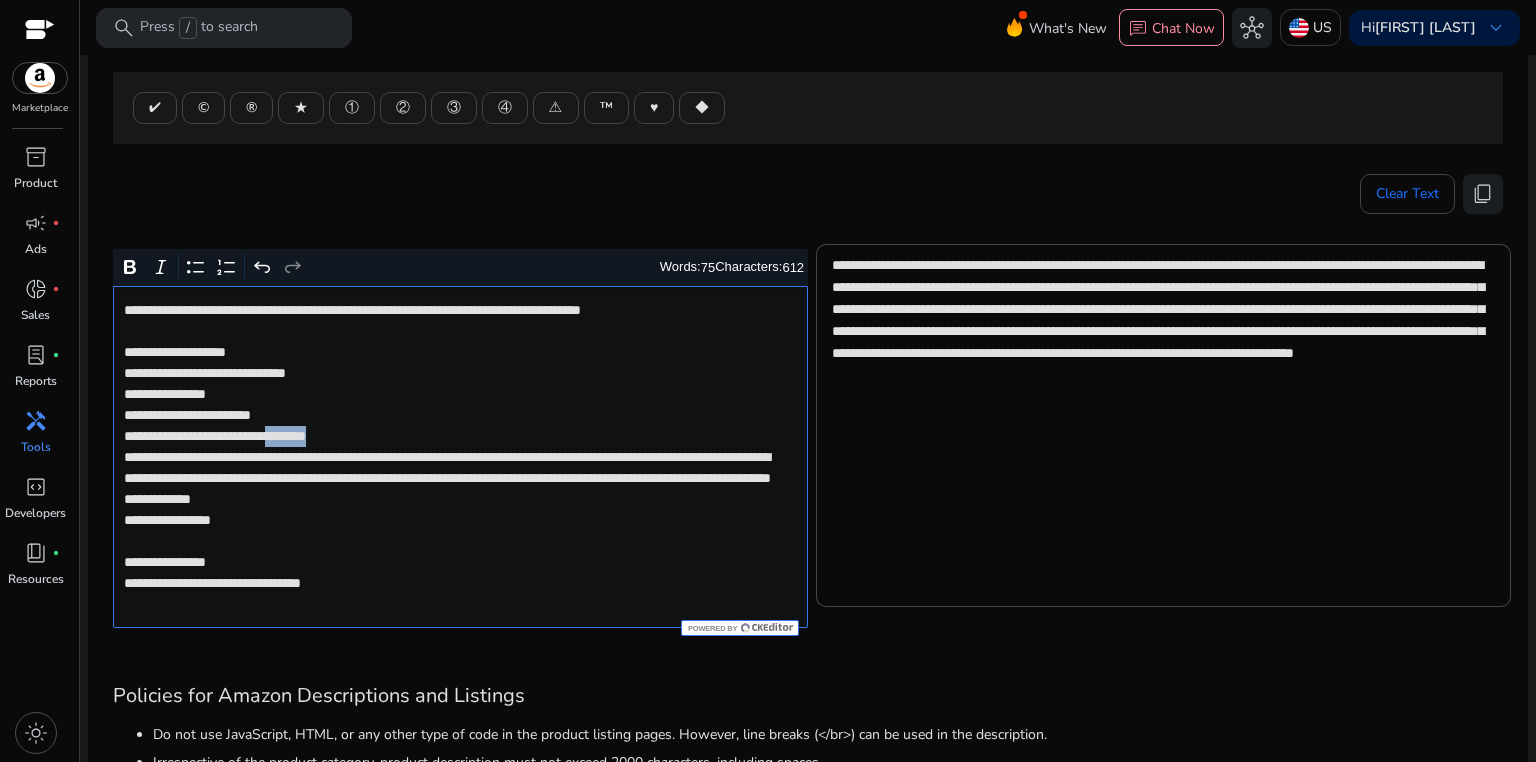 click on "**********" 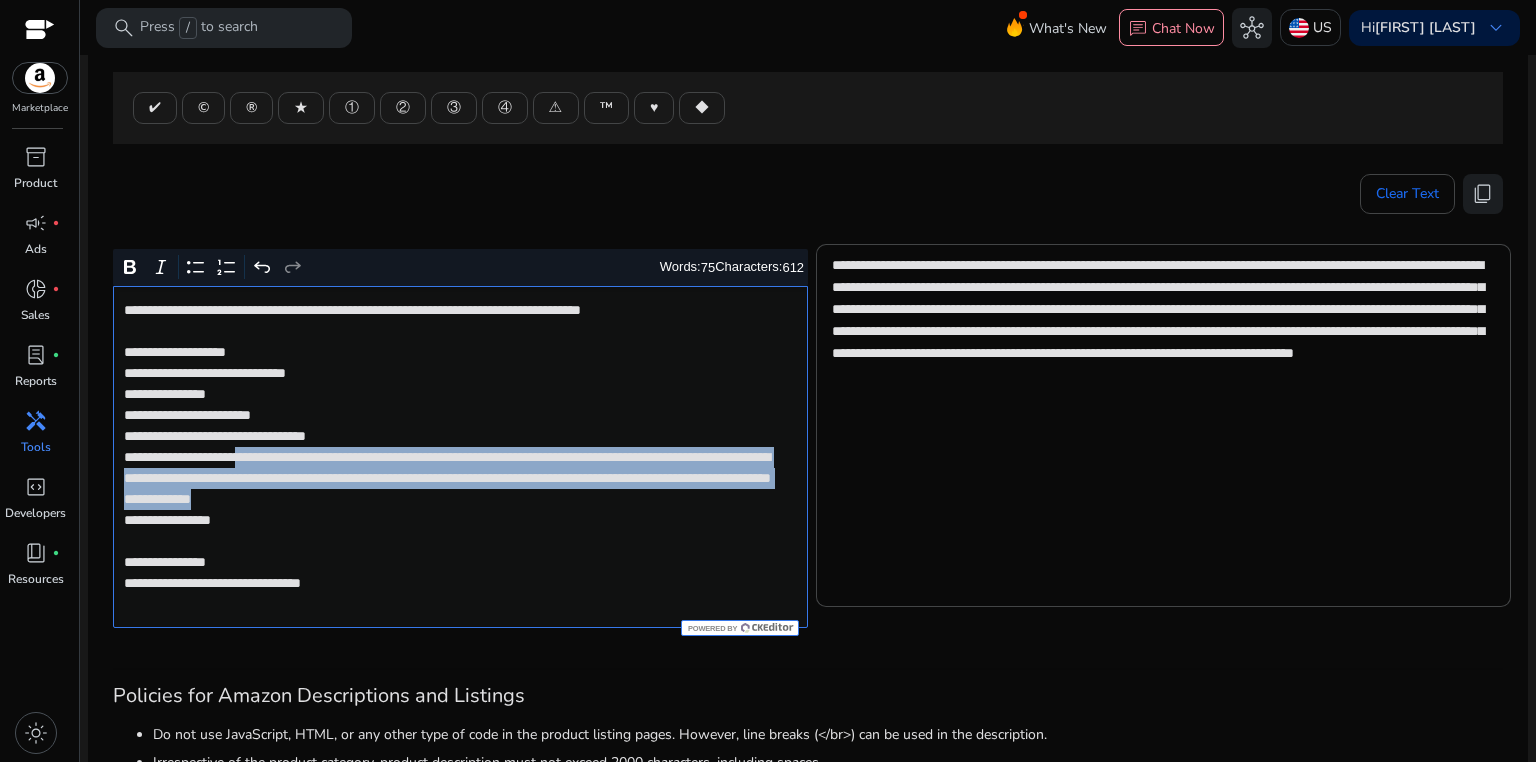 drag, startPoint x: 281, startPoint y: 457, endPoint x: 292, endPoint y: 515, distance: 59.03389 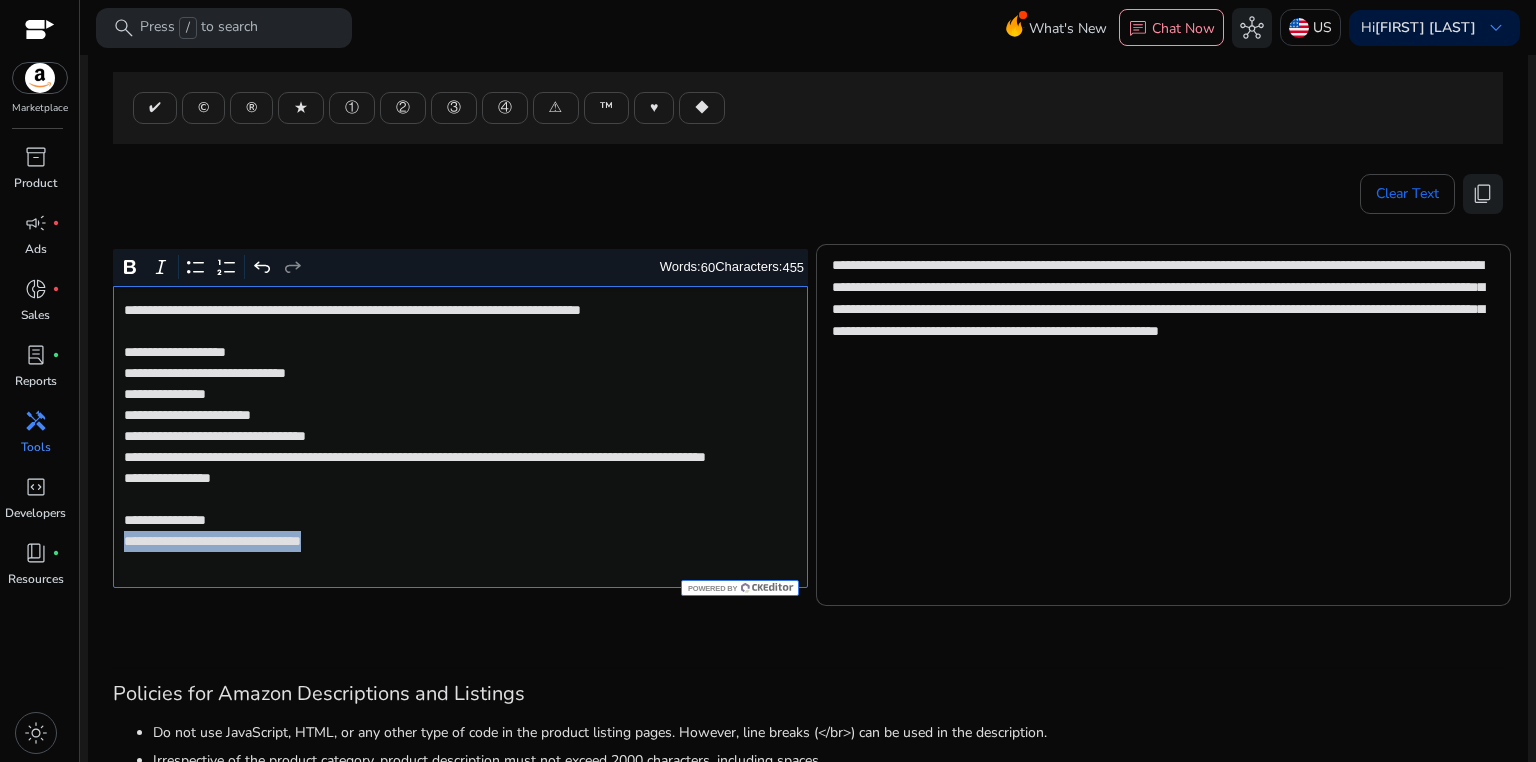drag, startPoint x: 120, startPoint y: 565, endPoint x: 414, endPoint y: 557, distance: 294.10883 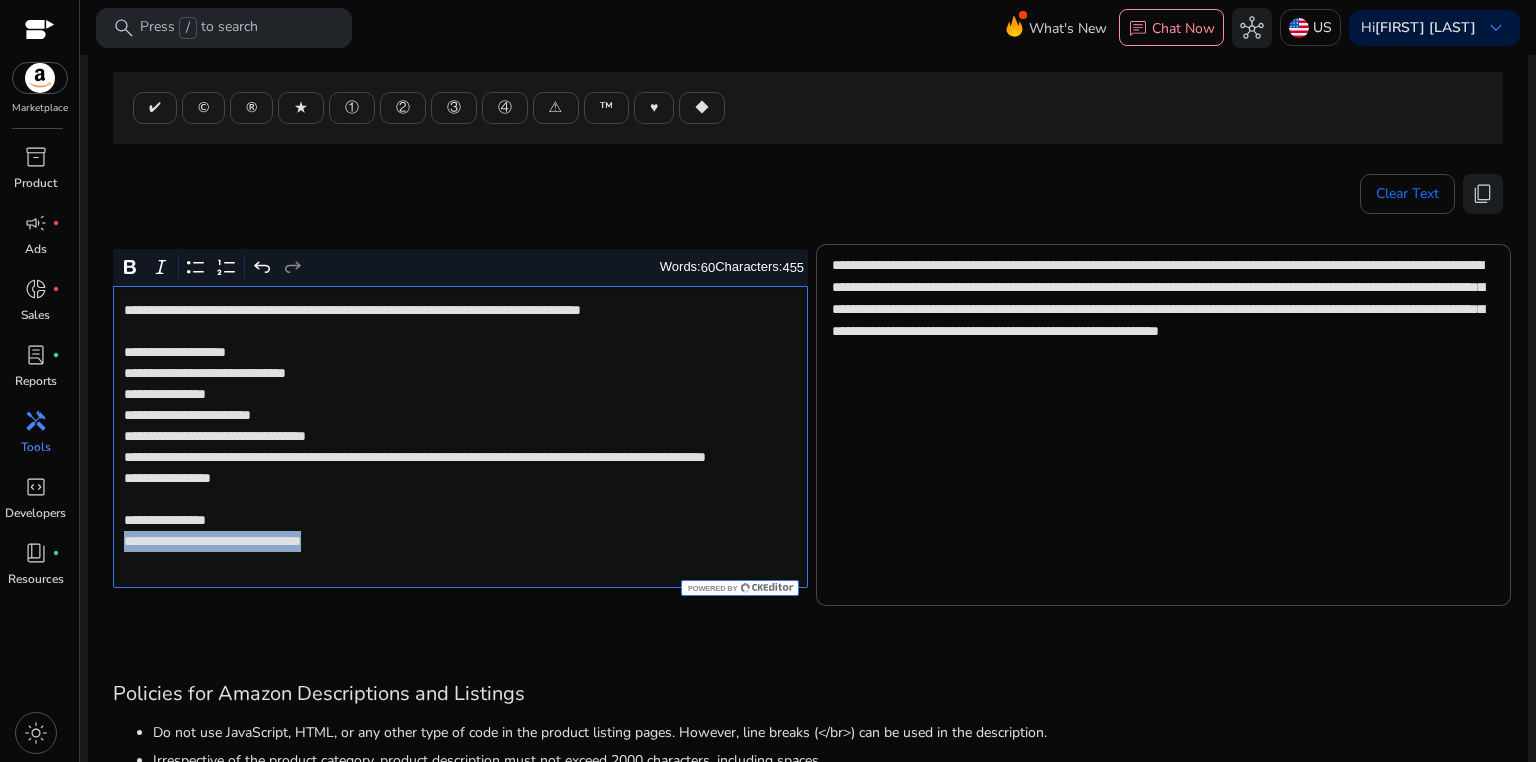 type on "**********" 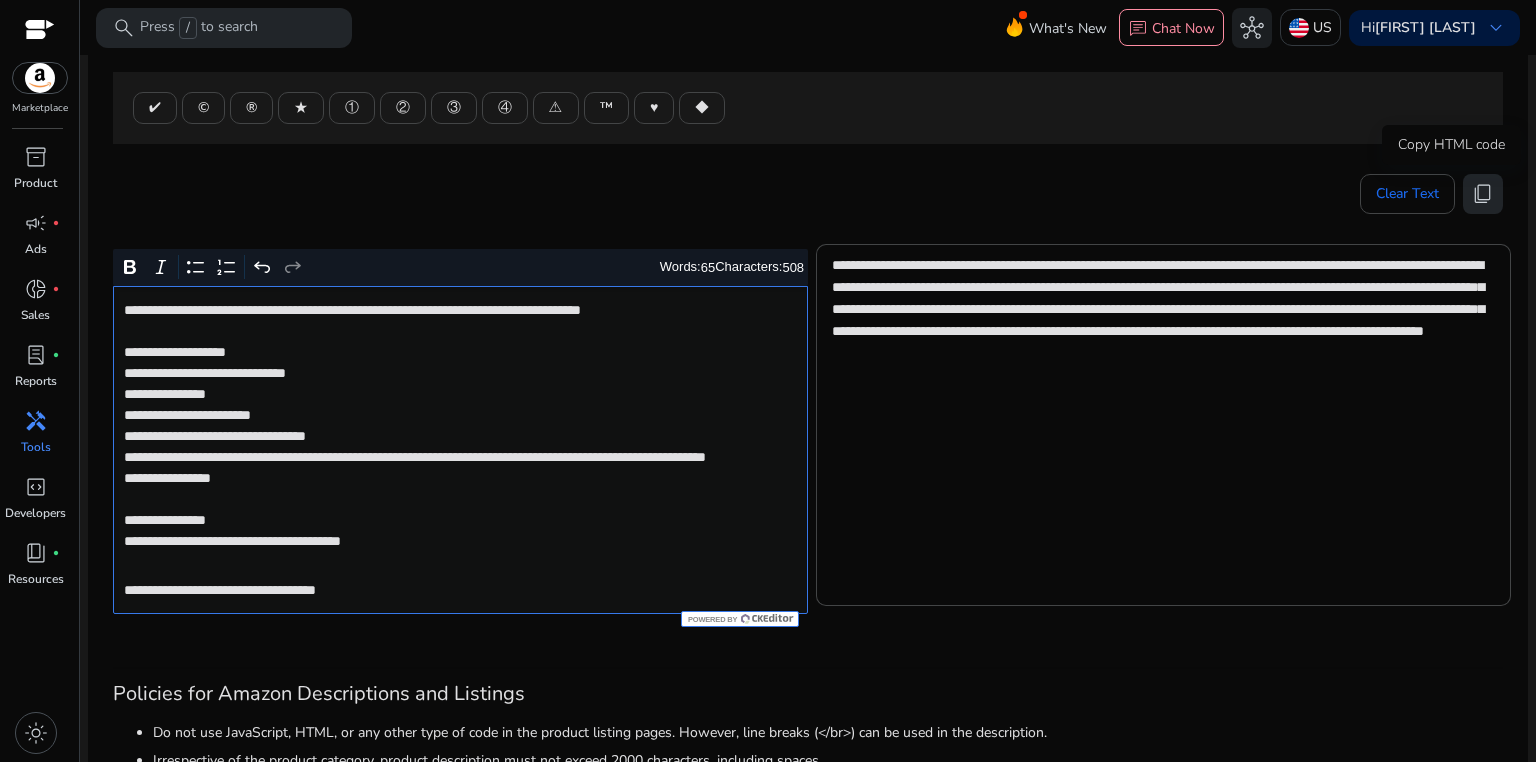 click on "content_copy" 